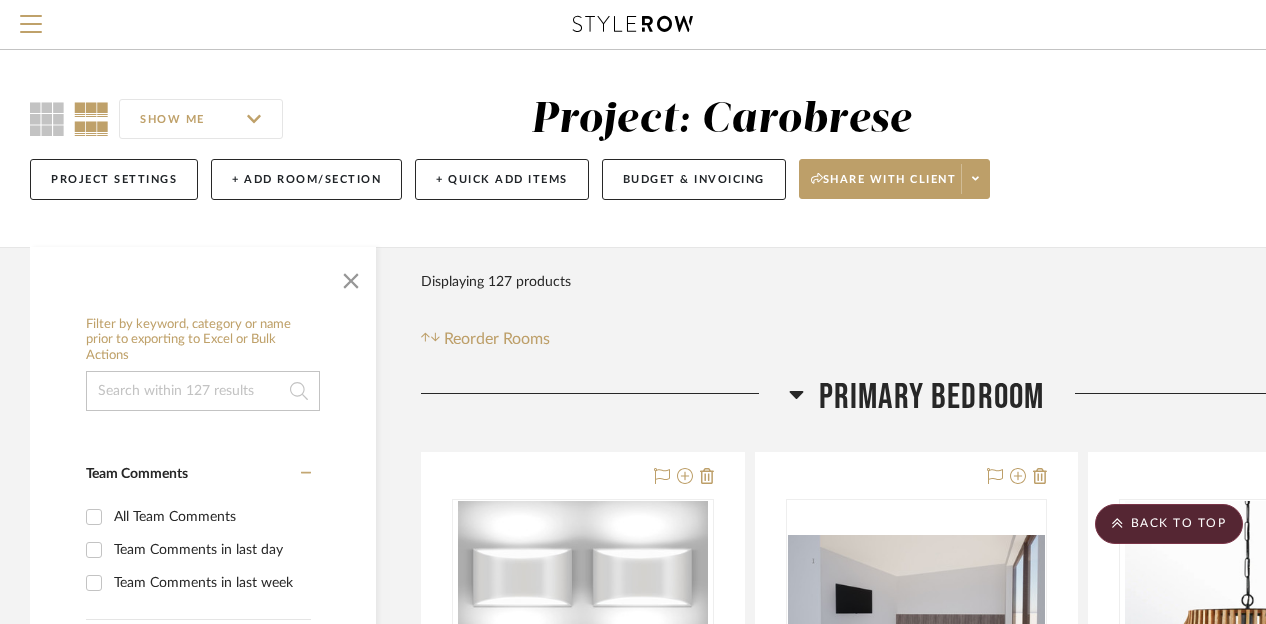 scroll, scrollTop: 3208, scrollLeft: 0, axis: vertical 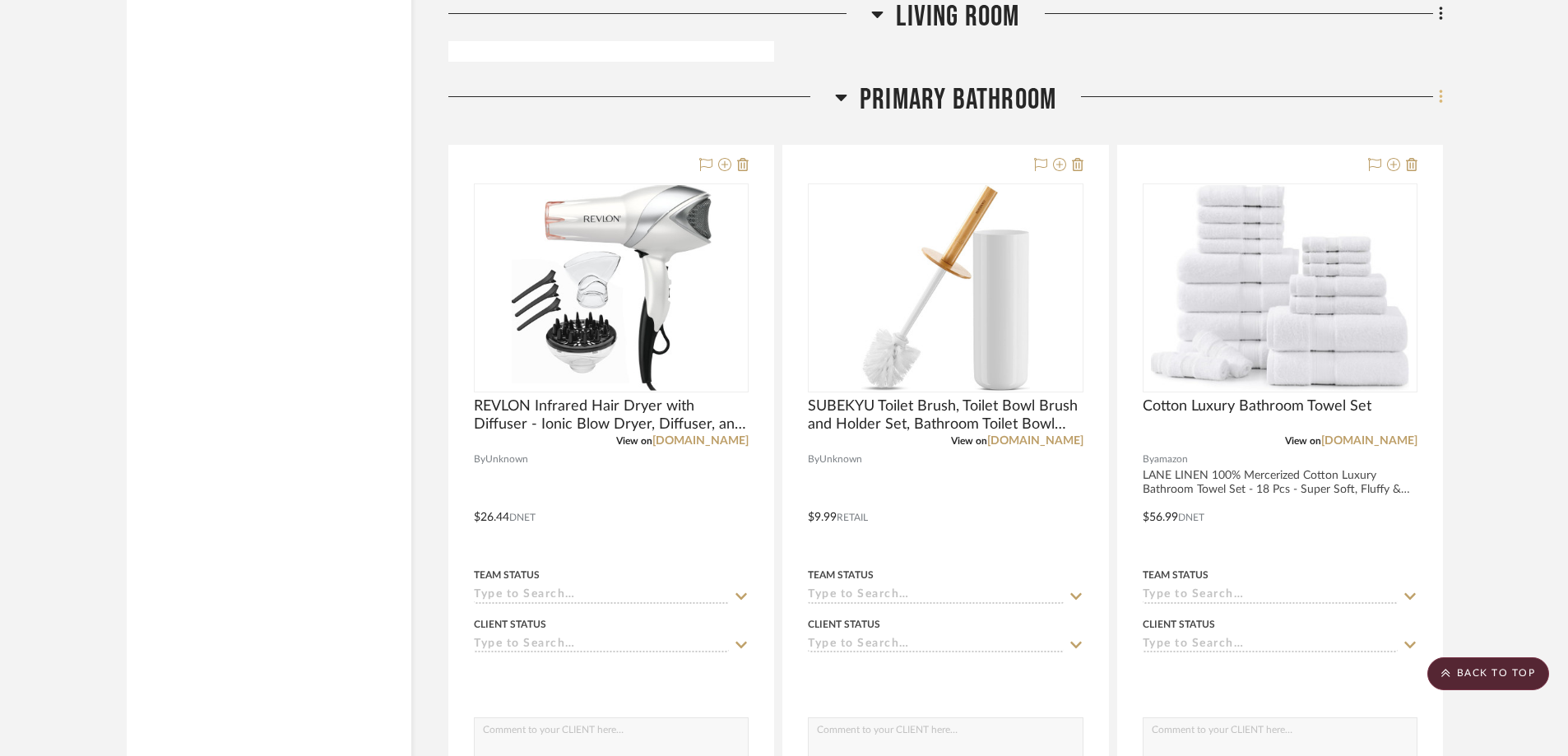 click 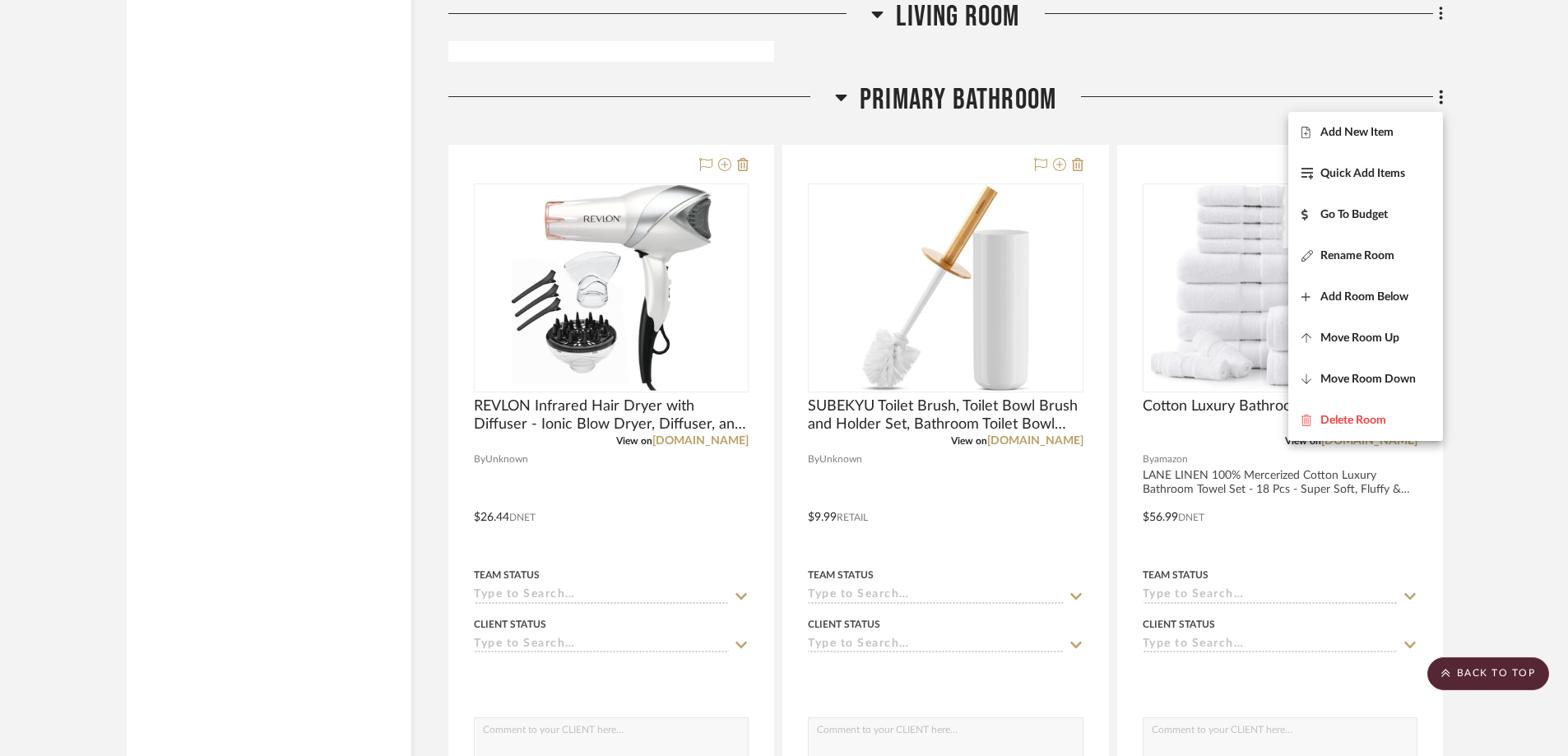 click on "Add New Item" at bounding box center (1357, 132) 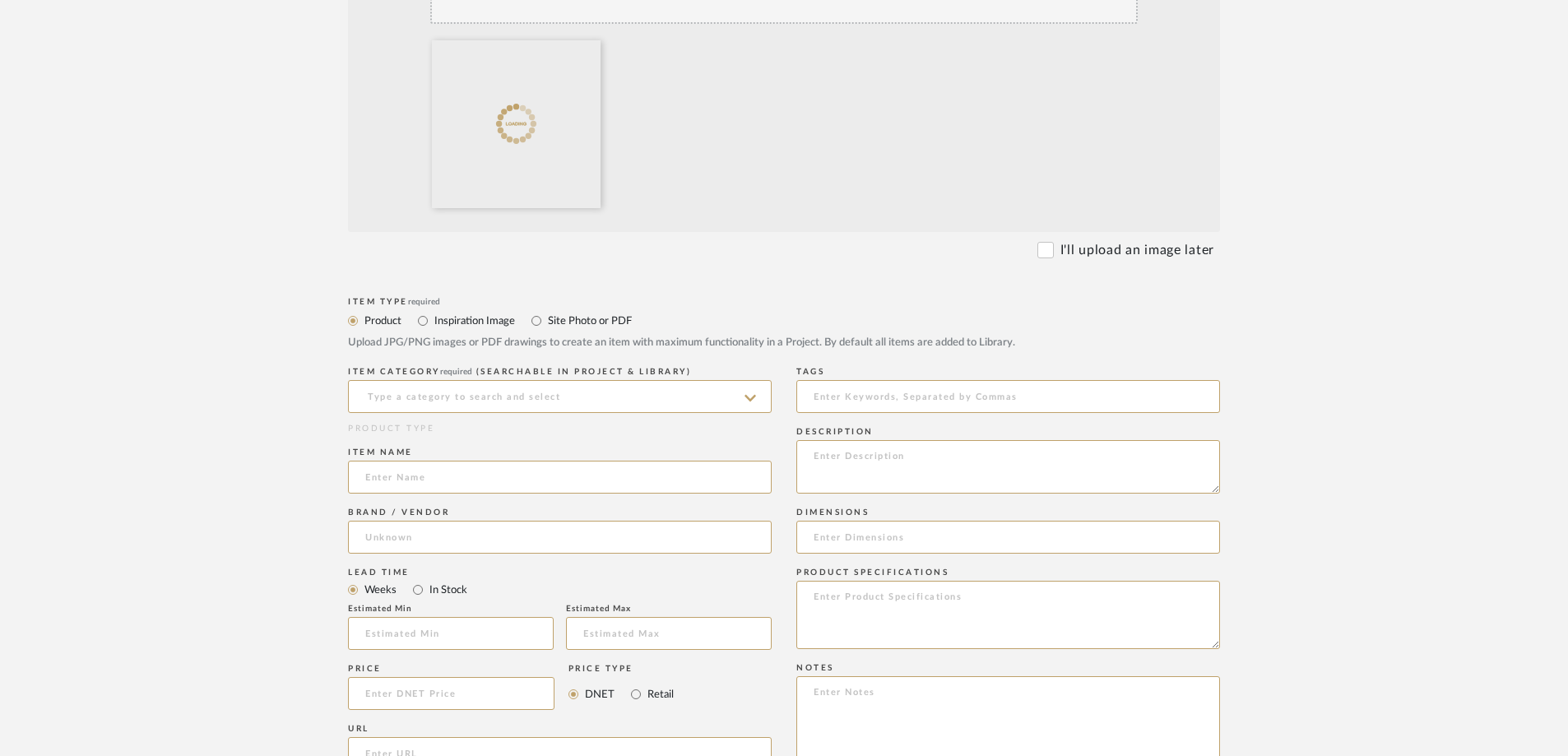 scroll, scrollTop: 494, scrollLeft: 0, axis: vertical 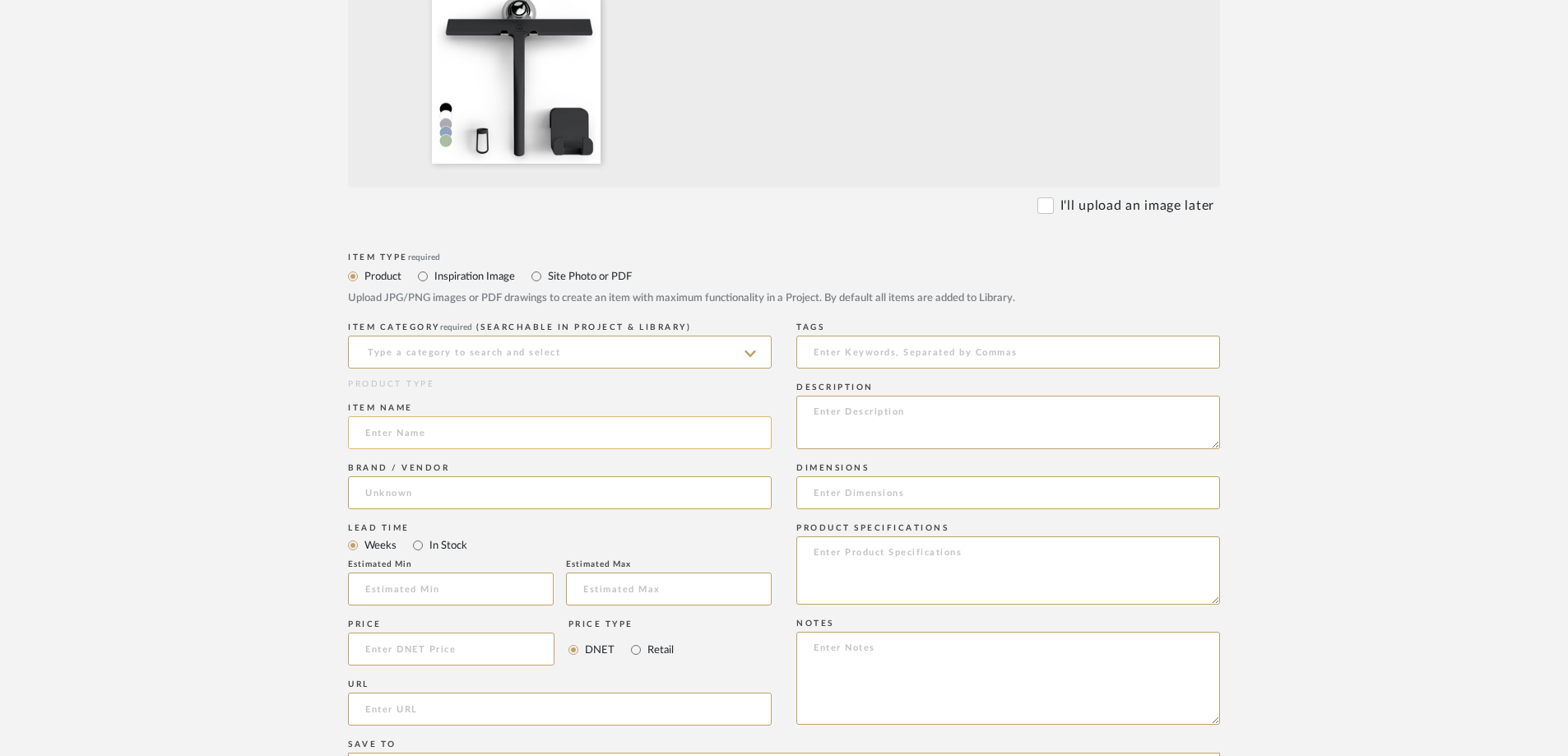 click 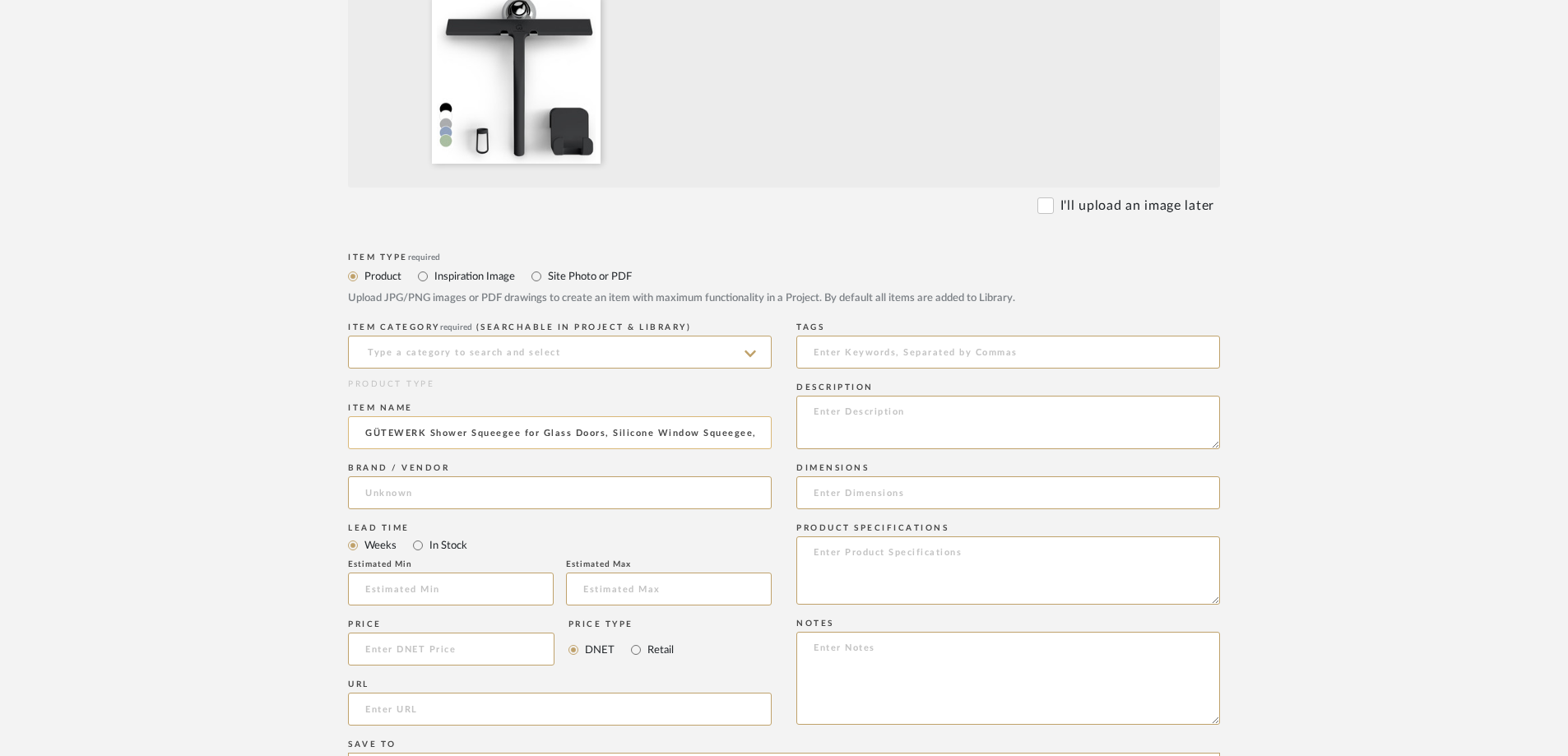 scroll, scrollTop: 0, scrollLeft: 235, axis: horizontal 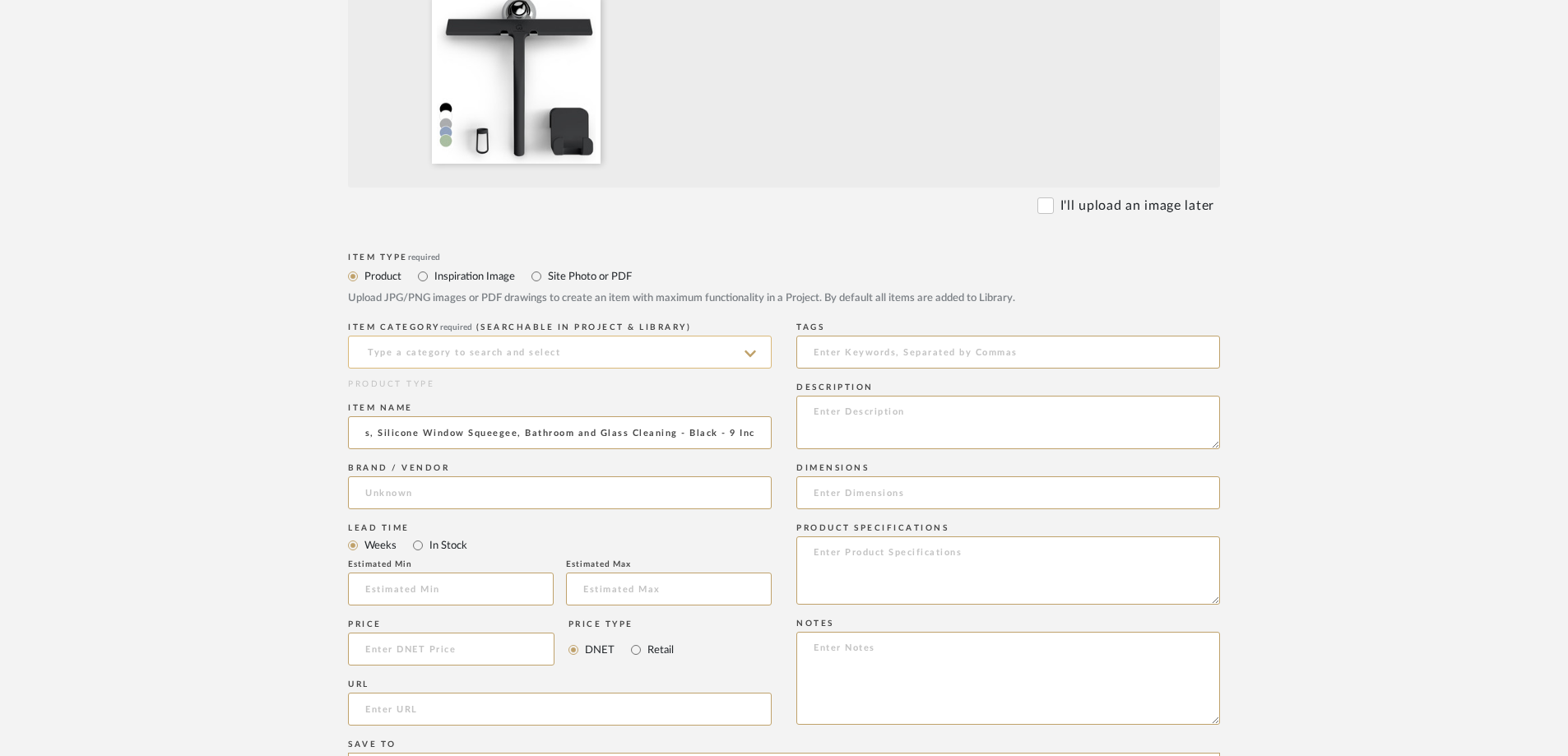 type on "GÜTEWERK Shower Squeegee for Glass Doors, Silicone Window Squeegee, Bathroom and Glass Cleaning - Black - 9 Inch" 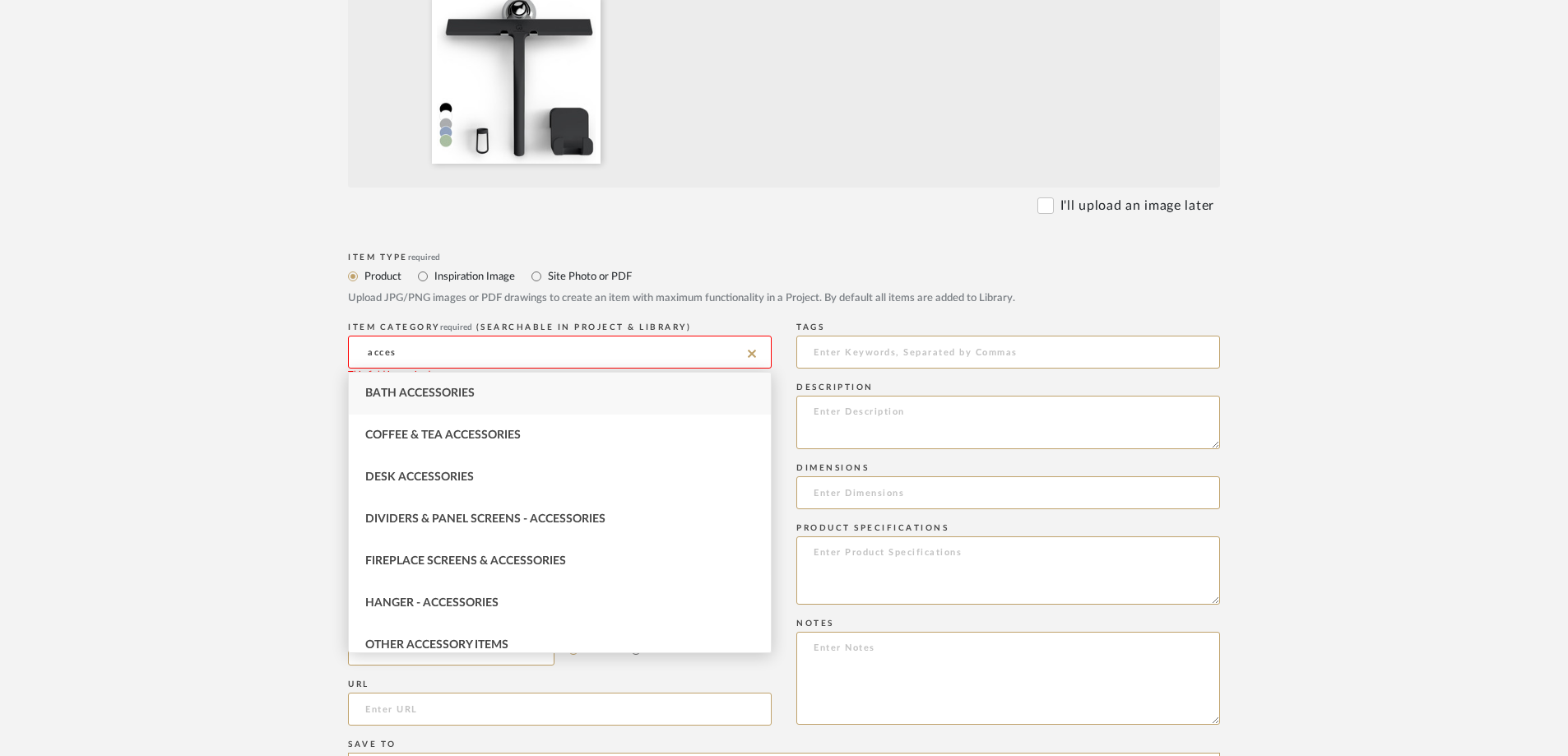 click on "Bath Accessories" at bounding box center (420, 393) 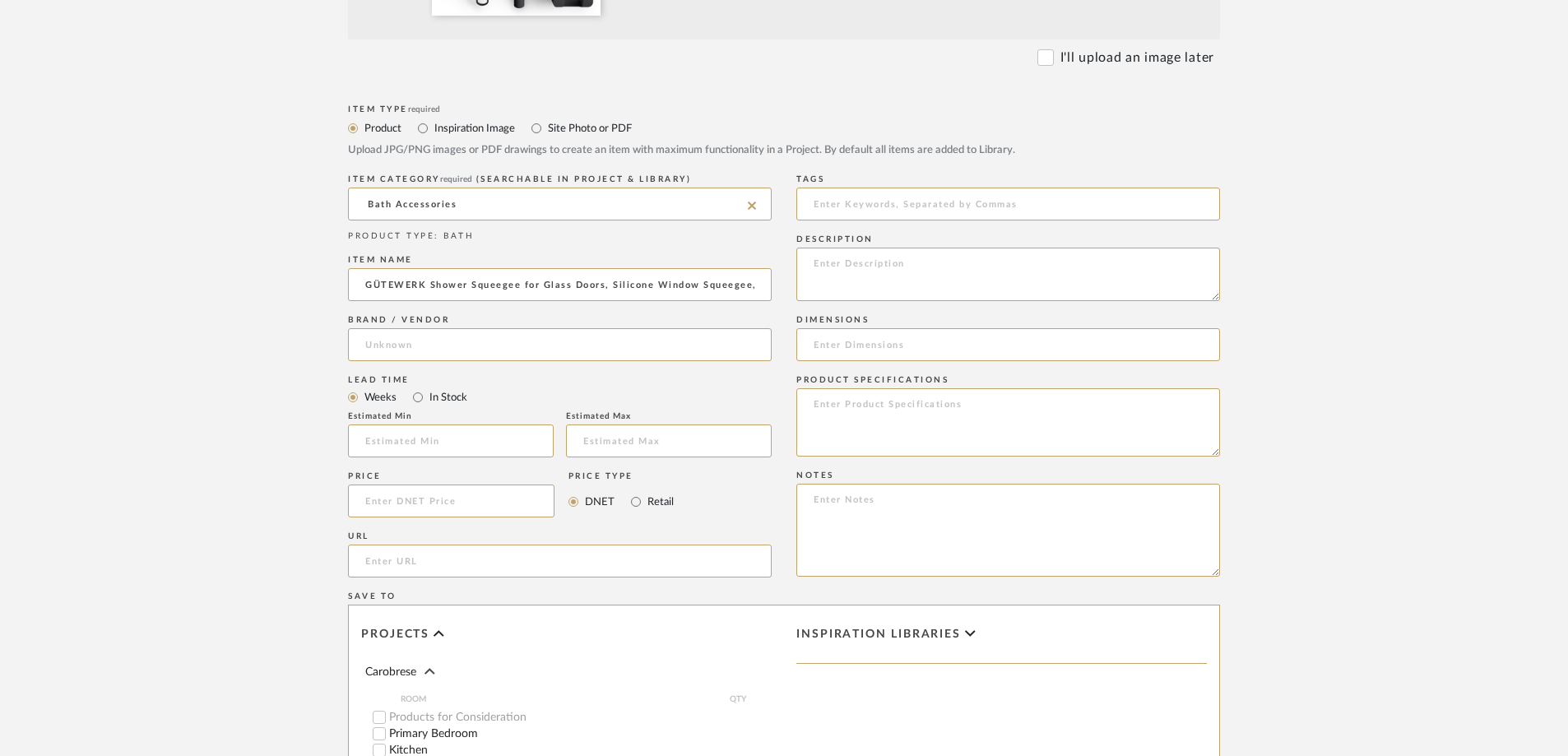 scroll, scrollTop: 658, scrollLeft: 0, axis: vertical 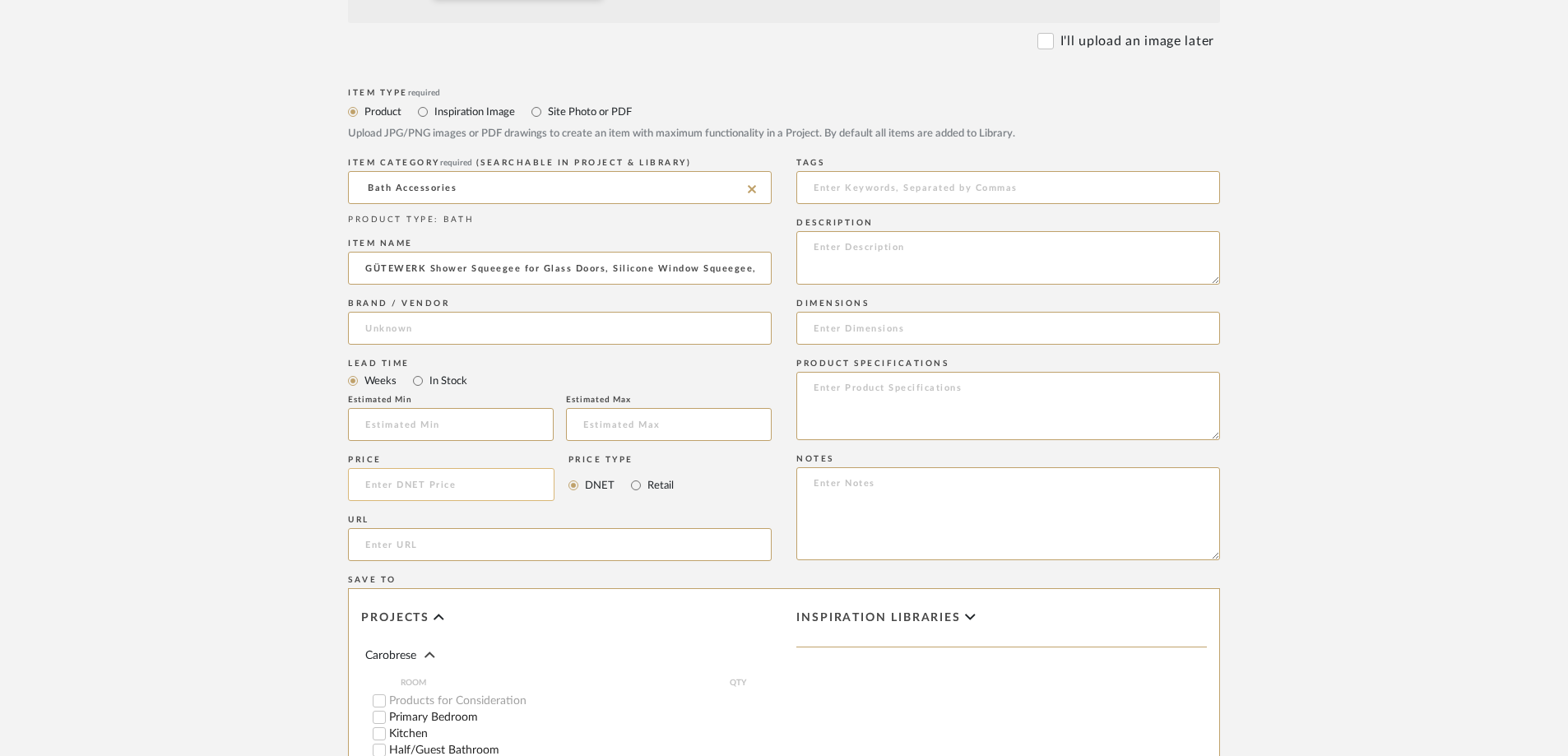 click 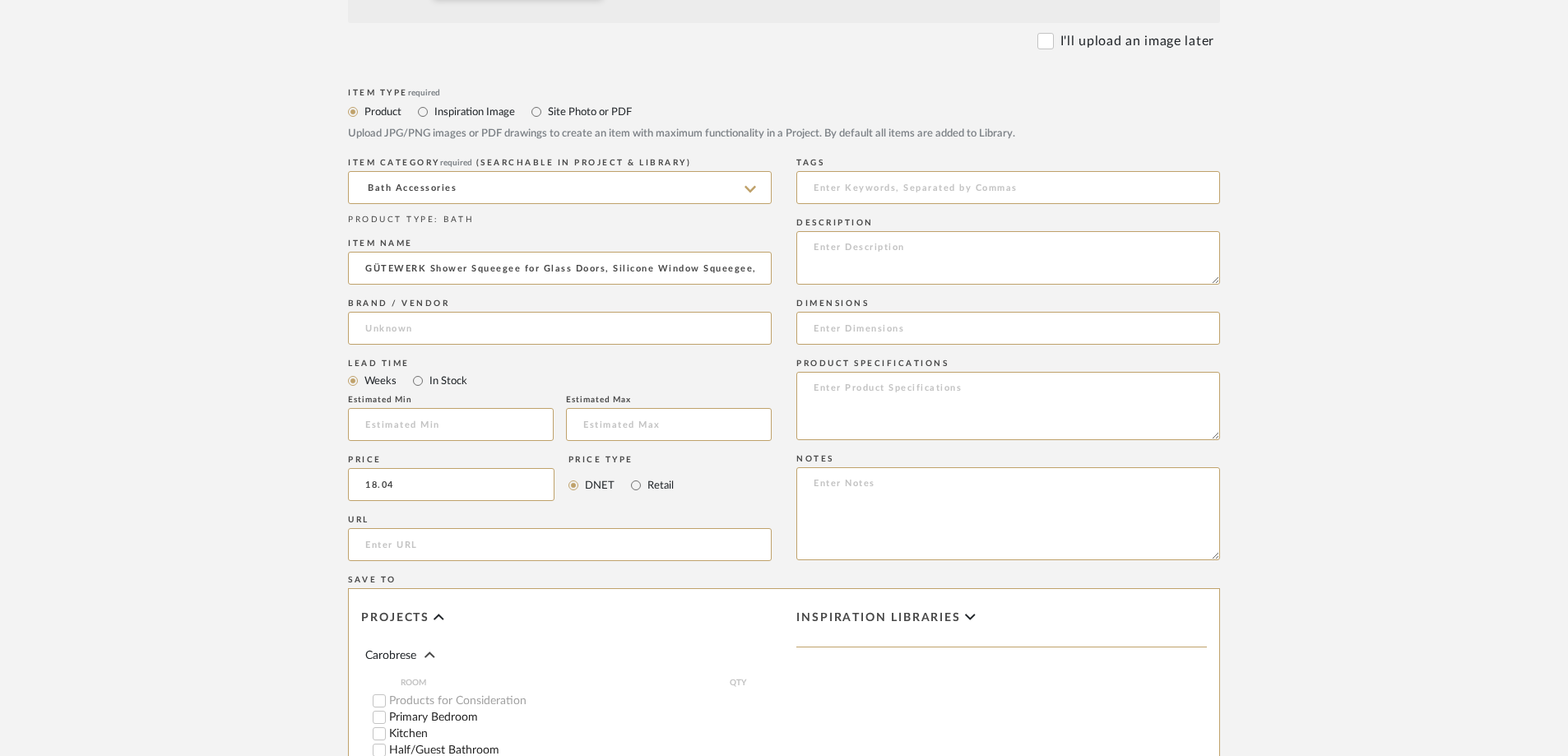 type on "$18.04" 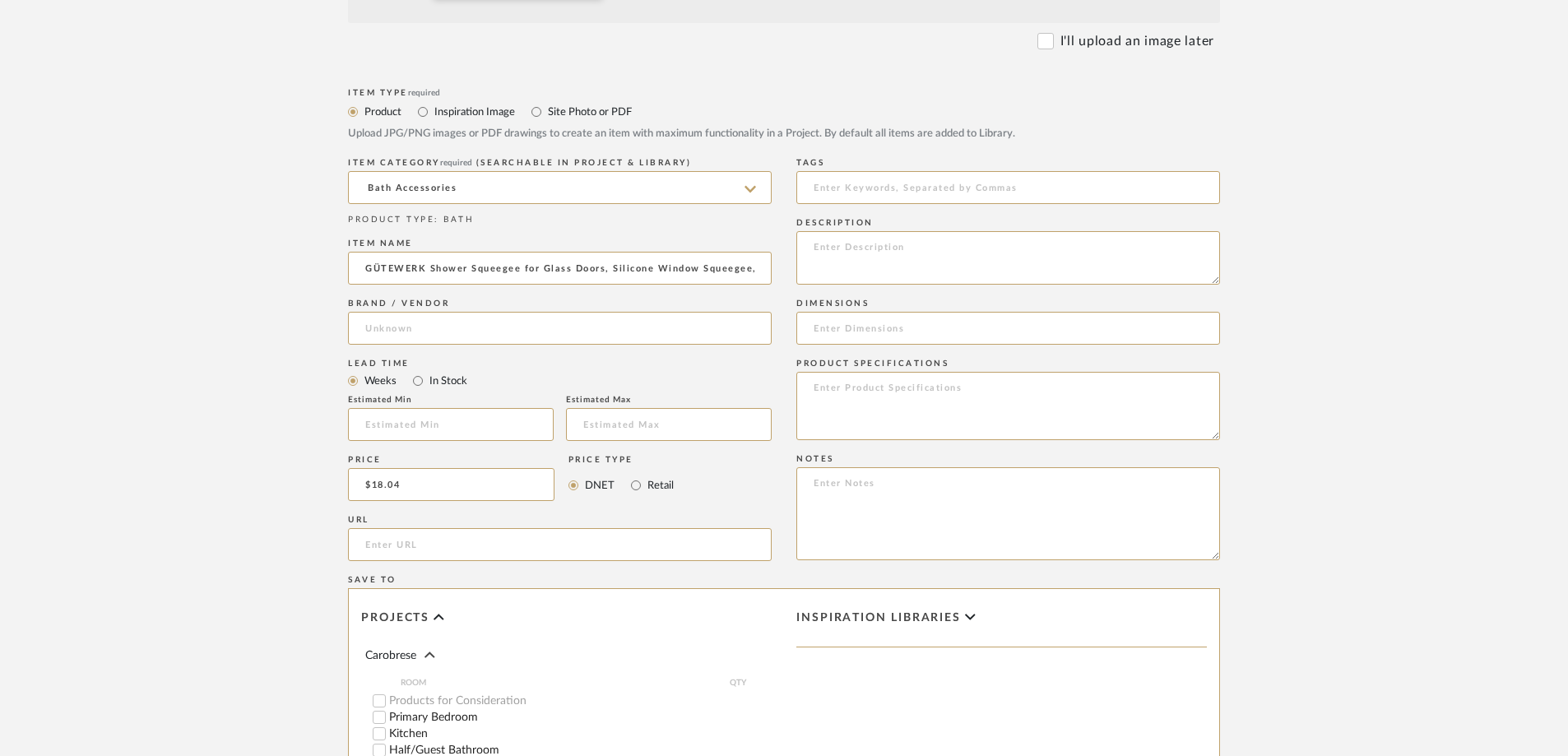click on "Bulk upload images - create multiple items  Import from Pinterest - create items Drag and drop image or PDF files here or click to select. I'll upload an image later  Item Type  required Product Inspiration Image  Site Photo or PDF   Upload JPG/PNG images or PDF drawings to create an item with maximum functionality in a Project. By default all items are added to Library.   ITEM CATEGORY  required (Searchable in Project & Library) Bath Accessories  PRODUCT TYPE : BATH  Item name  GÜTEWERK Shower Squeegee for Glass Doors, Silicone Window Squeegee, Bathroom and Glass Cleaning - Black - 9 Inch  Brand / Vendor   Lead Time  Weeks In Stock  Estimated Min   Estimated Max   Price  $18.04  Price Type  DNET Retail  URL   Tags   Description   Dimensions   Product Specifications   Notes   Save To  Projects Carobrese ROOM QTY  Products for Consideration   Primary Bedroom   Kitchen   Half/Guest Bathroom   Living Room   Primary Bathroom  1  Guest Bedroom off the Kitchen   Jack and [PERSON_NAME] Bathroom   Laundry Room   BTB  Cancel" 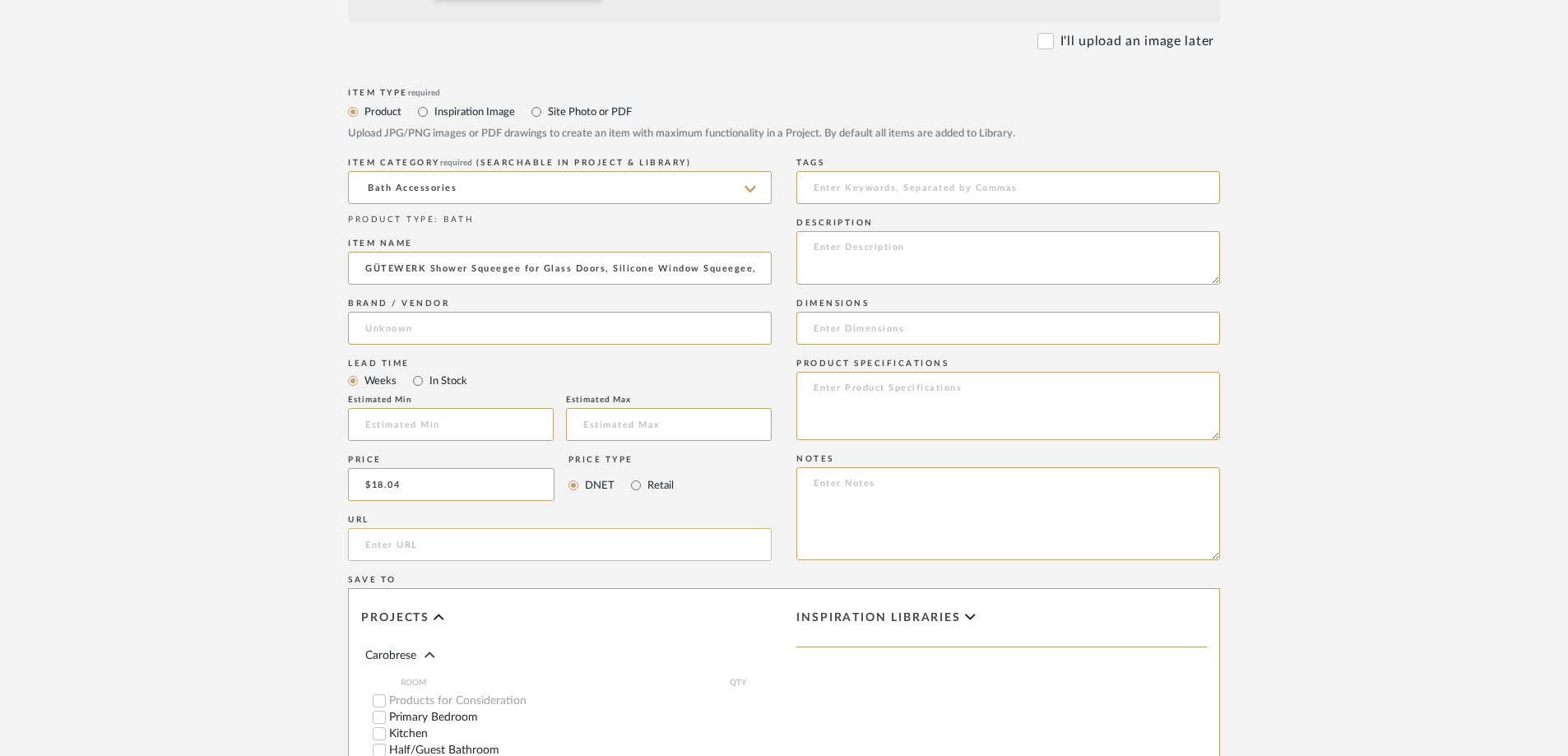 click 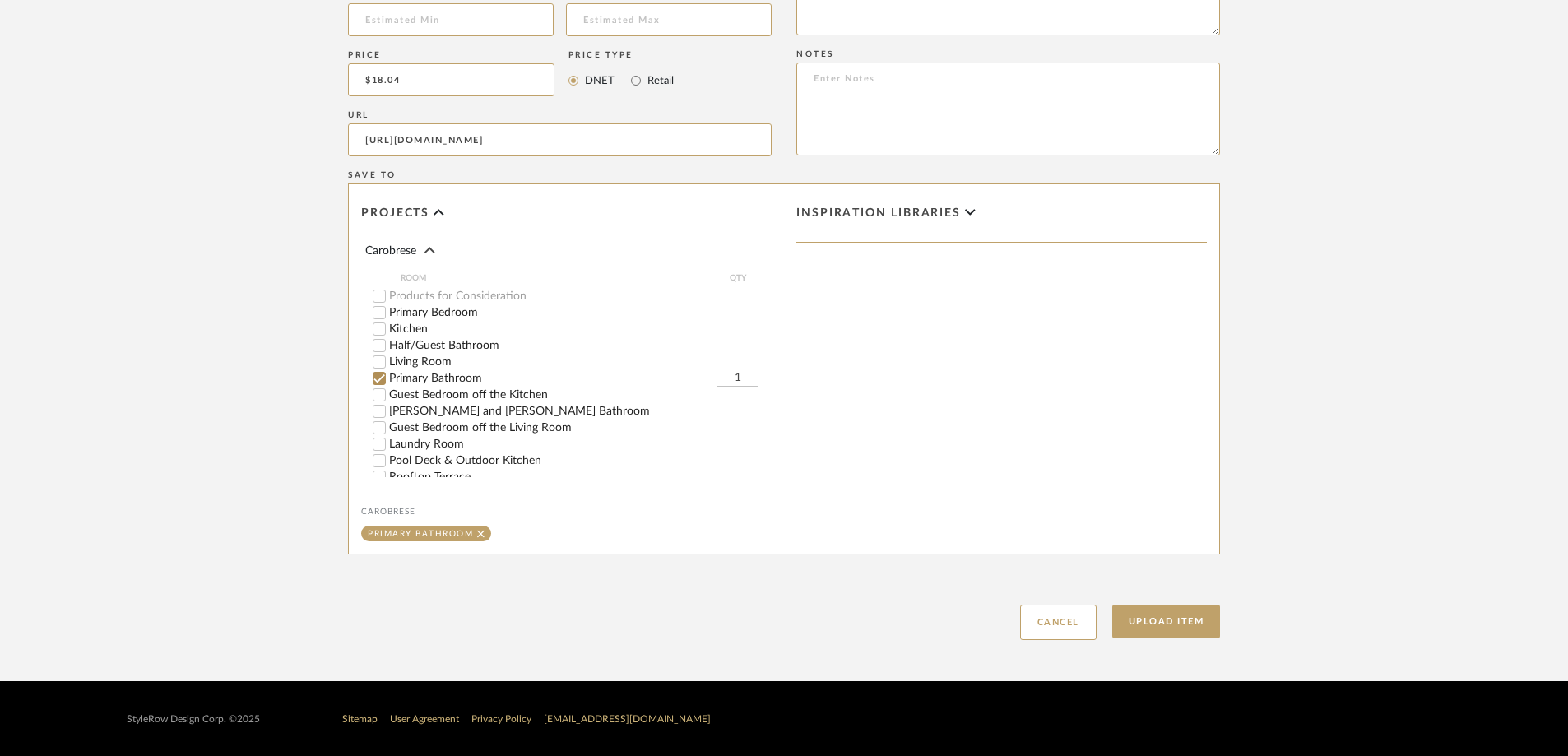 scroll, scrollTop: 1064, scrollLeft: 0, axis: vertical 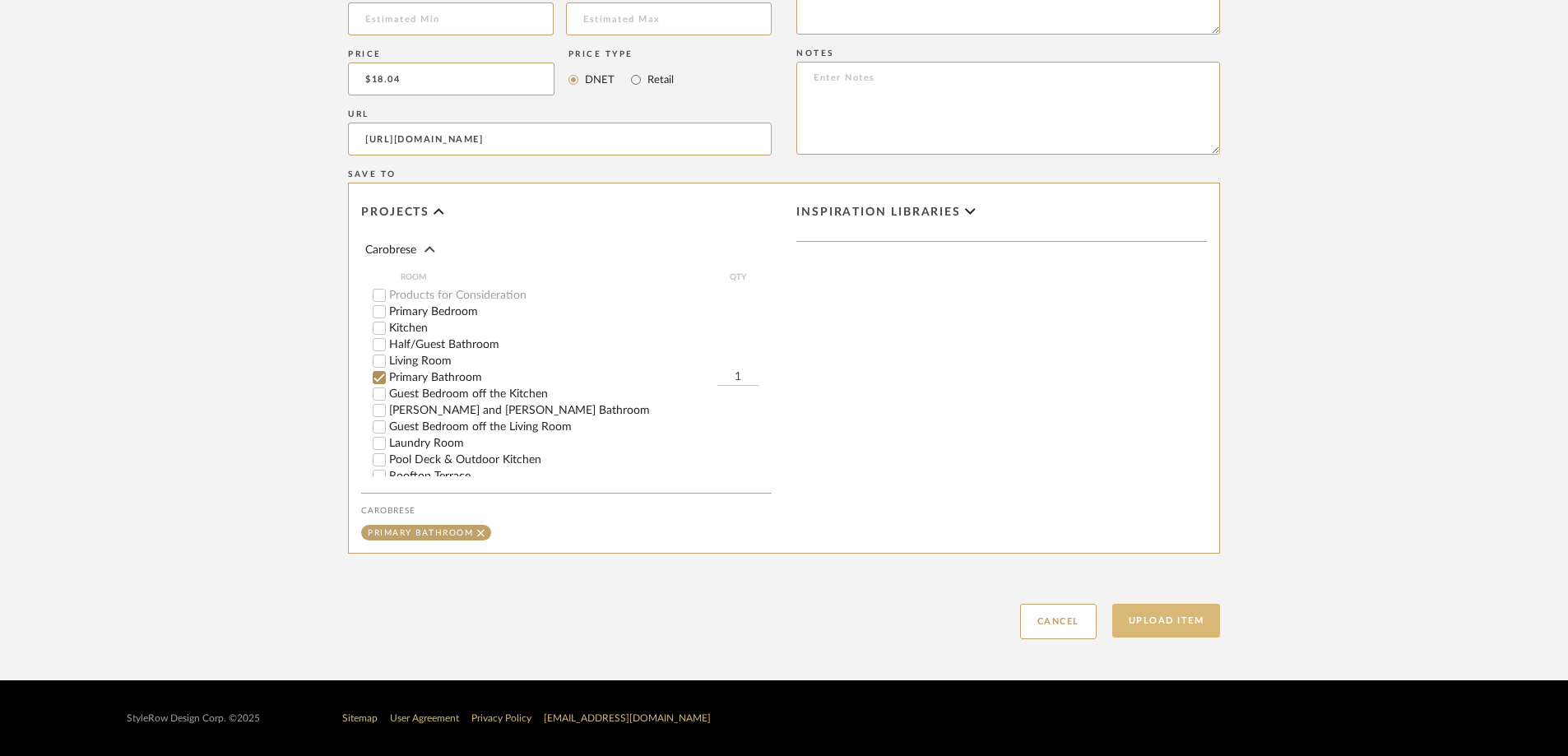 type on "[URL][DOMAIN_NAME]" 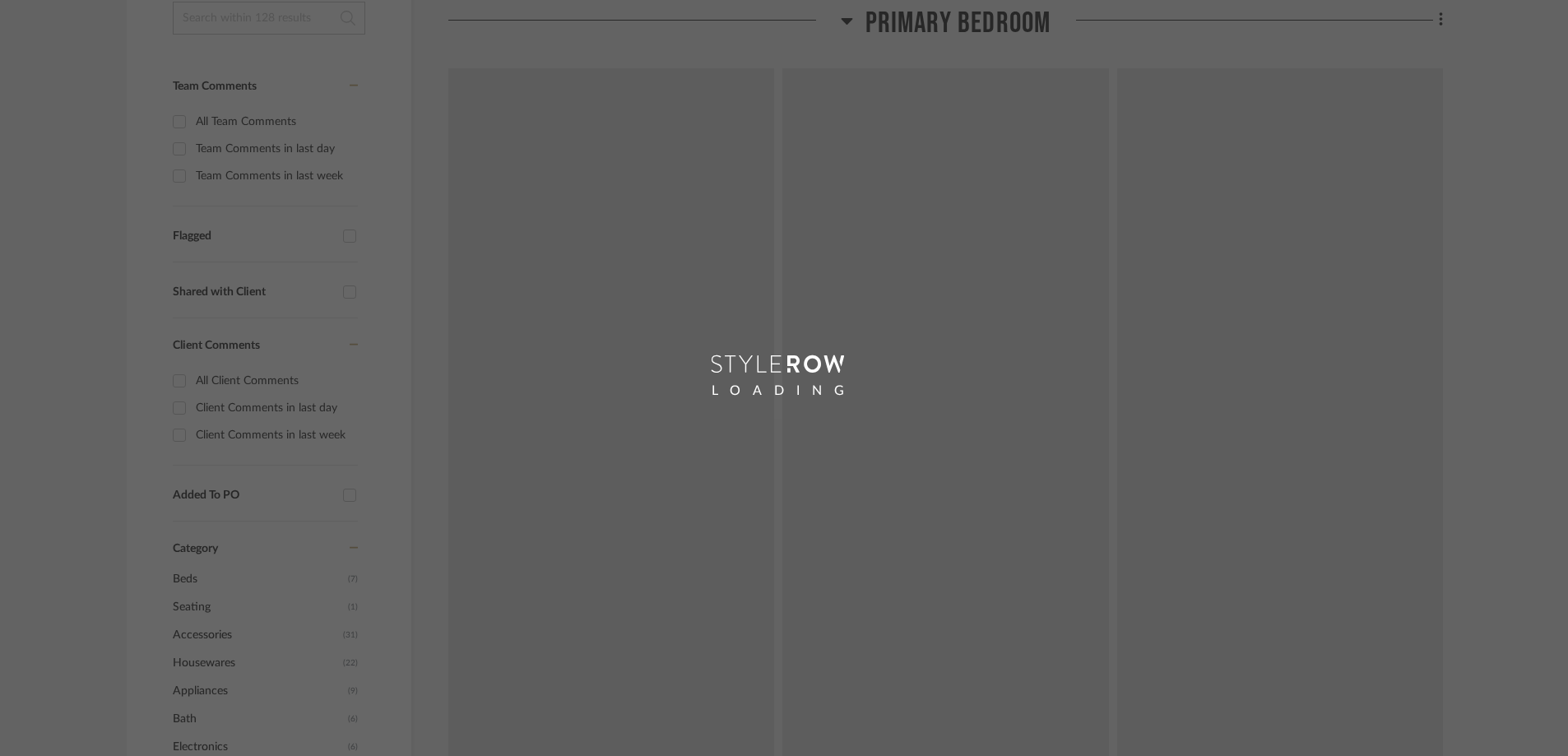scroll, scrollTop: 0, scrollLeft: 0, axis: both 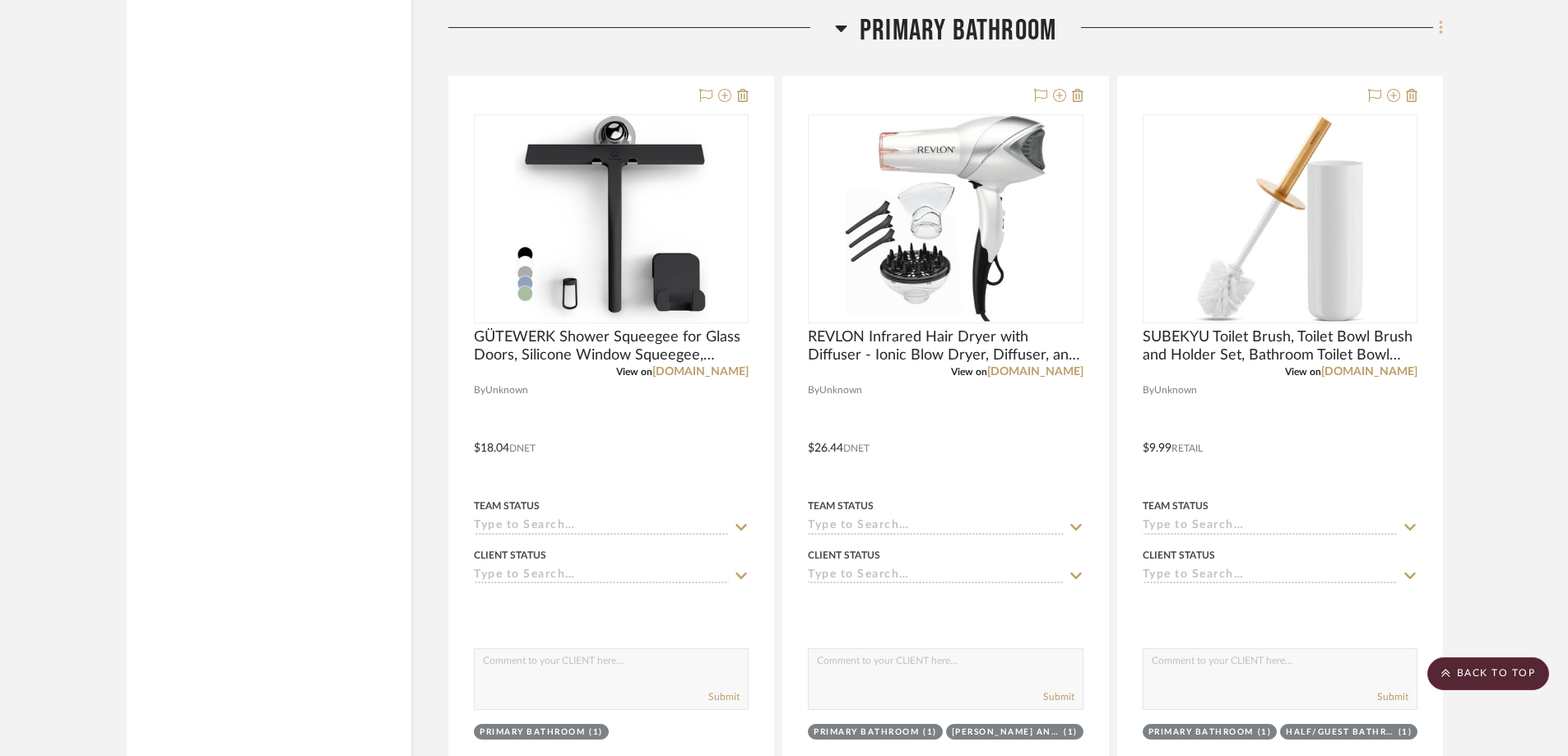 click 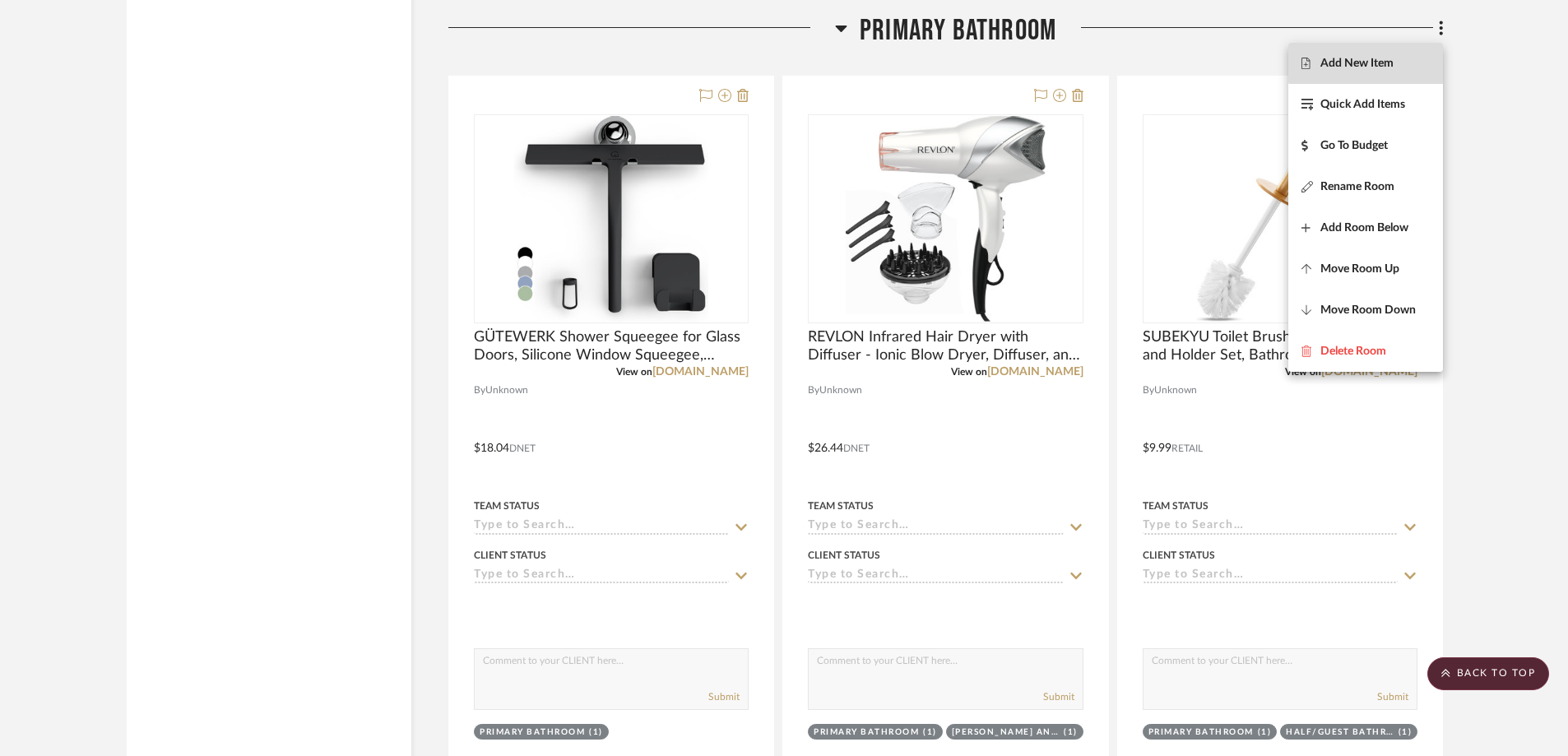 click on "Add New Item" at bounding box center [1357, 63] 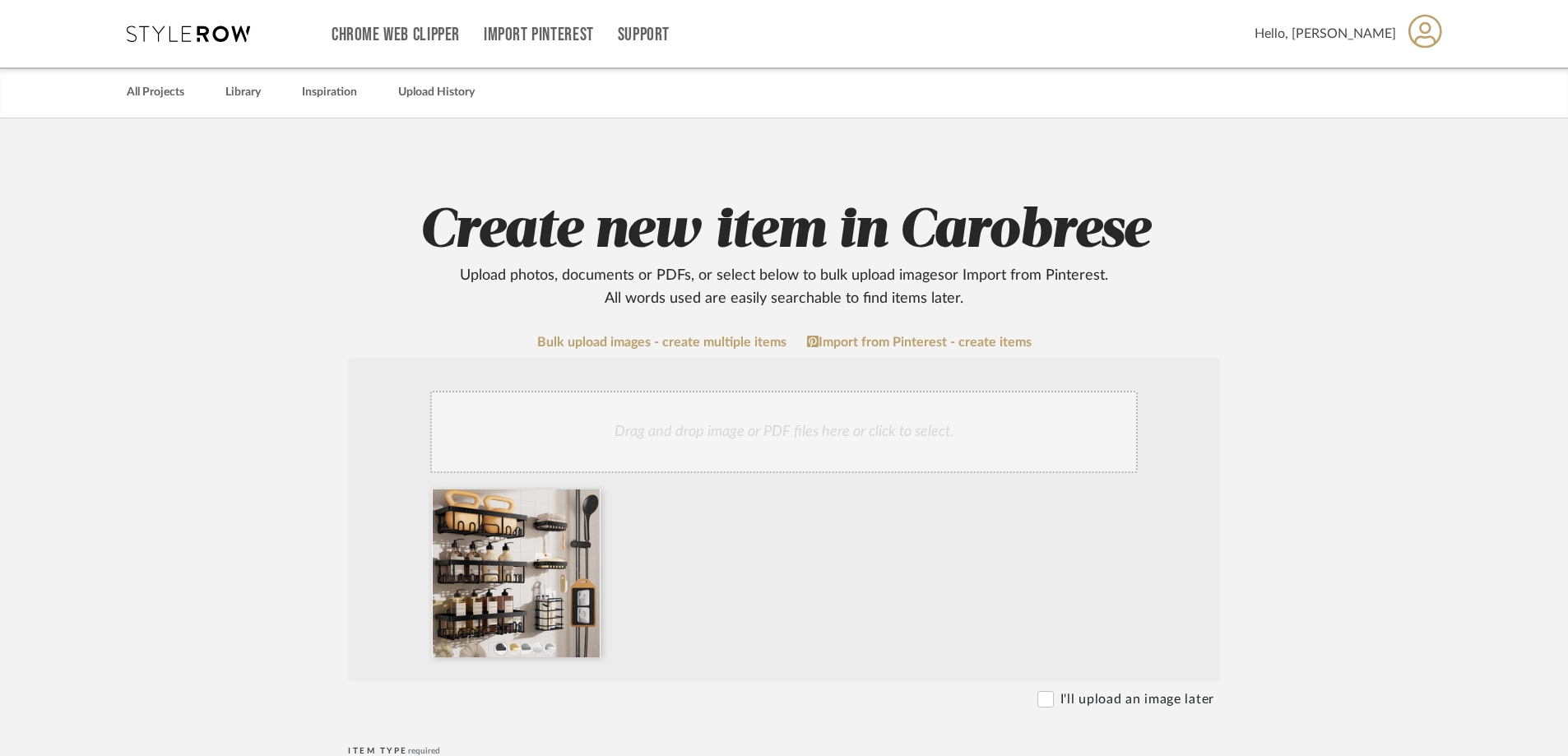 scroll, scrollTop: 411, scrollLeft: 0, axis: vertical 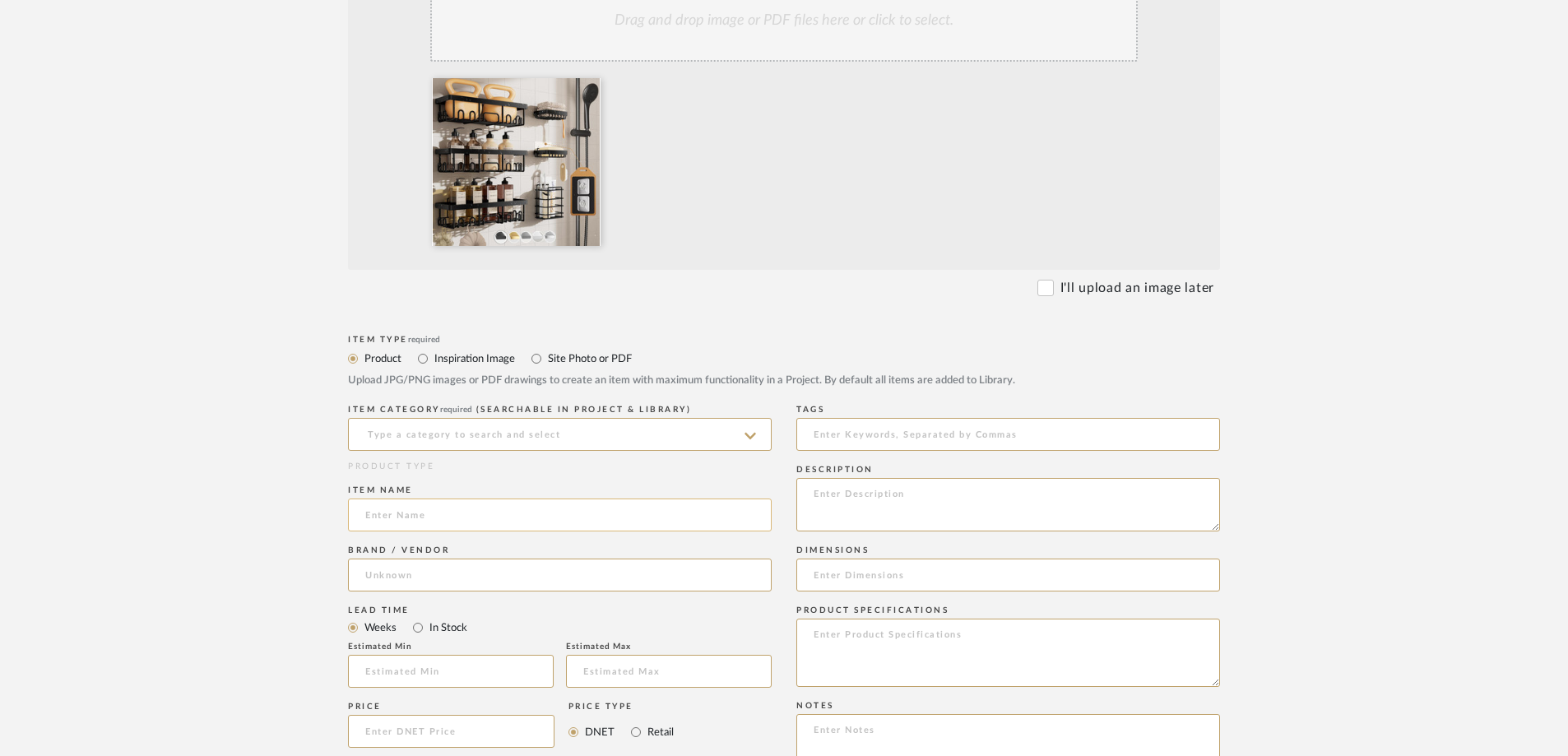 click 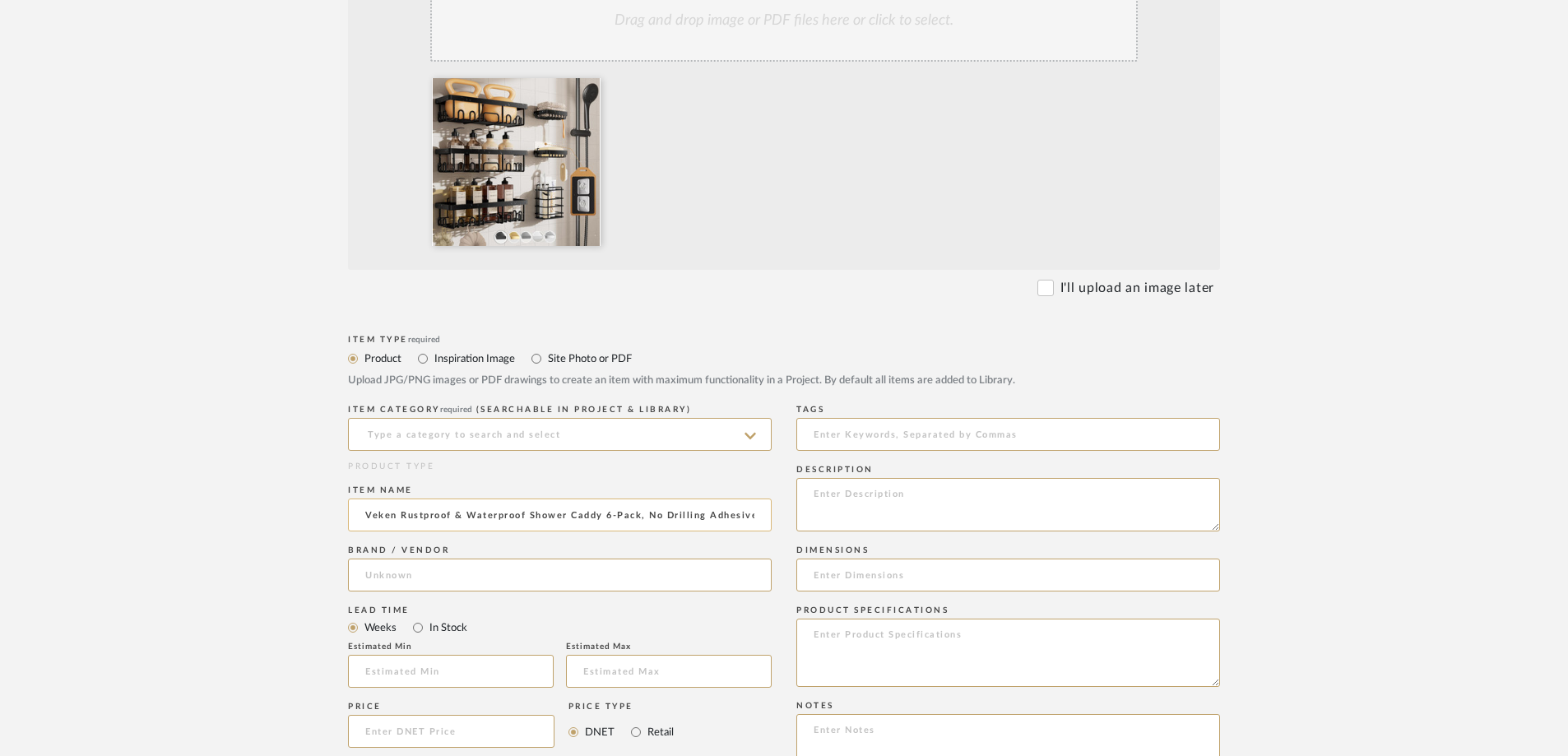 scroll, scrollTop: 0, scrollLeft: 69, axis: horizontal 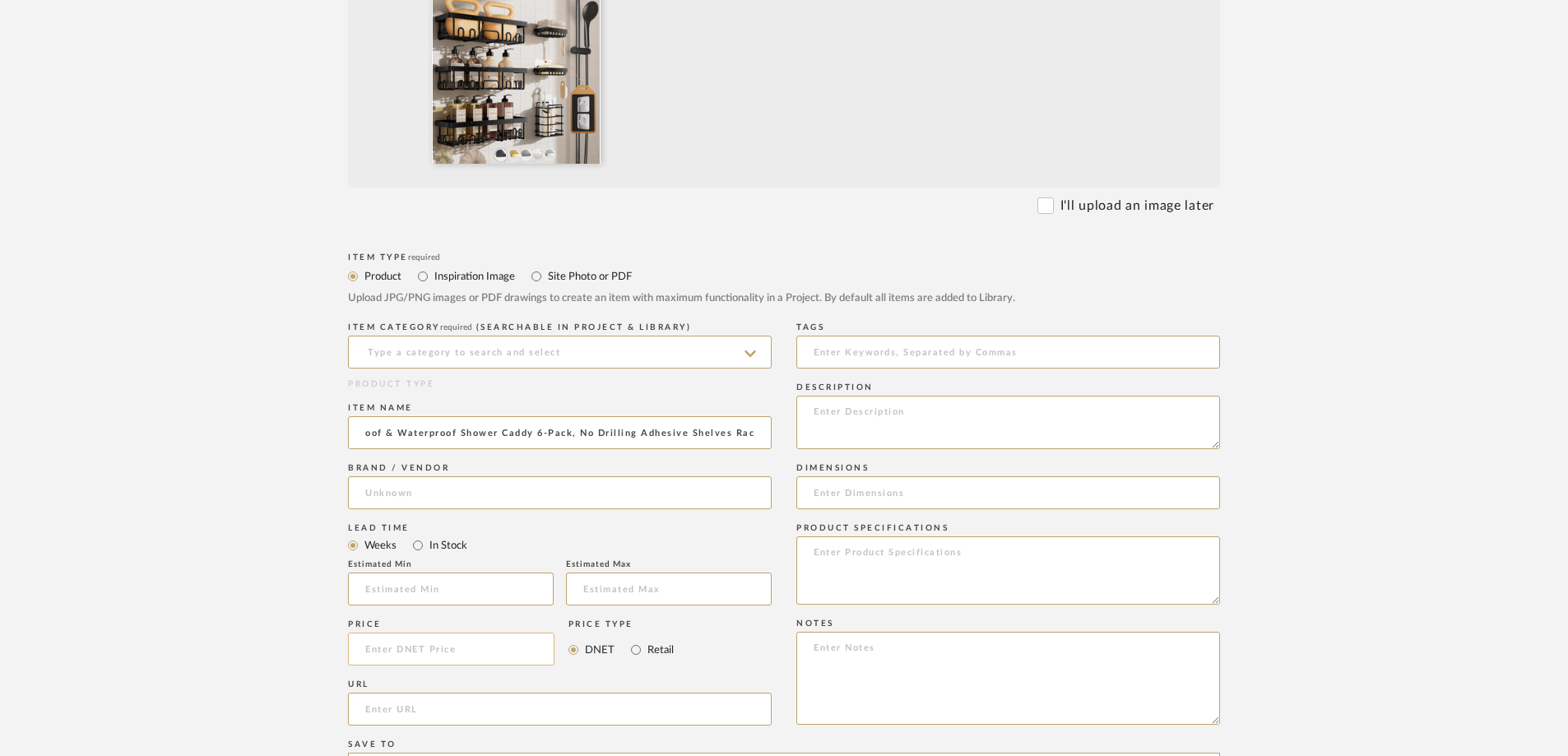 type on "Veken Rustproof & Waterproof Shower Caddy 6-Pack, No Drilling Adhesive Shelves Rack" 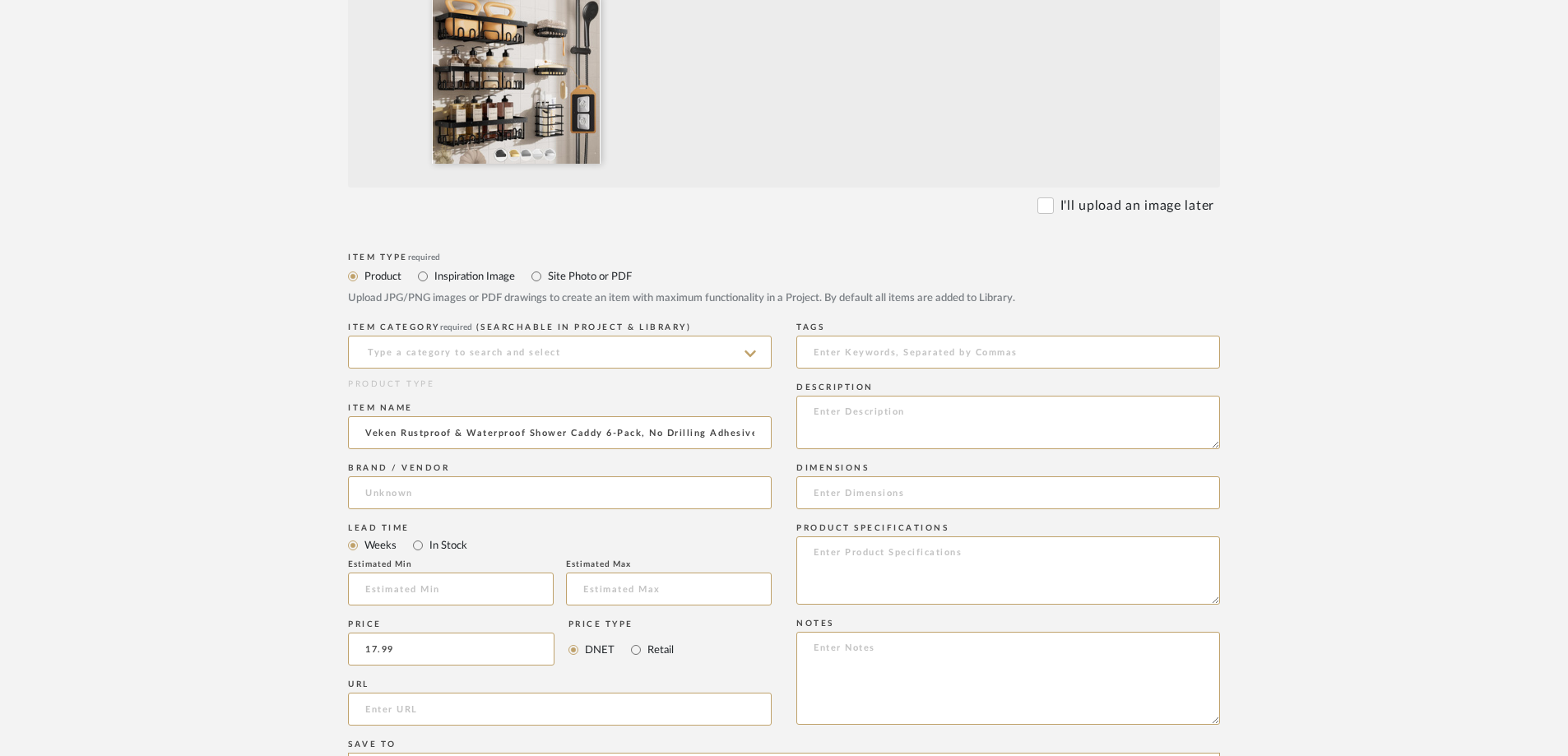 type on "$17.99" 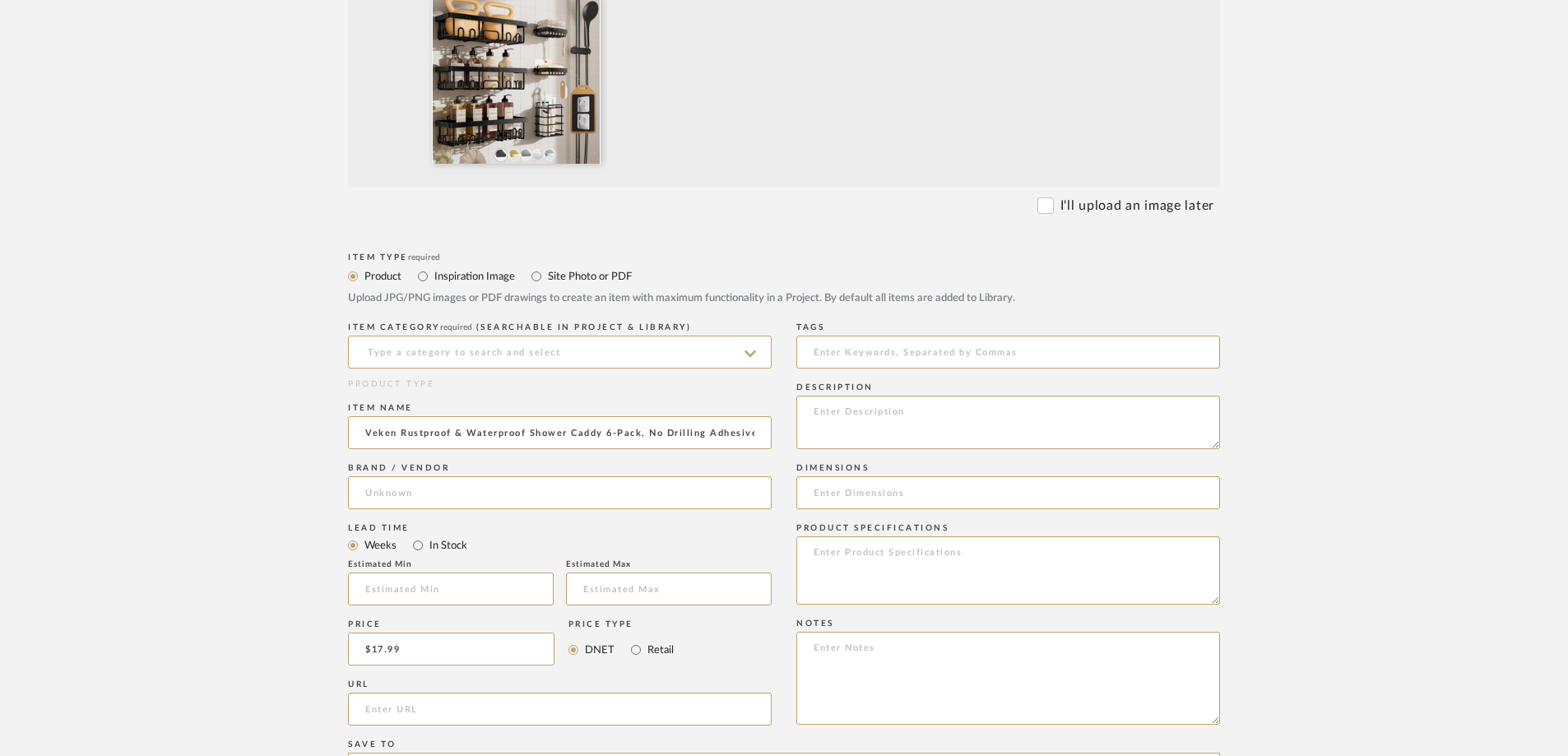click on "Bulk upload images - create multiple items  Import from Pinterest - create items Drag and drop image or PDF files here or click to select. I'll upload an image later  Item Type  required Product Inspiration Image  Site Photo or PDF   Upload JPG/PNG images or PDF drawings to create an item with maximum functionality in a Project. By default all items are added to Library.   ITEM CATEGORY  required (Searchable in Project & Library)  PRODUCT TYPE  Item name  Veken Rustproof & Waterproof Shower Caddy 6-Pack, No Drilling Adhesive Shelves Rack  Brand / Vendor   Lead Time  Weeks In Stock  Estimated Min   Estimated Max   Price  $17.99  Price Type  DNET Retail  URL   Tags   Description   Dimensions   Product Specifications   Notes   Save To  Projects Carobrese ROOM QTY  Products for Consideration   Primary Bedroom   Kitchen   Half/Guest Bathroom   Living Room   Primary Bathroom  1  Guest Bedroom off the Kitchen   Jack and [PERSON_NAME] Bathroom   Guest Bedroom off the Living Room   Laundry Room   Pool Deck & Outdoor Kitchen" 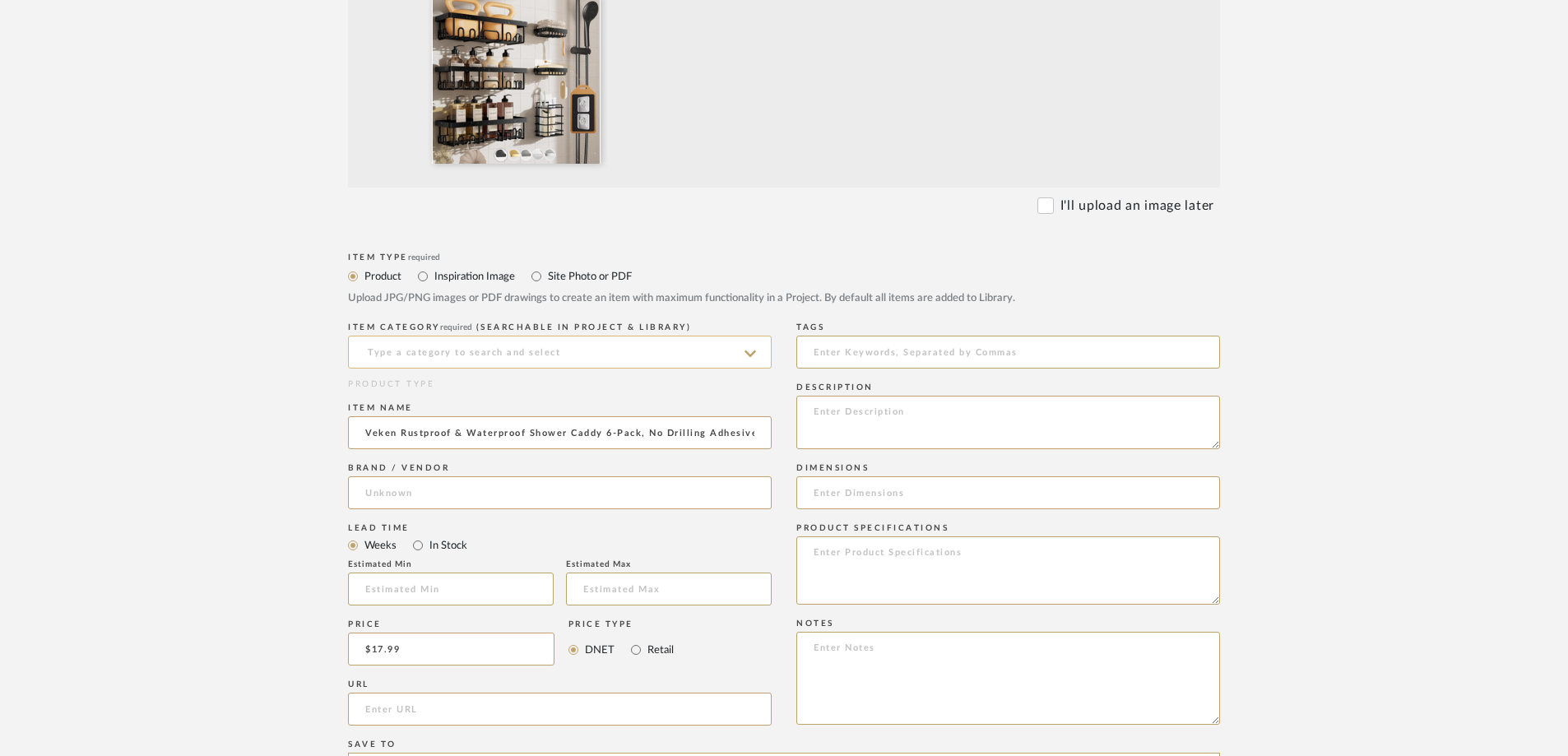 click 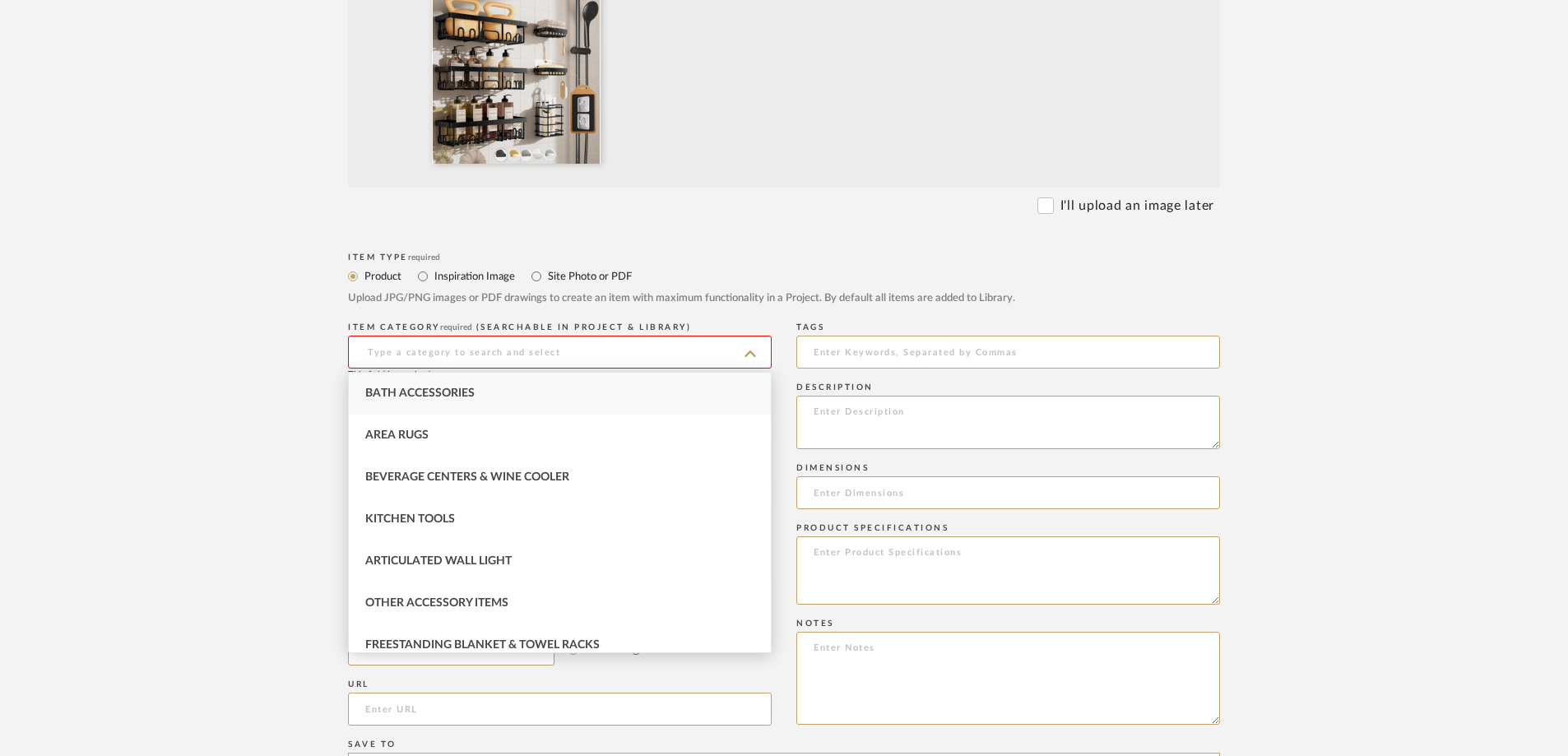 click on "Bath Accessories" at bounding box center (559, 393) 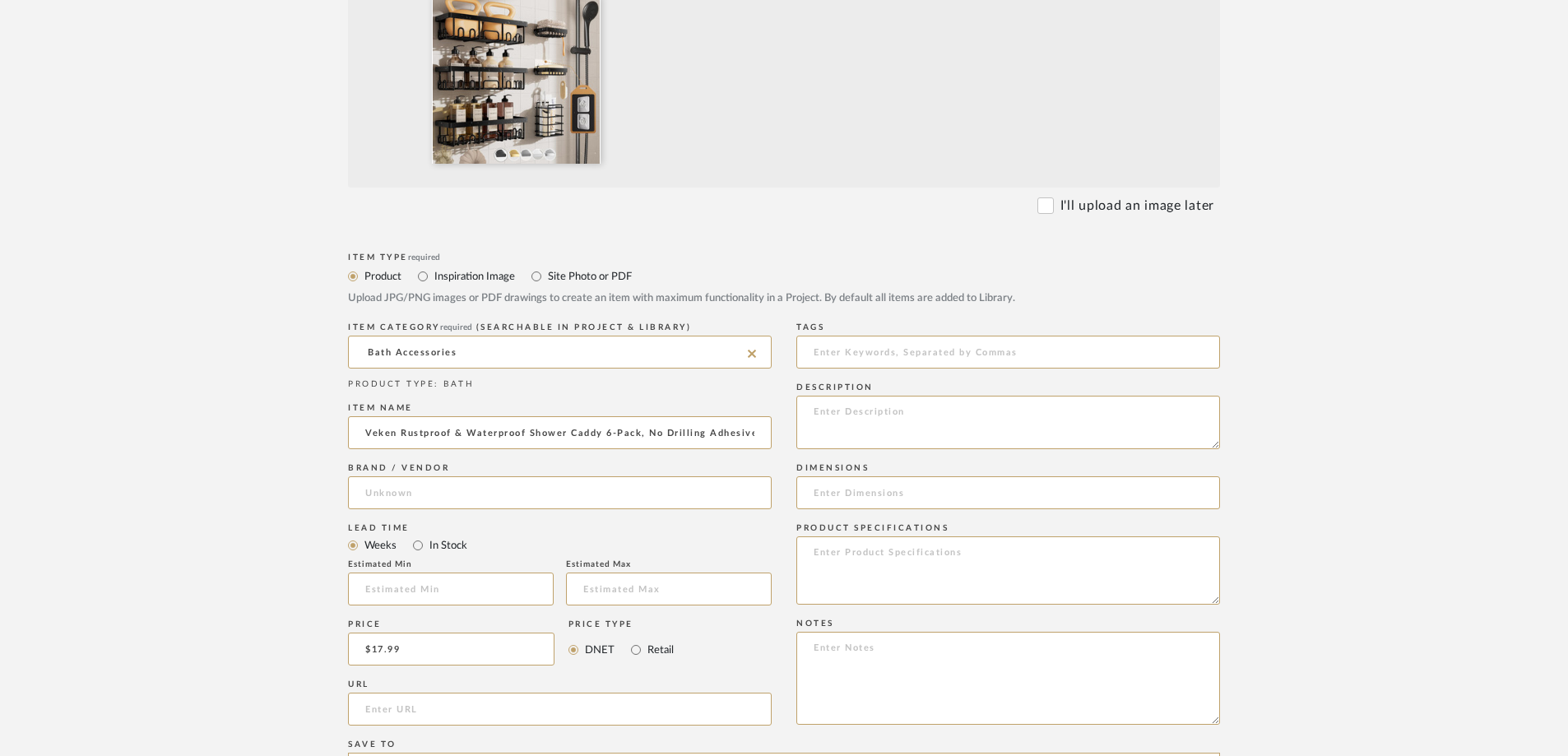 click on "Bulk upload images - create multiple items  Import from Pinterest - create items Drag and drop image or PDF files here or click to select. I'll upload an image later  Item Type  required Product Inspiration Image  Site Photo or PDF   Upload JPG/PNG images or PDF drawings to create an item with maximum functionality in a Project. By default all items are added to Library.   ITEM CATEGORY  required (Searchable in Project & Library) Bath Accessories  PRODUCT TYPE : BATH  Item name  Veken Rustproof & Waterproof Shower Caddy 6-Pack, No Drilling Adhesive Shelves Rack  Brand / Vendor   Lead Time  Weeks In Stock  Estimated Min   Estimated Max   Price  $17.99  Price Type  DNET Retail  URL   Tags   Description   Dimensions   Product Specifications   Notes   Save To  Projects Carobrese ROOM QTY  Products for Consideration   Primary Bedroom   Kitchen   Half/Guest Bathroom   Living Room   Primary Bathroom  1  Guest Bedroom off the Kitchen   Jack and [PERSON_NAME] Bathroom   Guest Bedroom off the Living Room   Laundry Room   BTB" 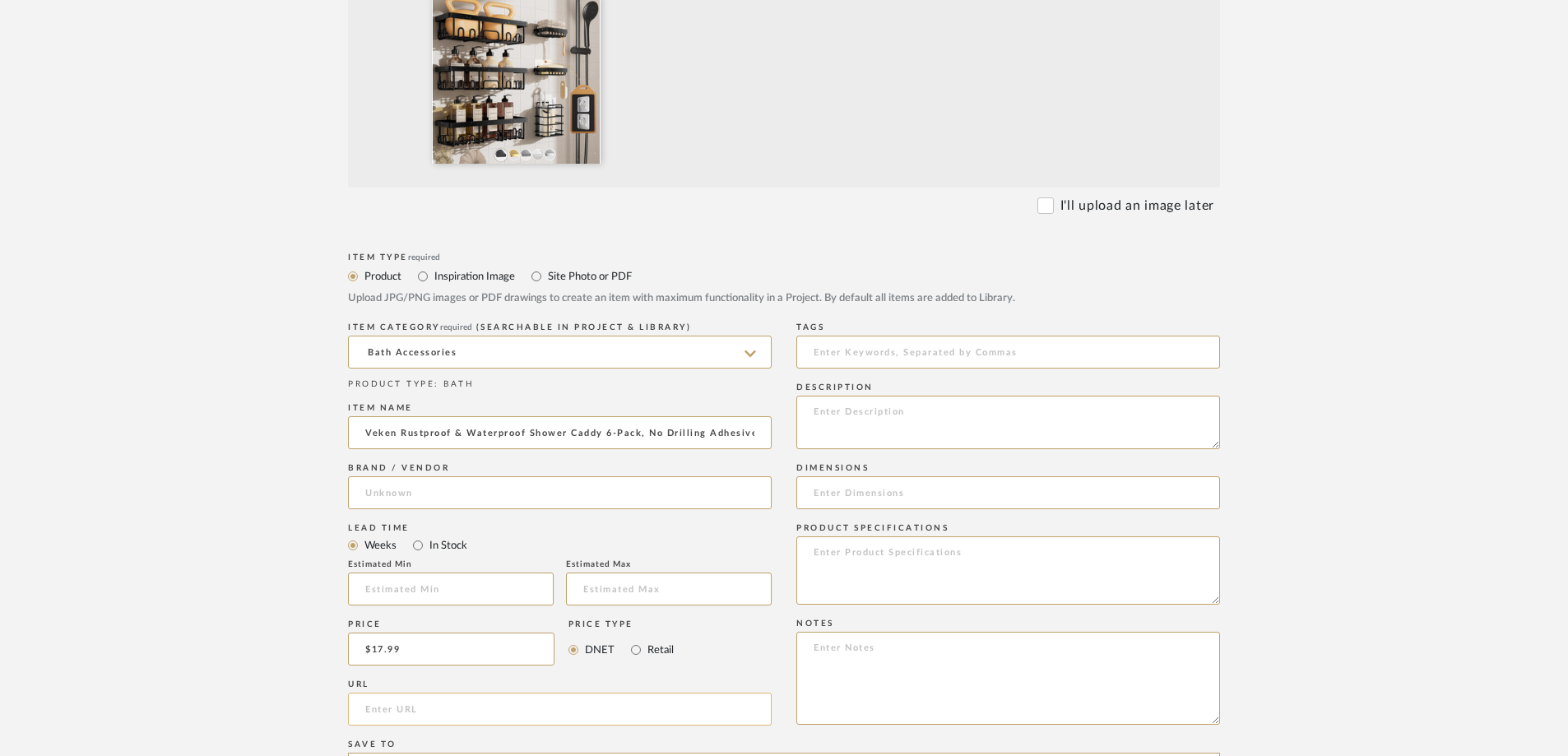 click 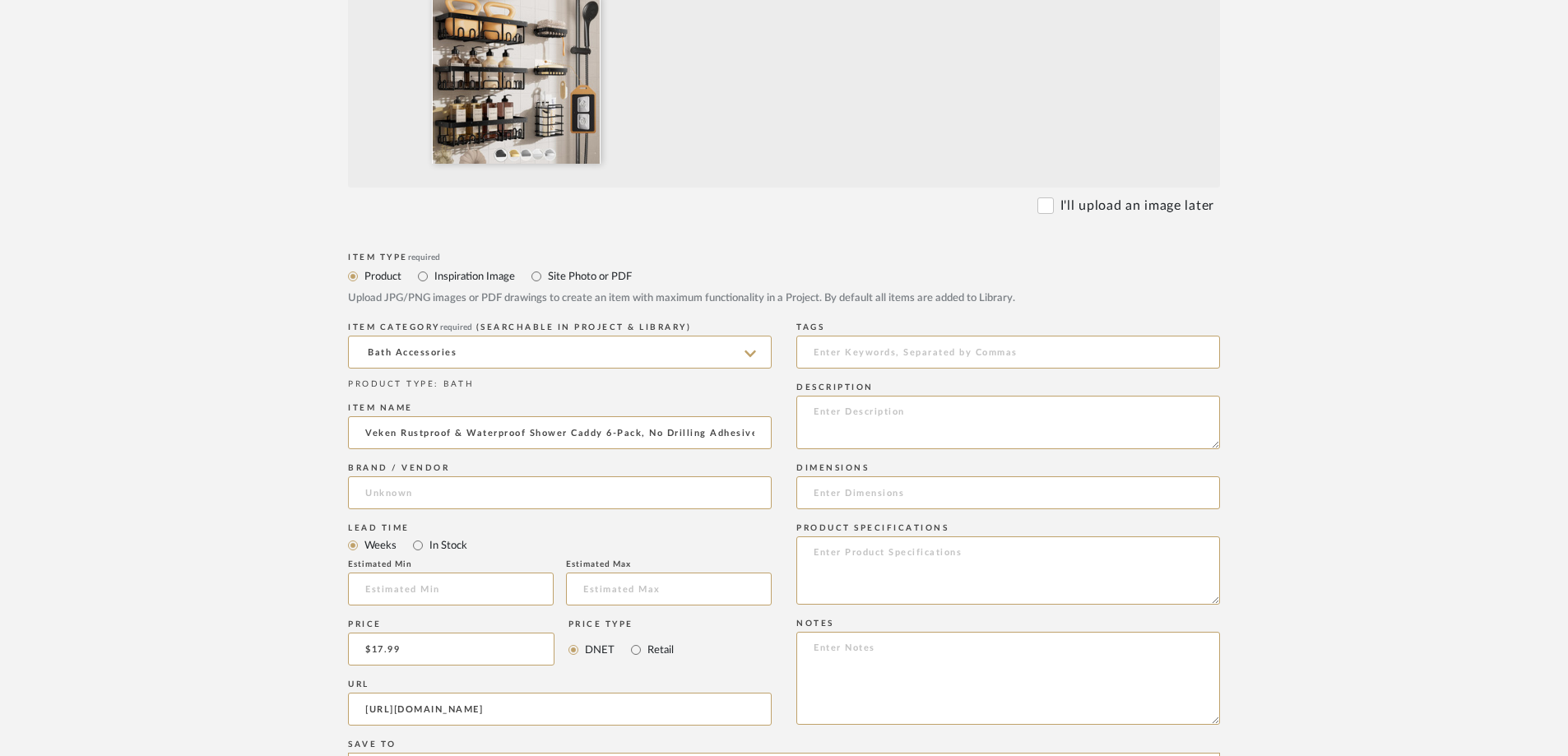 type on "[URL][DOMAIN_NAME]" 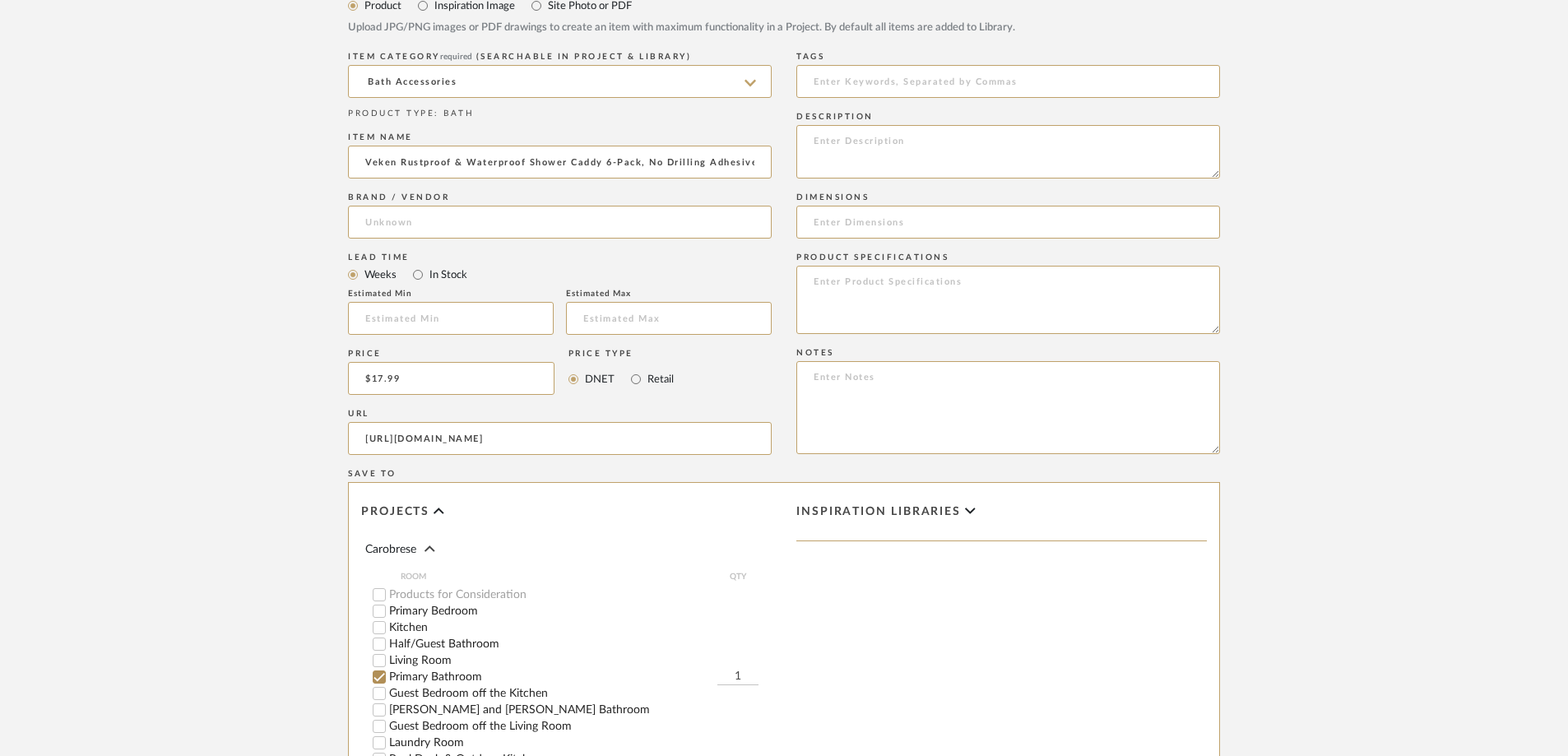 scroll, scrollTop: 823, scrollLeft: 0, axis: vertical 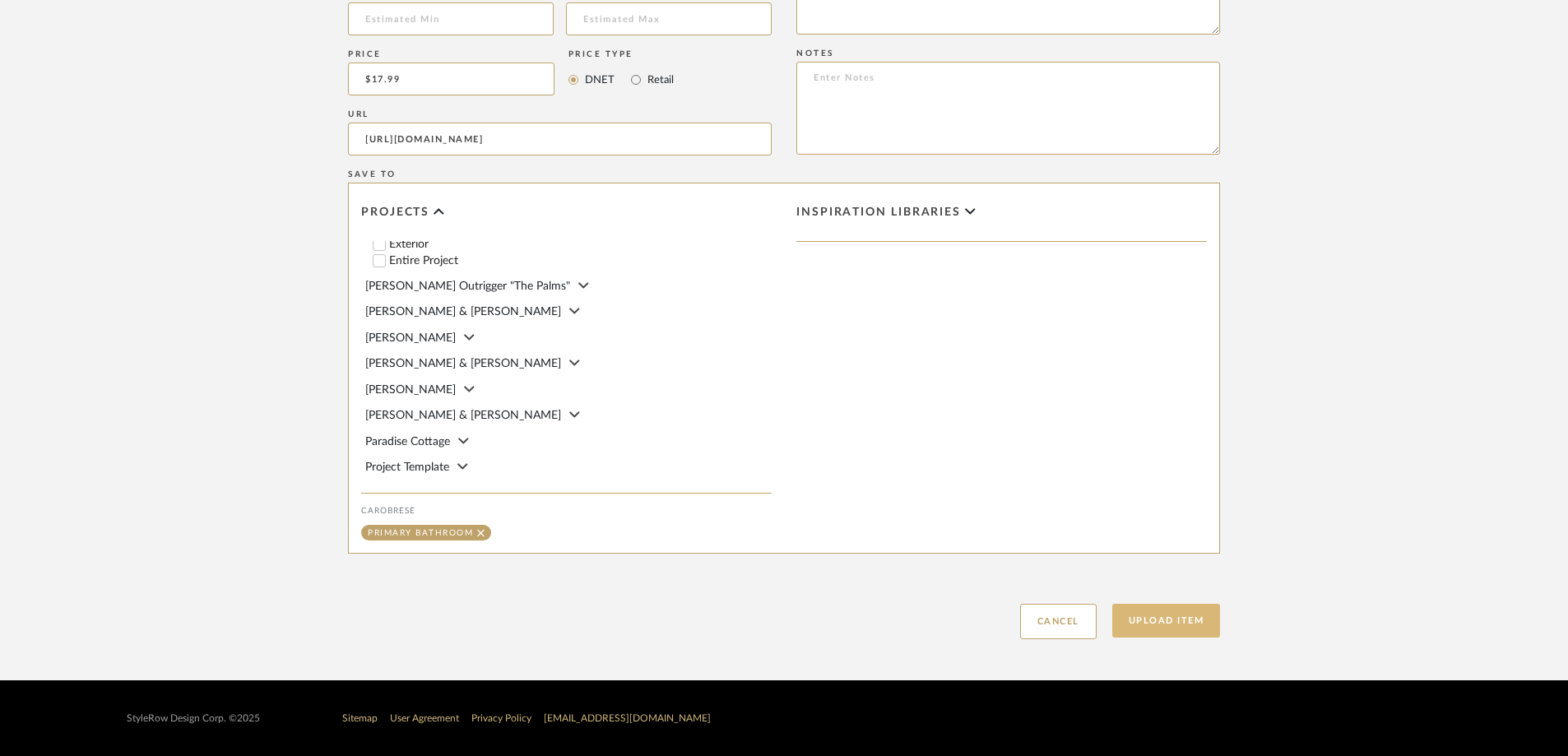 click on "Upload Item" 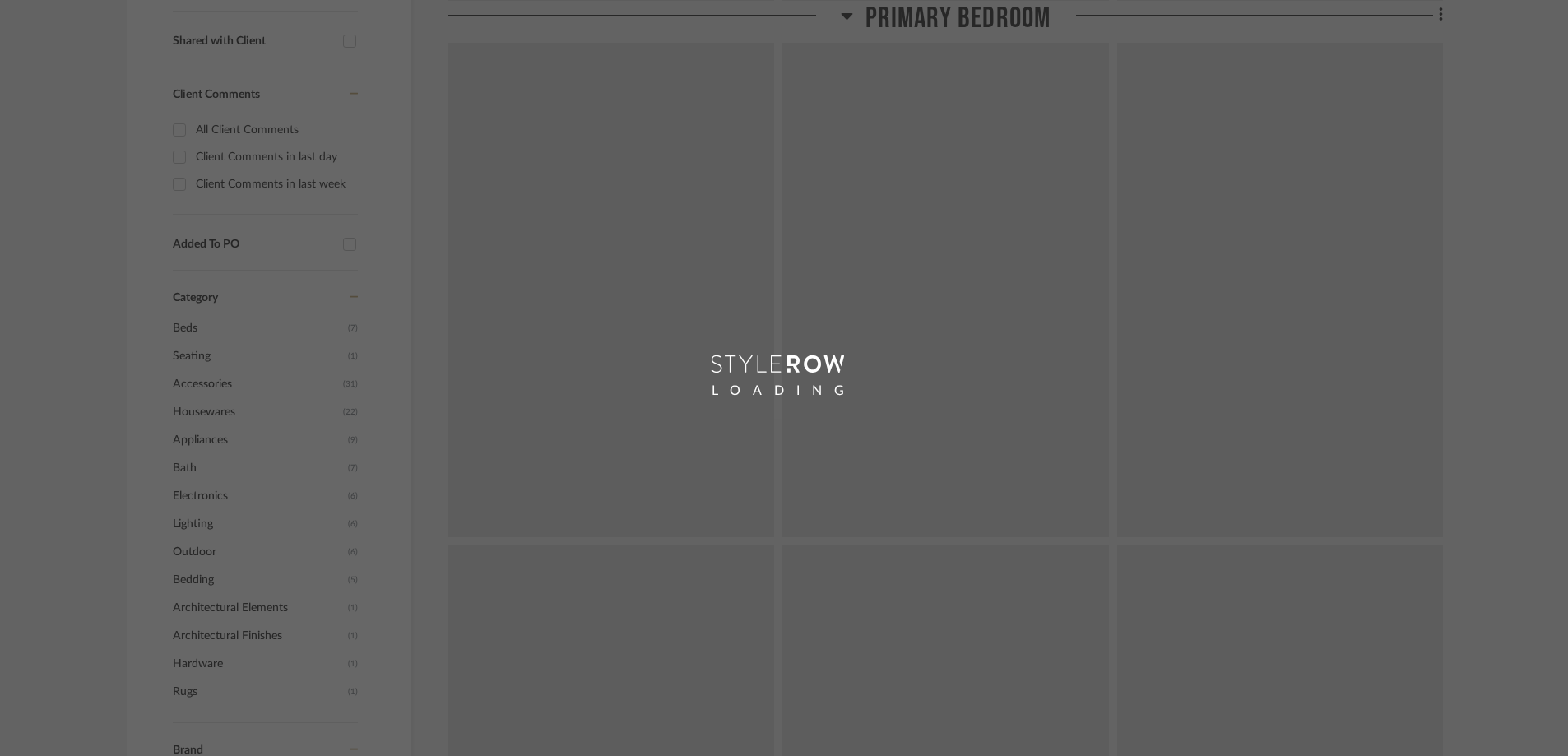 scroll, scrollTop: 0, scrollLeft: 0, axis: both 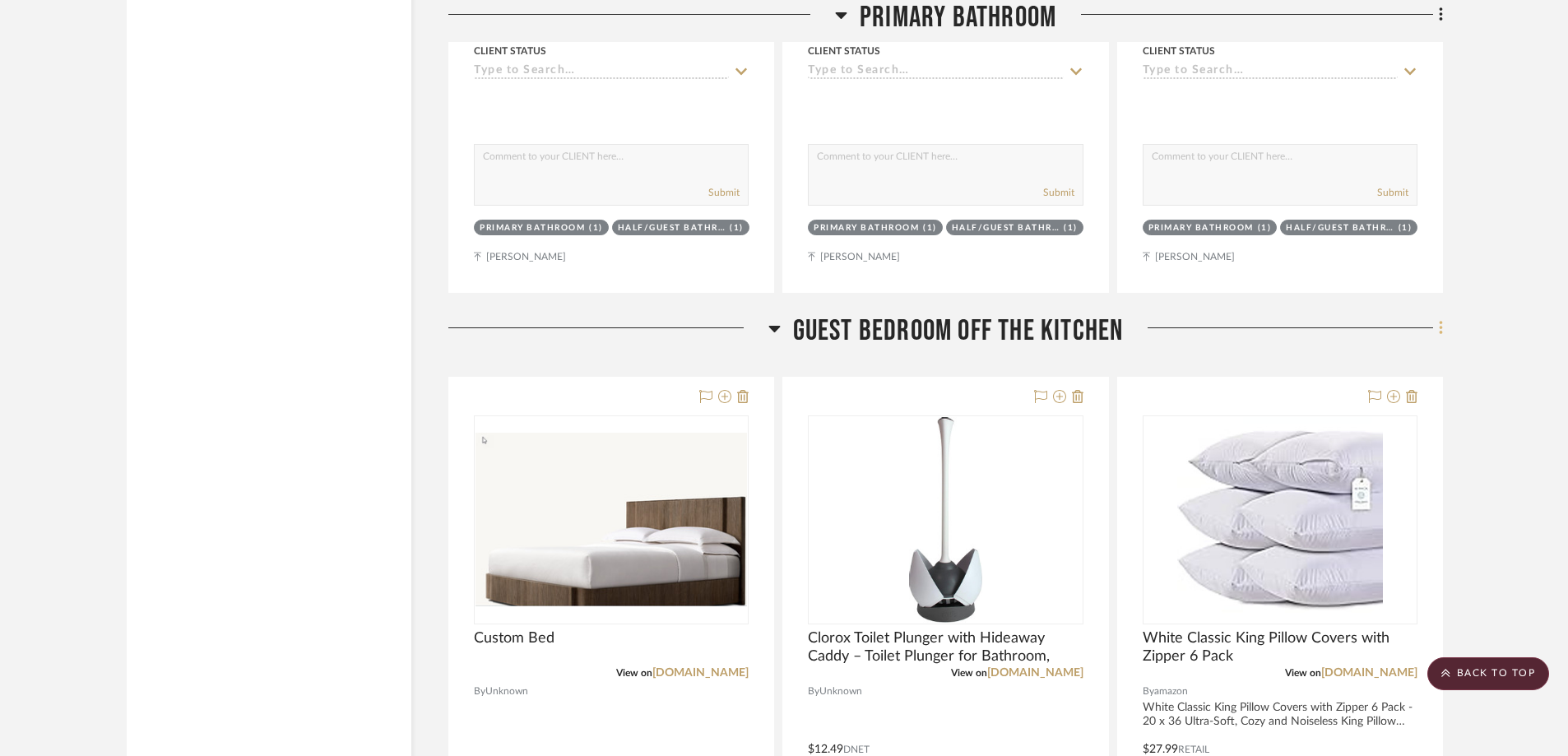 click 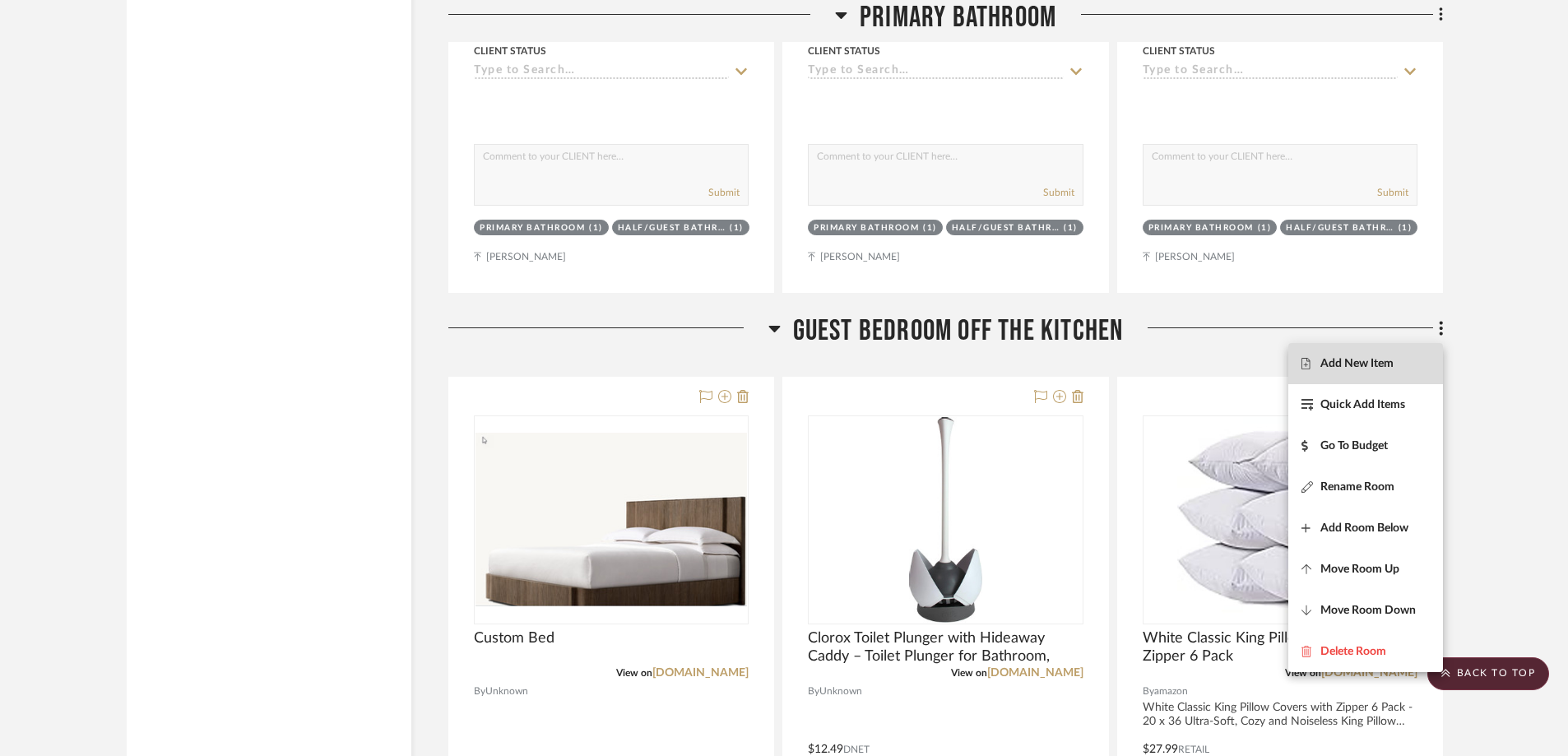 click on "Add New Item" at bounding box center (1366, 364) 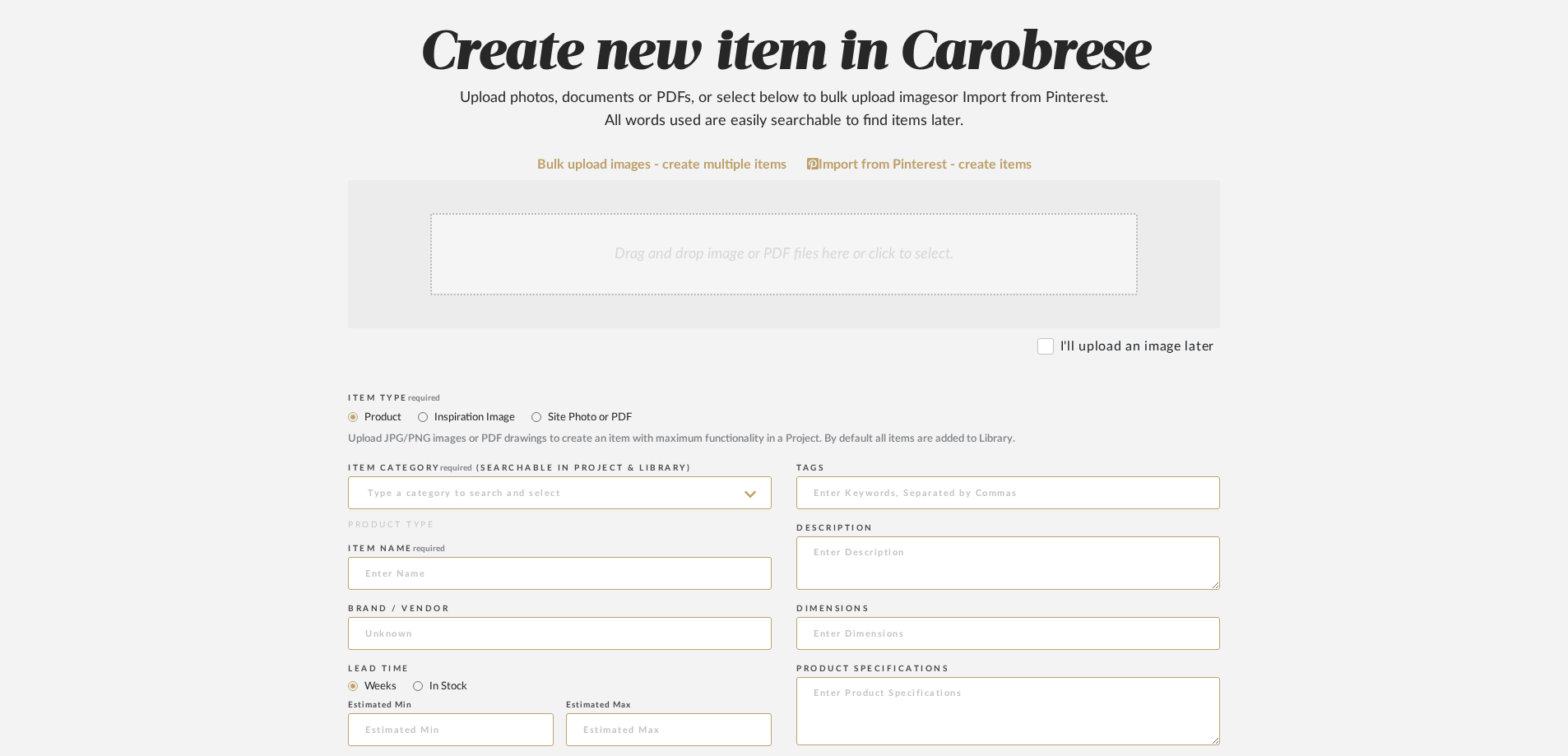 scroll, scrollTop: 329, scrollLeft: 0, axis: vertical 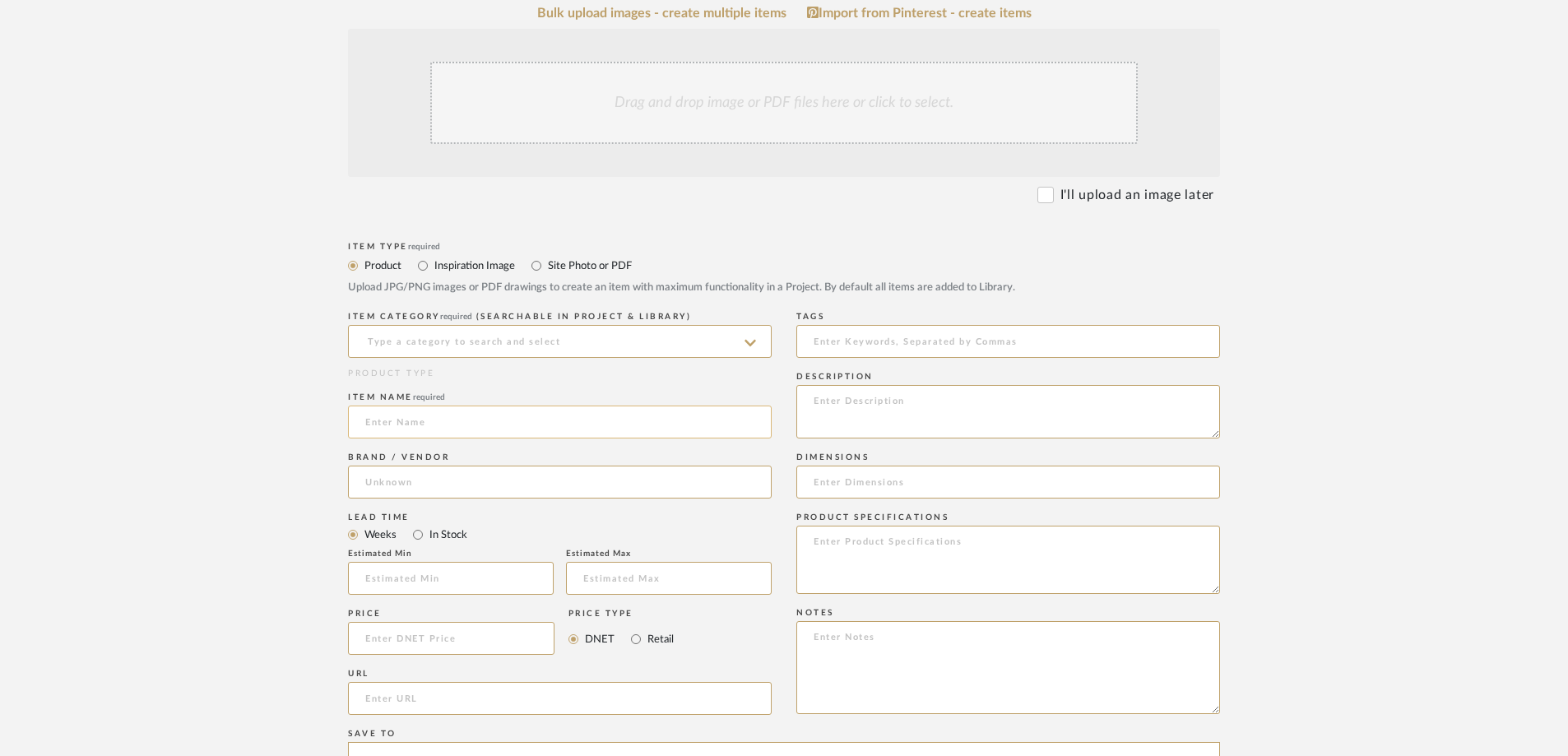 click 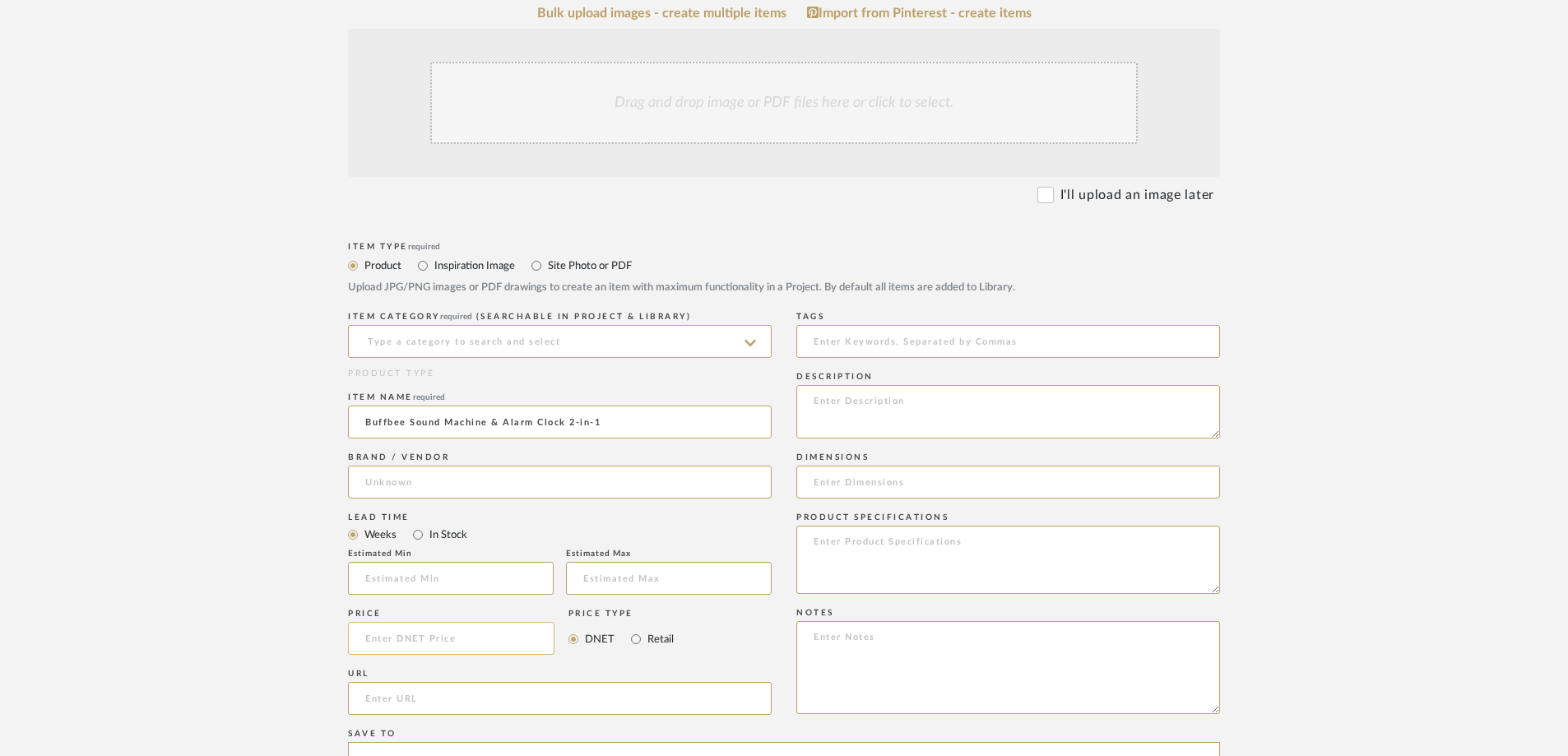 type on "Buffbee Sound Machine & Alarm Clock 2-in-1" 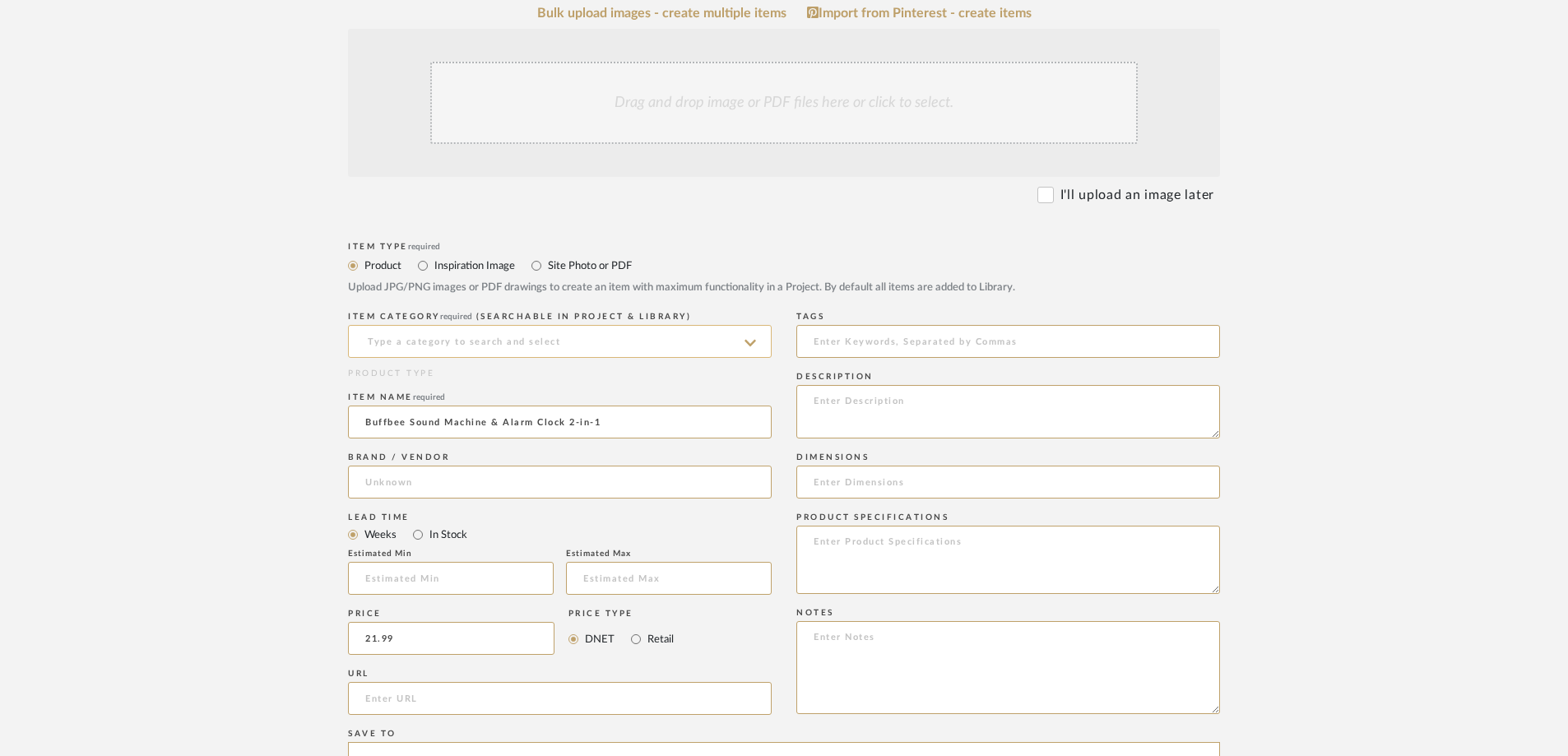 type on "$21.99" 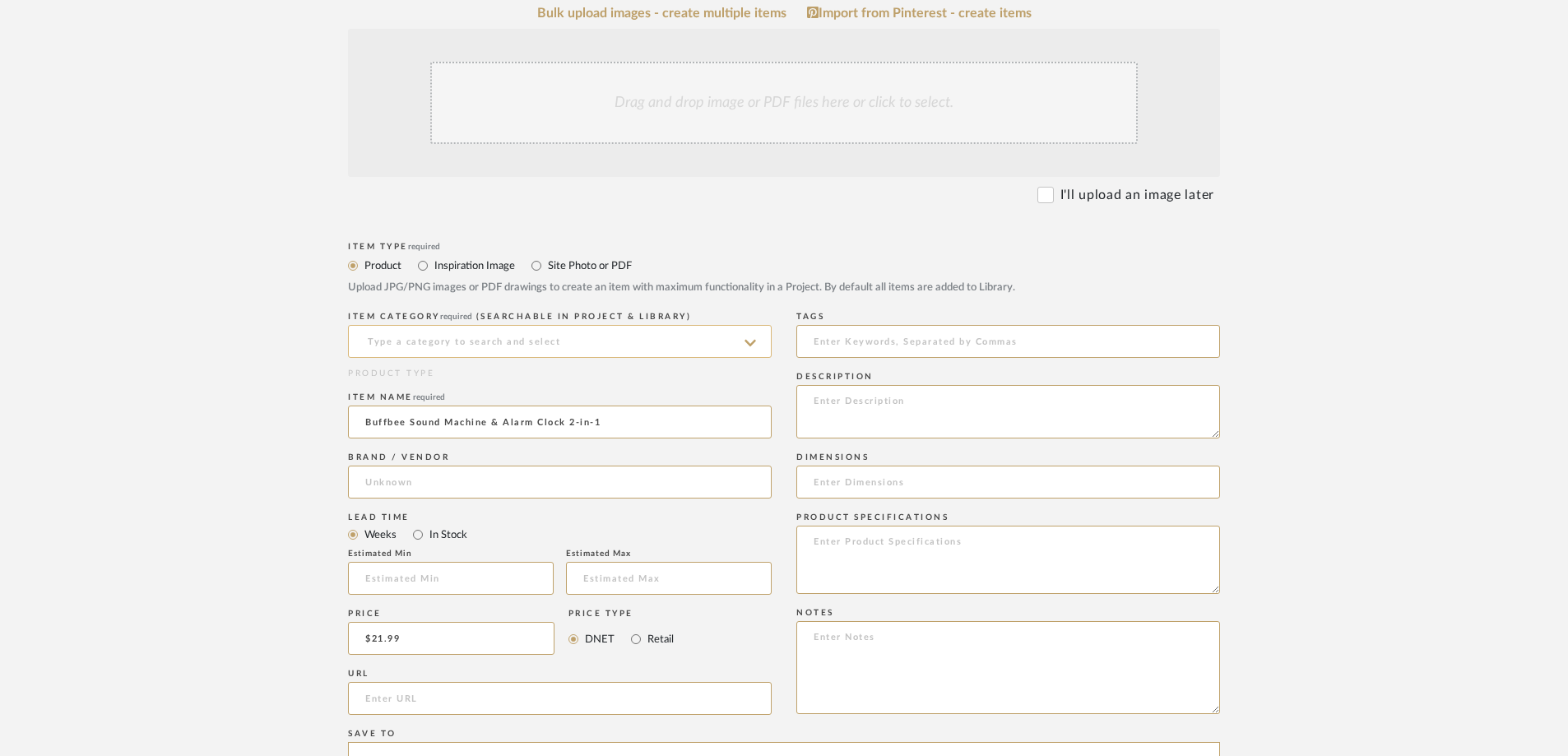 click 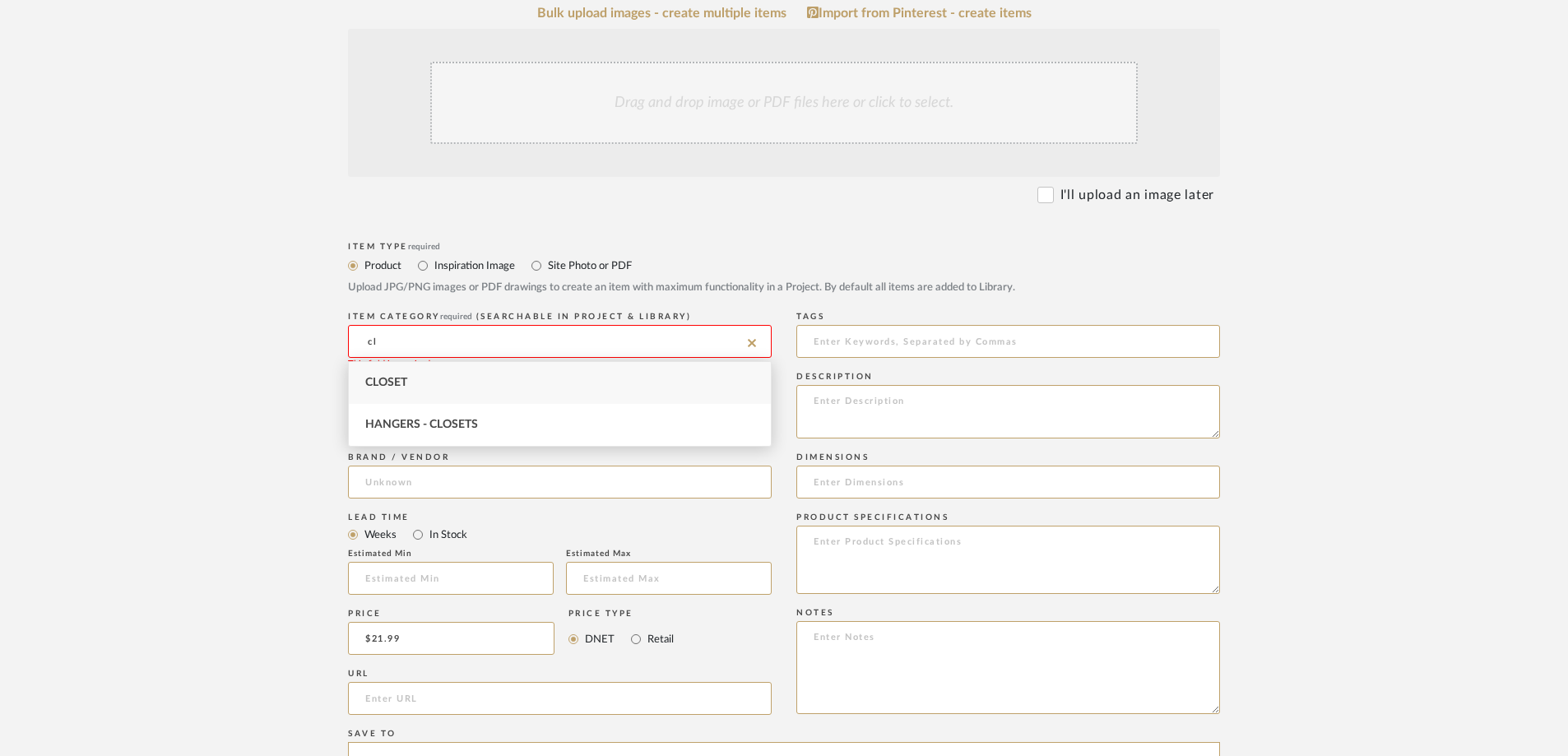 type on "c" 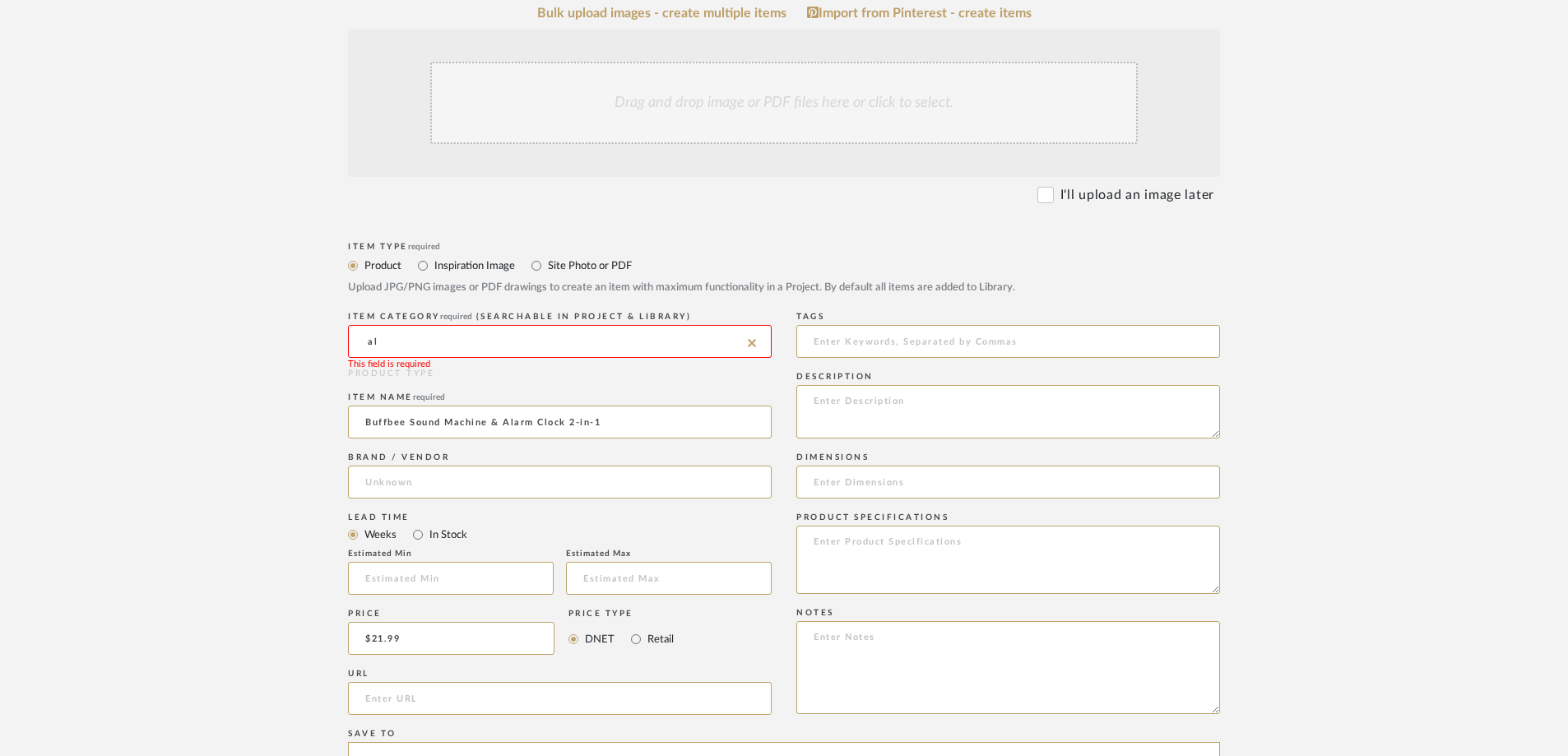 type on "a" 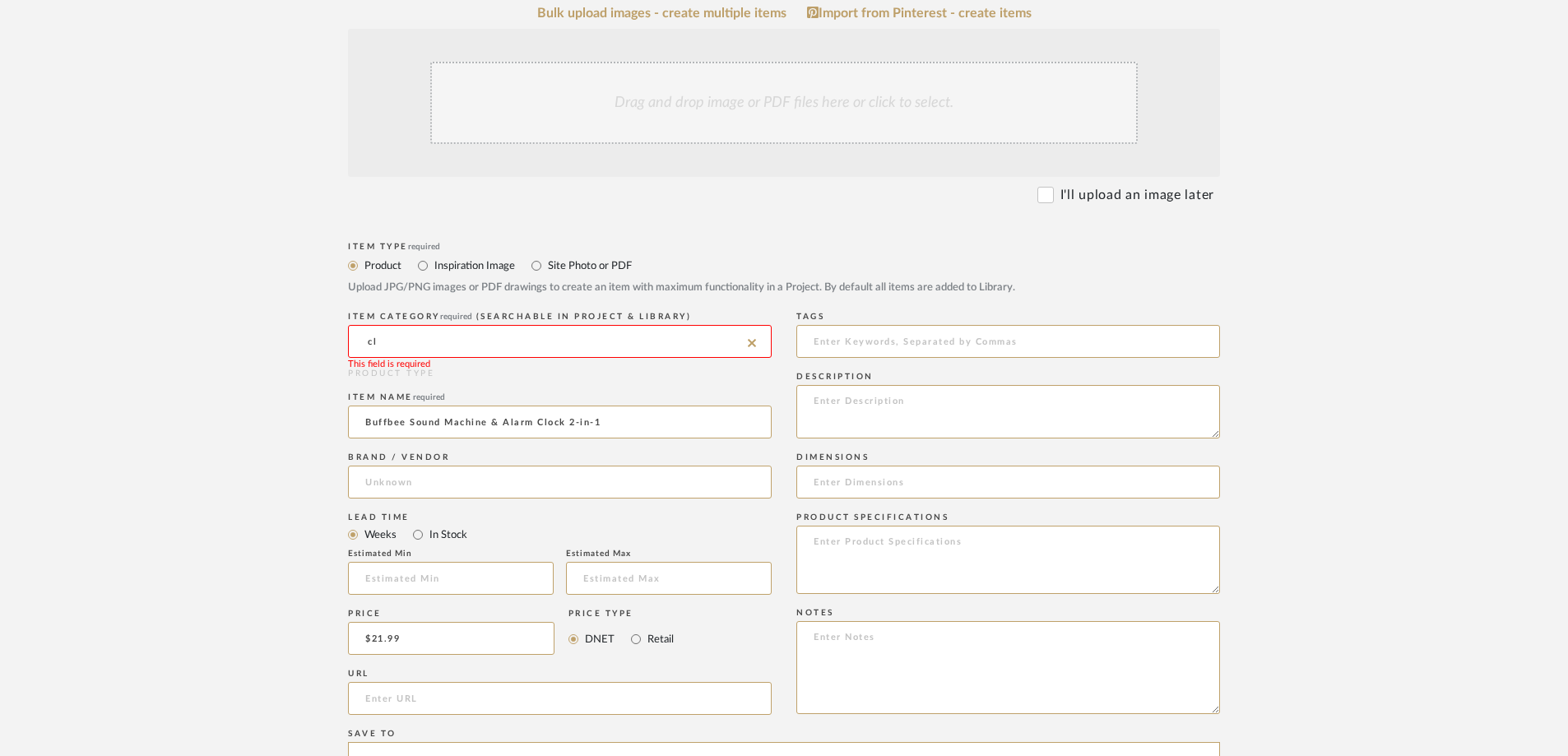 type on "c" 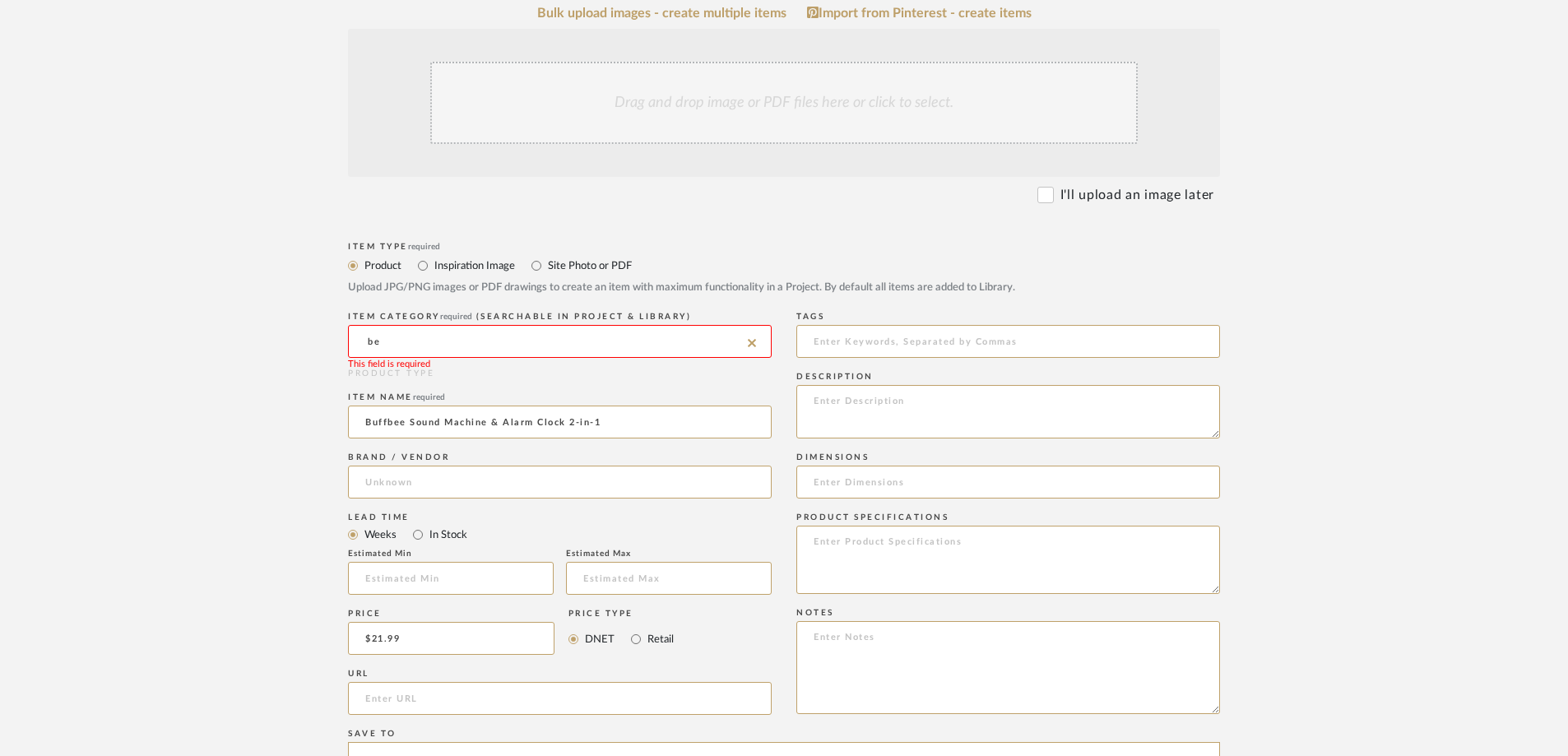 type on "b" 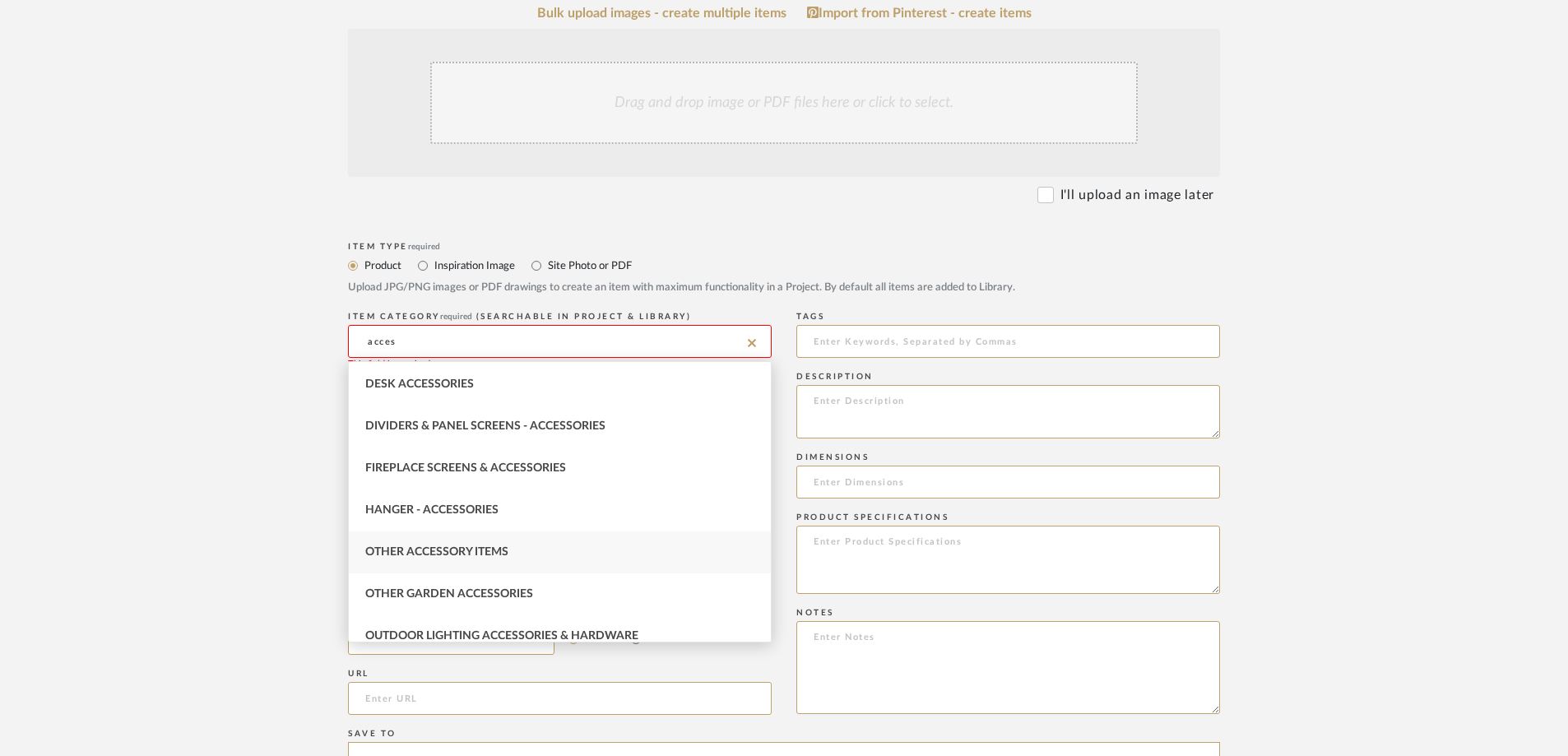 scroll, scrollTop: 140, scrollLeft: 0, axis: vertical 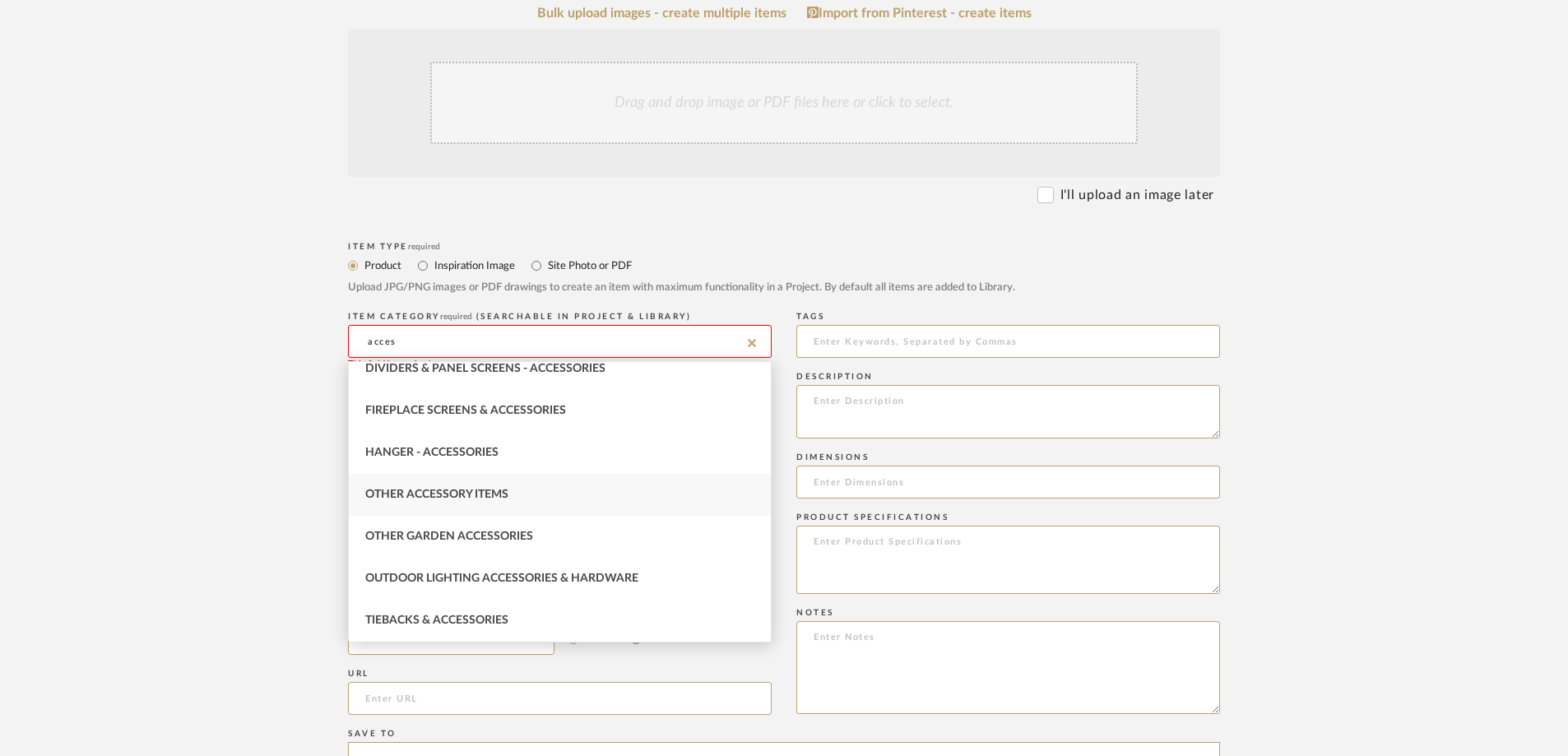 click on "Other Accessory Items" at bounding box center [437, 494] 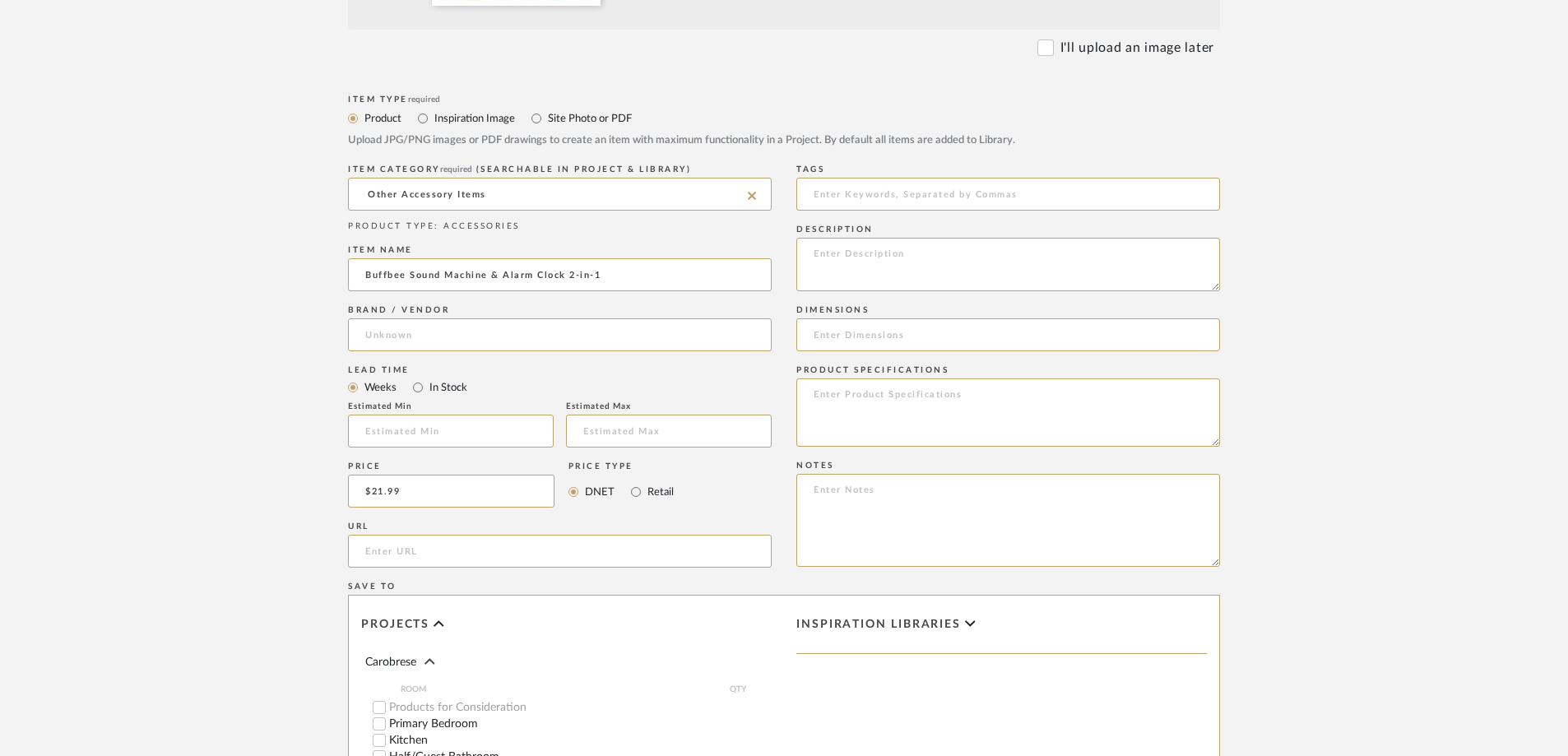 scroll, scrollTop: 658, scrollLeft: 0, axis: vertical 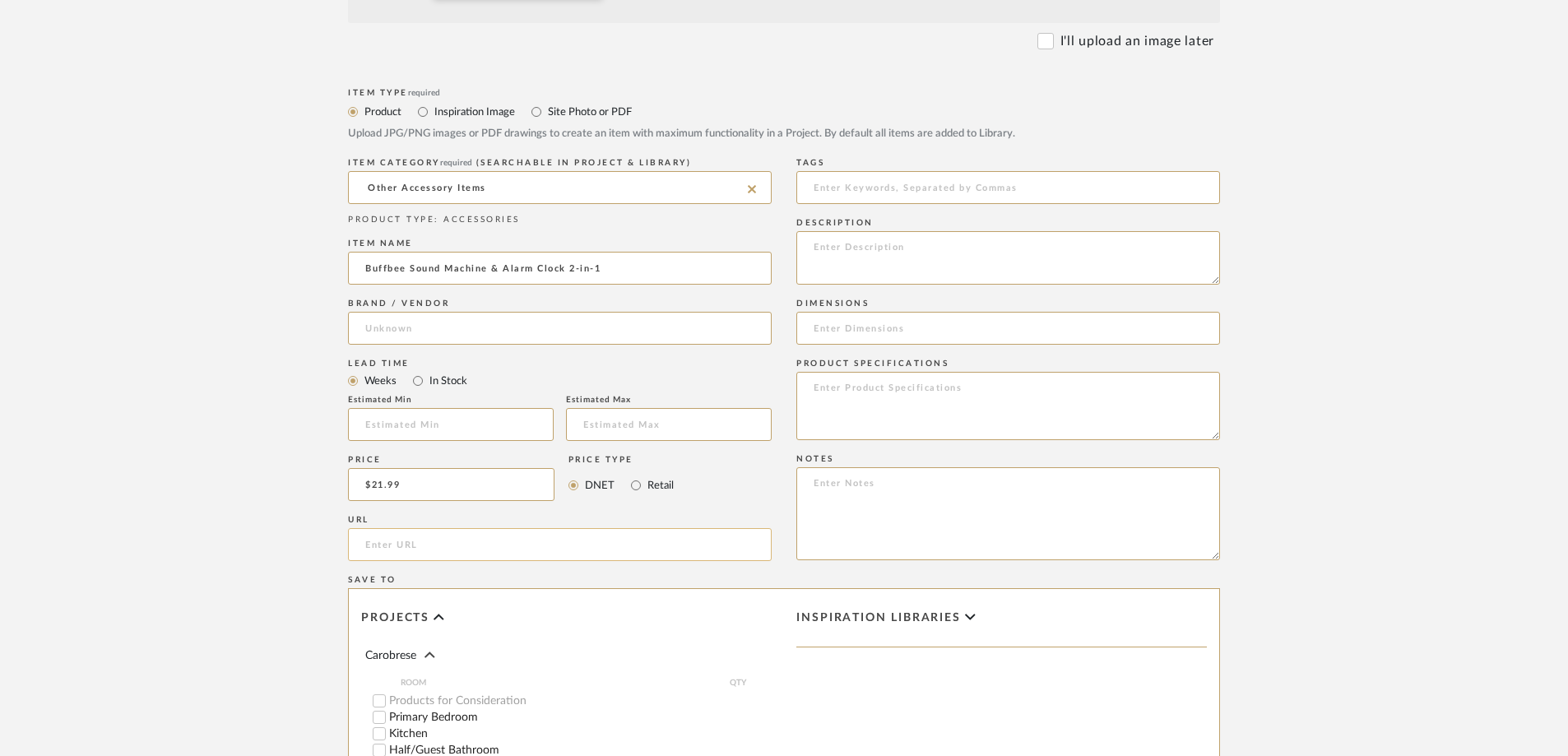 click 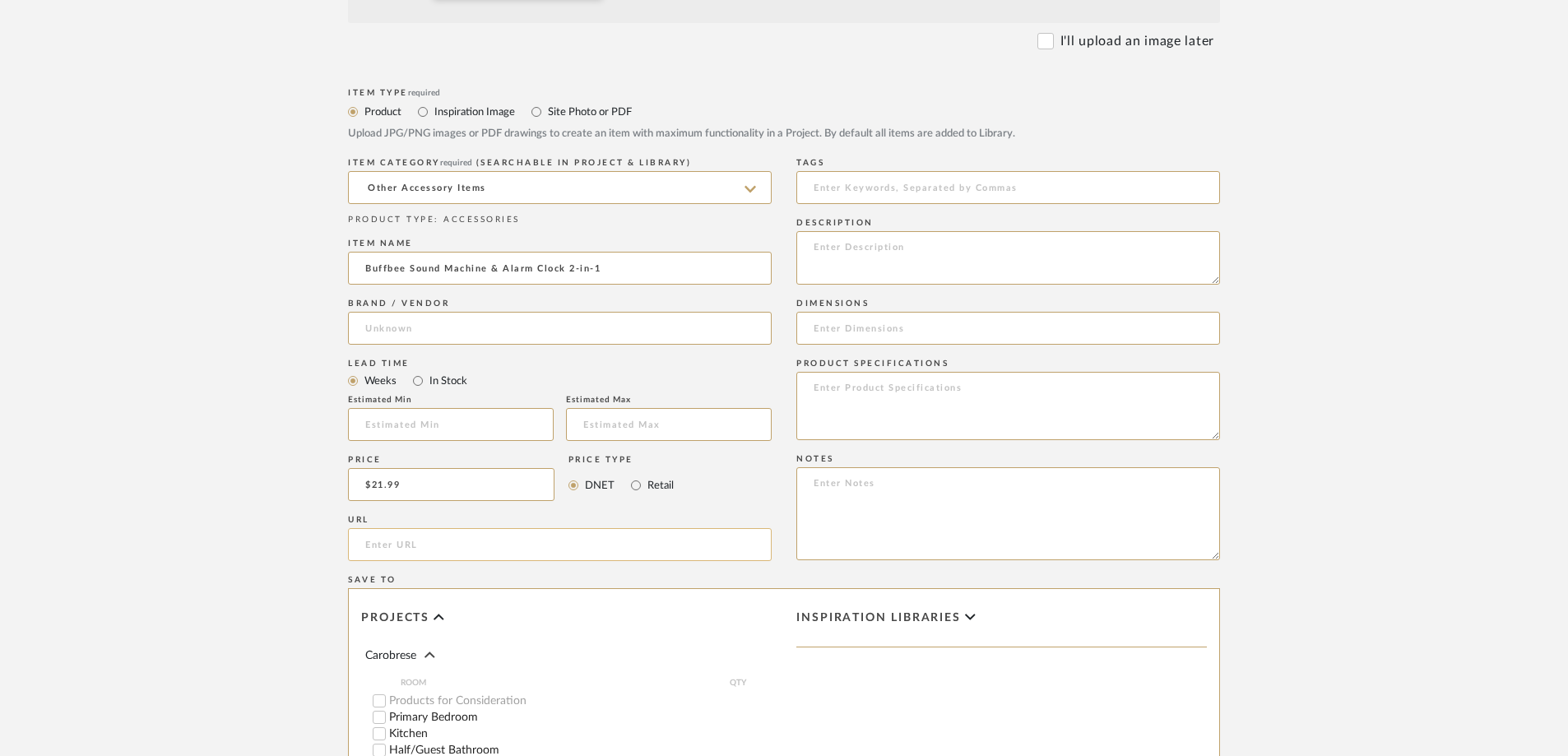 paste on "[URL][DOMAIN_NAME]" 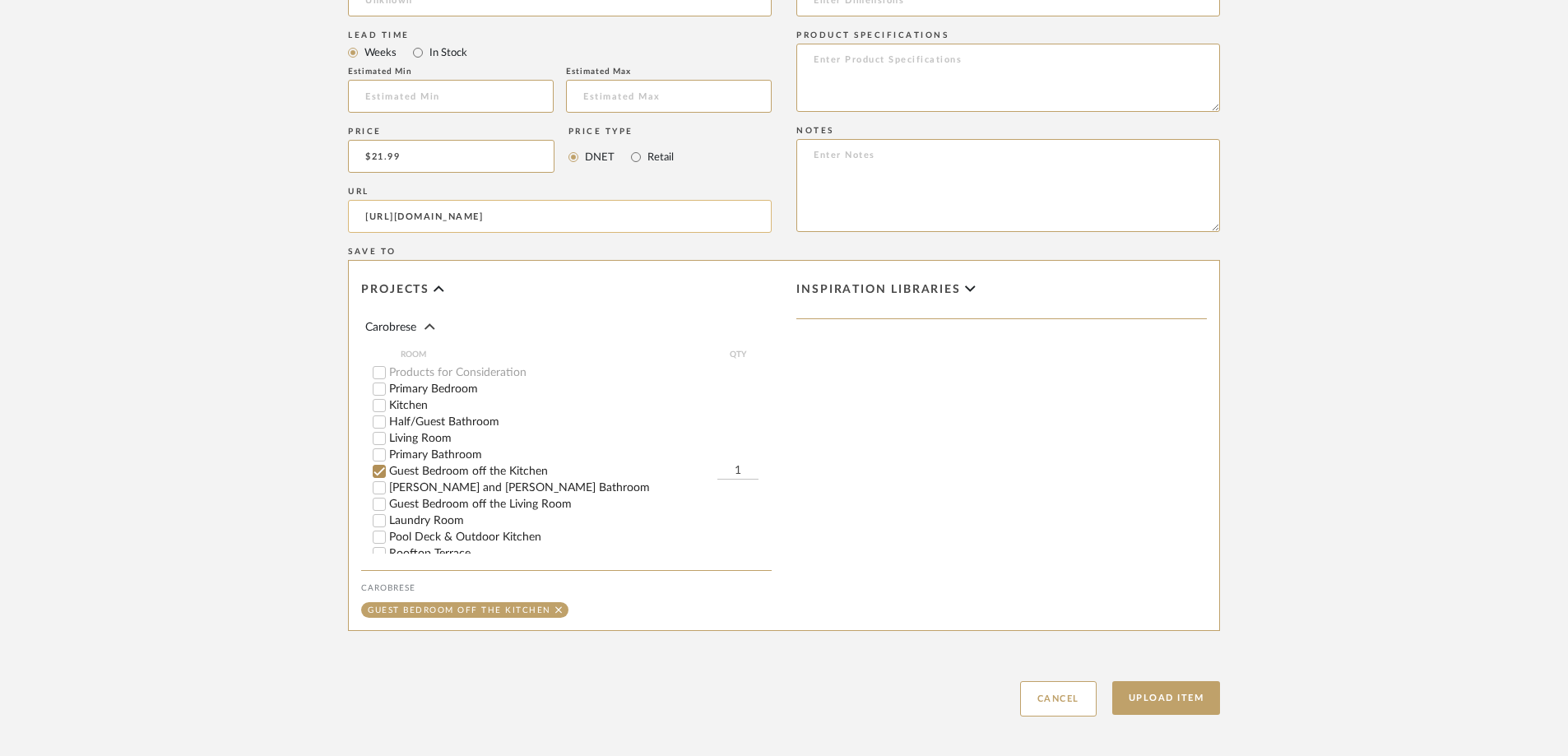 scroll, scrollTop: 987, scrollLeft: 0, axis: vertical 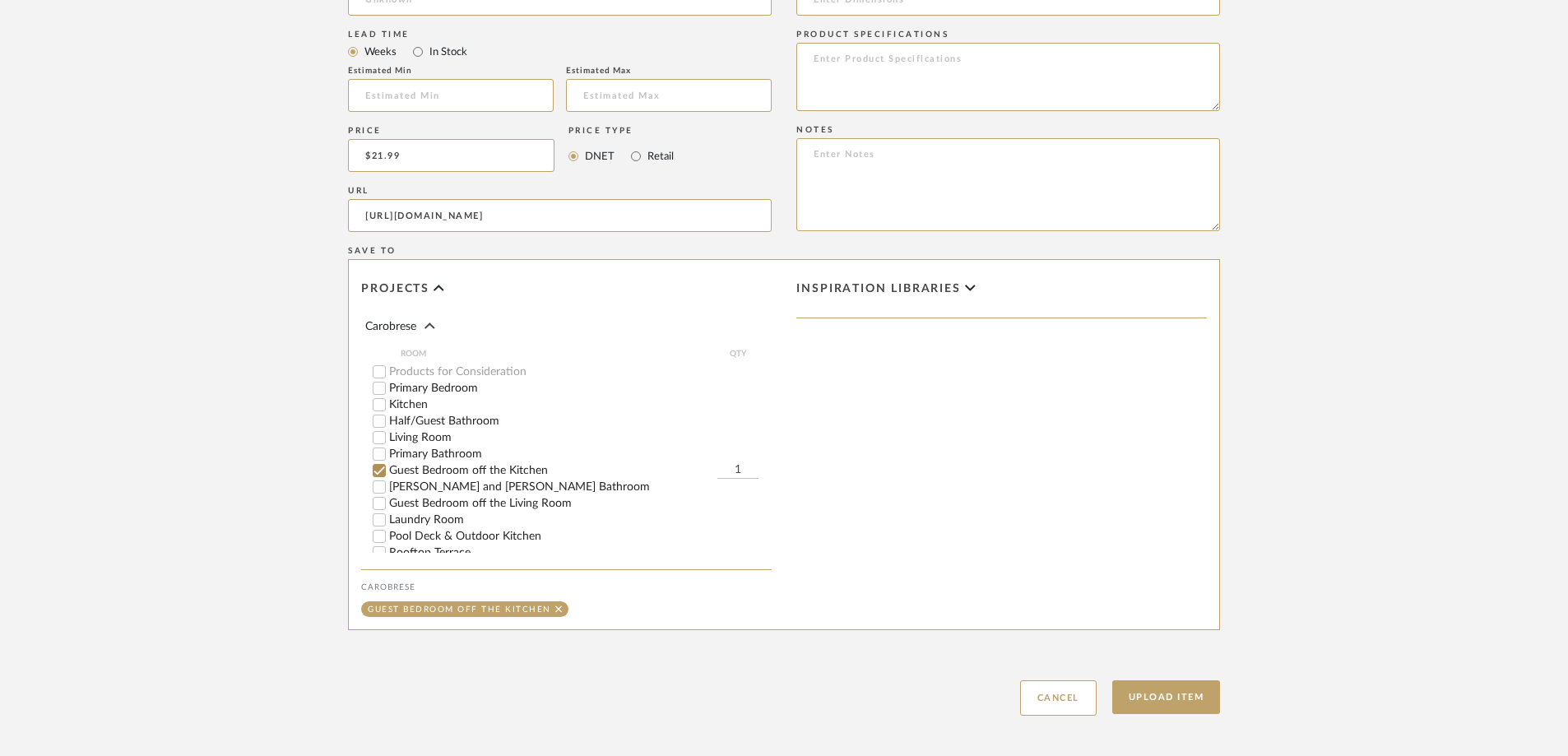 type on "[URL][DOMAIN_NAME]" 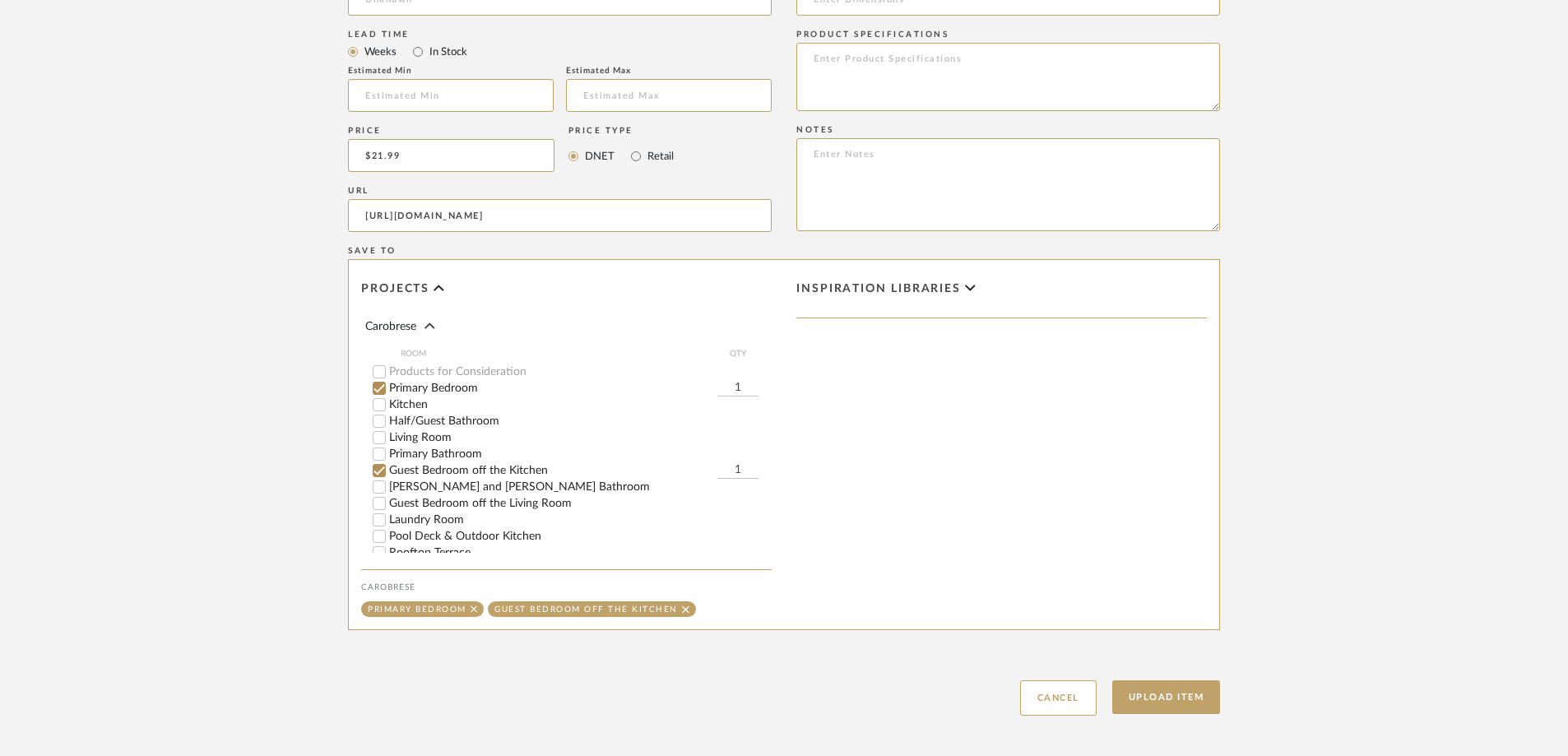 click on "Guest Bedroom off the Living Room" at bounding box center [379, 503] 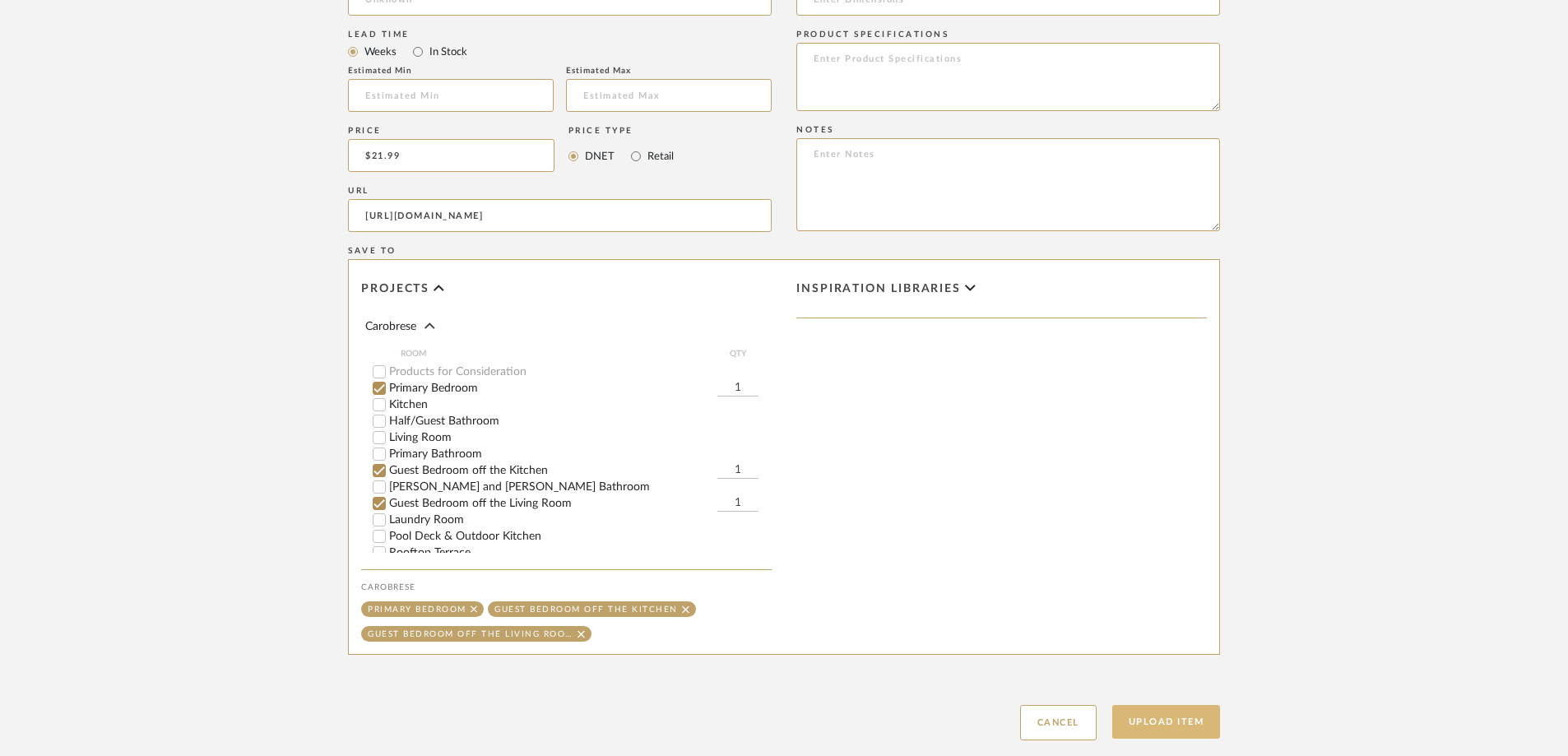 click on "Upload Item" 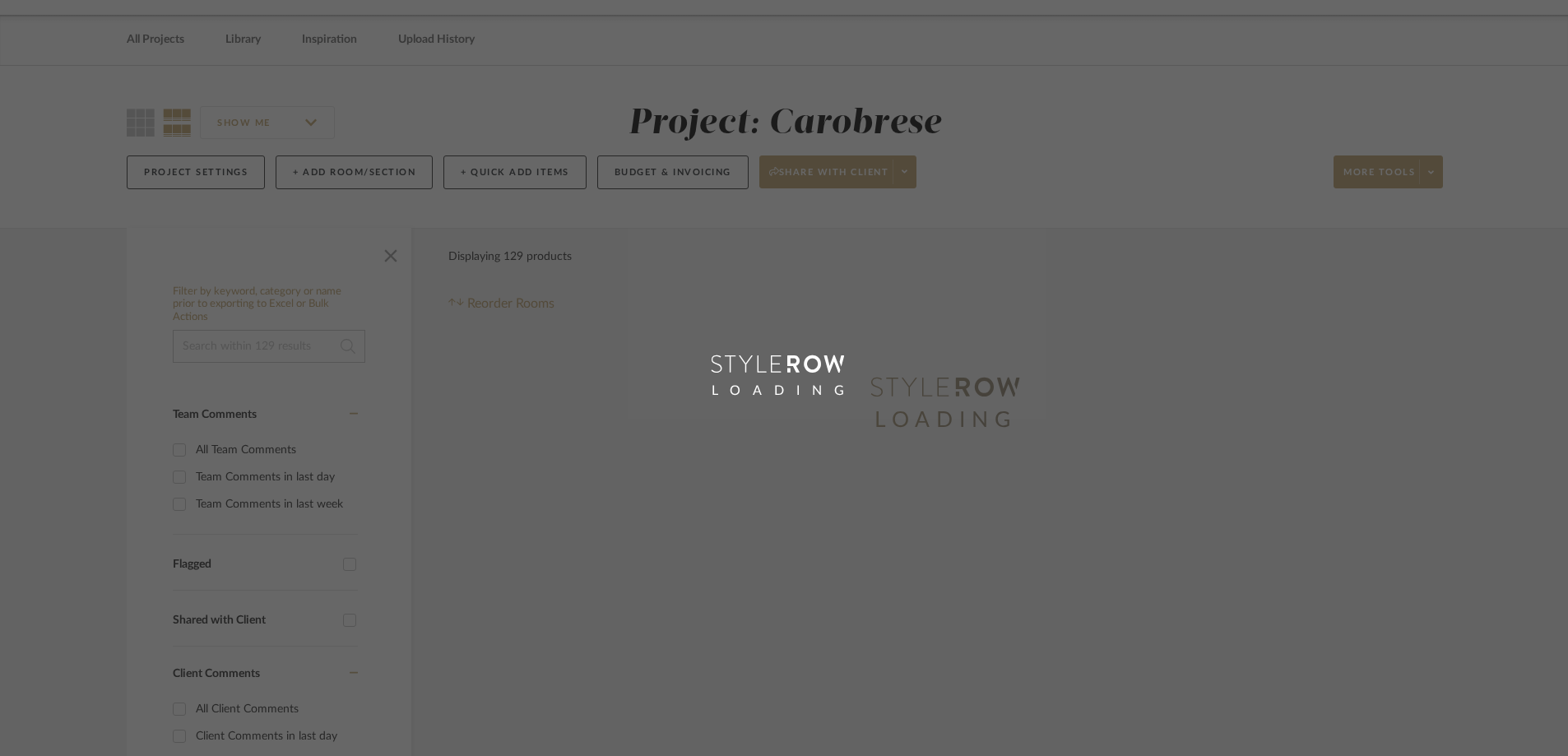 scroll, scrollTop: 0, scrollLeft: 0, axis: both 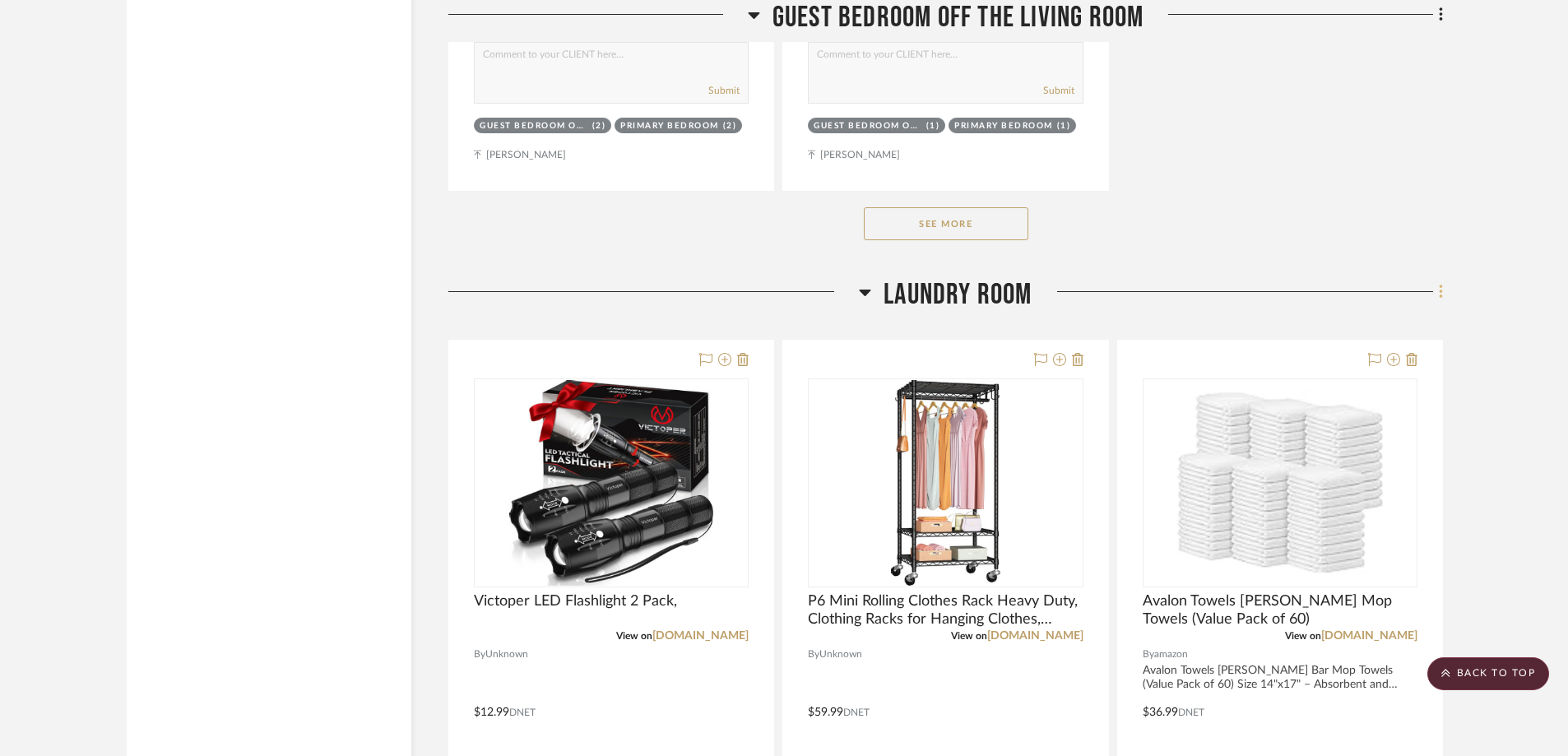click 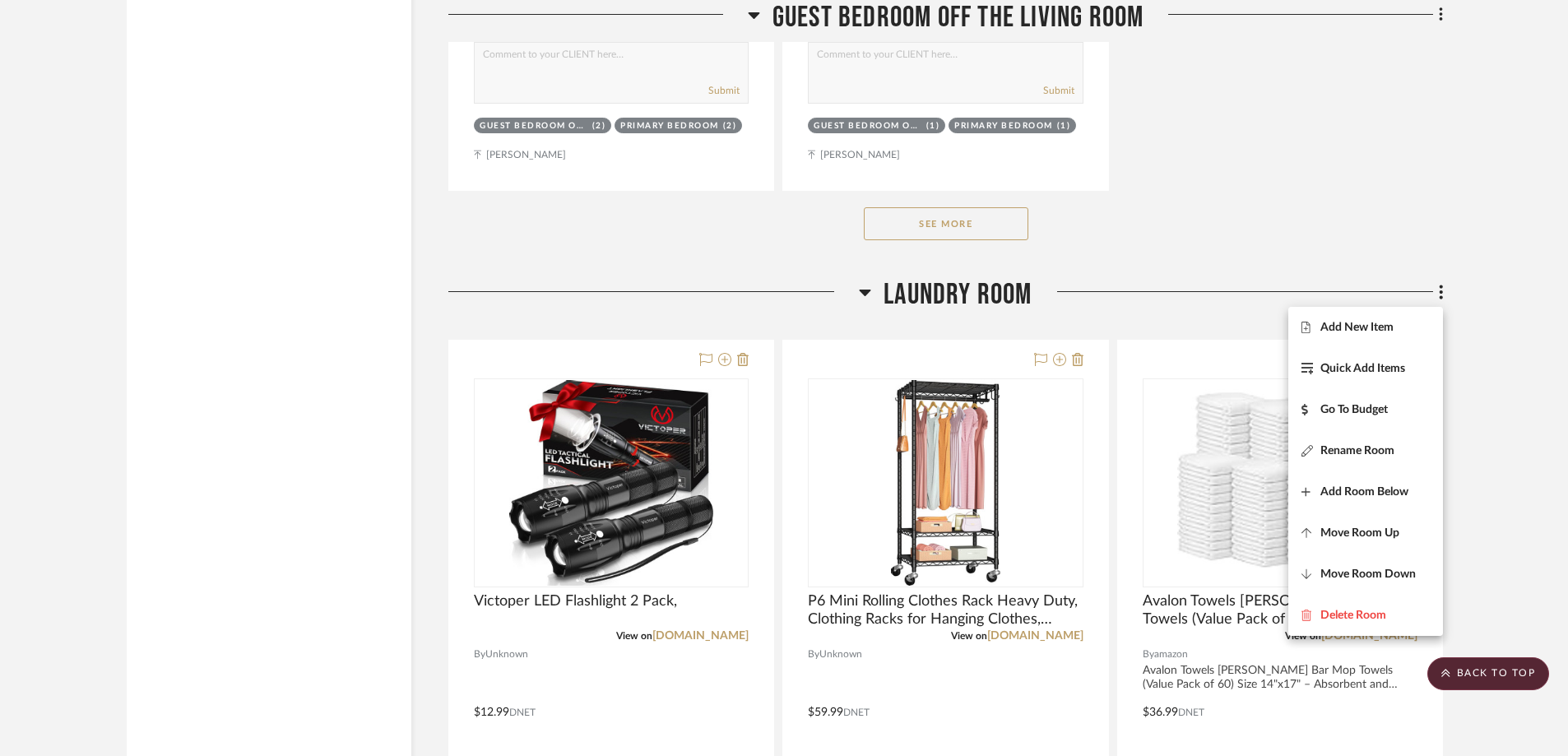 click on "Add New Item" at bounding box center (1357, 327) 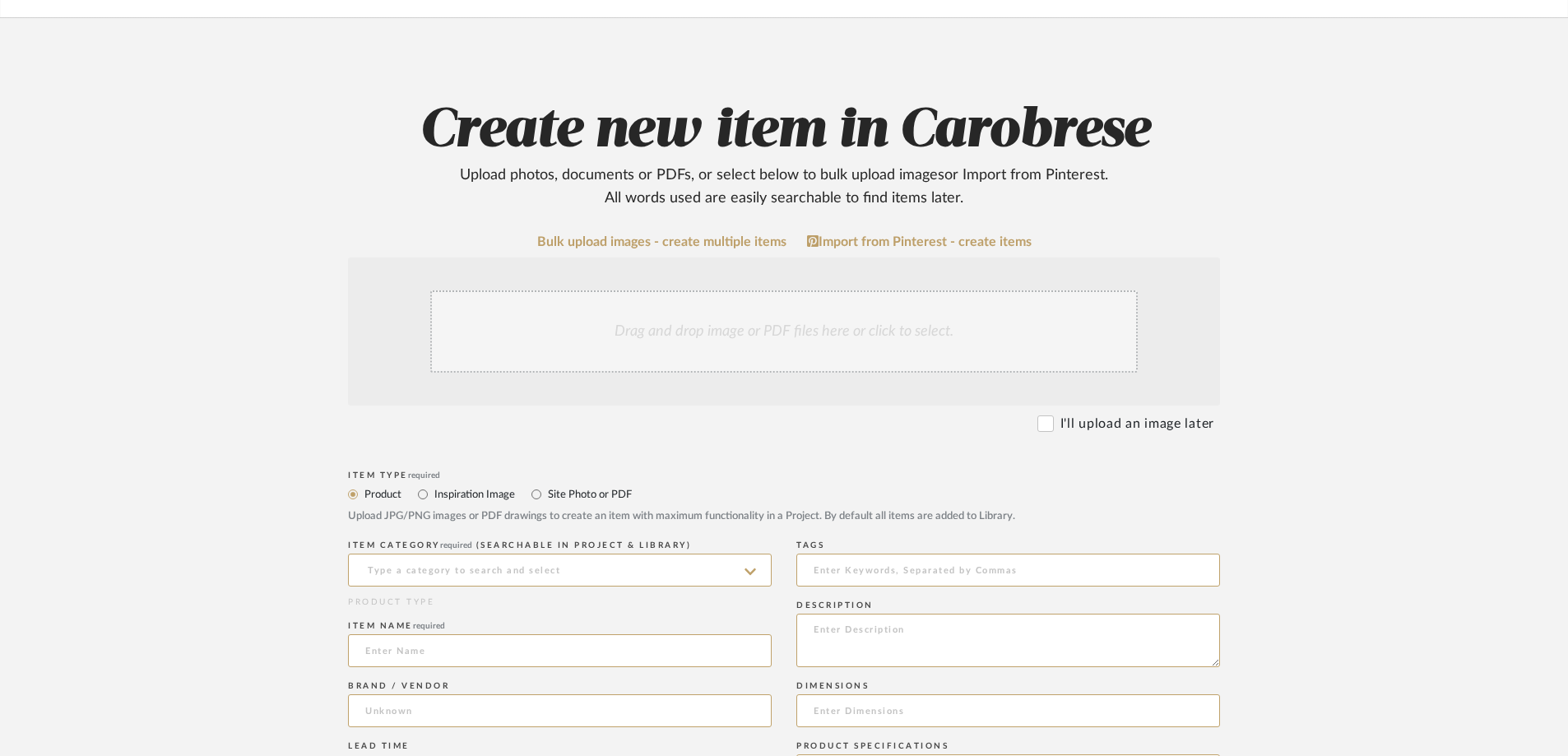 scroll, scrollTop: 329, scrollLeft: 0, axis: vertical 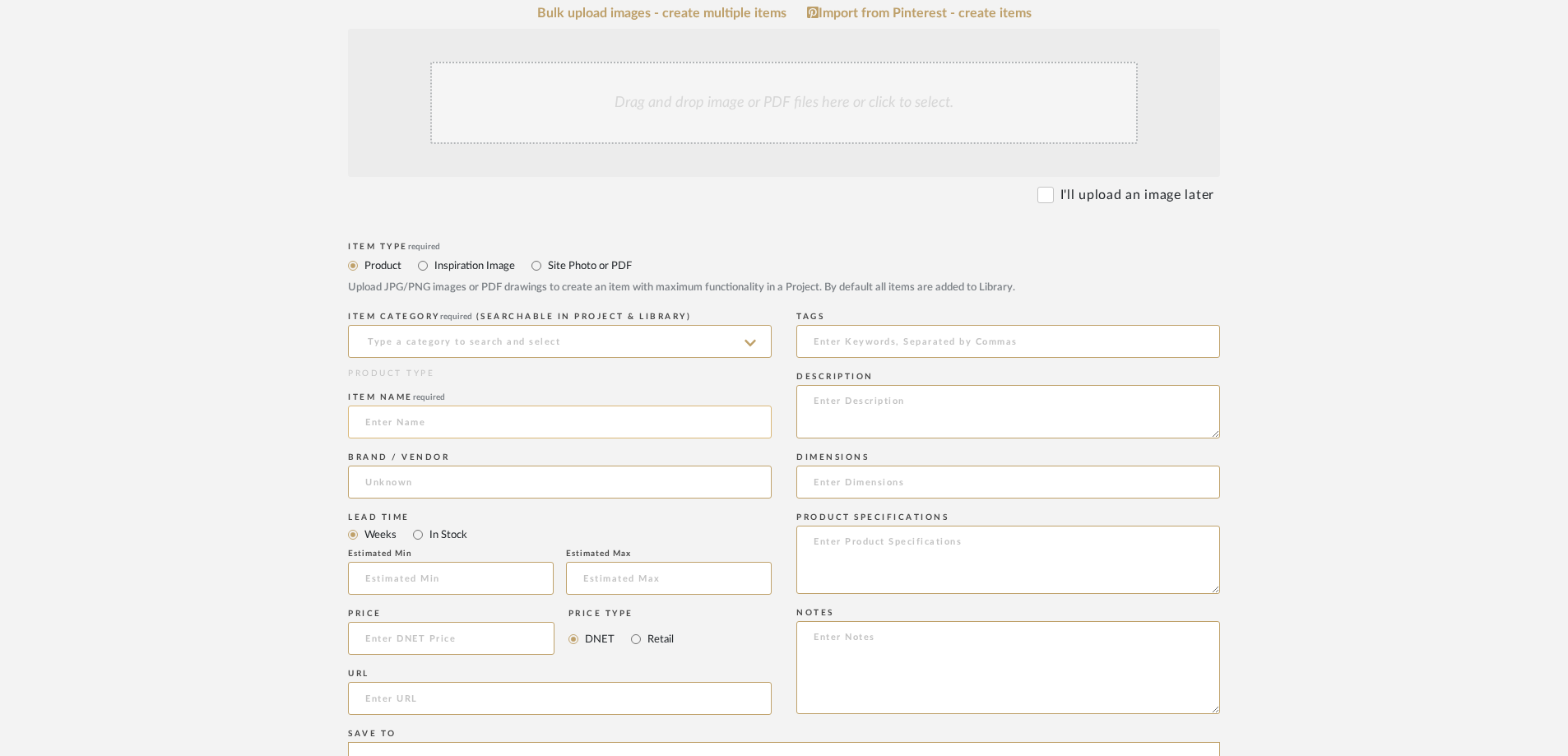 click 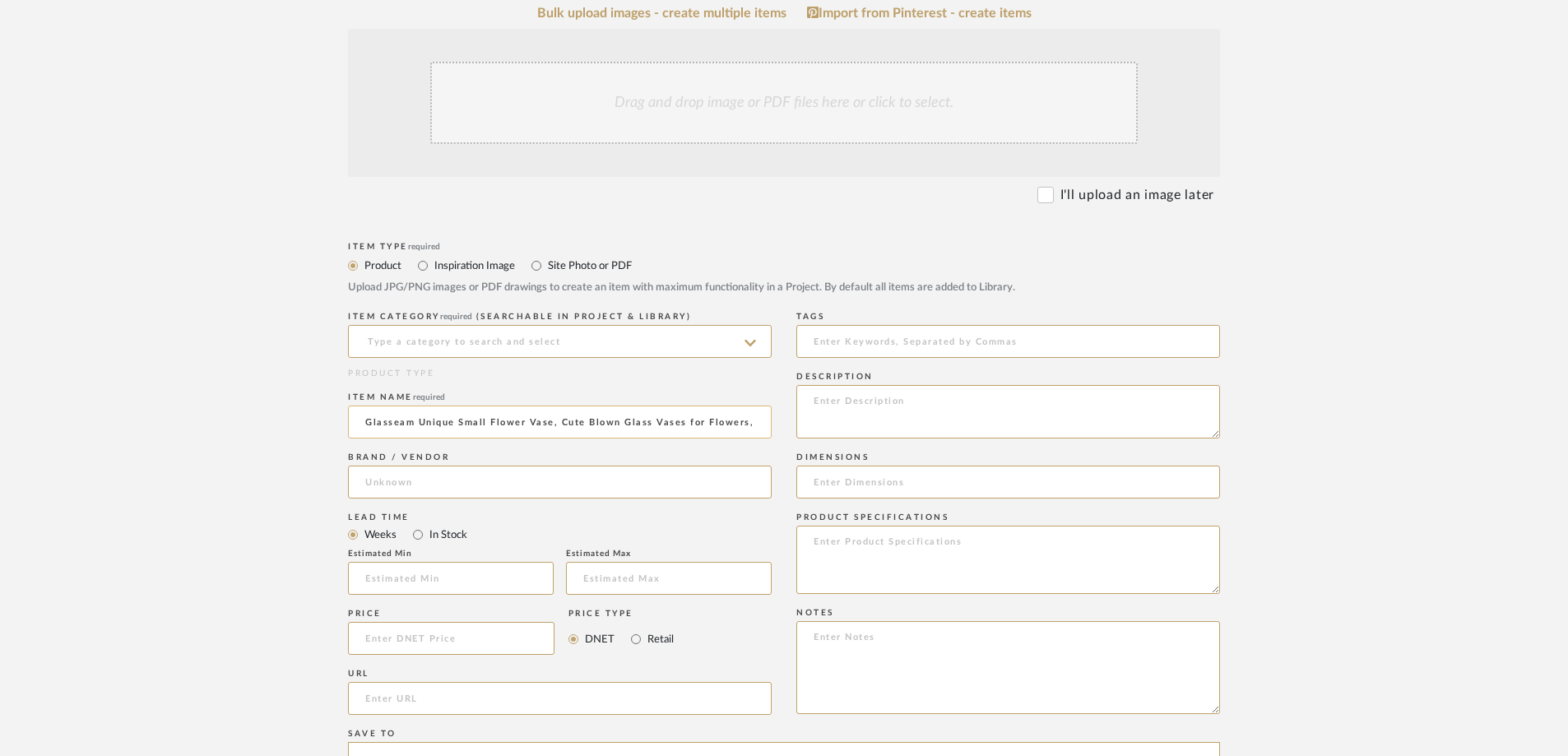 scroll, scrollTop: 0, scrollLeft: 471, axis: horizontal 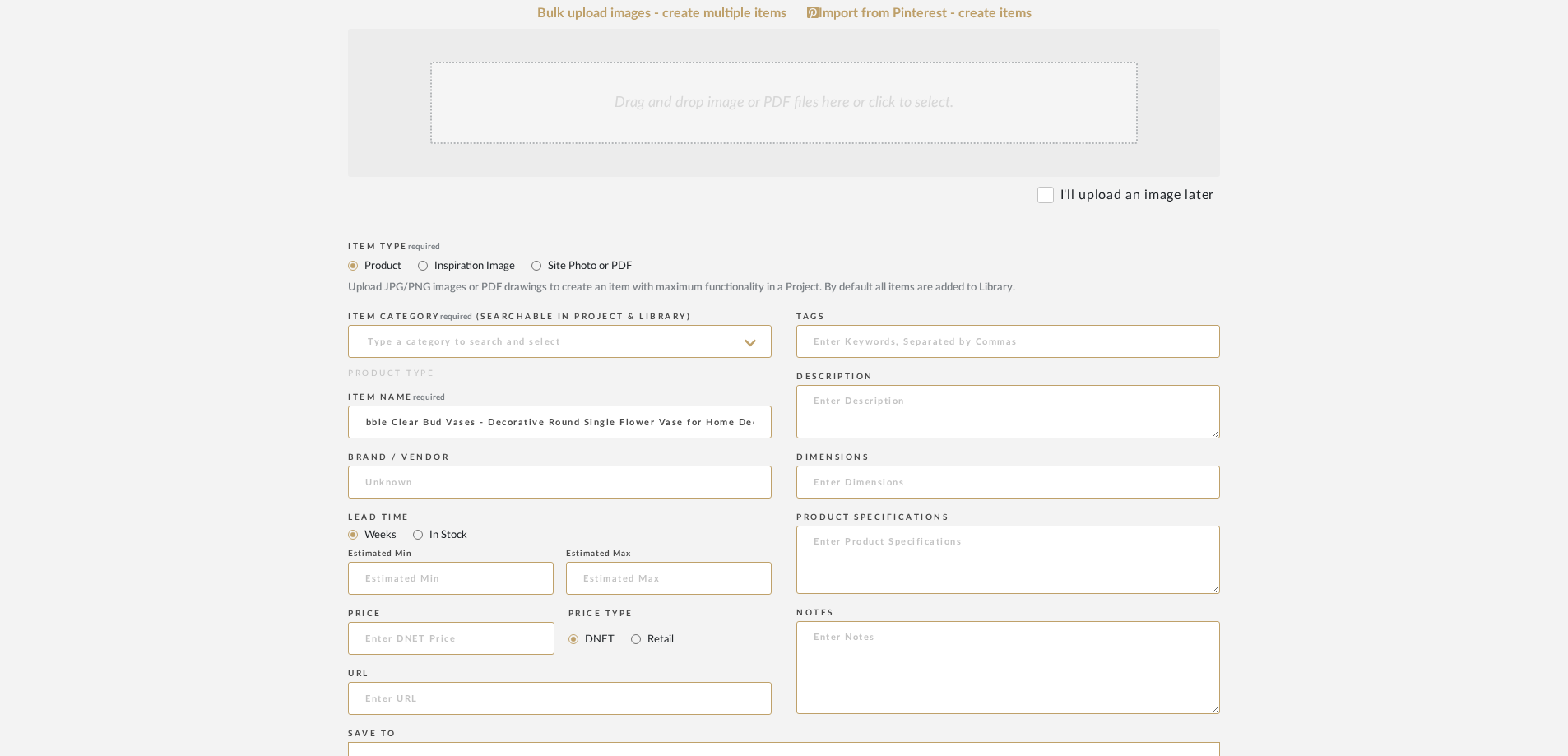 type on "Glasseam Unique Small Flower Vase, Cute Blown Glass Vases for Flowers, Modern Ball Bubble Clear Bud Vases - Decorative Round Single Flower Vase for Home Decor" 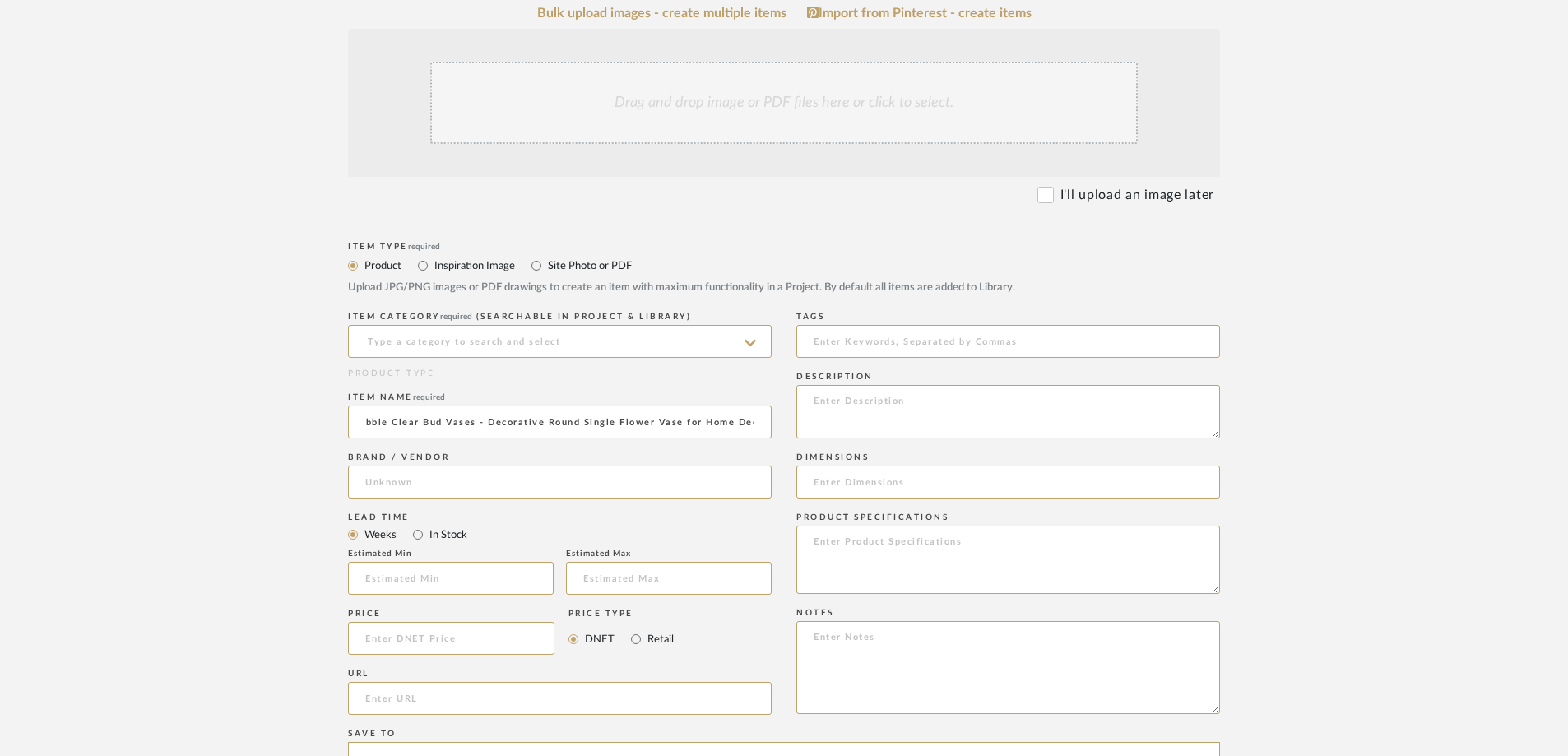 scroll, scrollTop: 0, scrollLeft: 0, axis: both 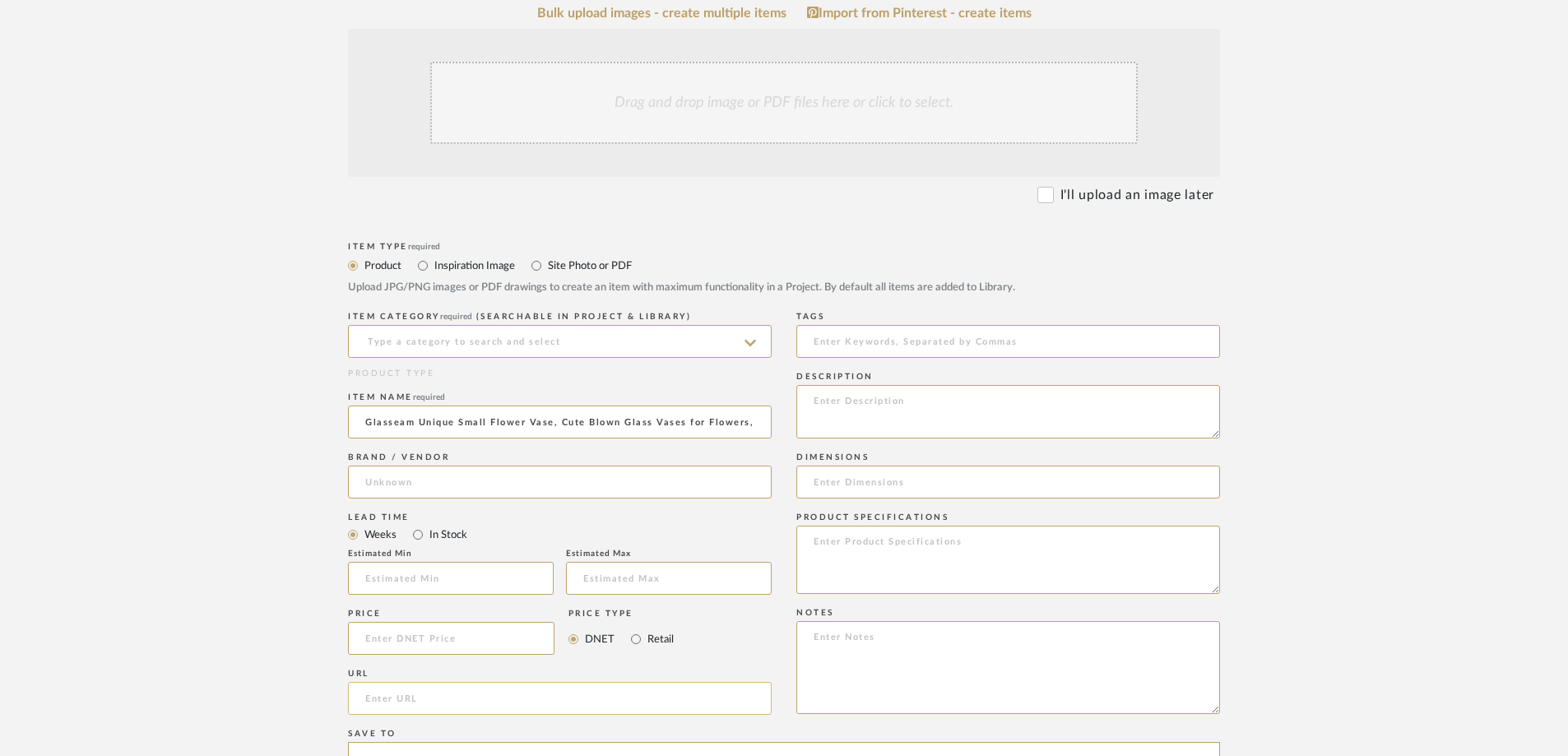click 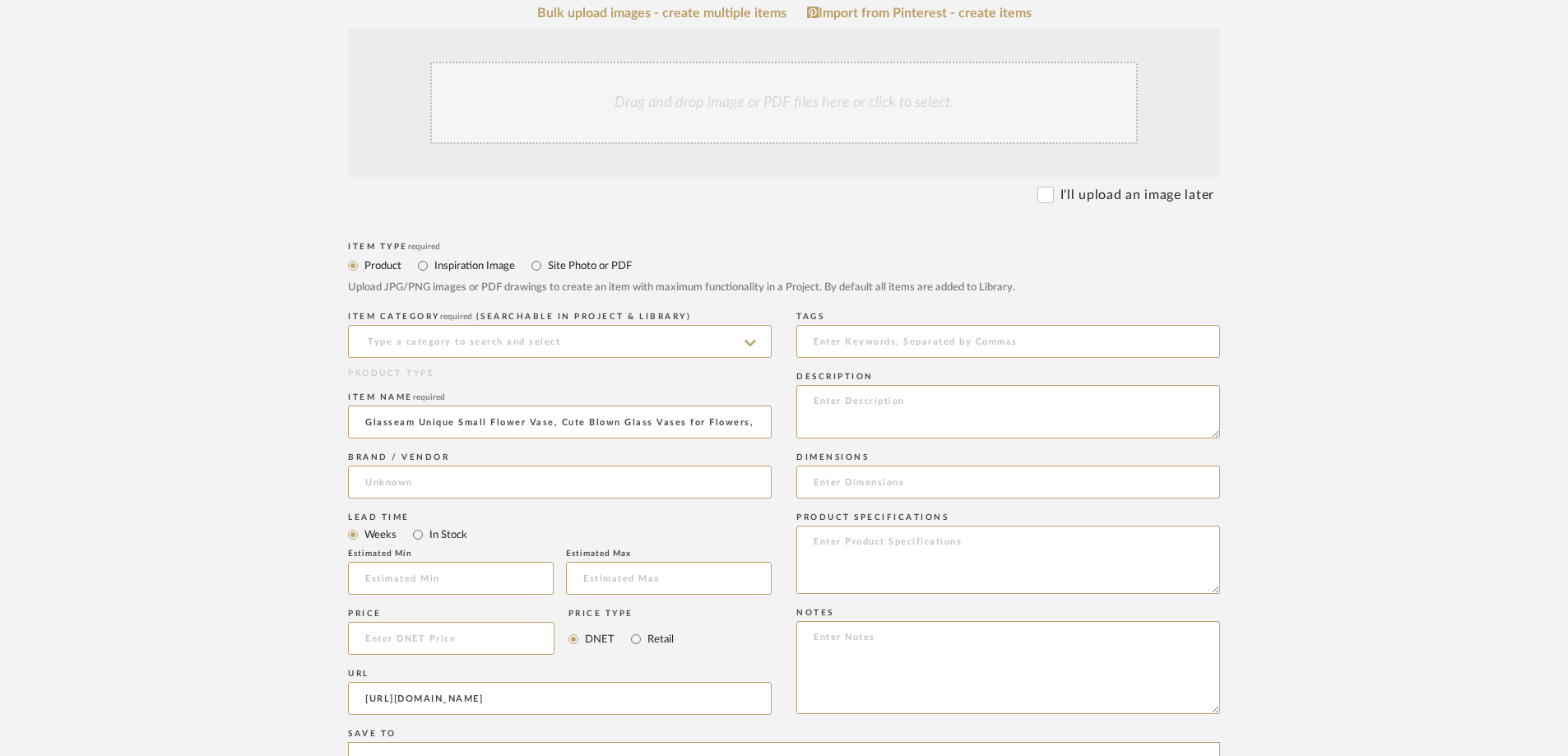 type on "[URL][DOMAIN_NAME]" 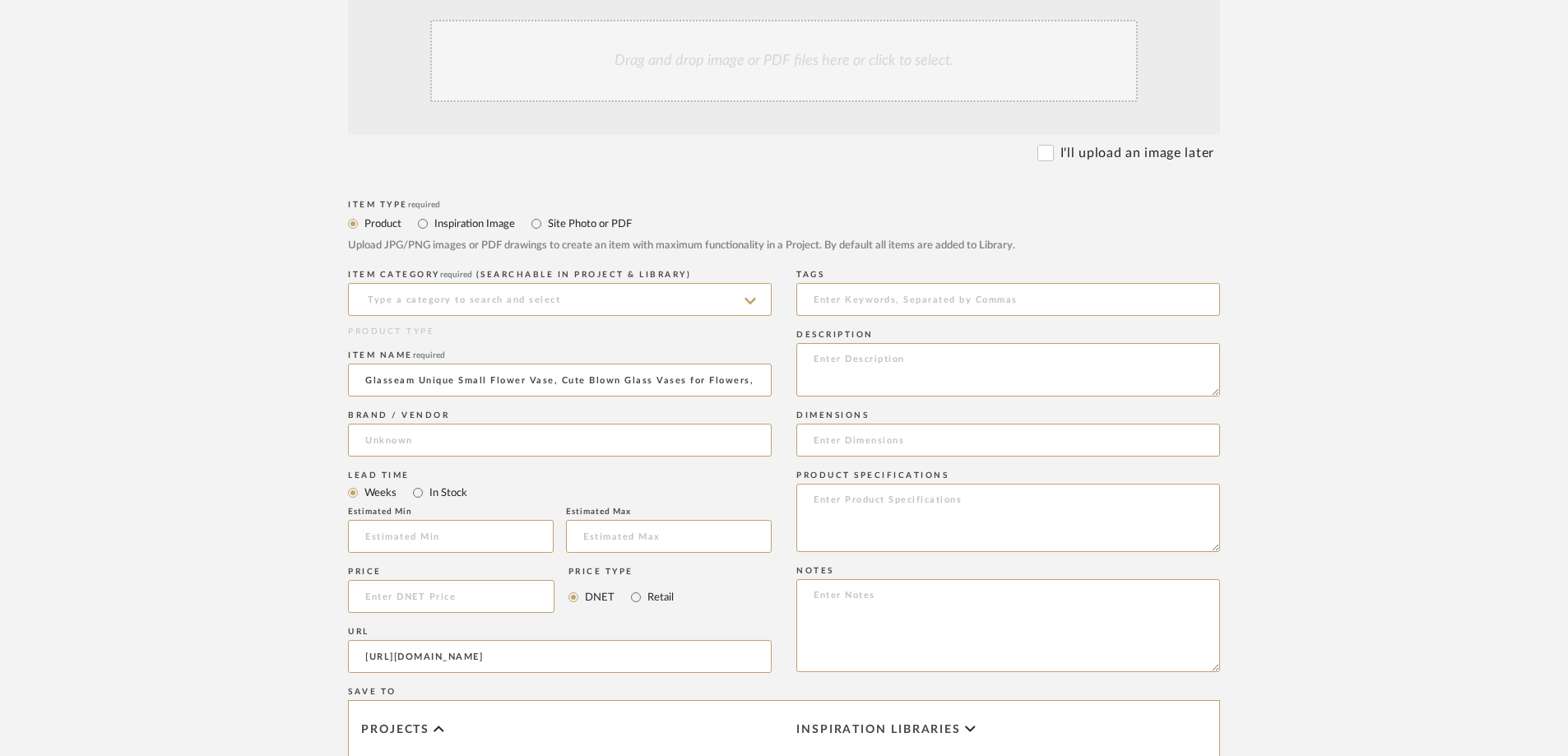 scroll, scrollTop: 411, scrollLeft: 0, axis: vertical 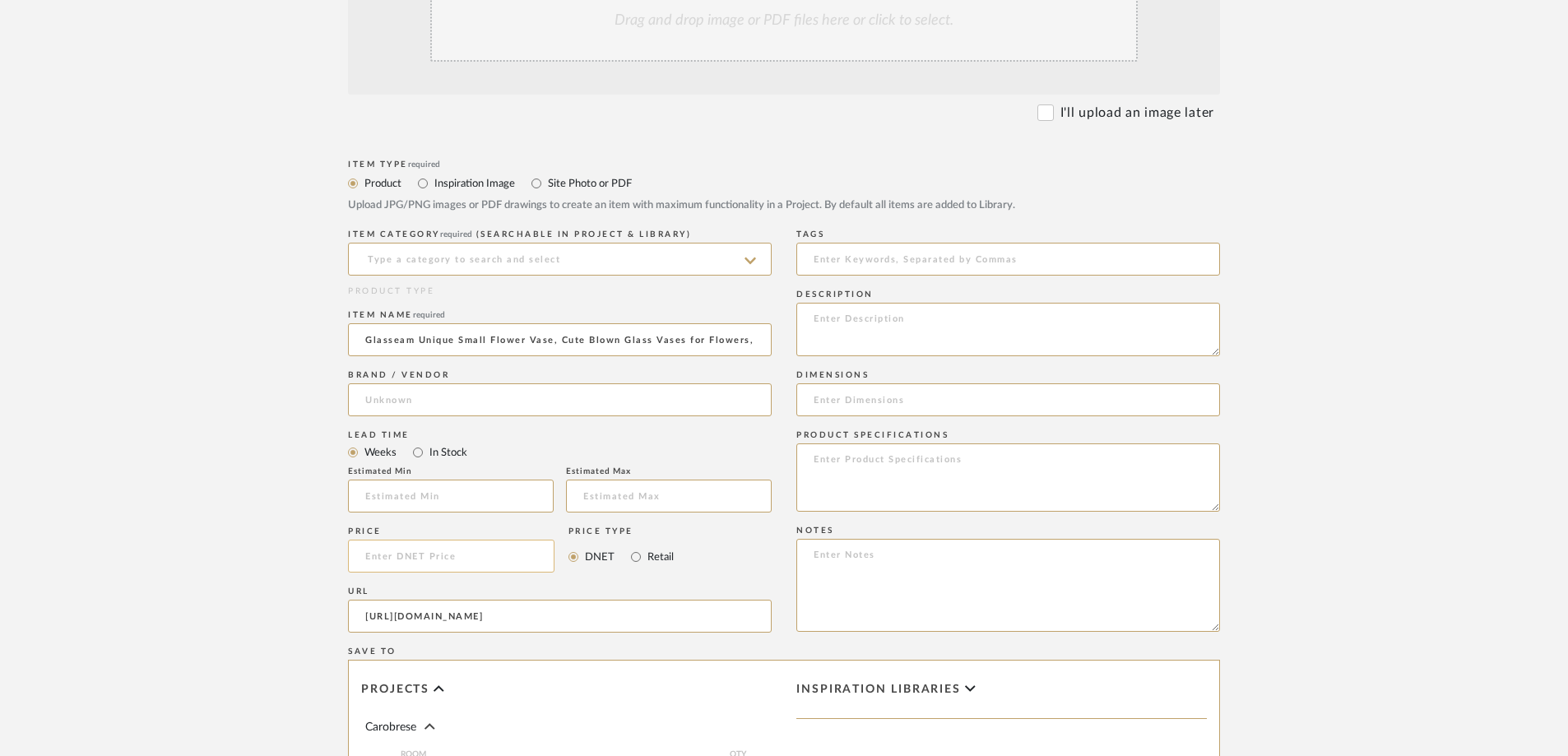 click 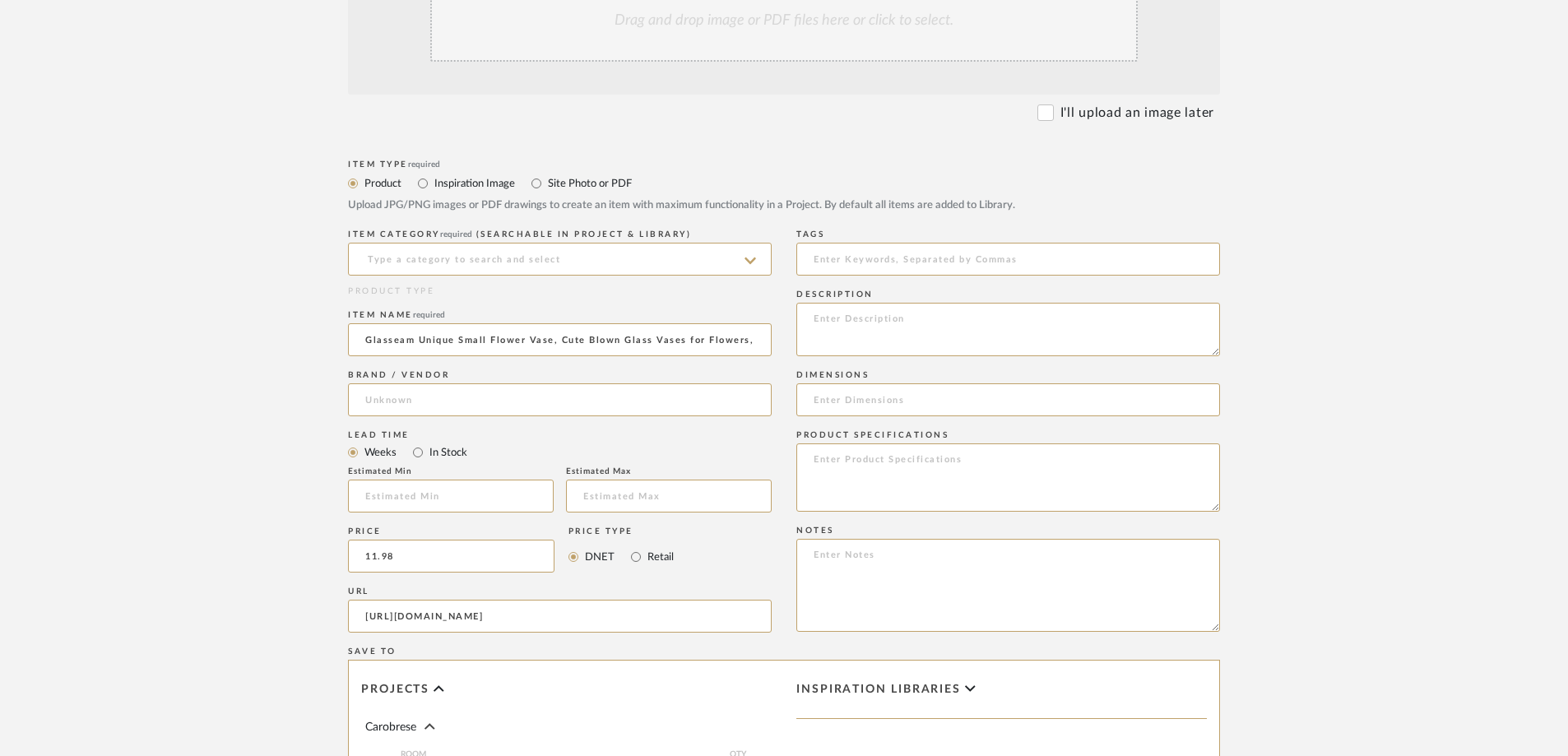 type on "$11.98" 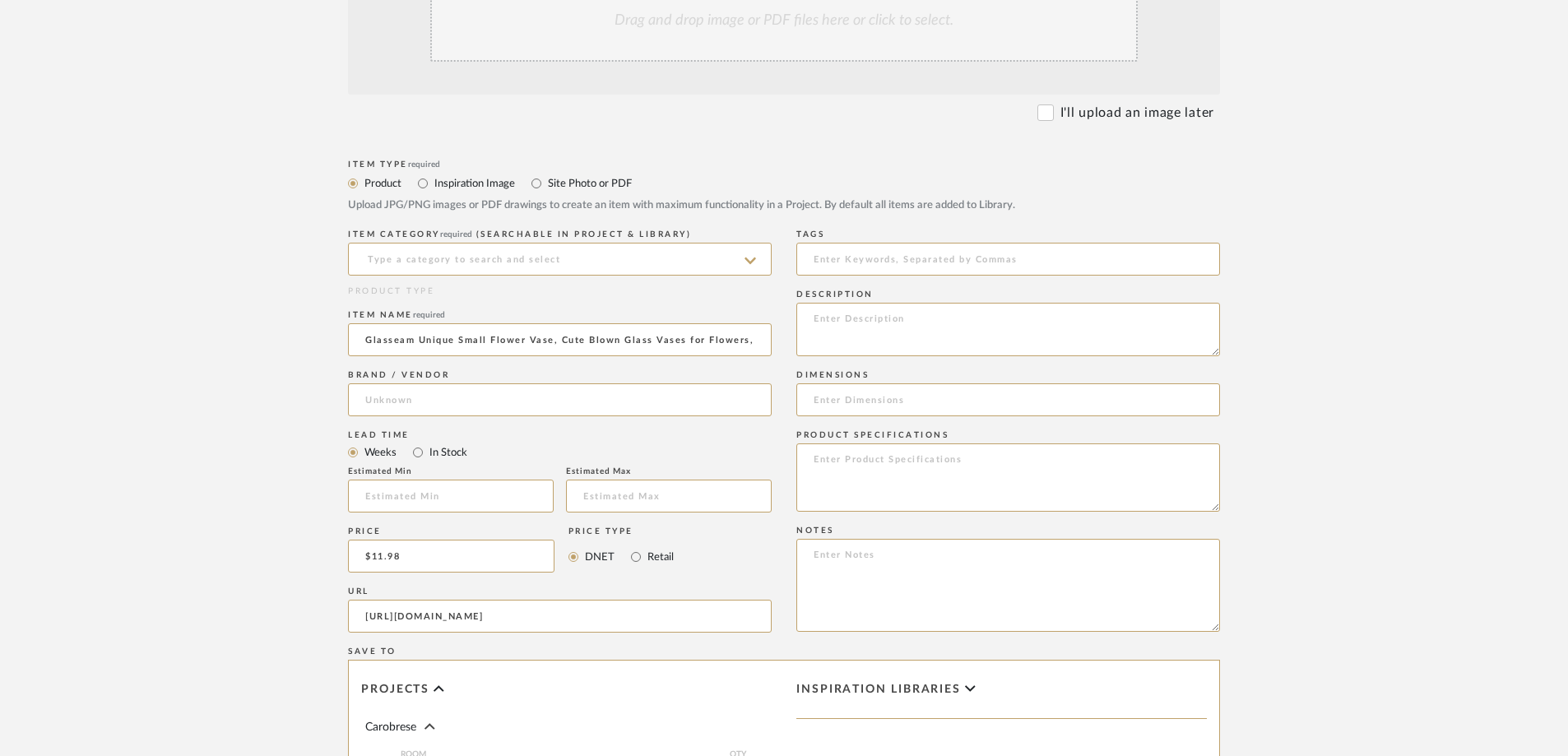 click on "Create new item in Carobrese   Upload photos, documents or PDFs, or select below to bulk upload images  or Import from Pinterest .  All words used are easily searchable to find items later.  Bulk upload images - create multiple items  Import from Pinterest - create items Drag and drop image or PDF files here or click to select. I'll upload an image later  Item Type  required Product Inspiration Image  Site Photo or PDF   Upload JPG/PNG images or PDF drawings to create an item with maximum functionality in a Project. By default all items are added to Library.   ITEM CATEGORY  required (Searchable in Project & Library)  PRODUCT TYPE  Item name  required Glasseam Unique Small Flower Vase, Cute Blown Glass Vases for Flowers, Modern Ball Bubble Clear Bud Vases - Decorative Round Single Flower Vase for Home Decor  Brand / Vendor   Lead Time  Weeks In Stock  Estimated Min   Estimated Max   Price  $11.98  Price Type  DNET Retail  URL  [URL][DOMAIN_NAME]  Tags   Description   Dimensions   Product Specifications" 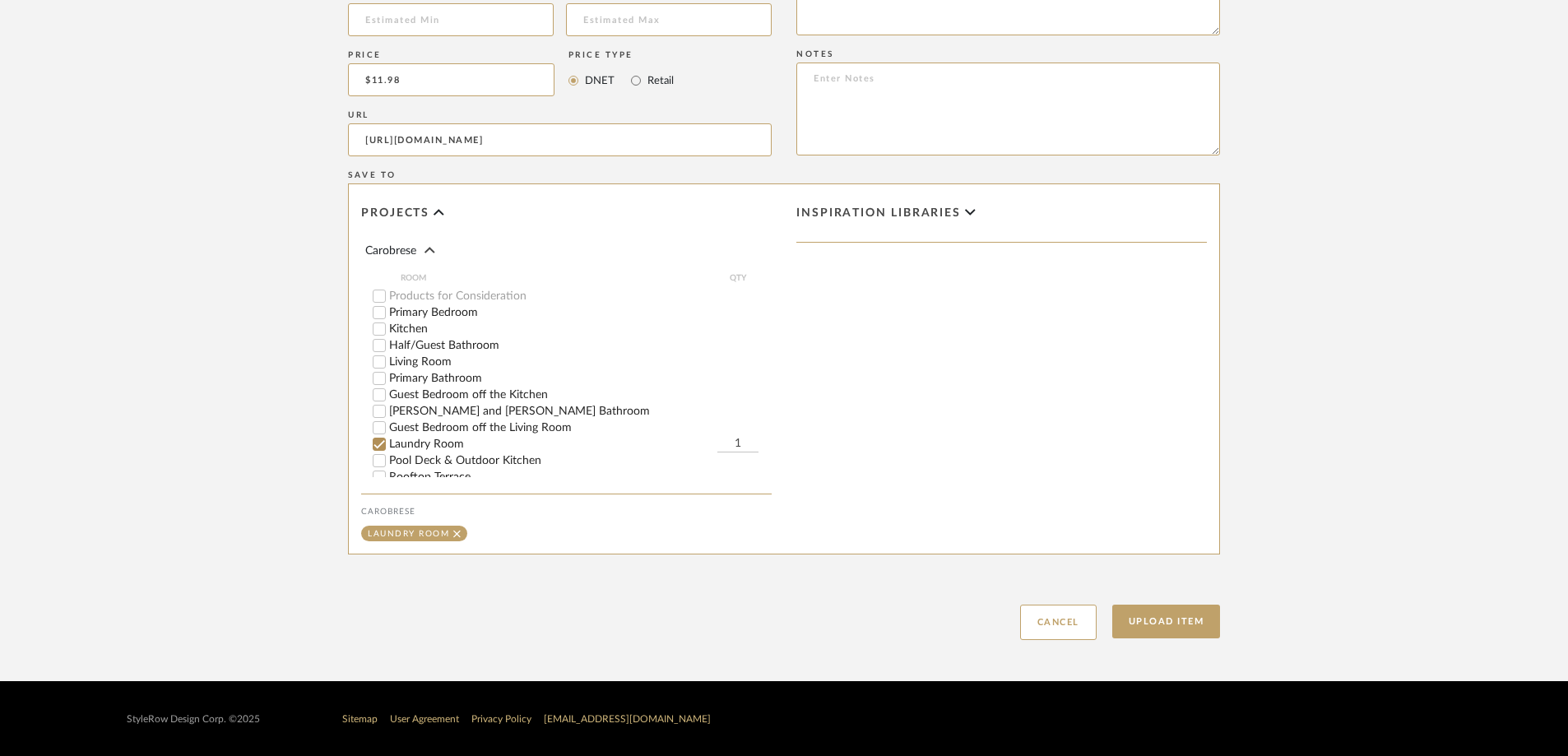 scroll, scrollTop: 888, scrollLeft: 0, axis: vertical 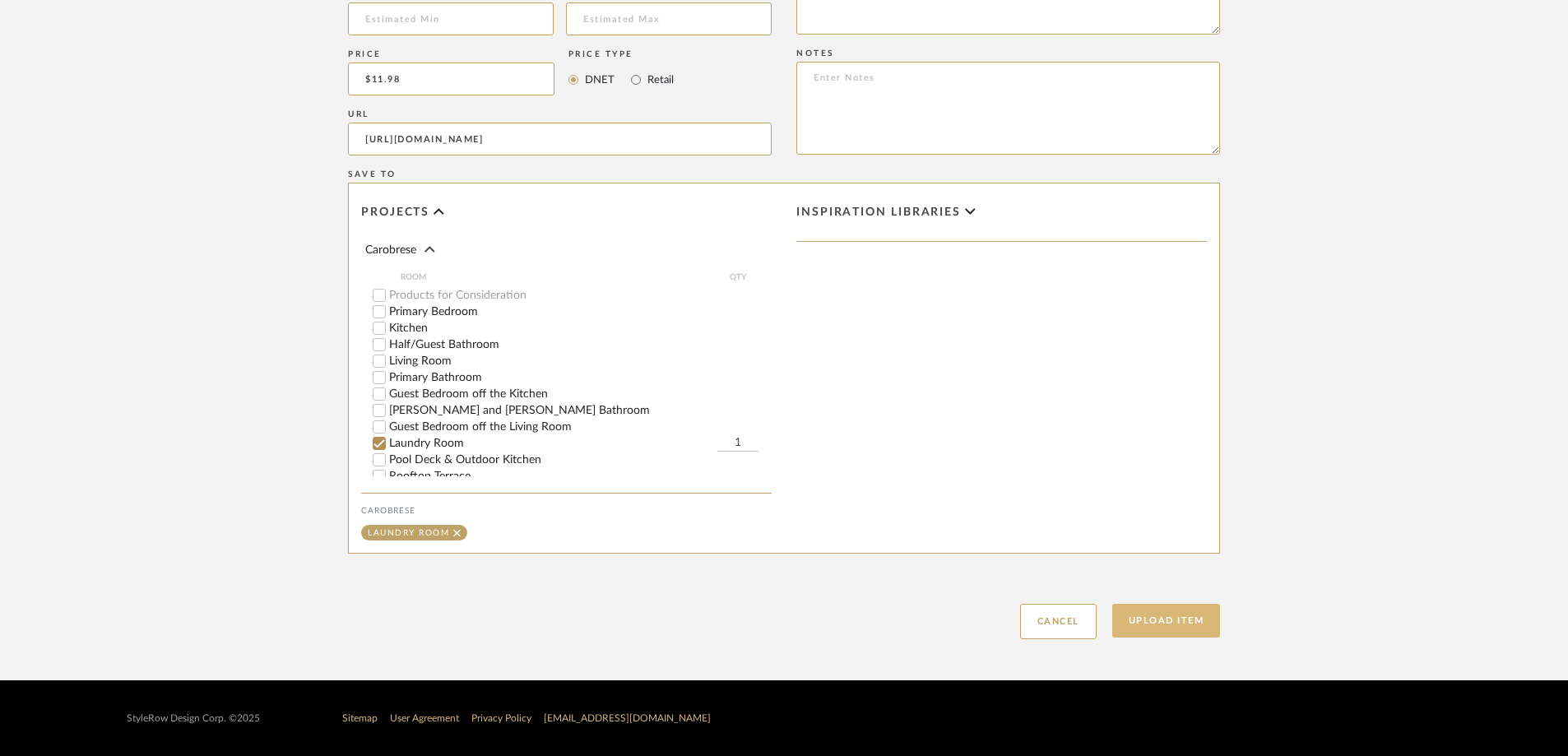 click on "Upload Item" 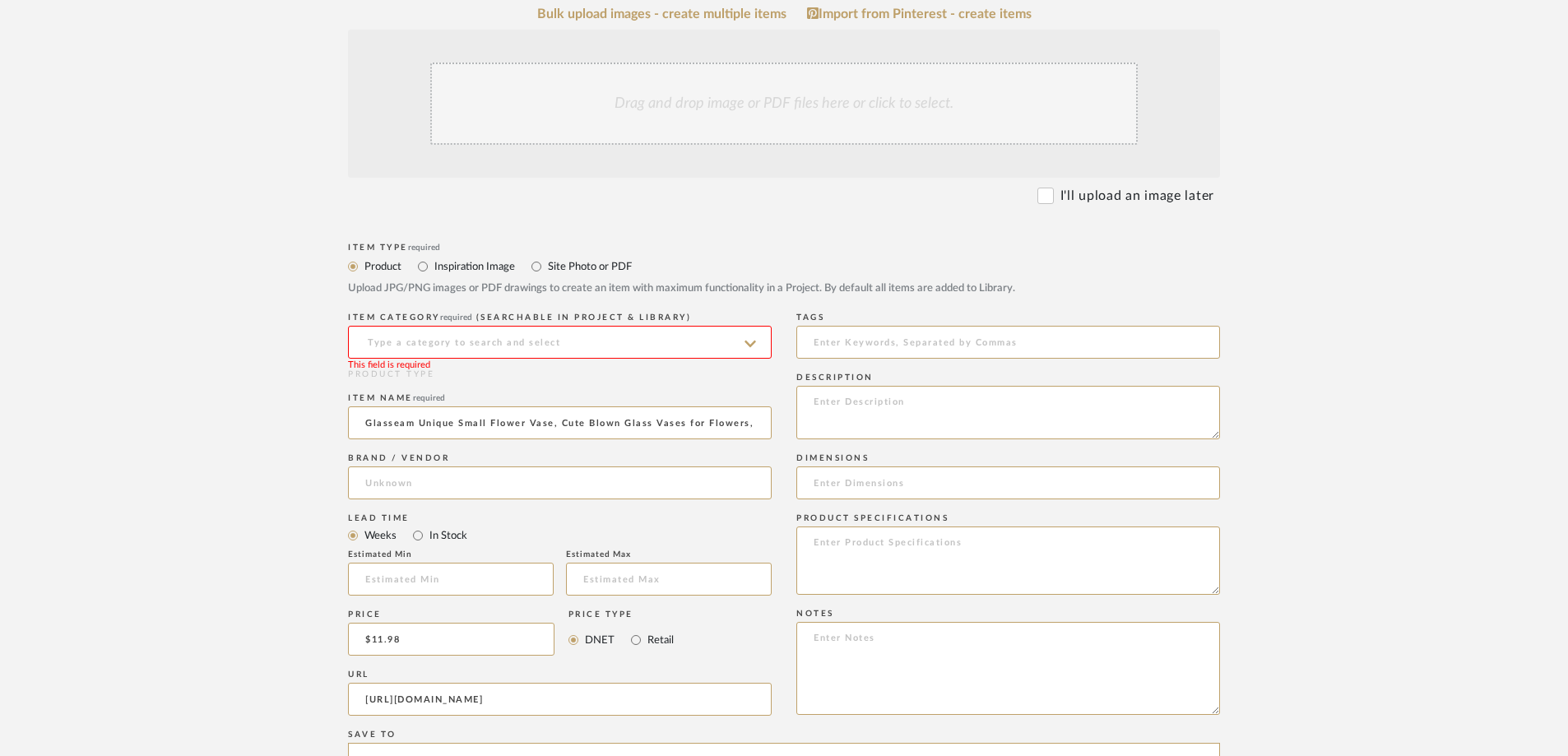 scroll, scrollTop: 329, scrollLeft: 0, axis: vertical 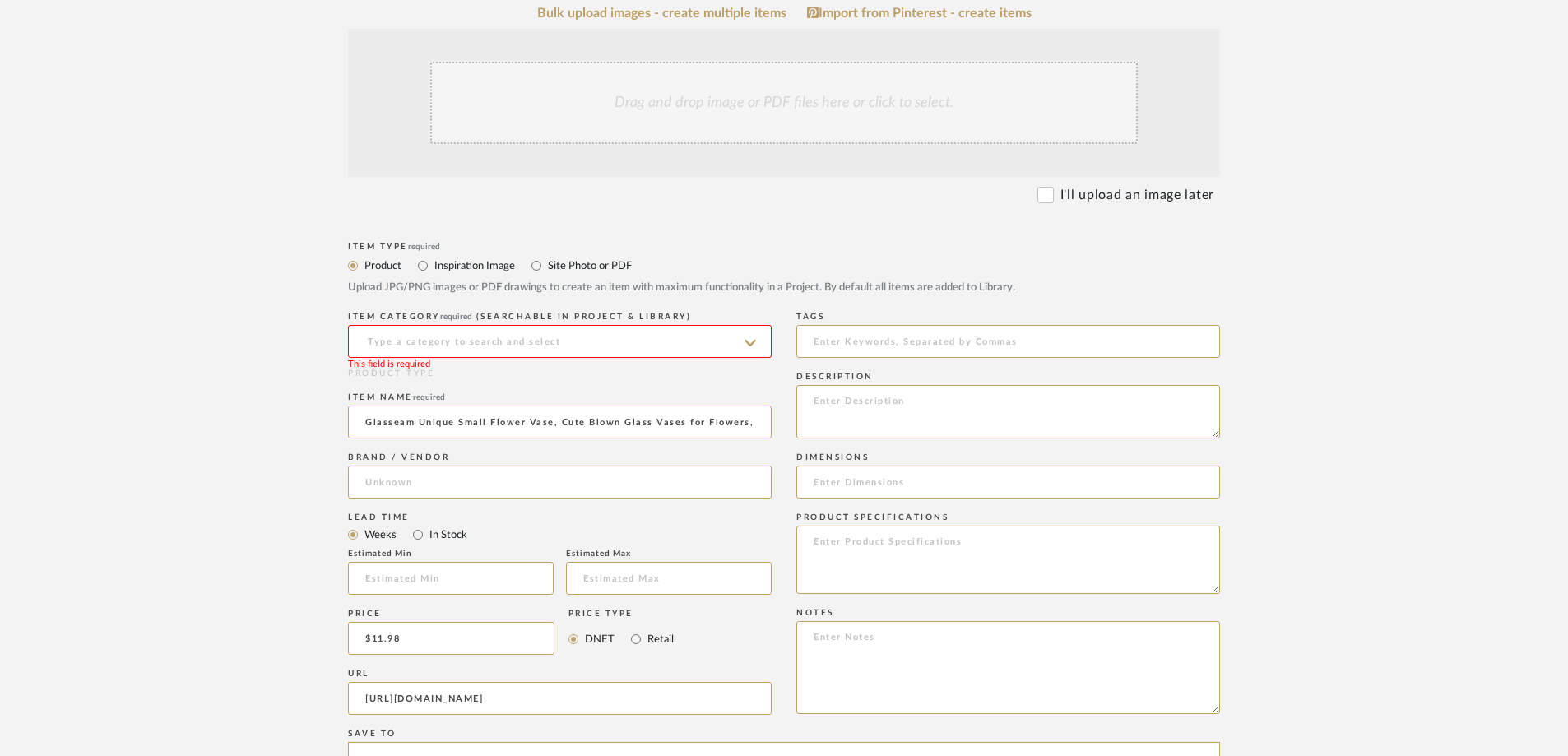 click 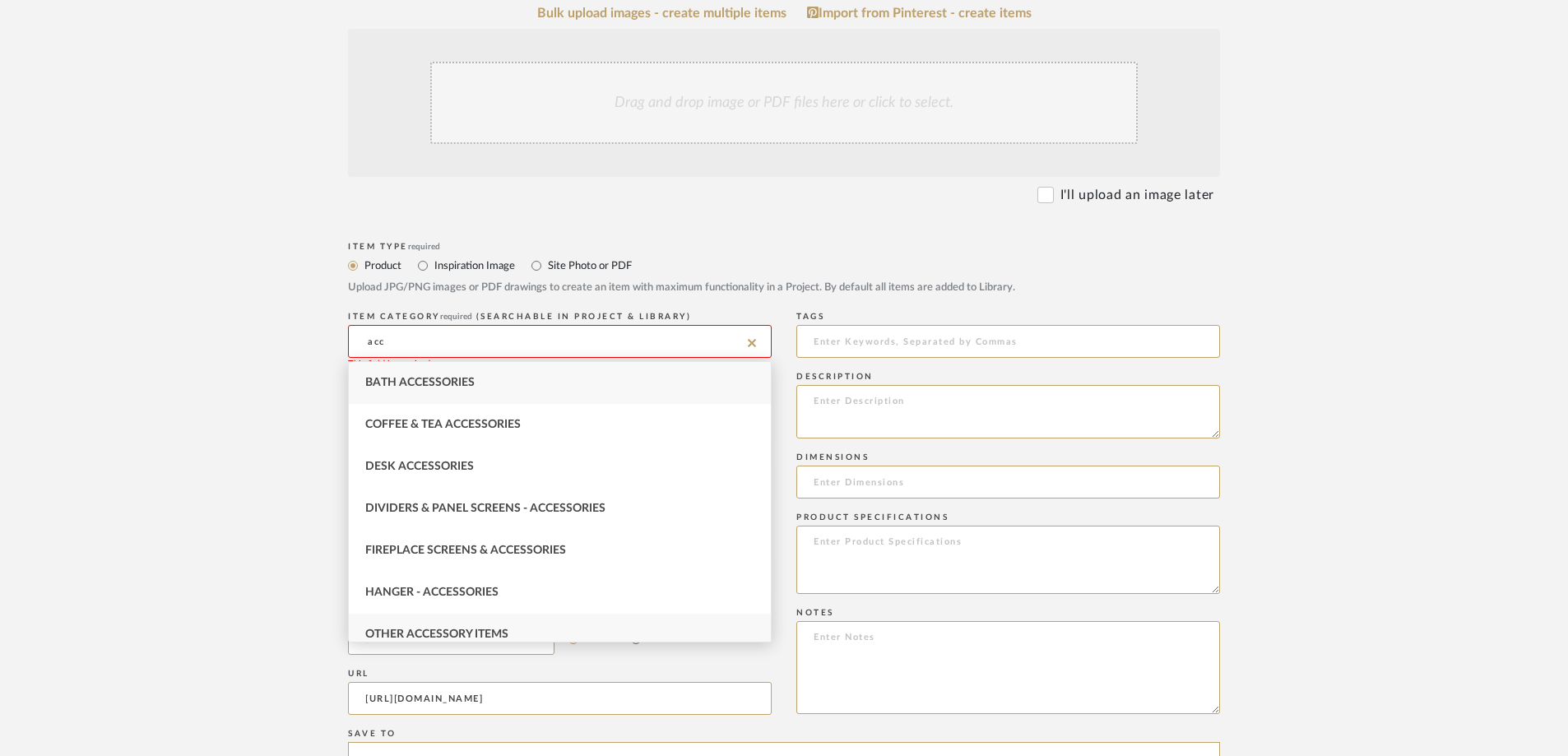click on "Other Accessory Items" at bounding box center [437, 634] 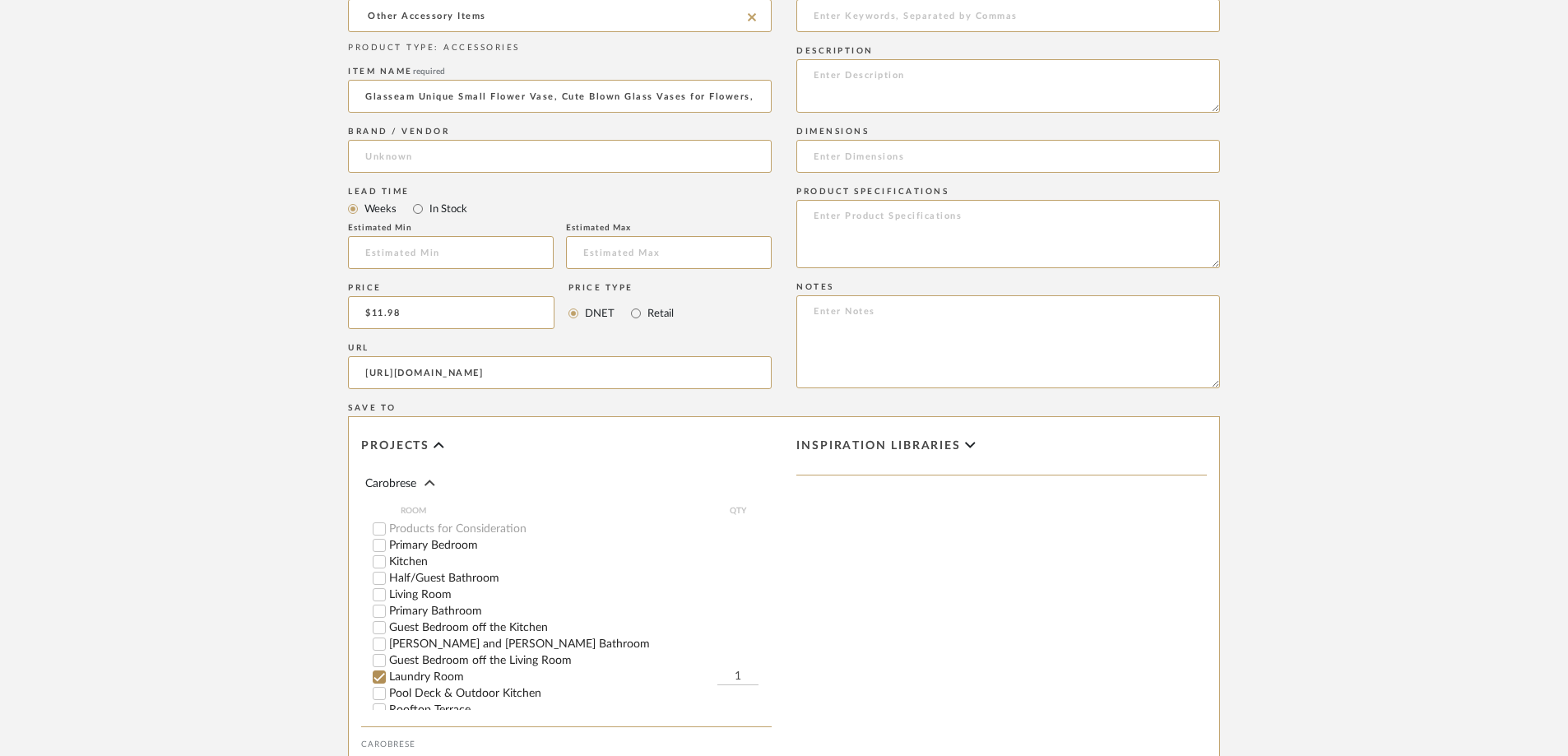 scroll, scrollTop: 823, scrollLeft: 0, axis: vertical 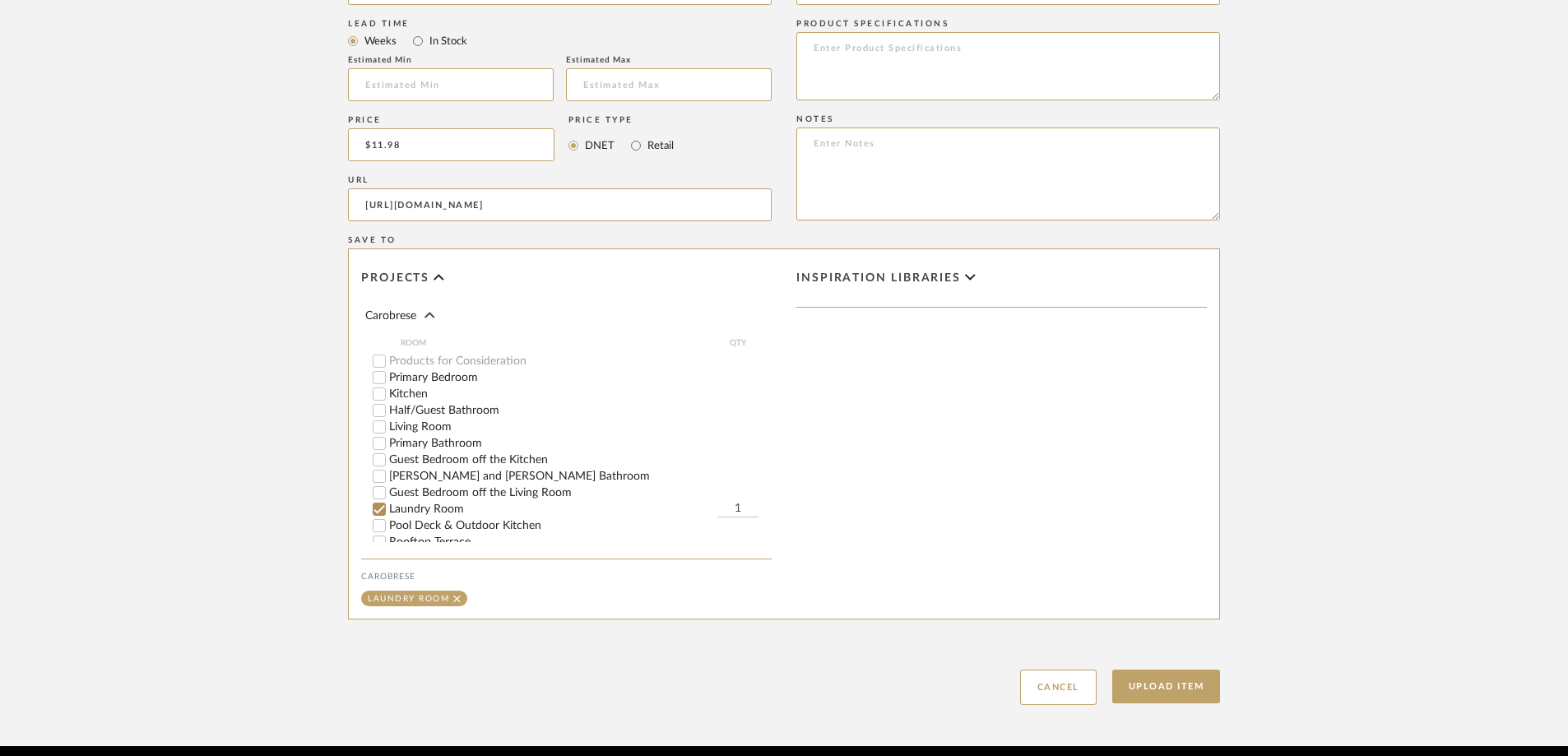 drag, startPoint x: 1163, startPoint y: 693, endPoint x: 1144, endPoint y: 648, distance: 48.846699 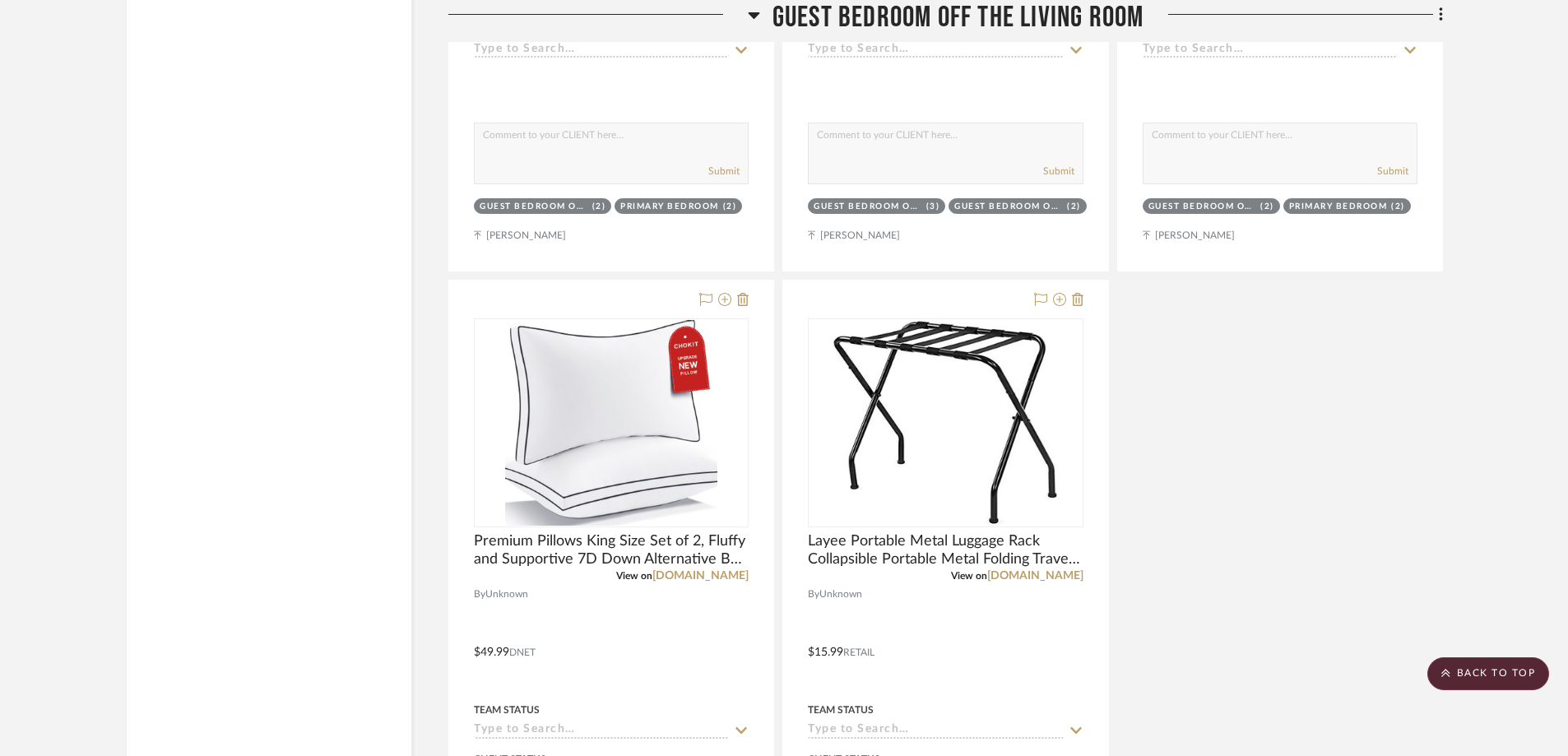scroll, scrollTop: 13519, scrollLeft: 0, axis: vertical 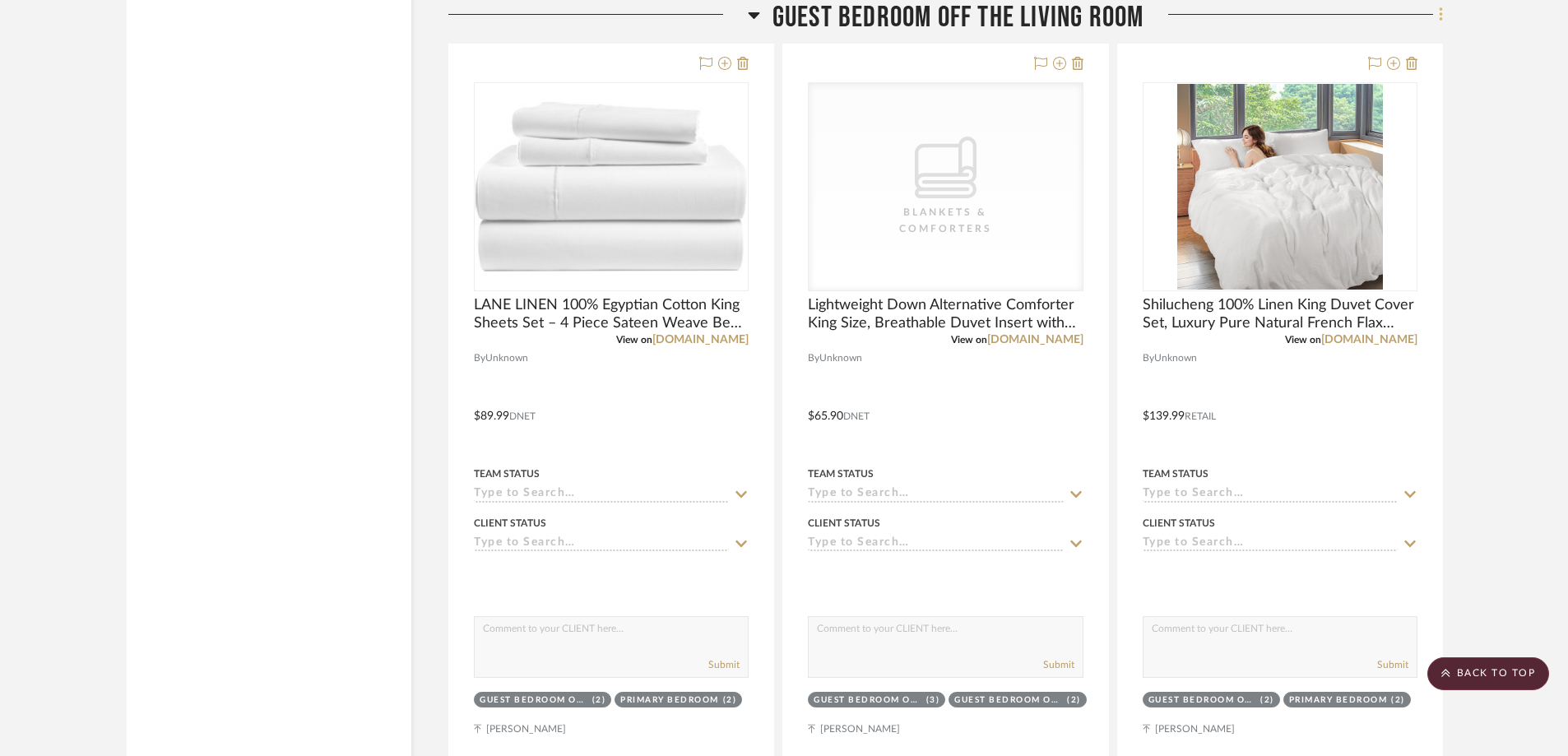 click 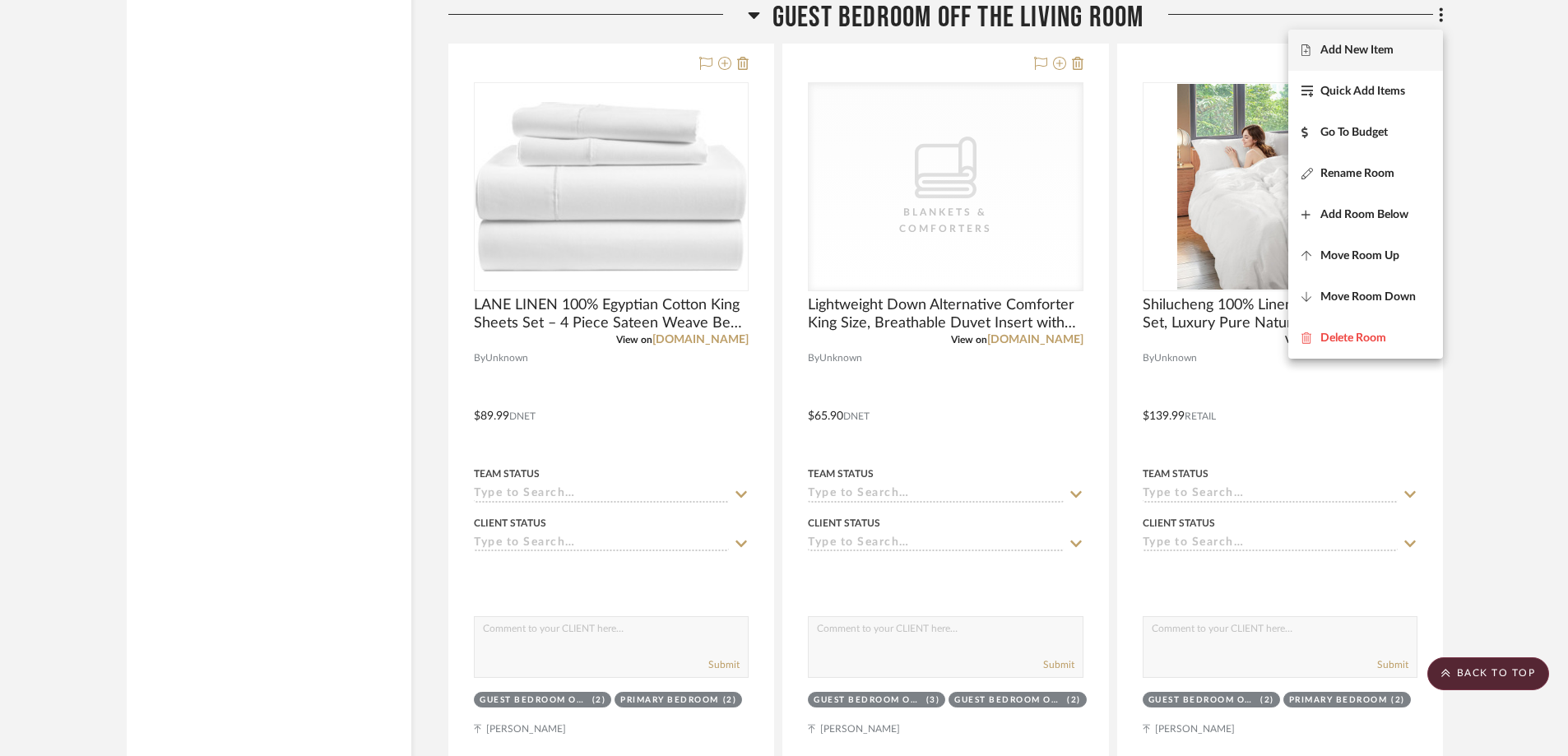 click on "Add New Item" at bounding box center (1357, 50) 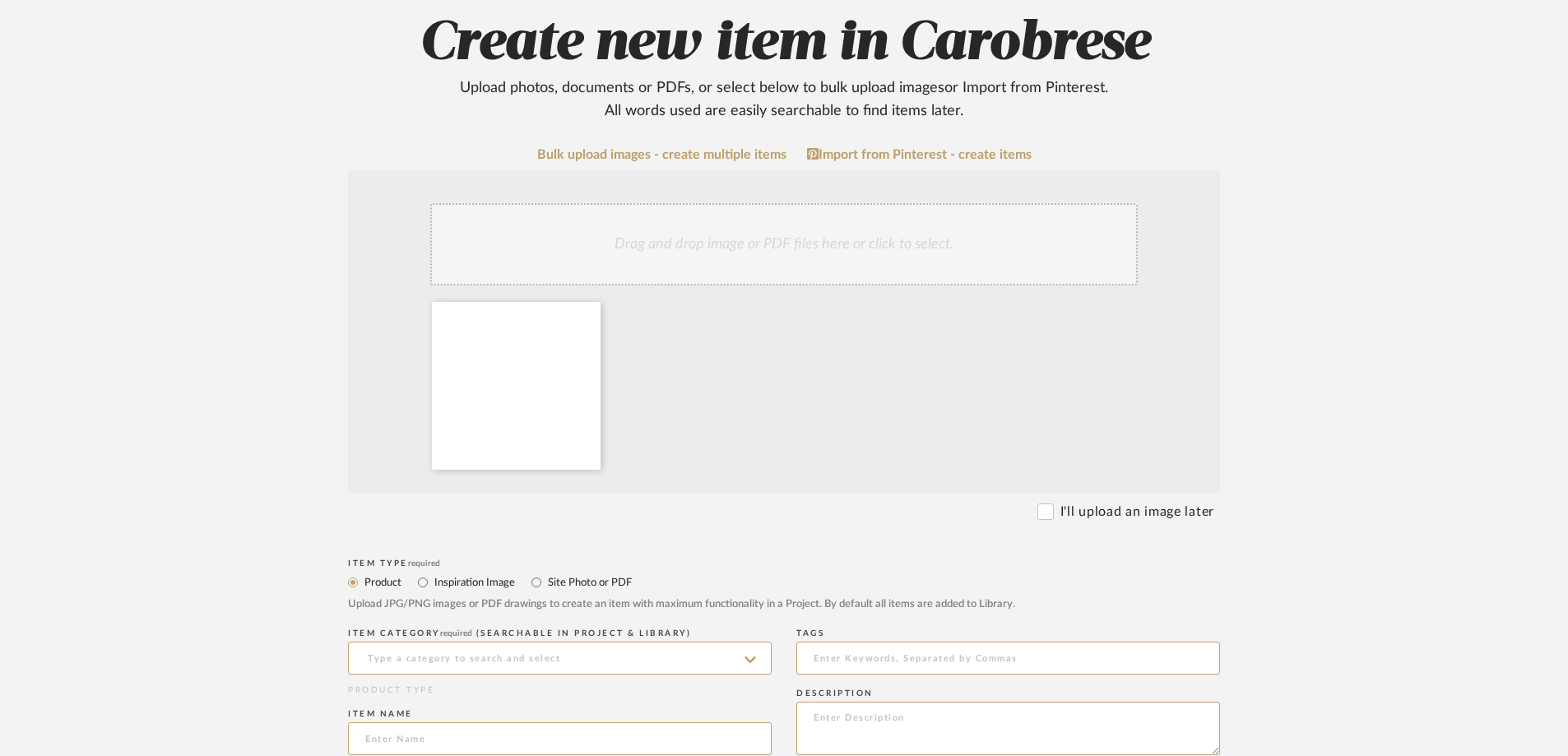 scroll, scrollTop: 494, scrollLeft: 0, axis: vertical 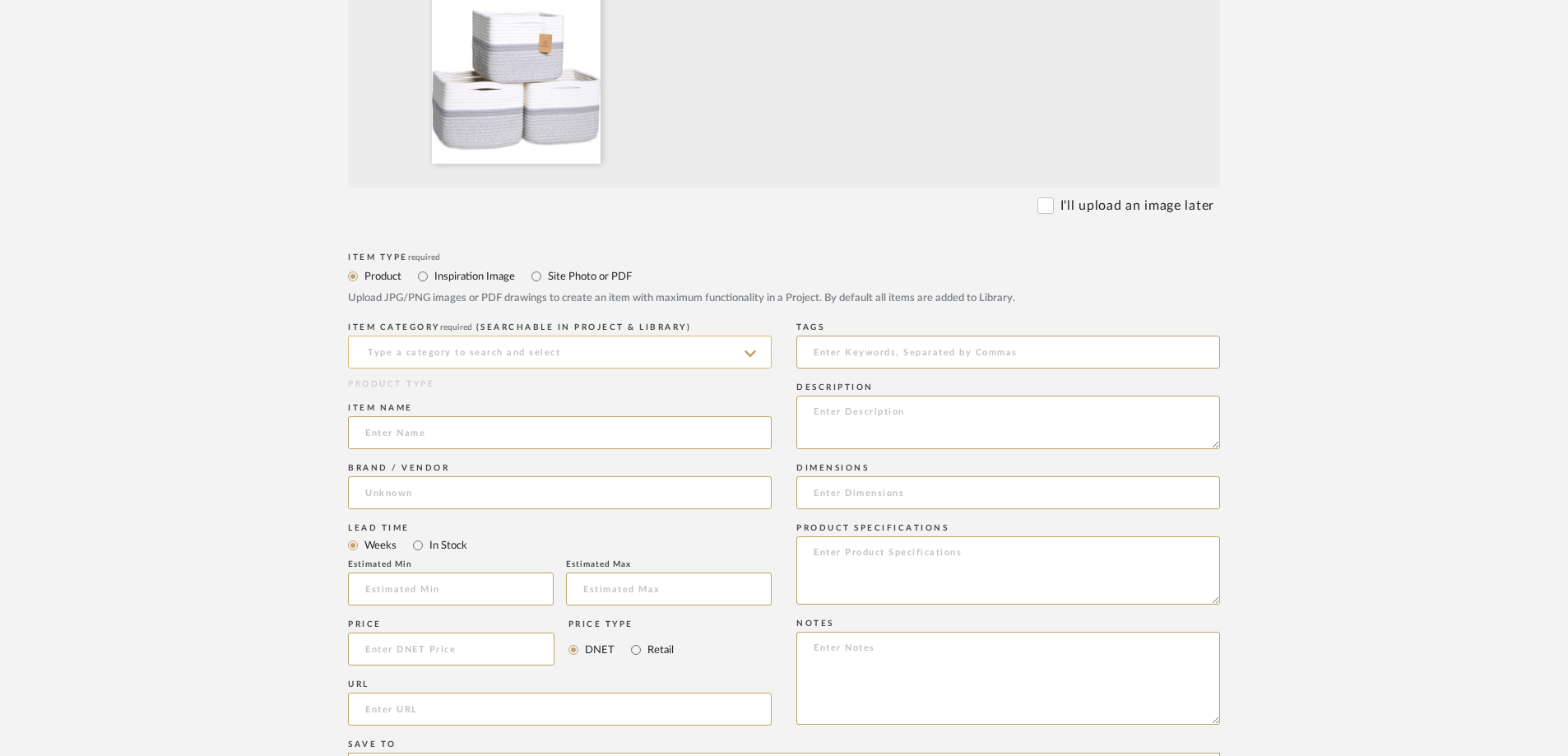 click 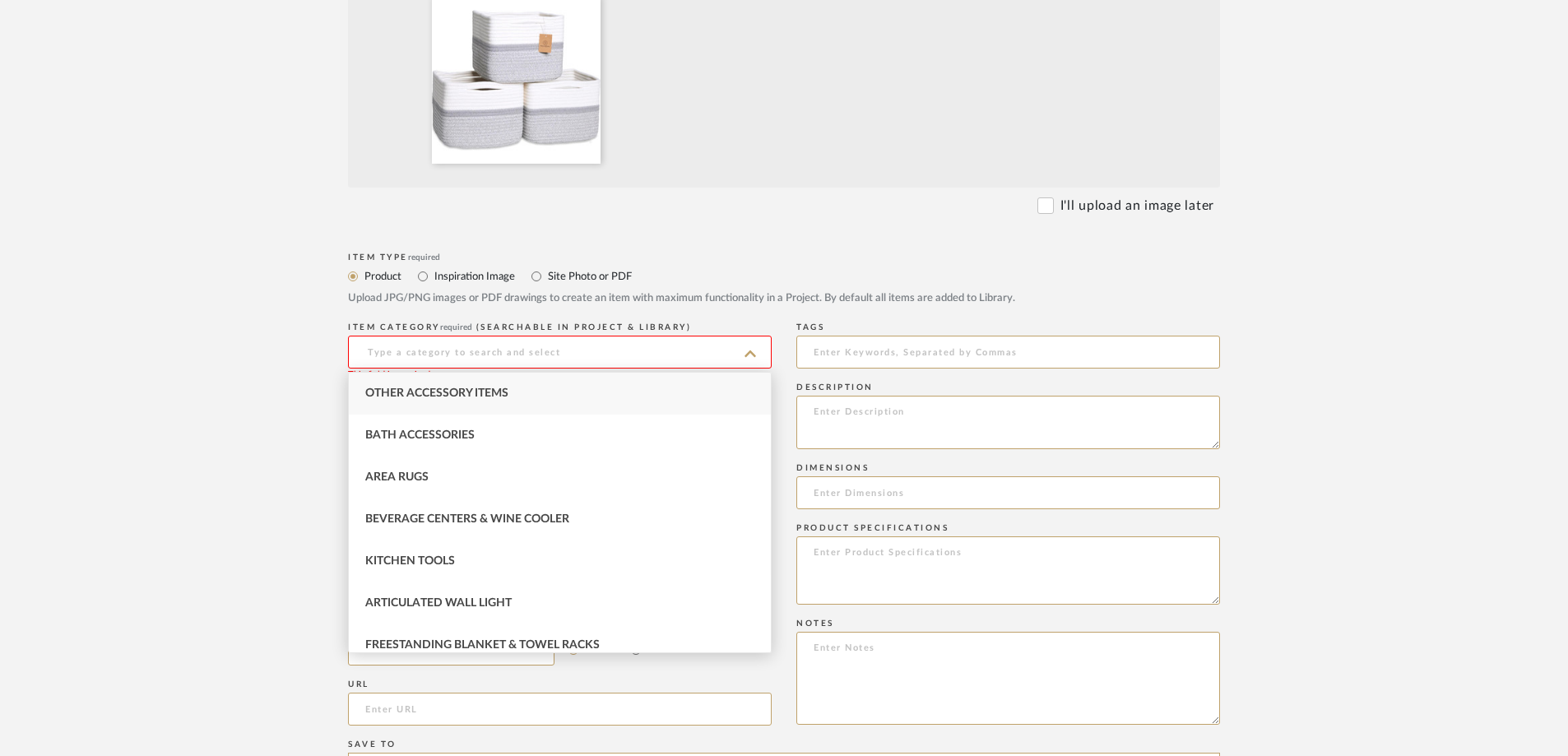 click on "Other Accessory Items" at bounding box center [437, 393] 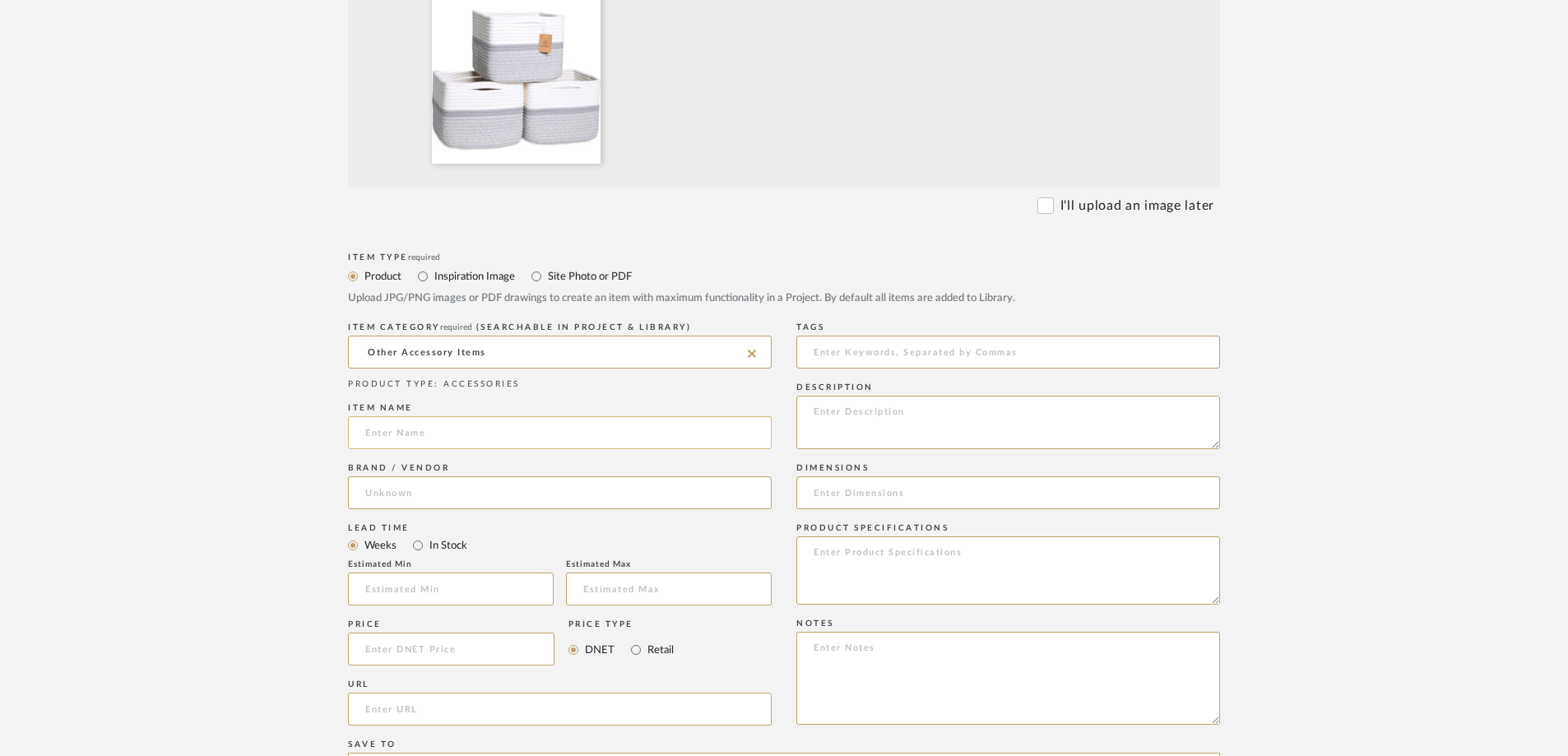 click 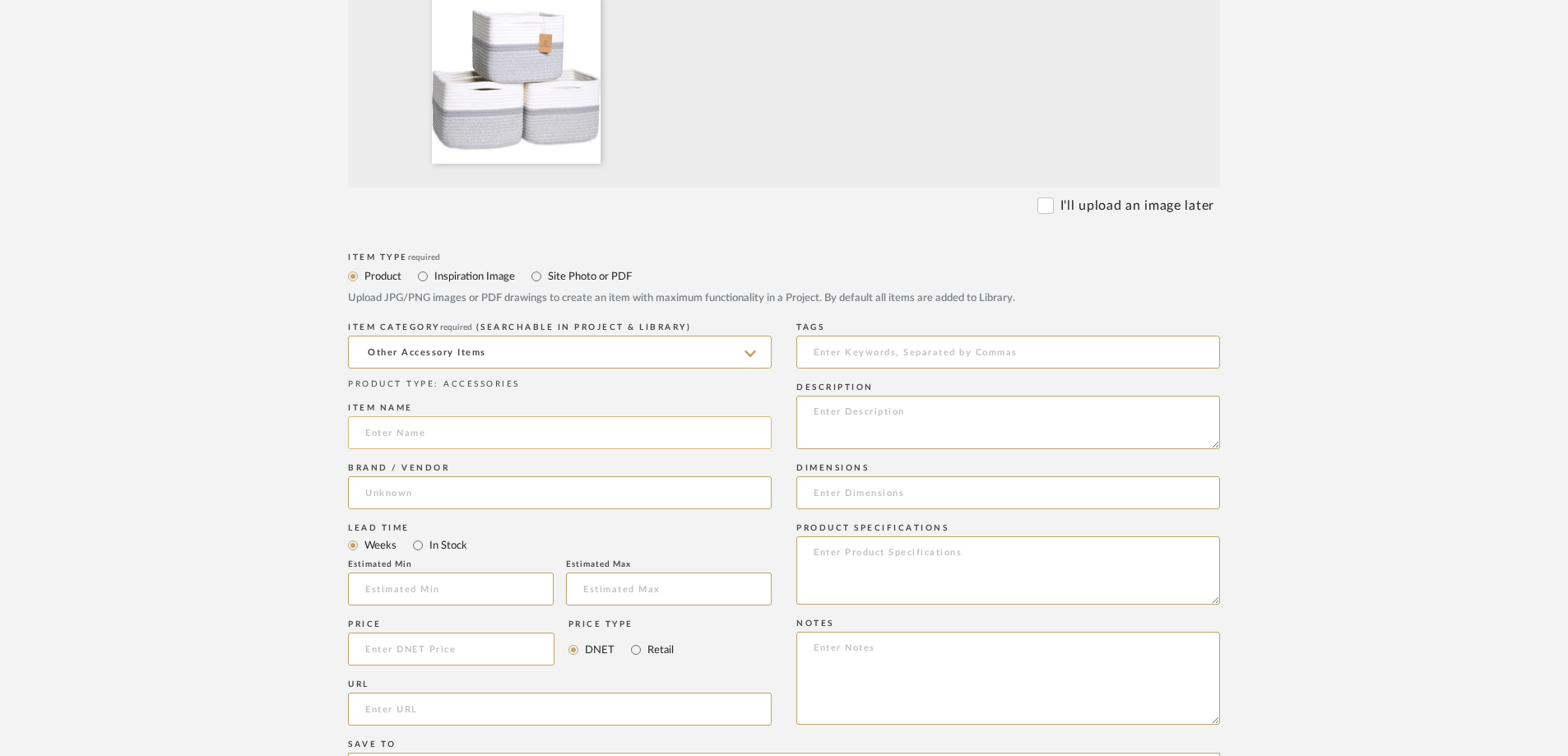paste on "NaturalCozy Storage Cubes 9”x9”x7”Cotton Rope Woven Baskets for Organizing 3-Pack" 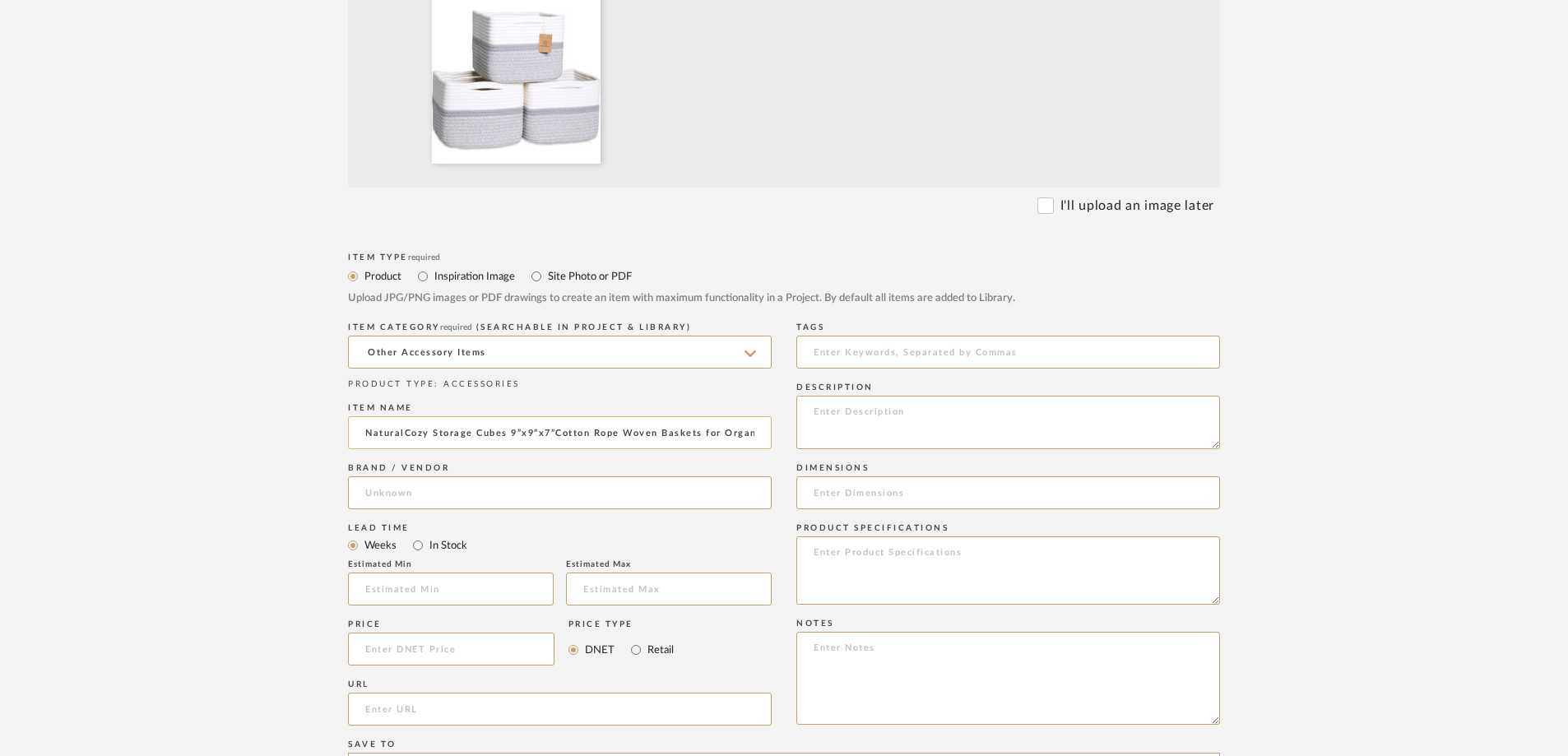 scroll, scrollTop: 0, scrollLeft: 66, axis: horizontal 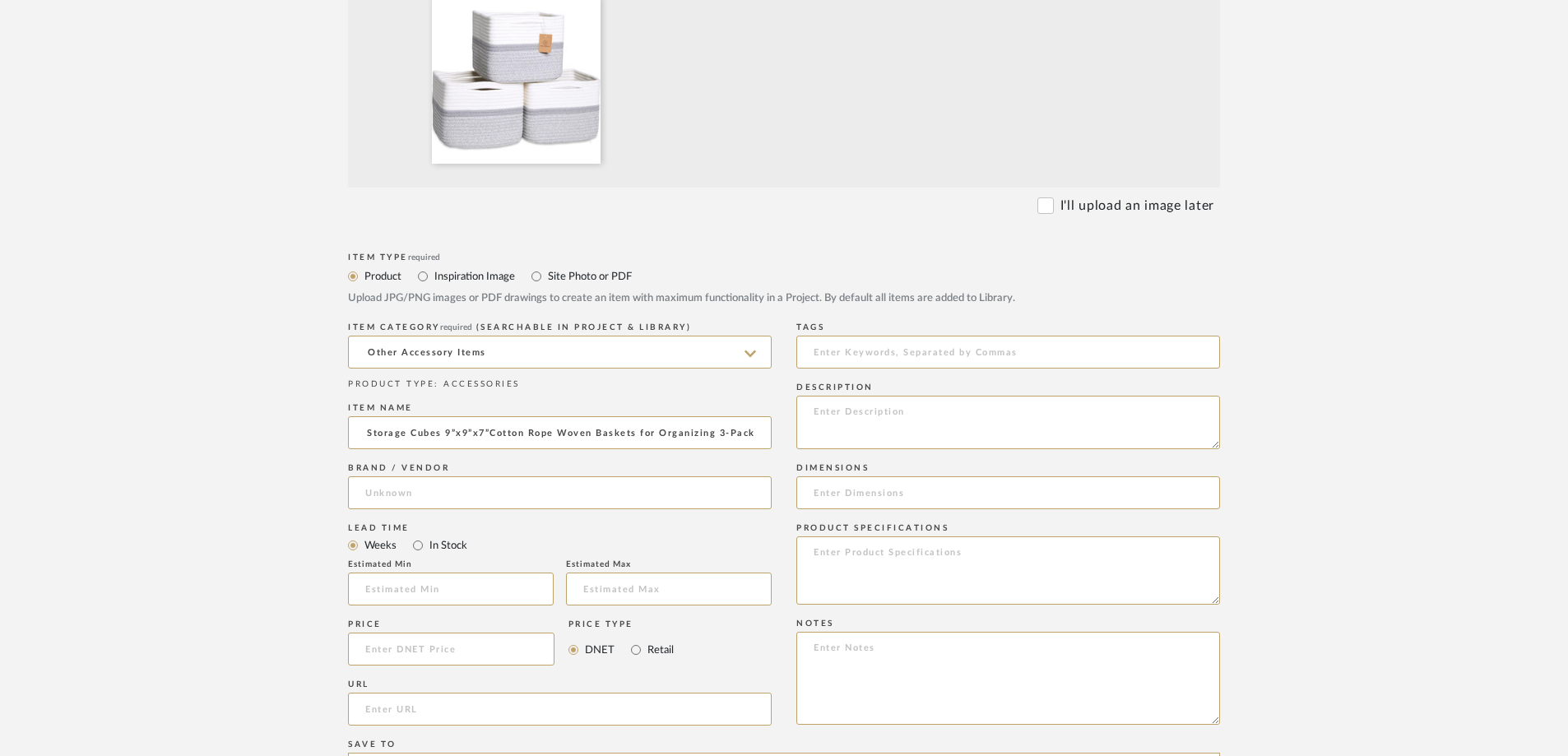type on "NaturalCozy Storage Cubes 9”x9”x7”Cotton Rope Woven Baskets for Organizing 3-Pack" 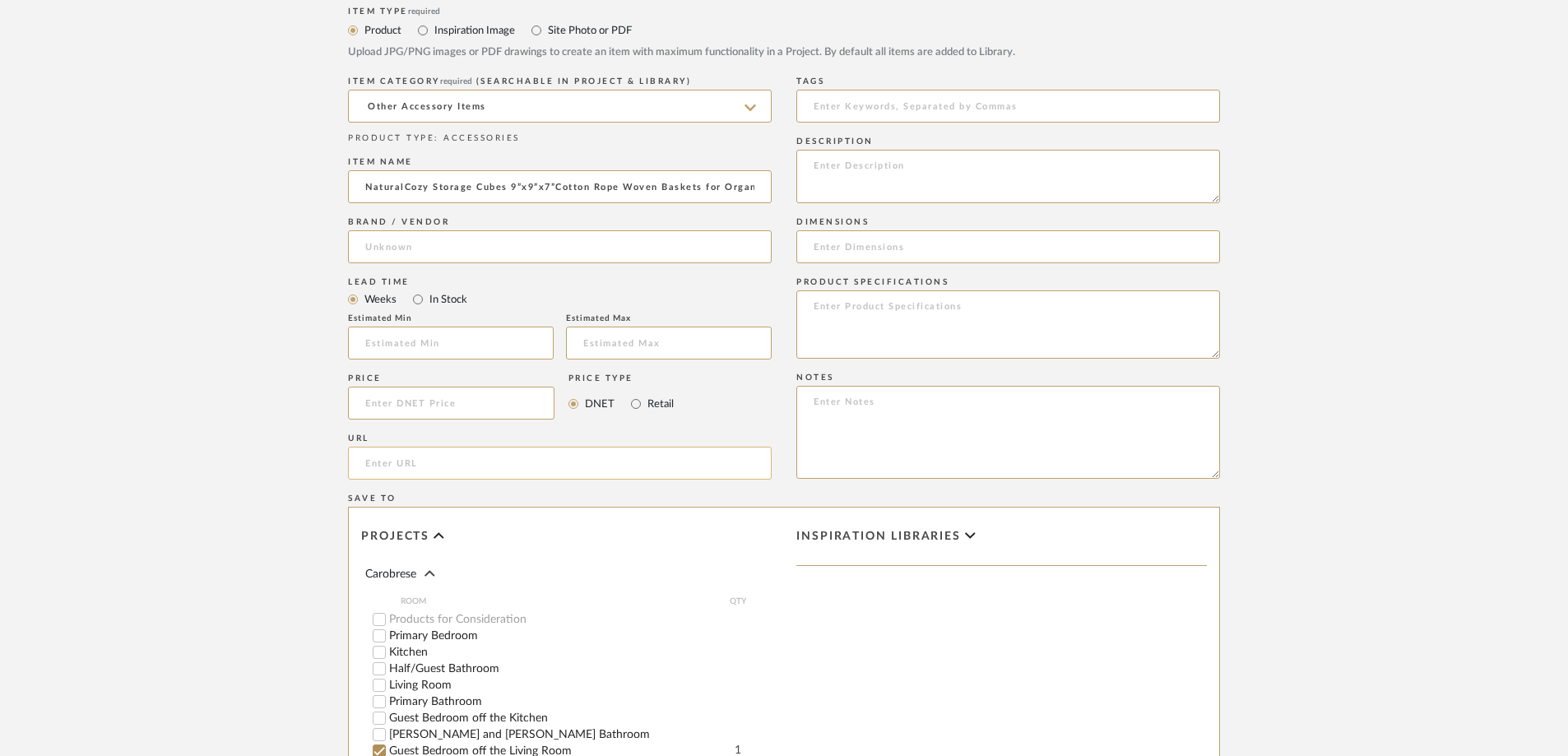 scroll, scrollTop: 740, scrollLeft: 0, axis: vertical 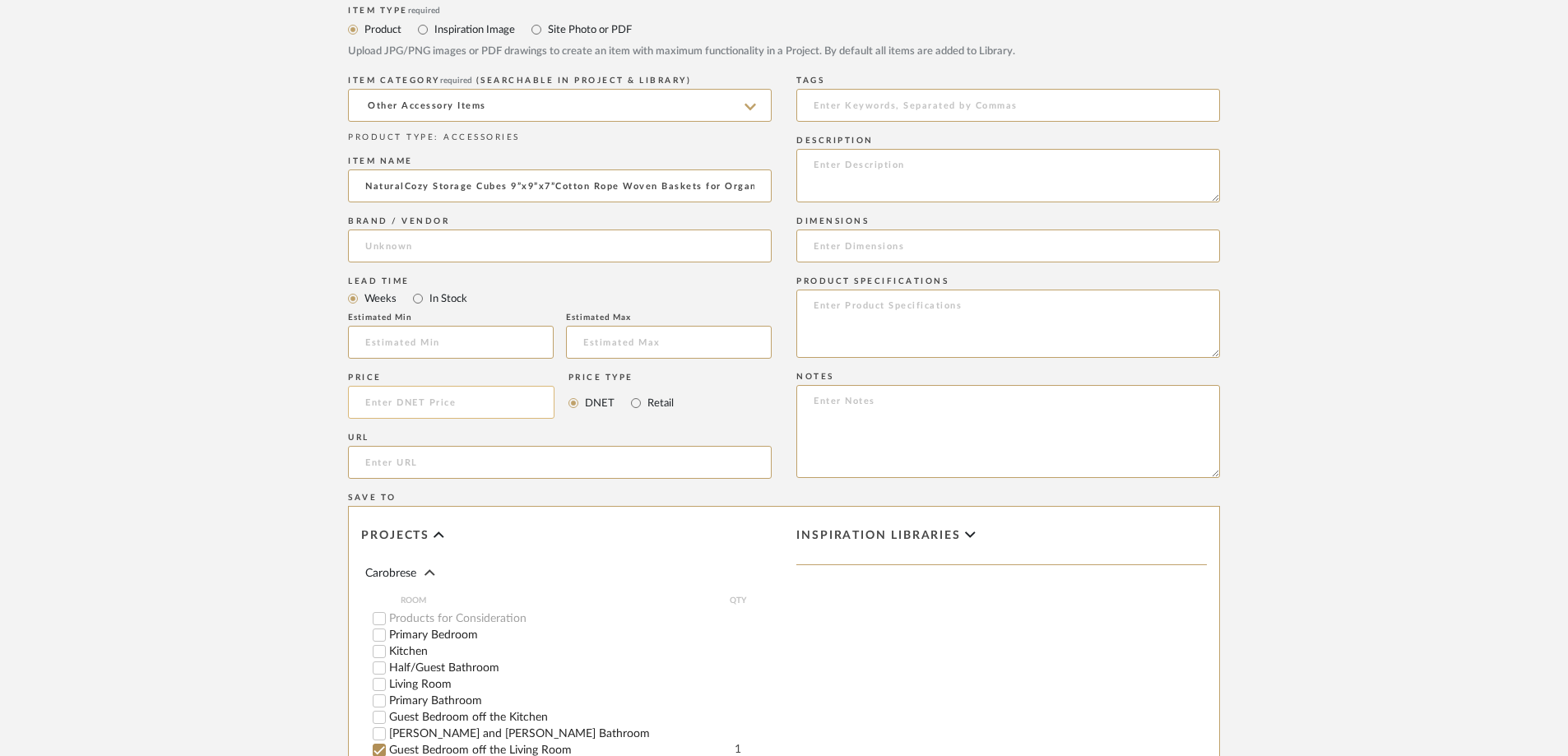 click 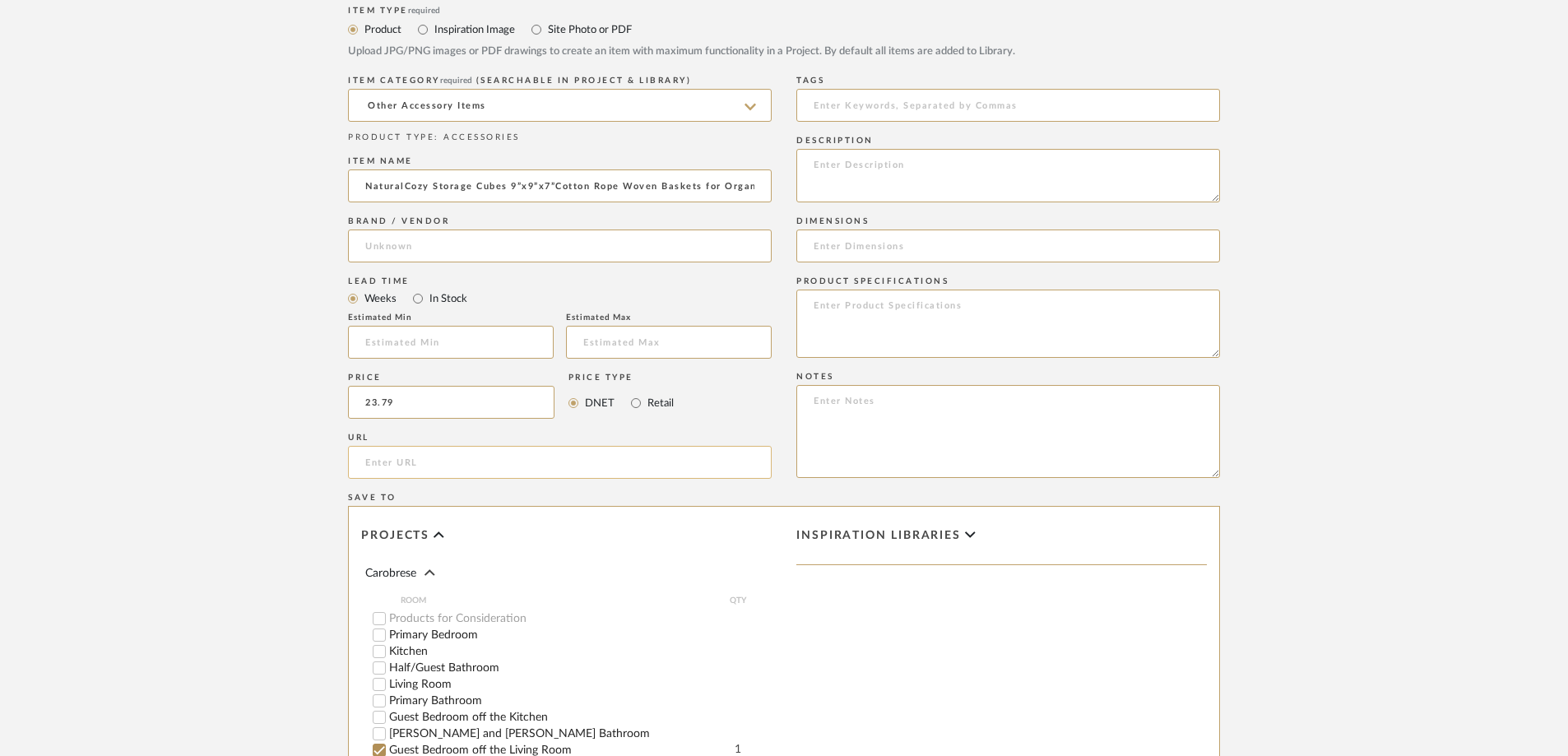 type on "$23.79" 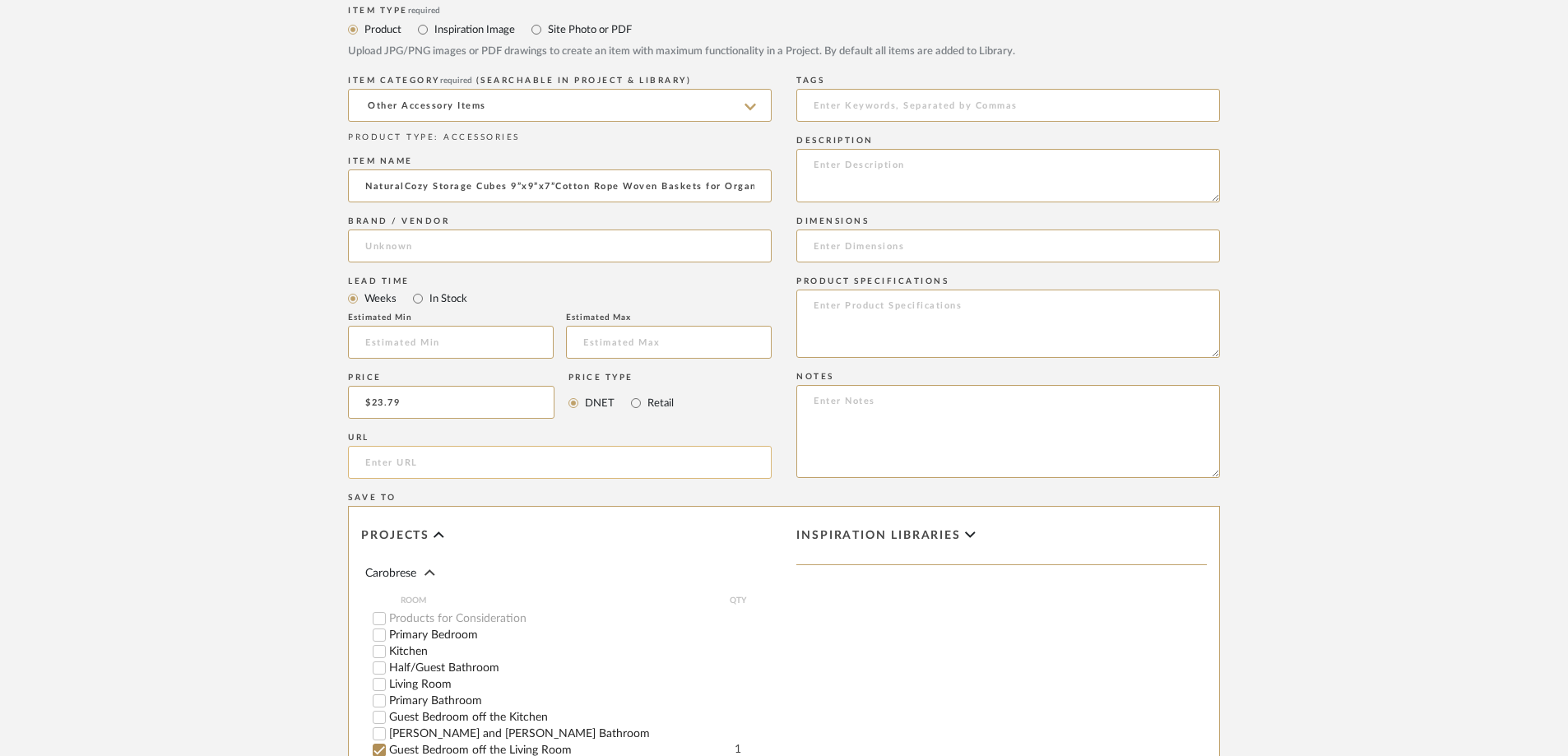 click 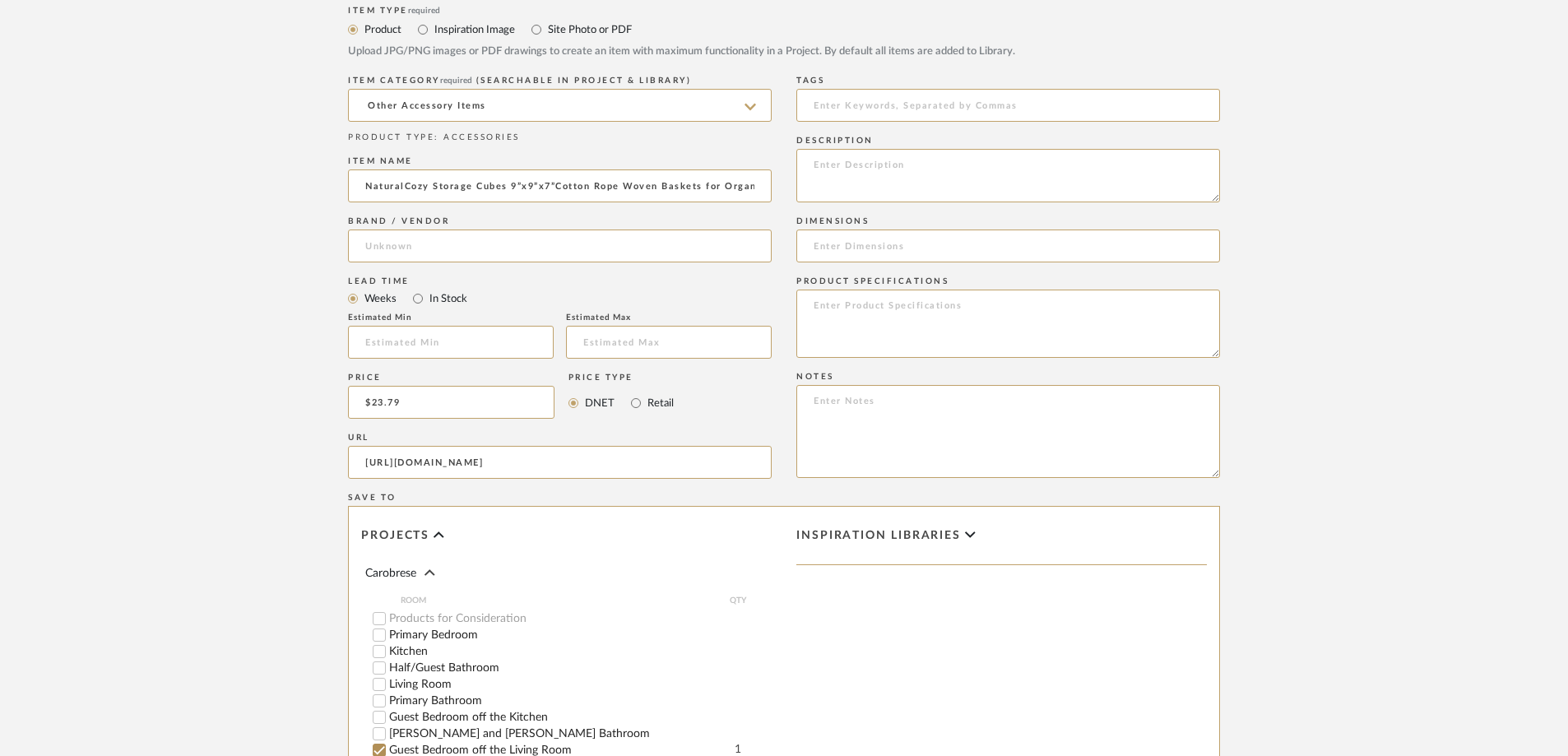 type on "[URL][DOMAIN_NAME]" 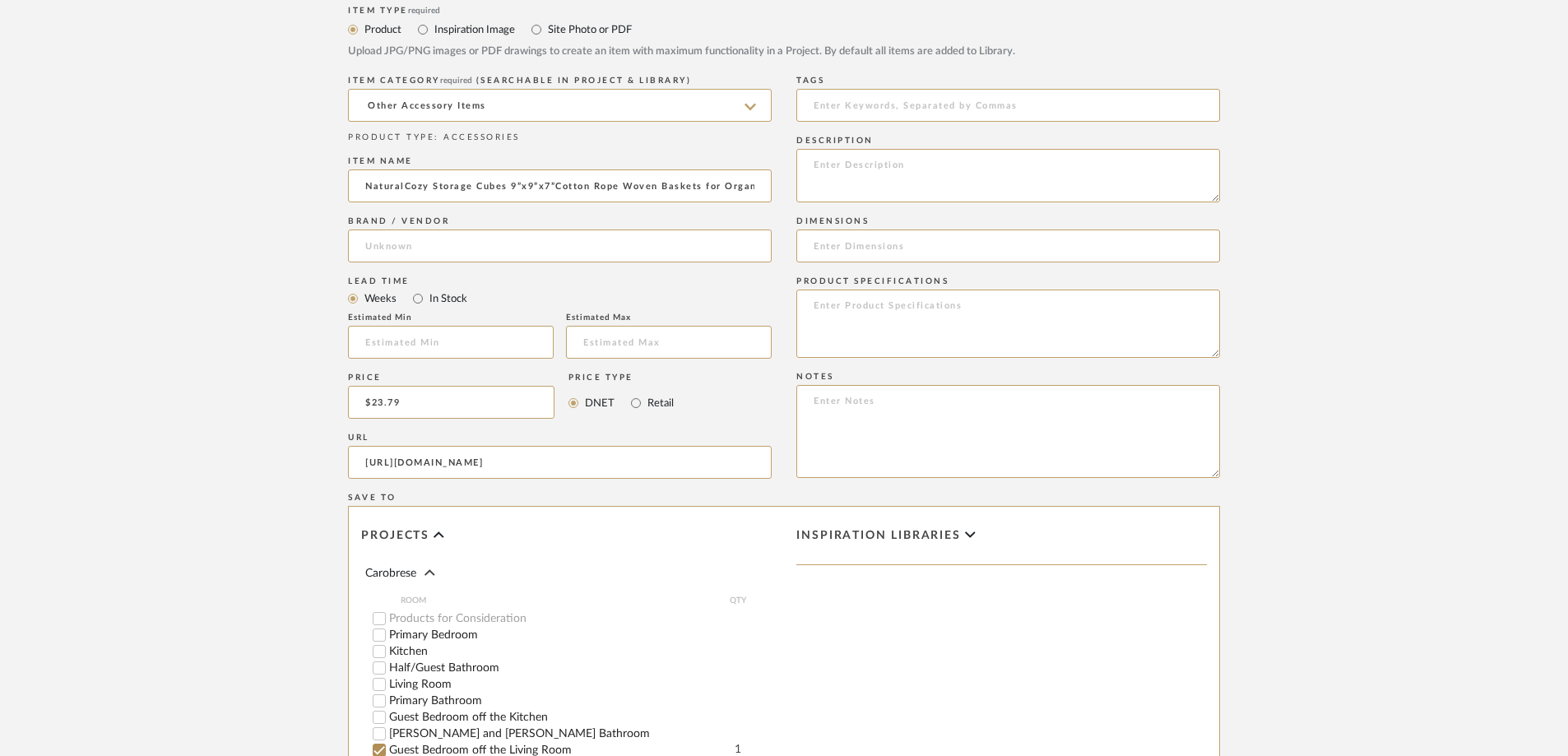 scroll, scrollTop: 823, scrollLeft: 0, axis: vertical 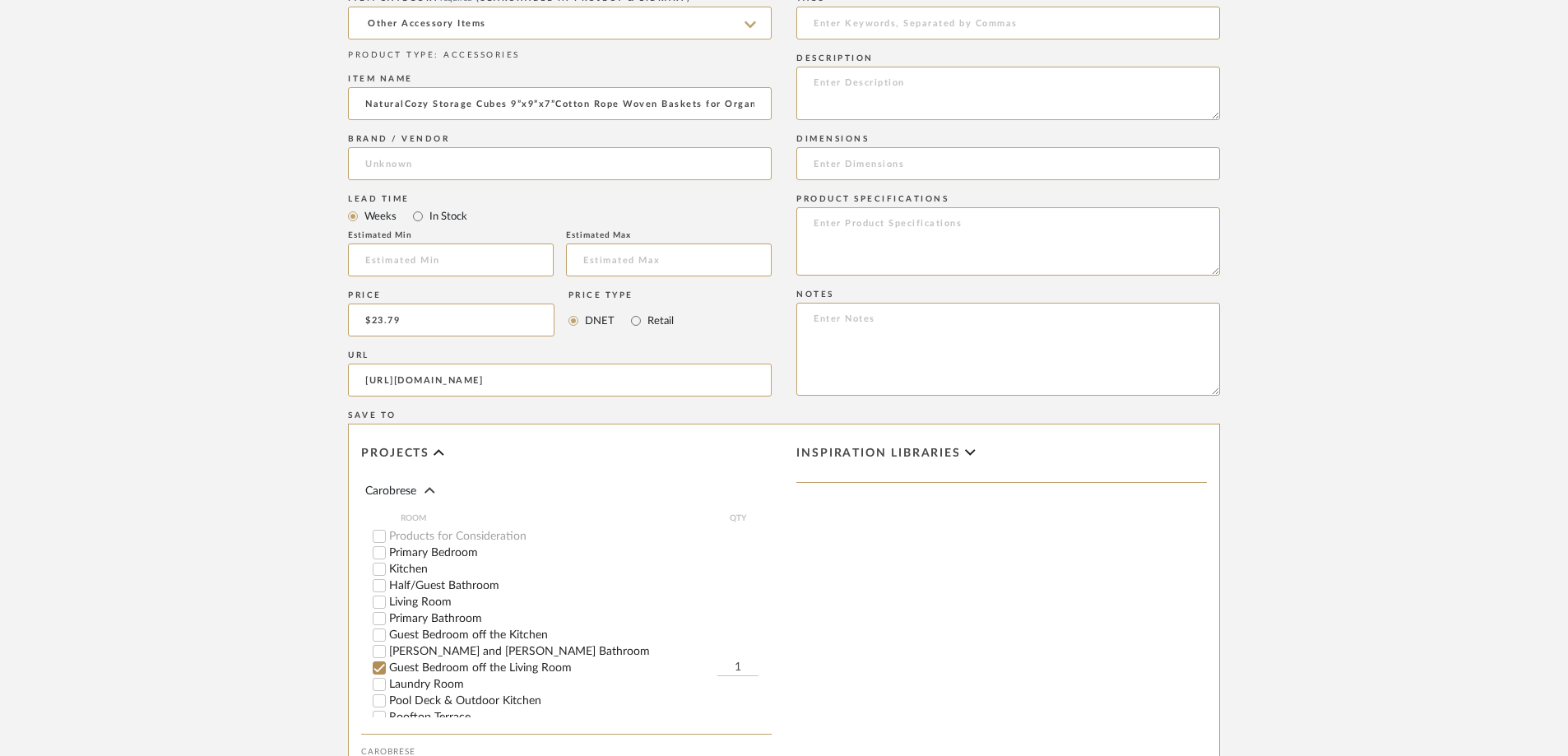 click on "Primary Bedroom" at bounding box center (379, 553) 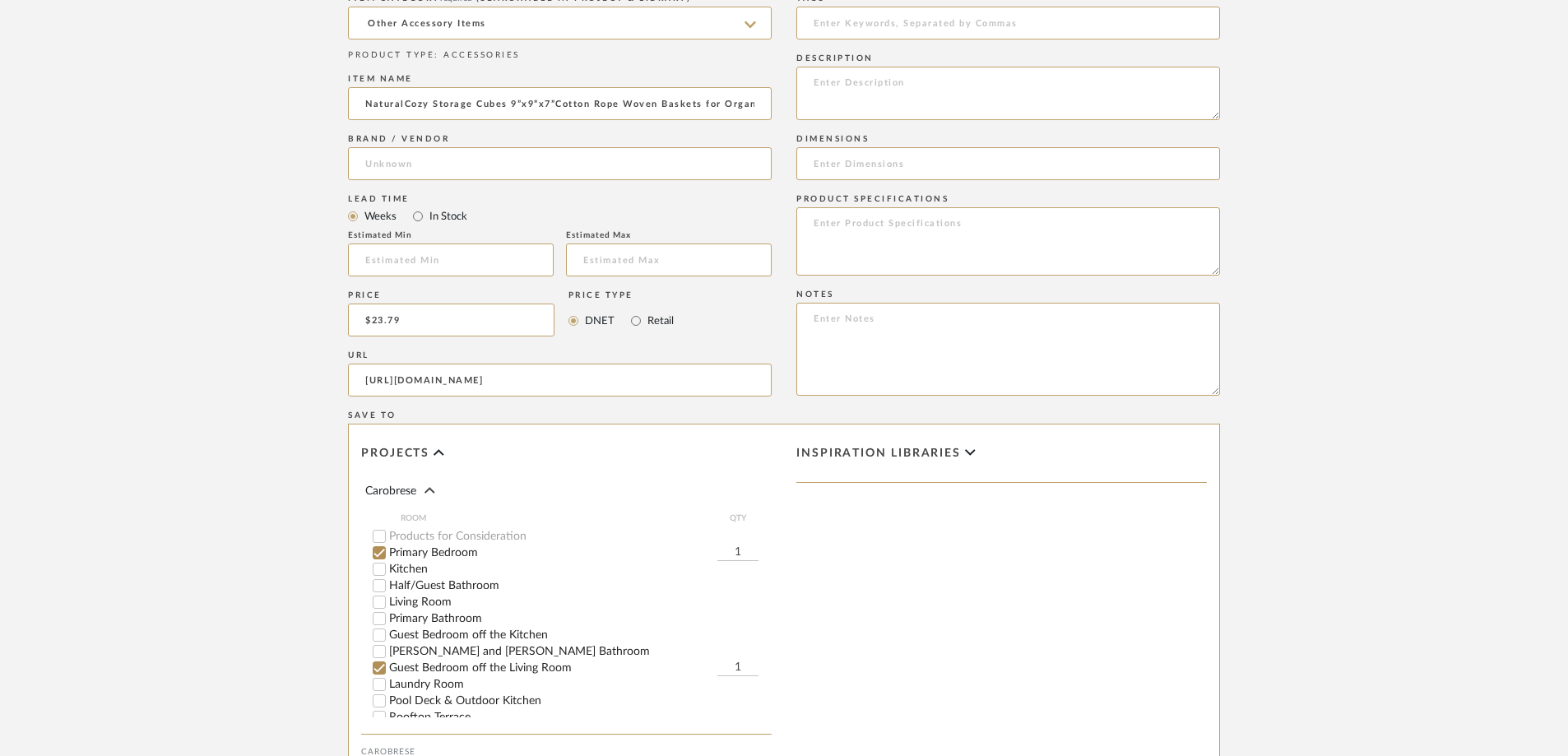 click on "Guest Bedroom off the Kitchen" at bounding box center (379, 635) 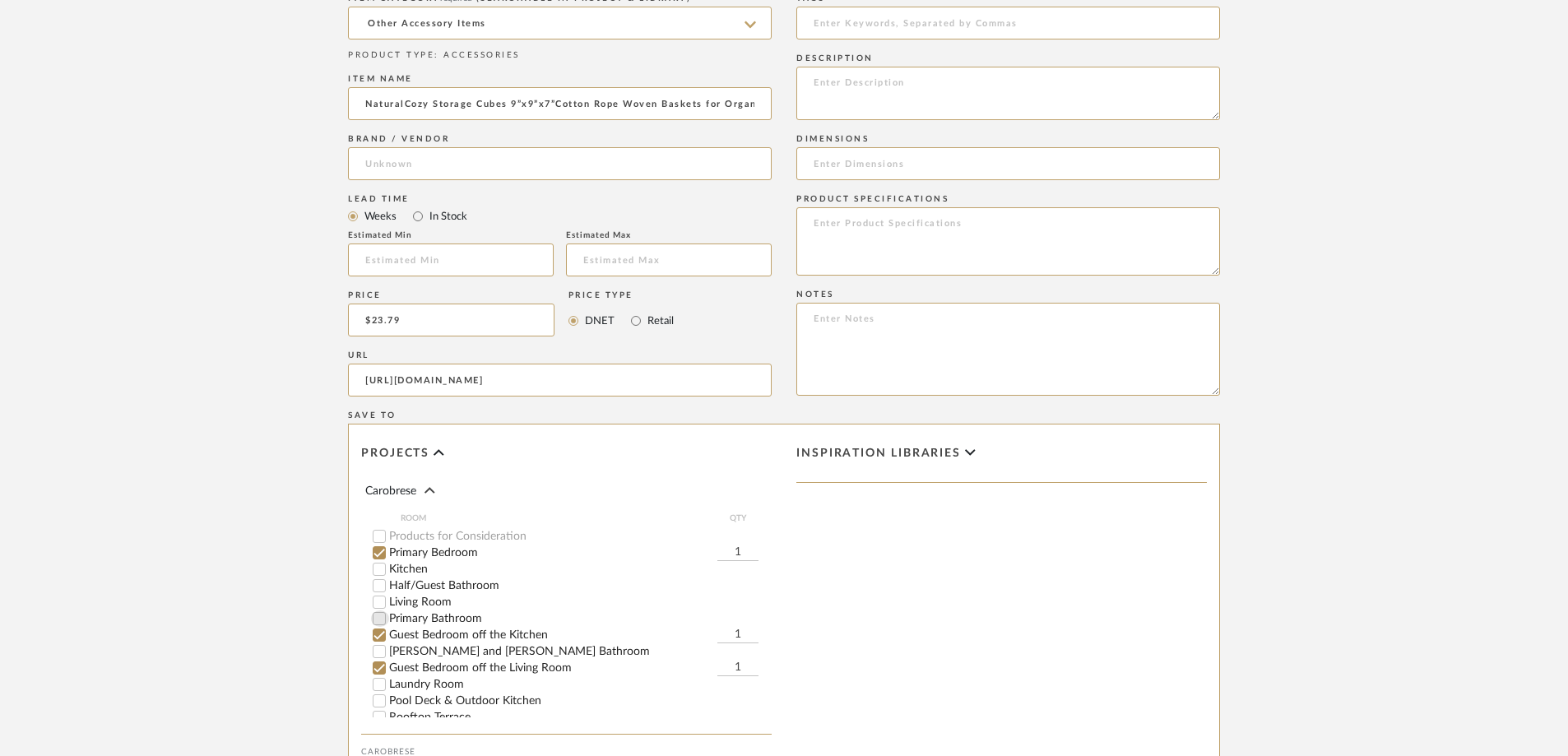 click on "Primary Bathroom" at bounding box center [379, 619] 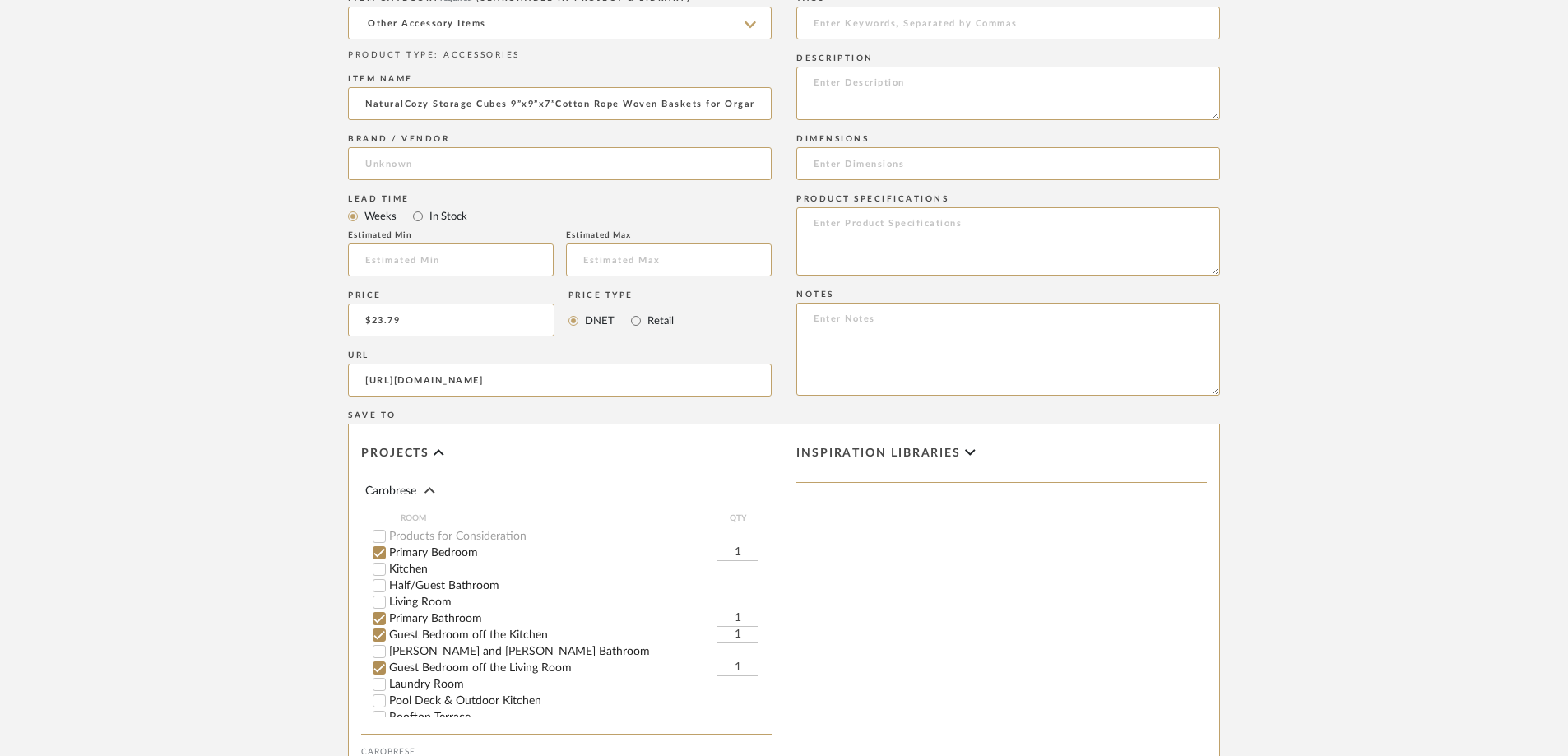 click on "Primary Bathroom" at bounding box center [379, 619] 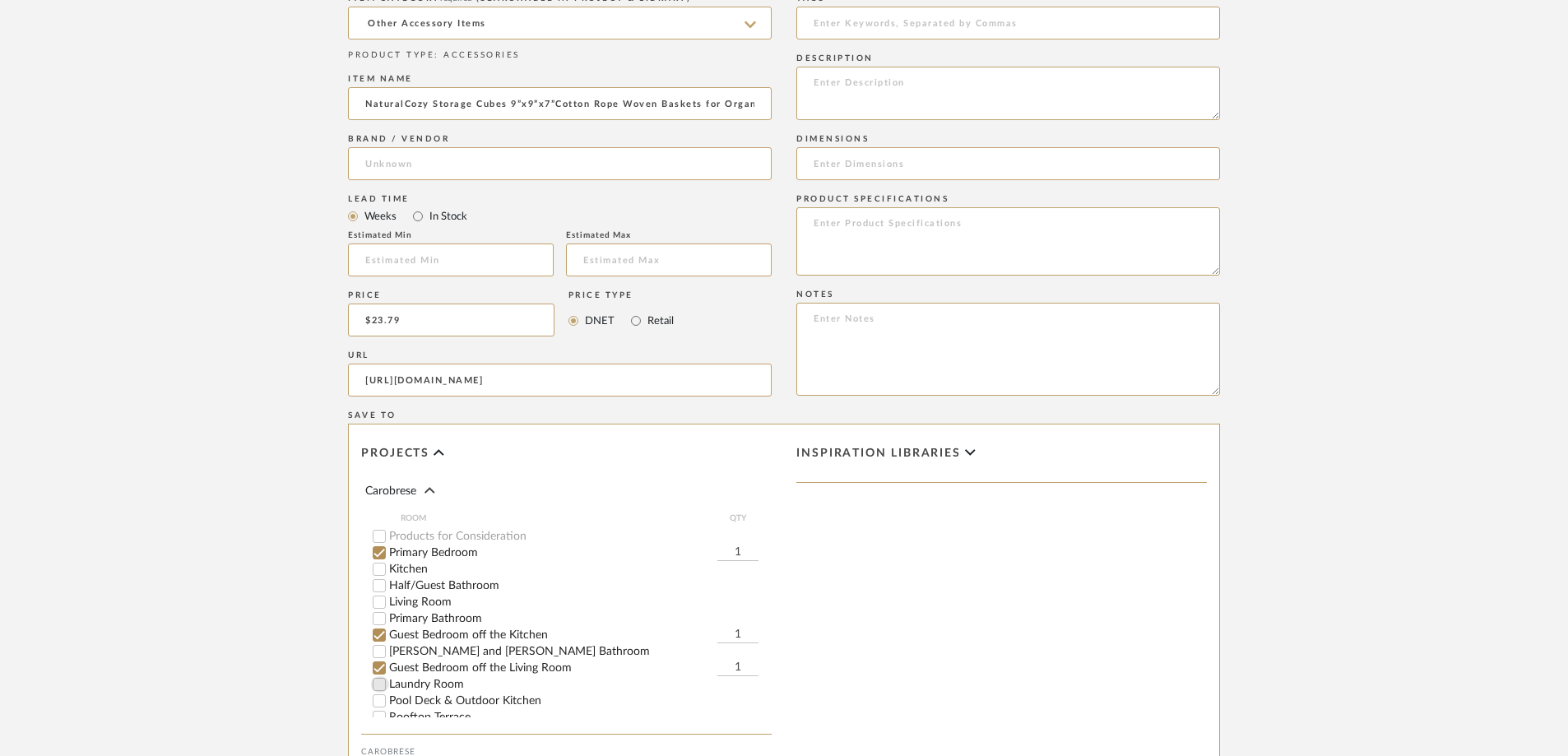 click on "Laundry Room" at bounding box center (379, 684) 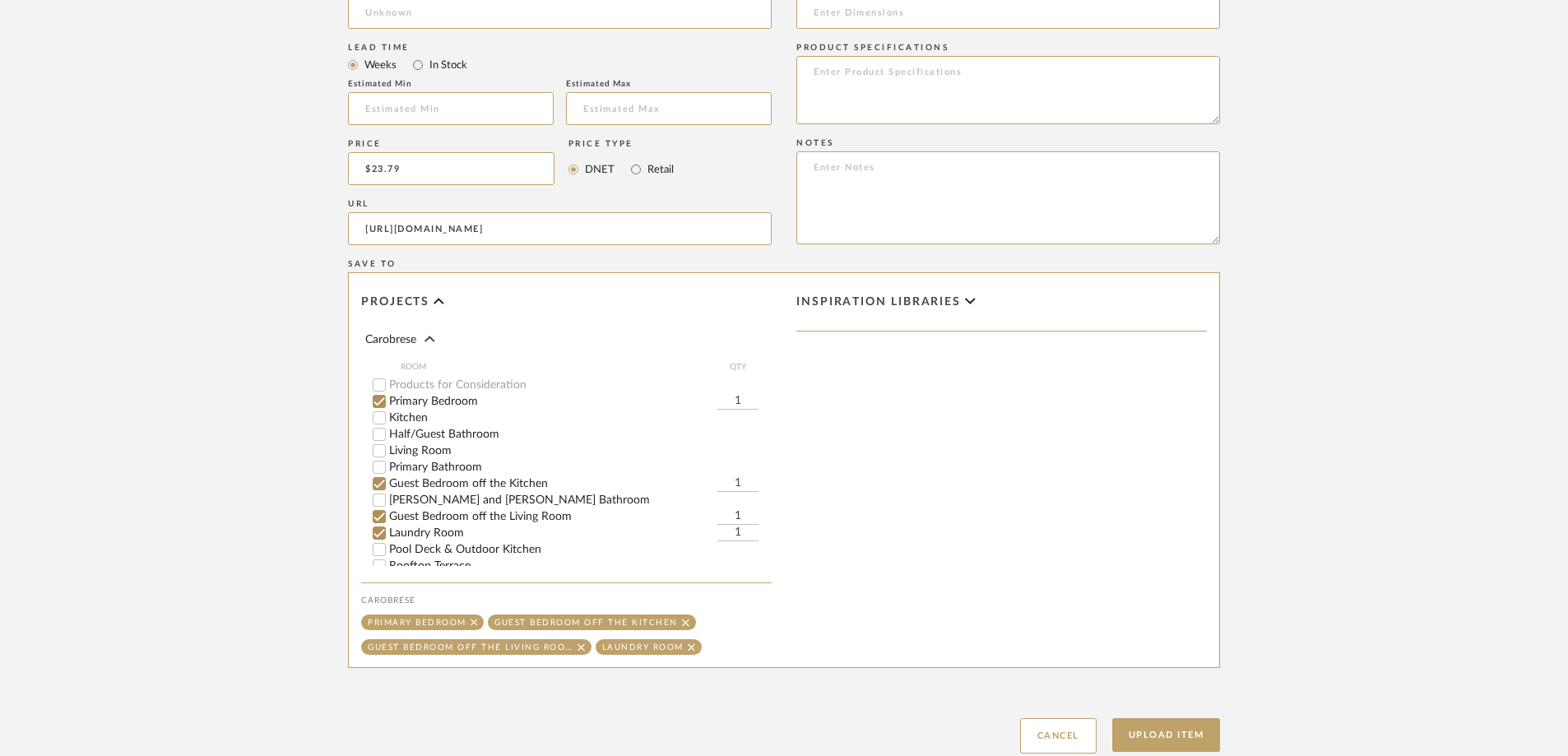 scroll, scrollTop: 987, scrollLeft: 0, axis: vertical 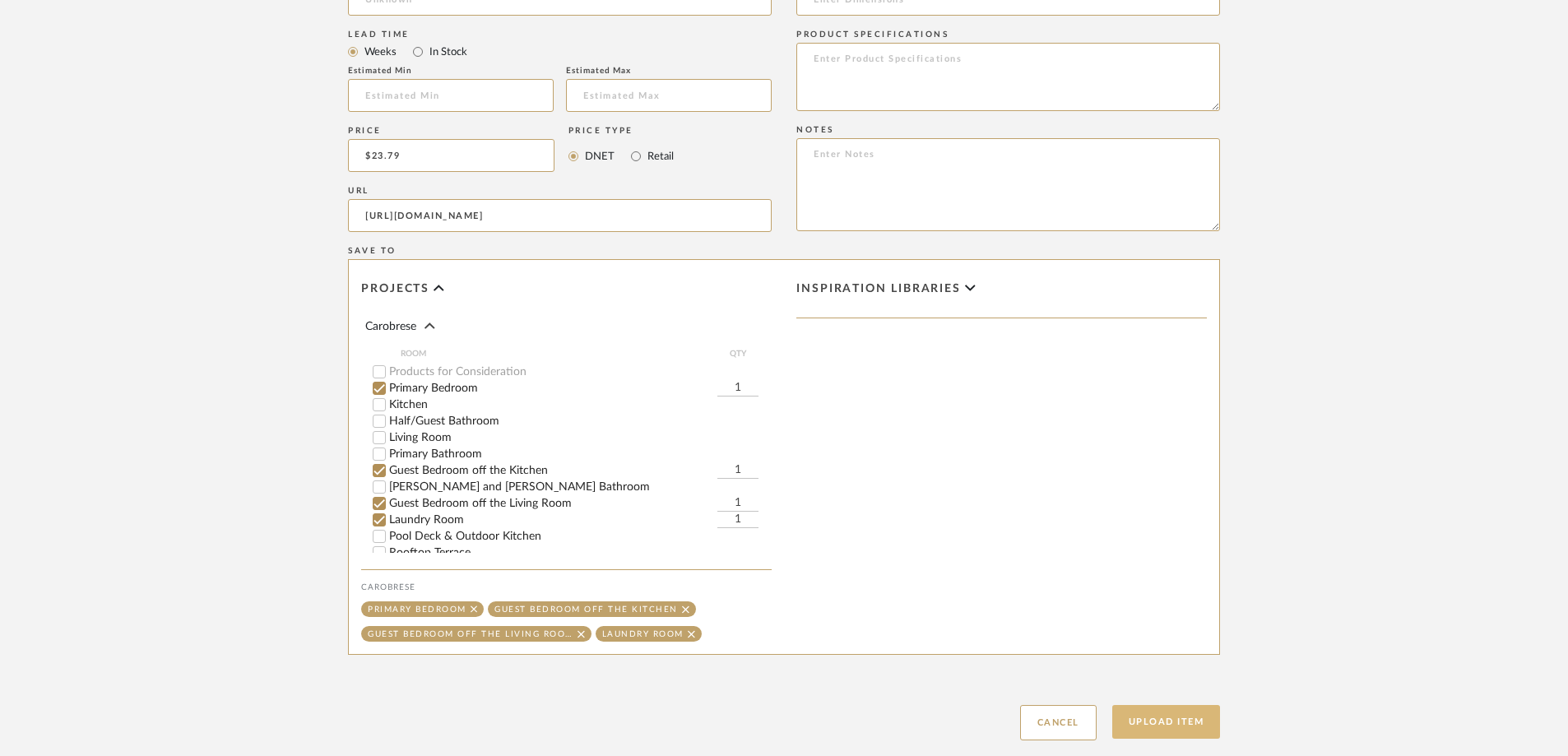 click on "Upload Item" 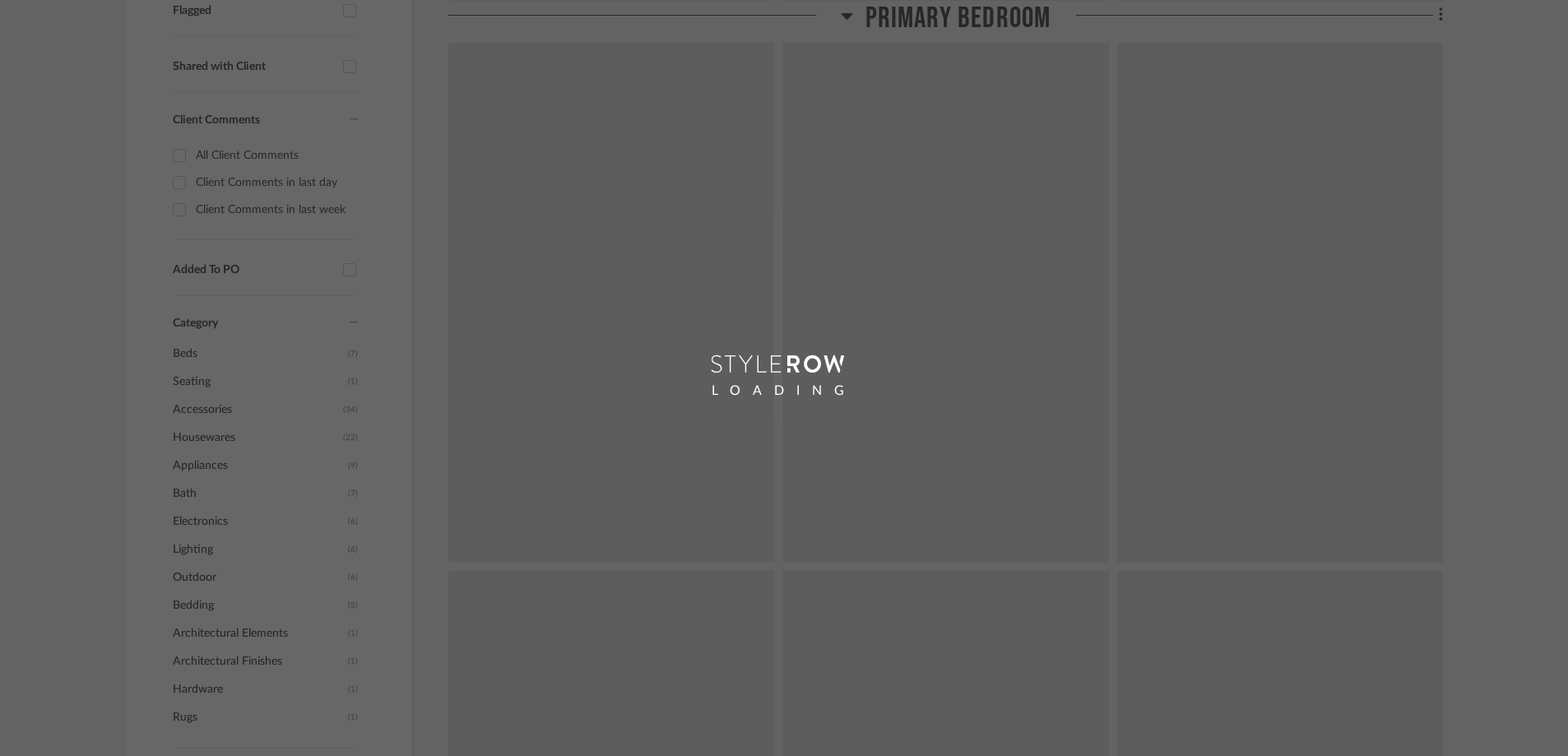 scroll, scrollTop: 0, scrollLeft: 0, axis: both 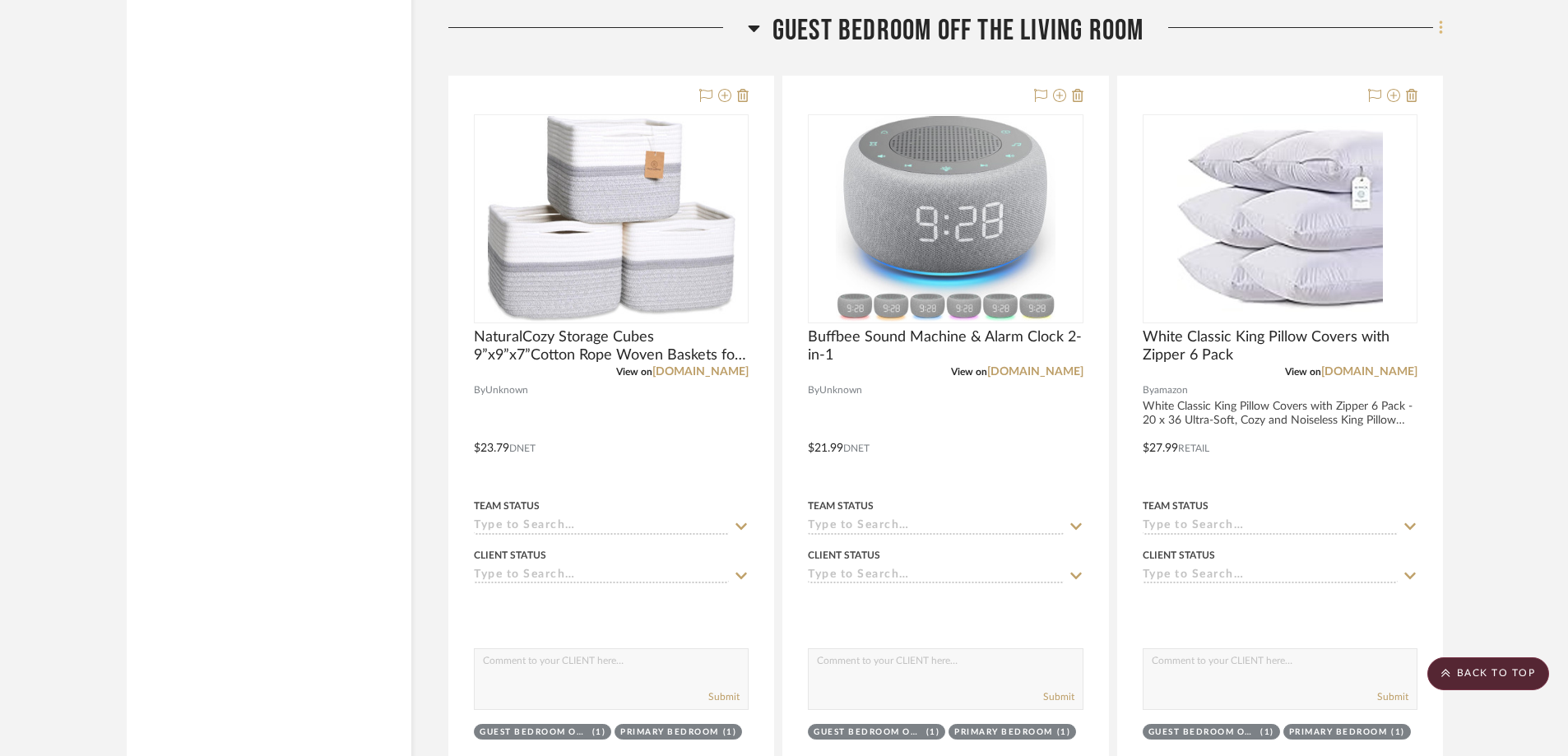 click 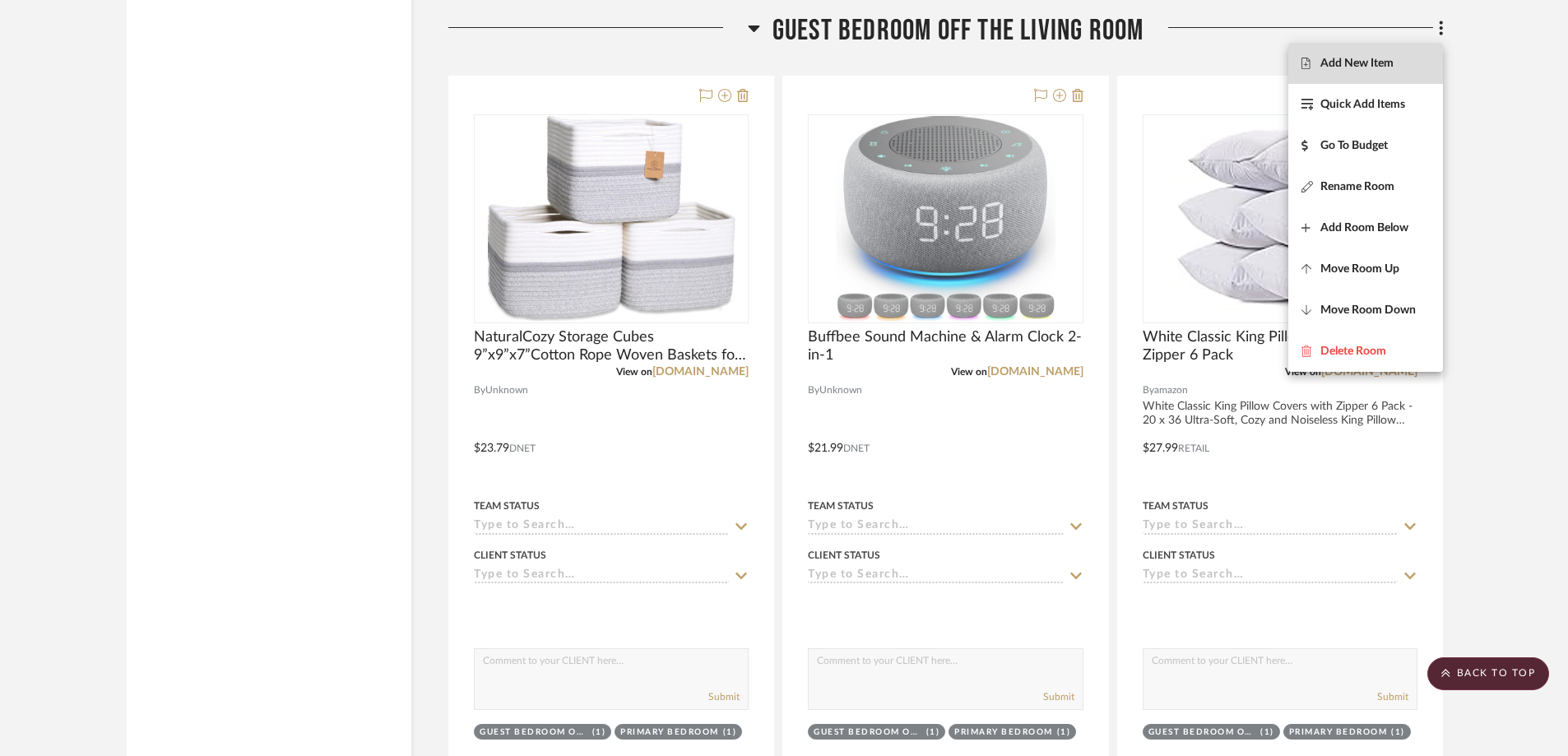 click on "Add New Item" at bounding box center (1357, 63) 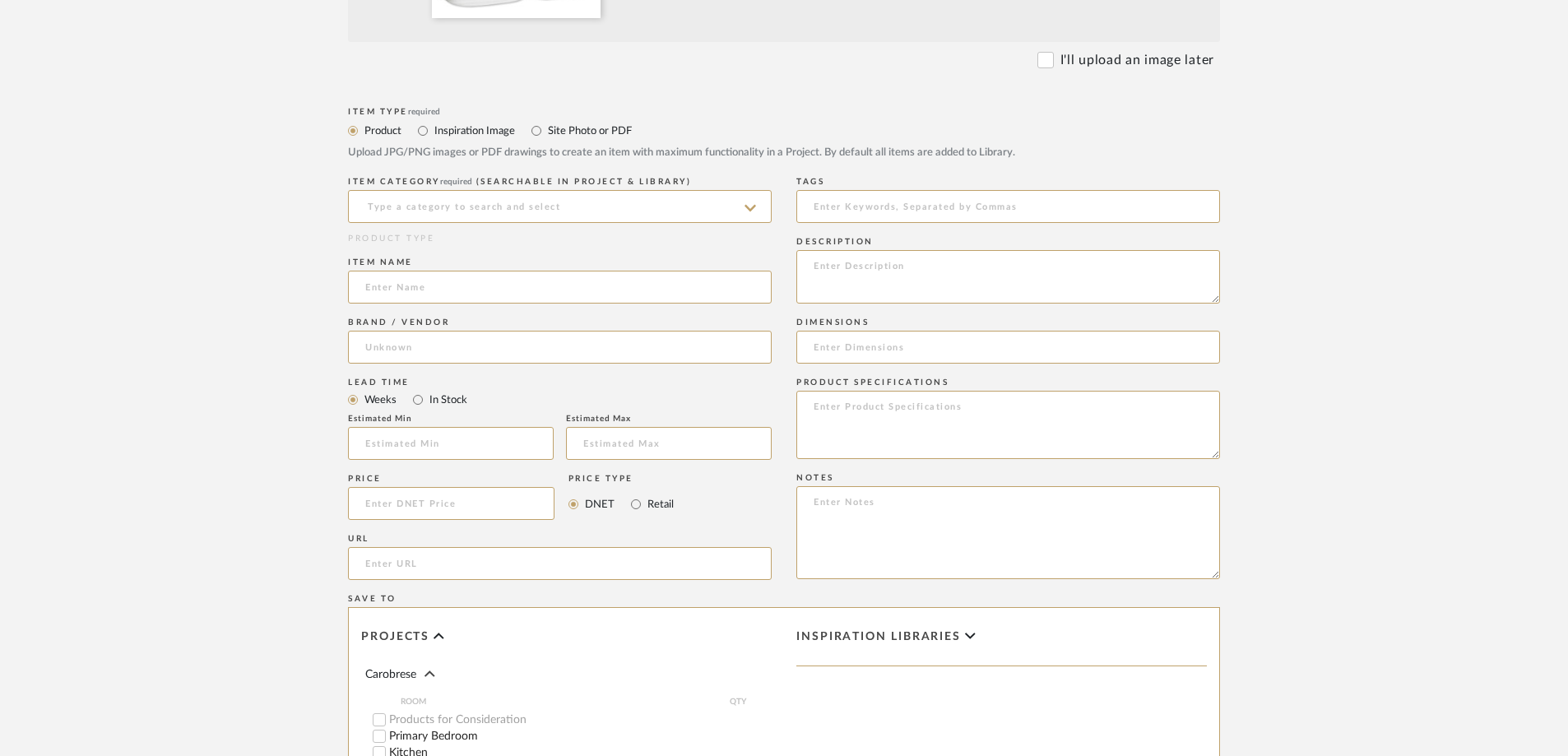scroll, scrollTop: 658, scrollLeft: 0, axis: vertical 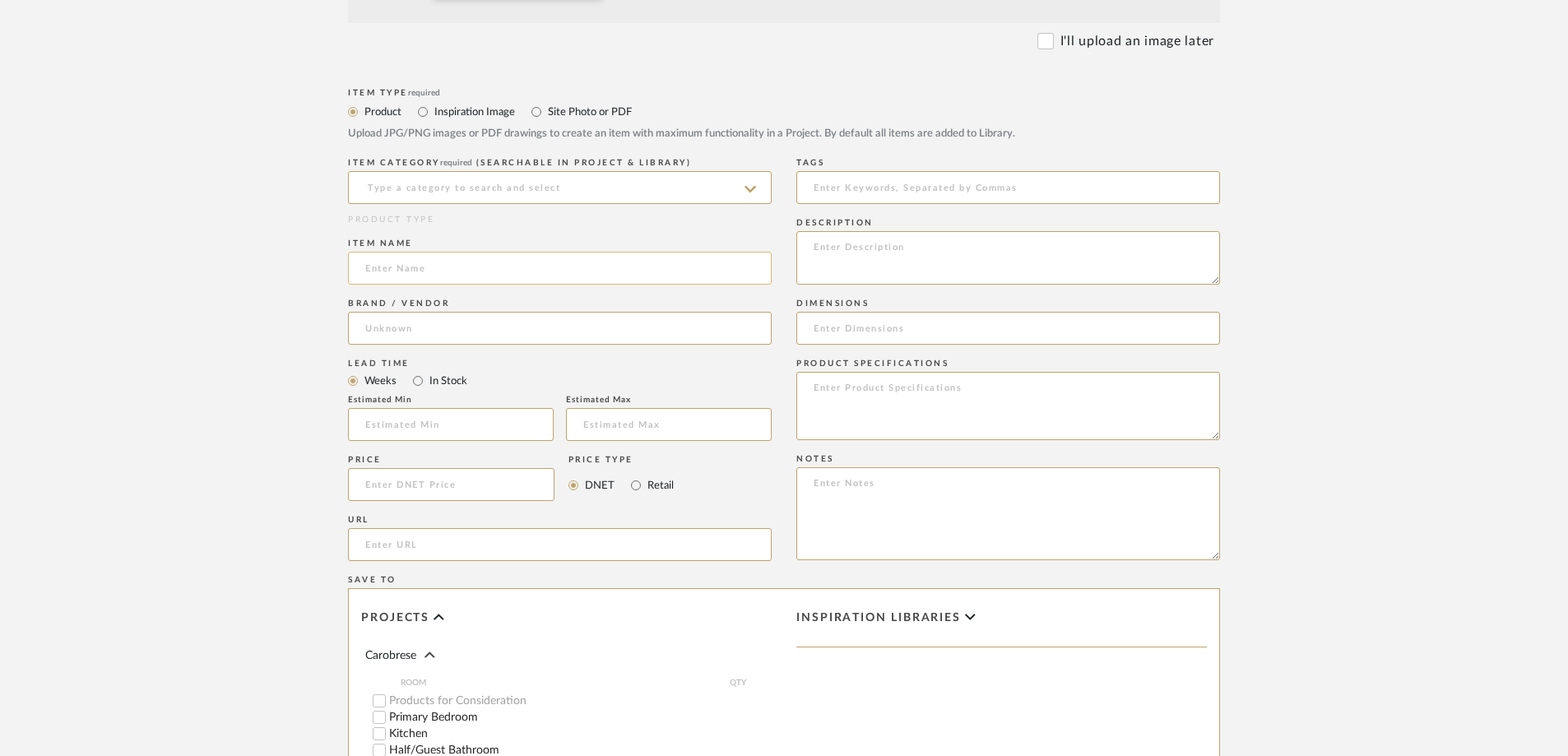 click 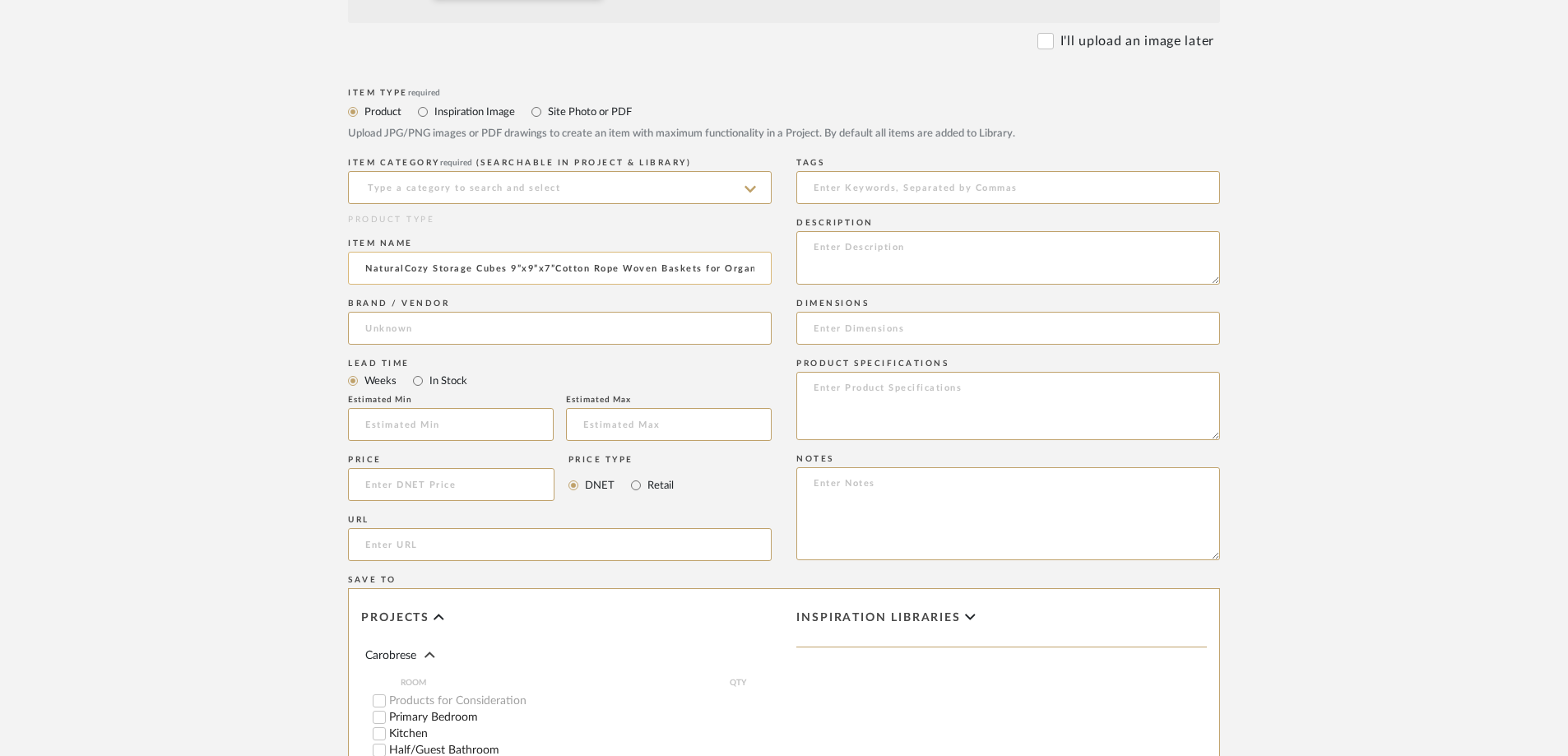 scroll, scrollTop: 0, scrollLeft: 63, axis: horizontal 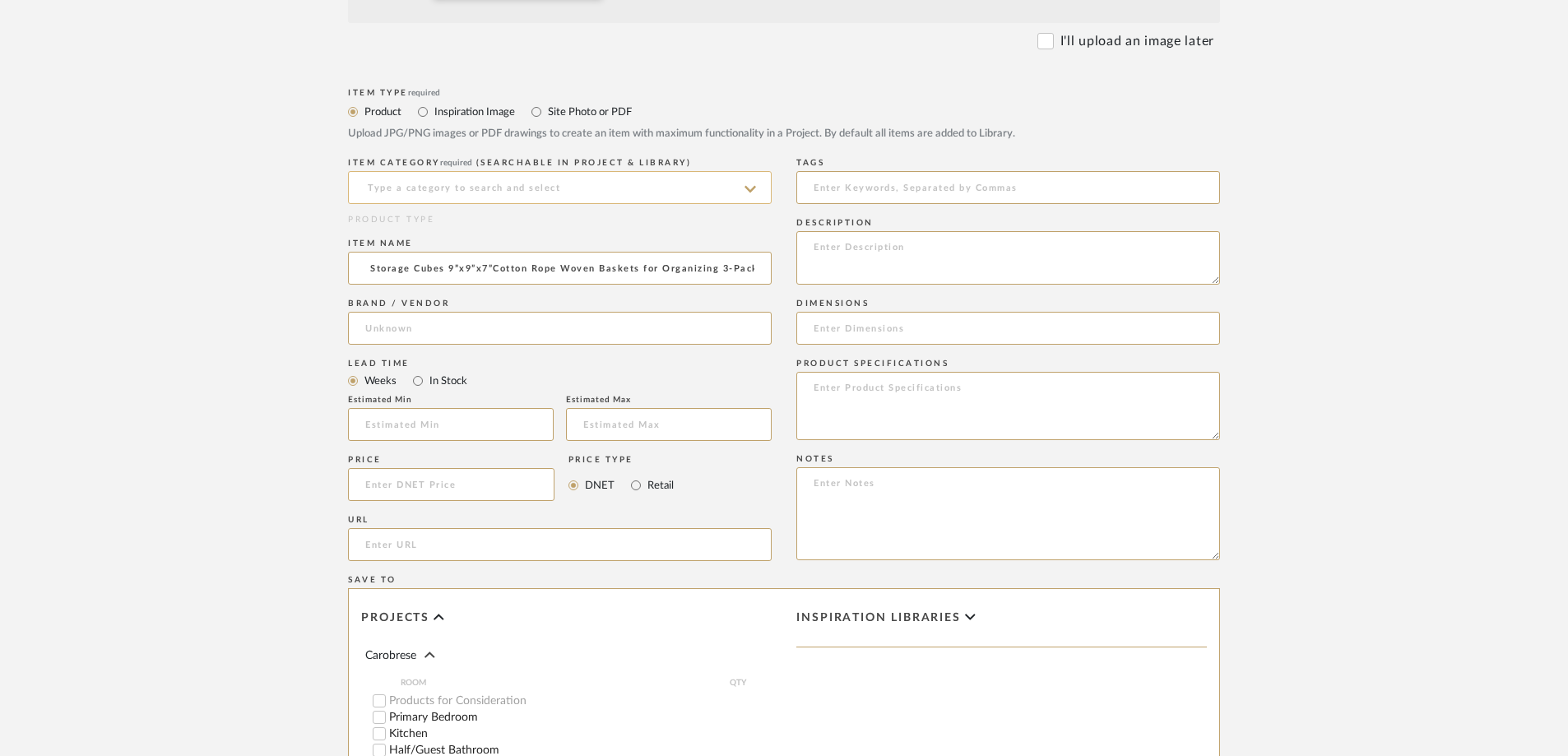 type on "NaturalCozy Storage Cubes 9”x9”x7”Cotton Rope Woven Baskets for Organizing 3-Pack" 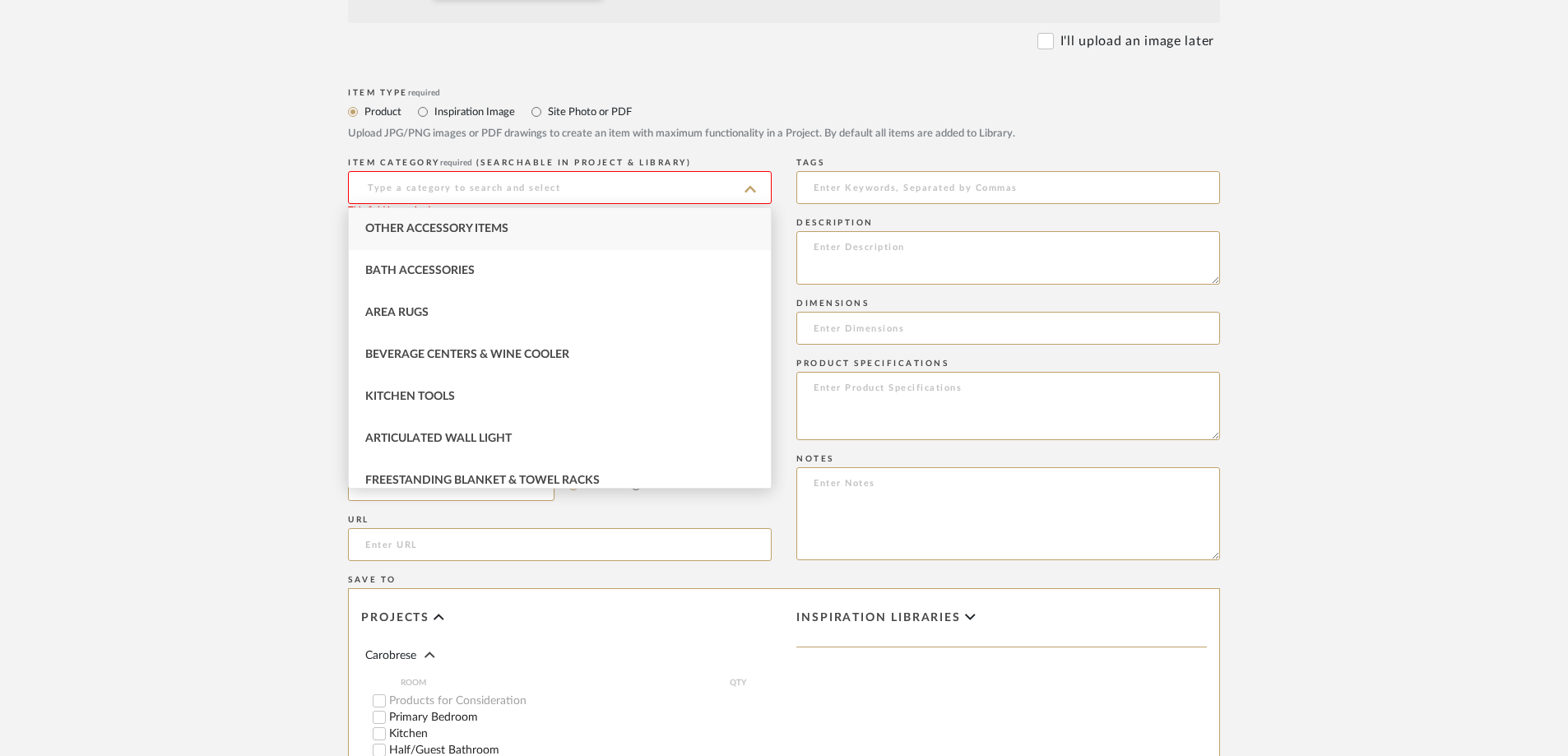 click on "Other Accessory Items" at bounding box center [437, 229] 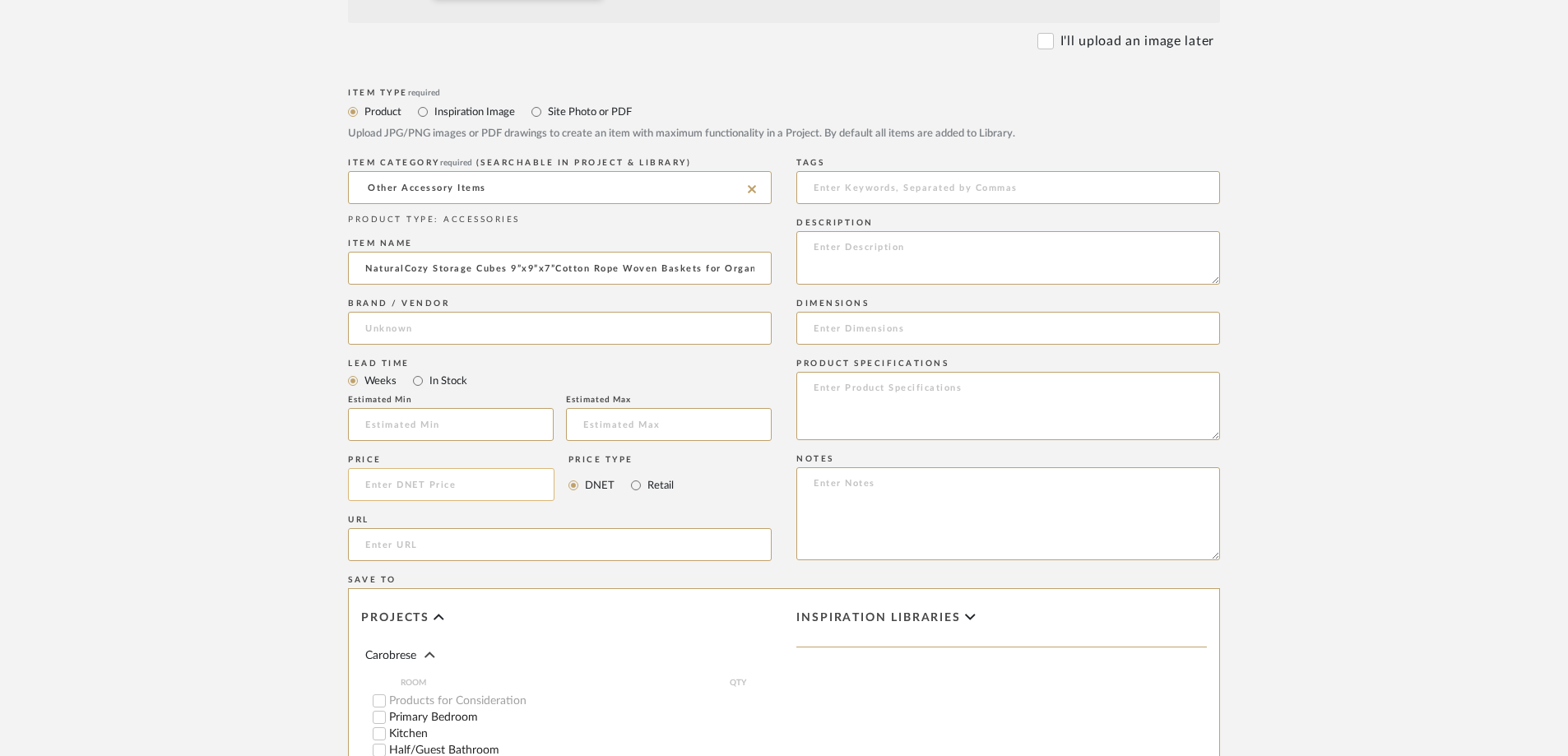 click 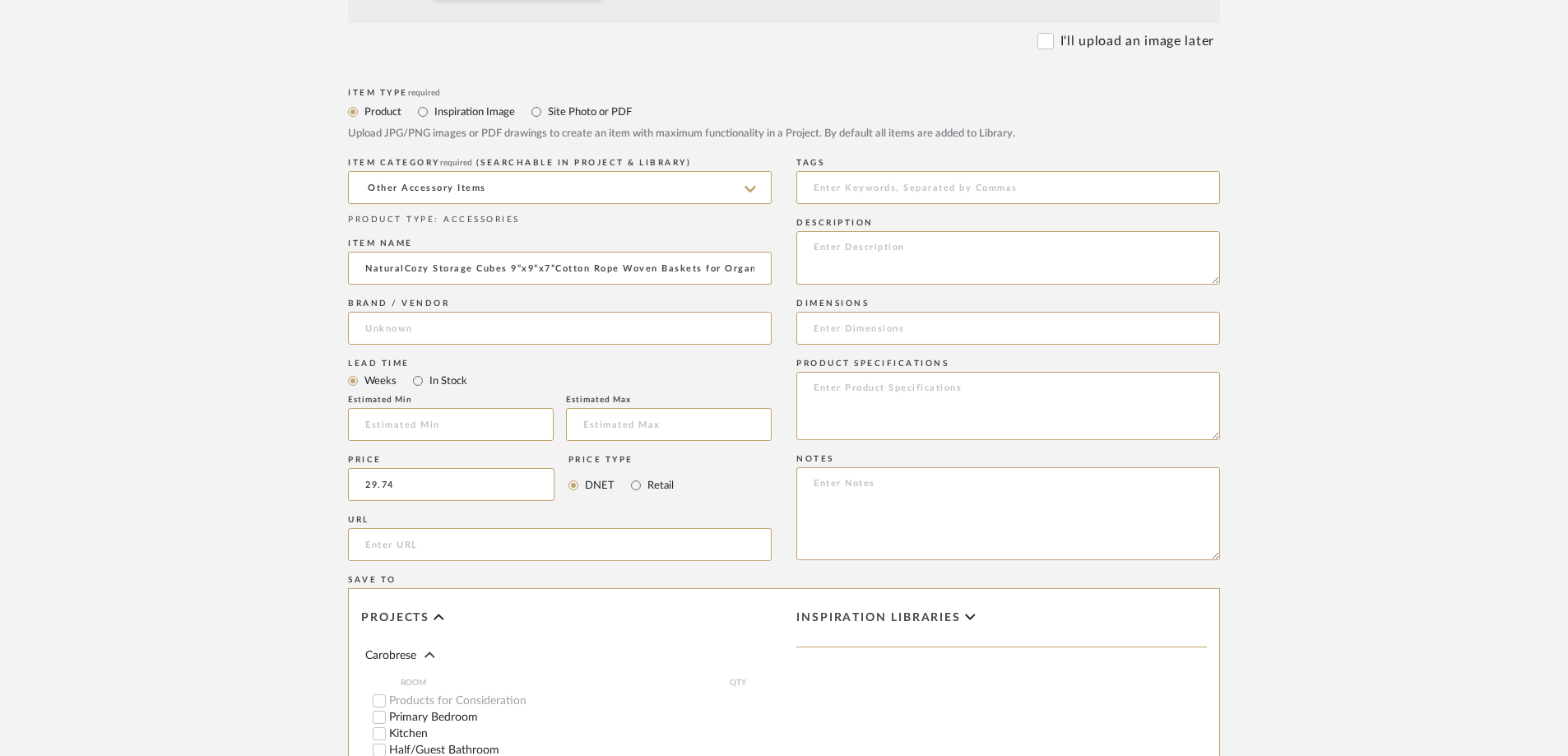 type on "$29.74" 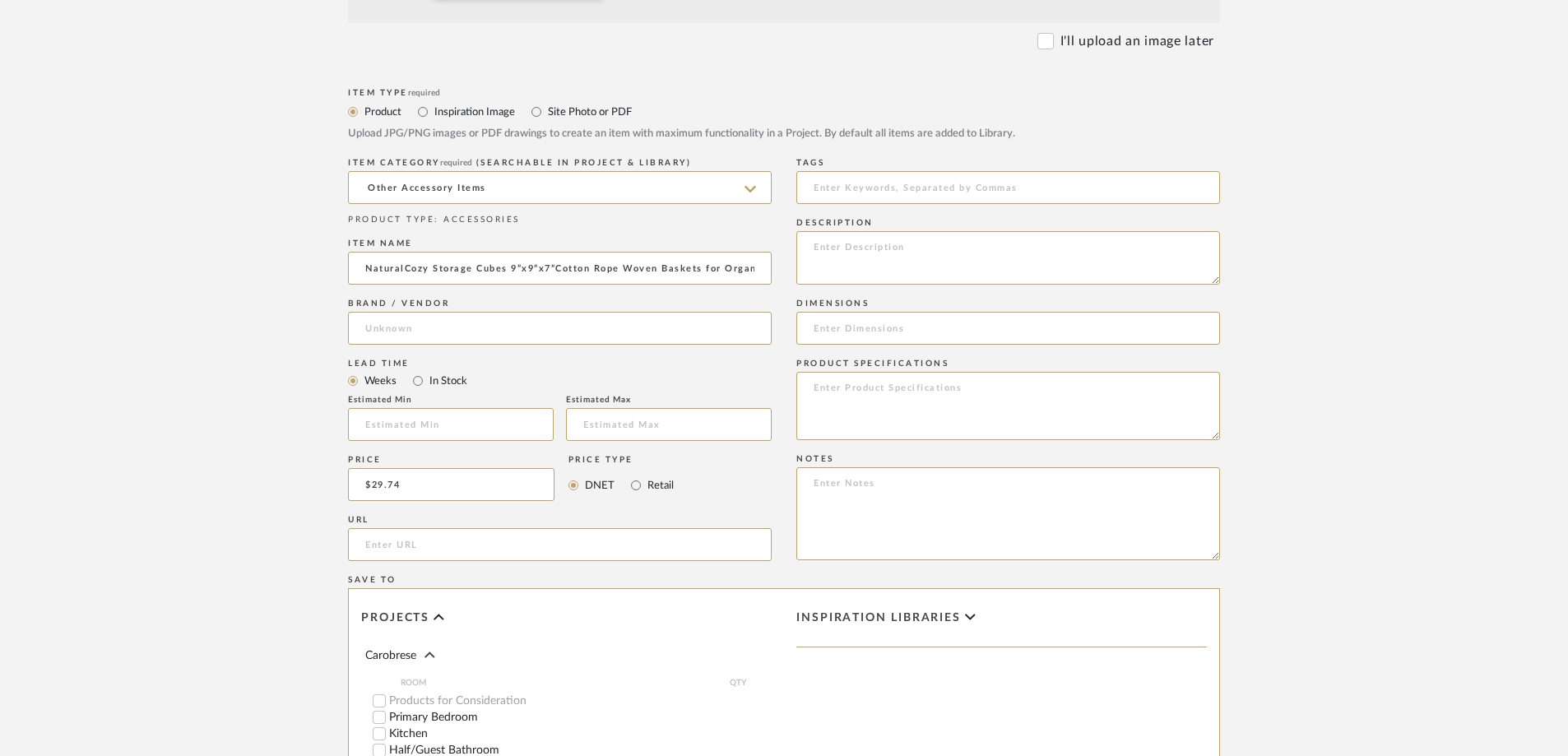 click on "Create new item in Carobrese   Upload photos, documents or PDFs, or select below to bulk upload images  or Import from Pinterest .  All words used are easily searchable to find items later.  Bulk upload images - create multiple items  Import from Pinterest - create items Drag and drop image or PDF files here or click to select. I'll upload an image later  Item Type  required Product Inspiration Image  Site Photo or PDF   Upload JPG/PNG images or PDF drawings to create an item with maximum functionality in a Project. By default all items are added to Library.   ITEM CATEGORY  required (Searchable in Project & Library) Other Accessory Items  PRODUCT TYPE : ACCESSORIES   Item name  NaturalCozy Storage Cubes 9”x9”x7”Cotton Rope Woven Baskets for Organizing 3-Pack  Brand / Vendor   Lead Time  Weeks In Stock  Estimated Min   Estimated Max   Price  $29.74  Price Type  DNET Retail  URL   Tags   Description   Dimensions   Product Specifications   Notes   Save To  Projects Carobrese ROOM QTY  Primary Bedroom  1" 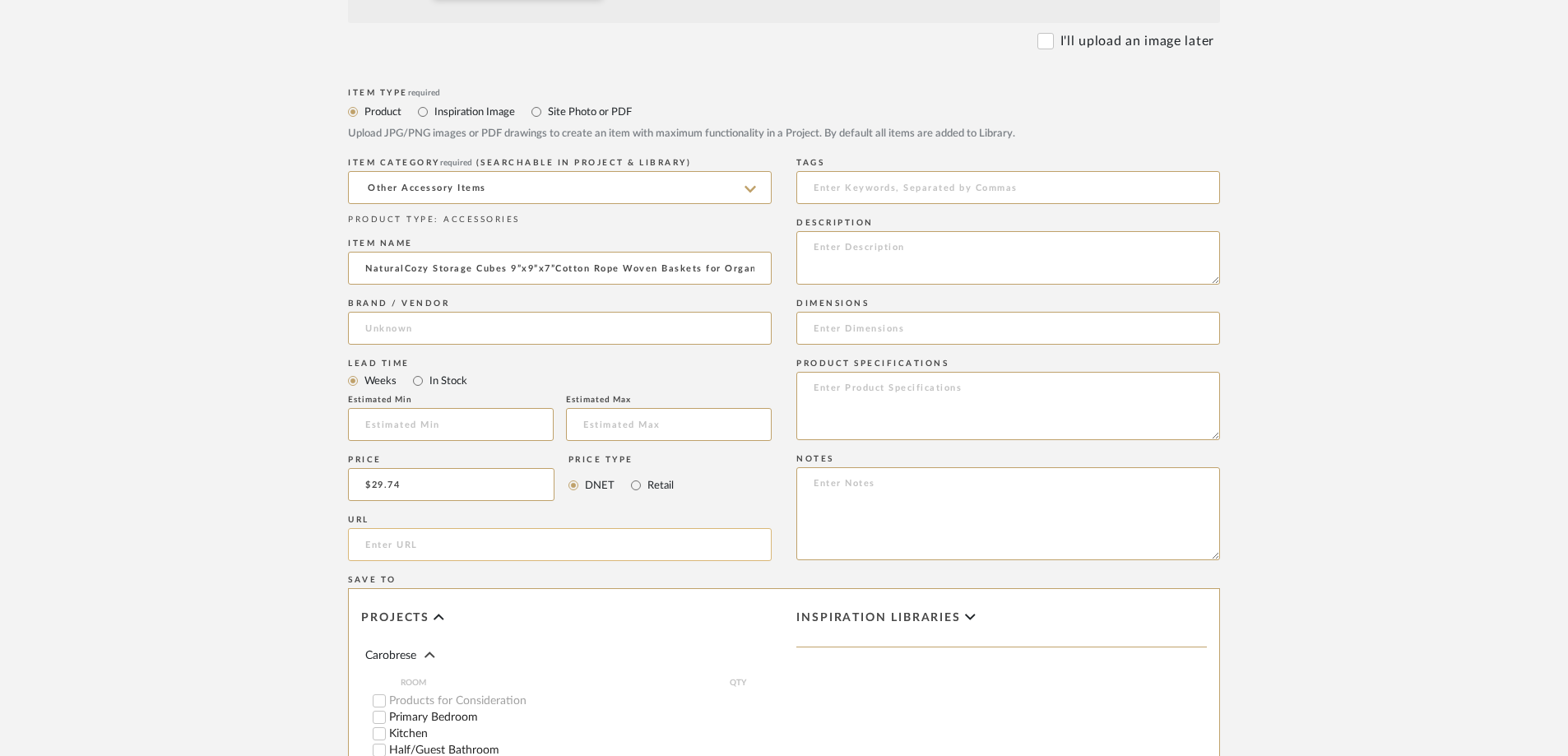 click 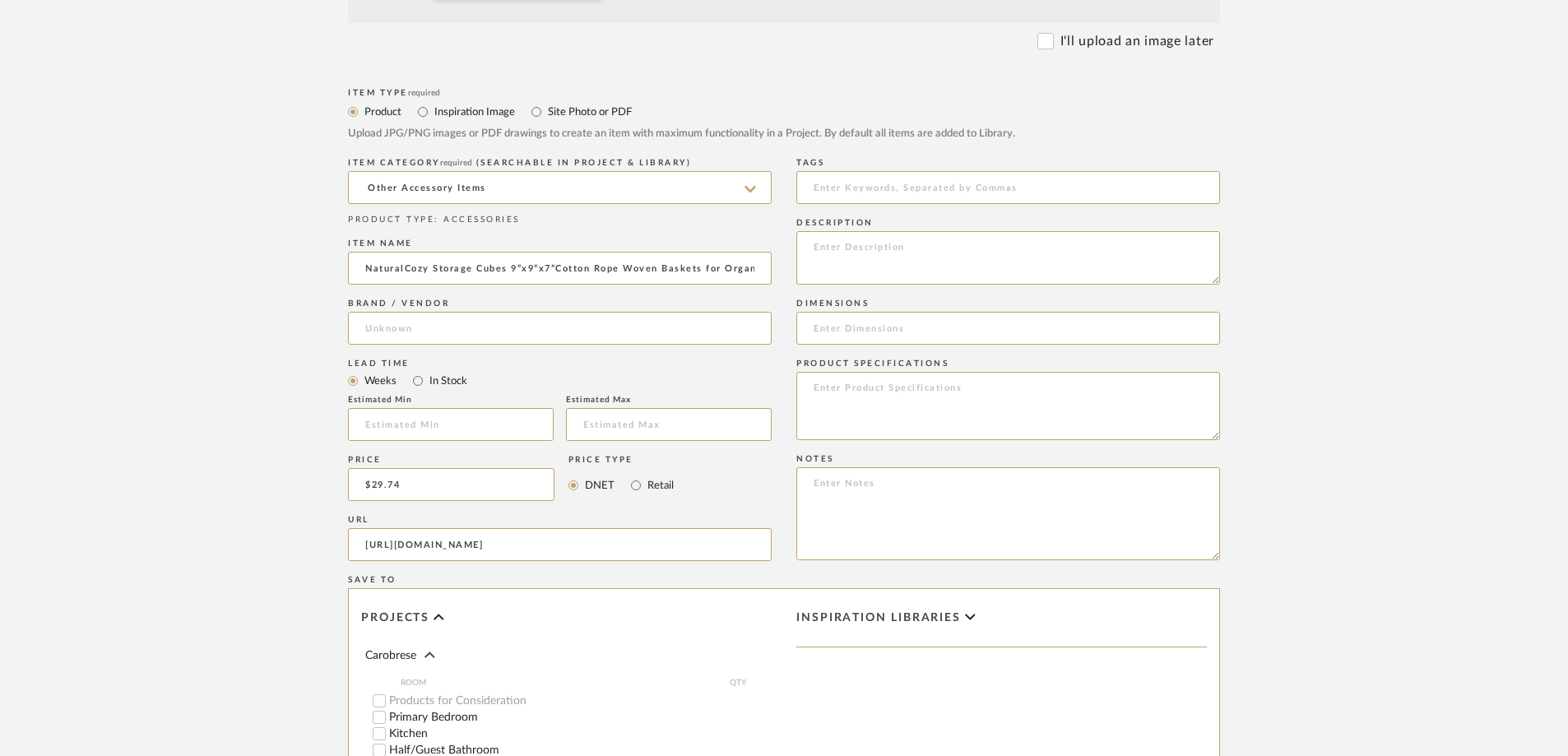 type on "[URL][DOMAIN_NAME]" 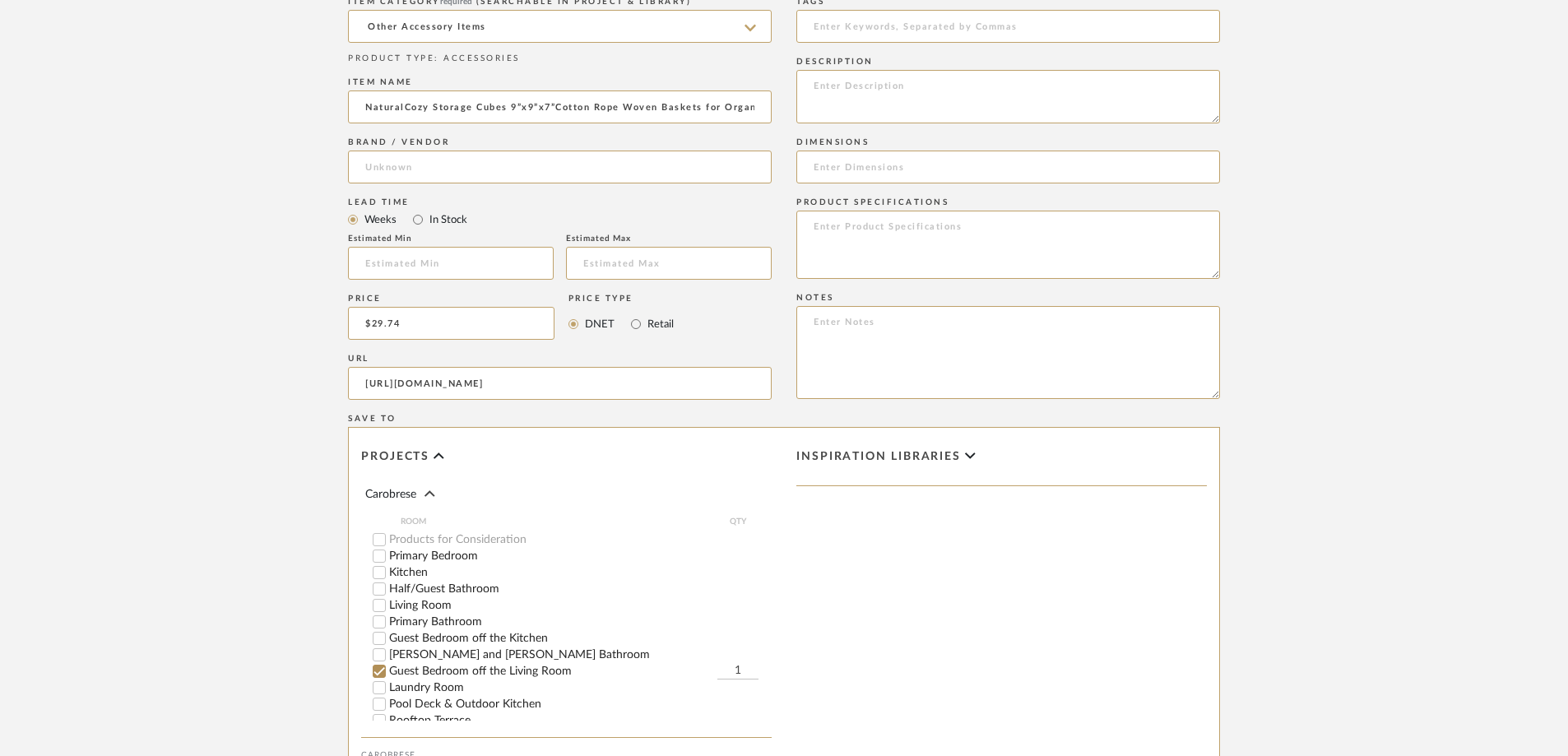 scroll, scrollTop: 823, scrollLeft: 0, axis: vertical 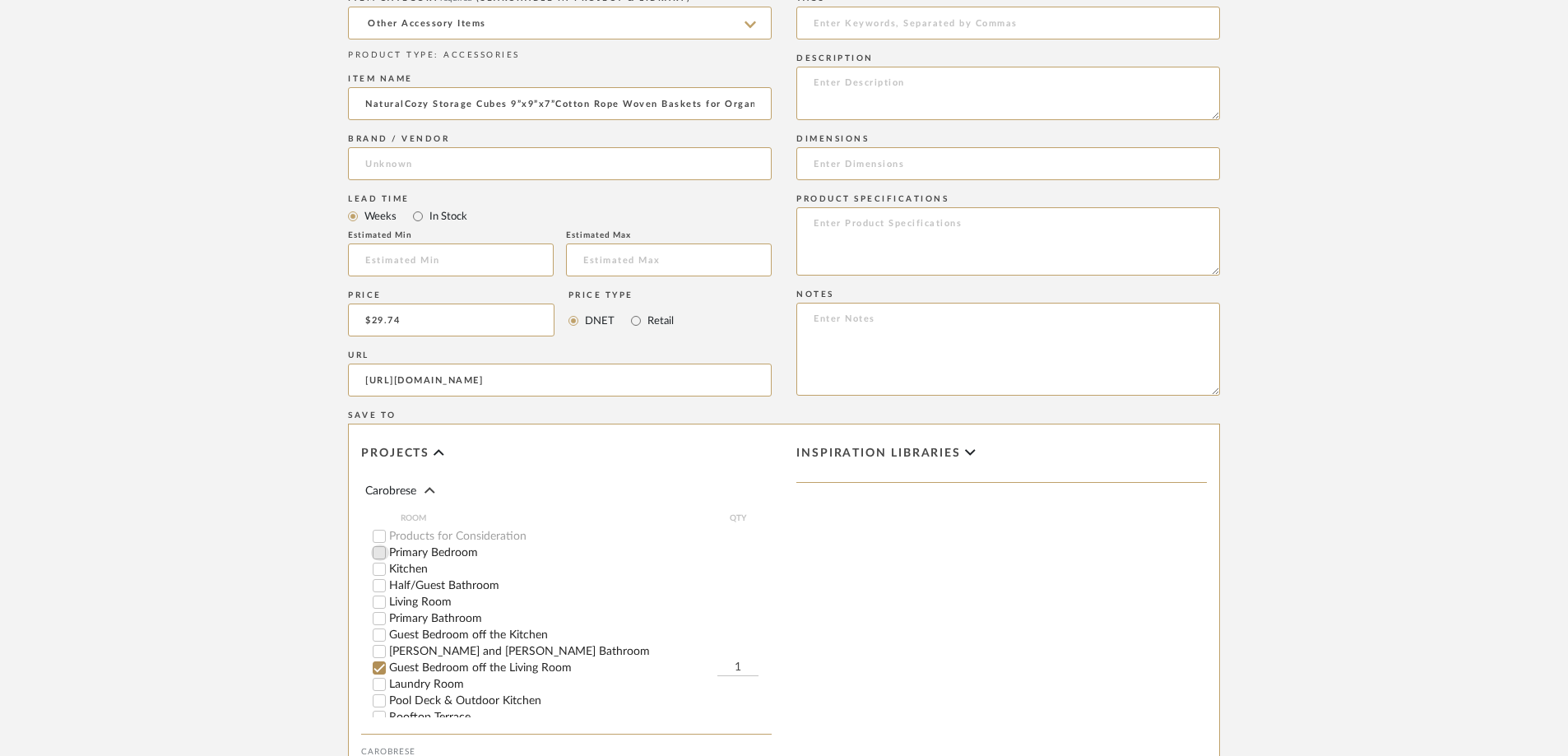 click on "Primary Bedroom" at bounding box center (379, 553) 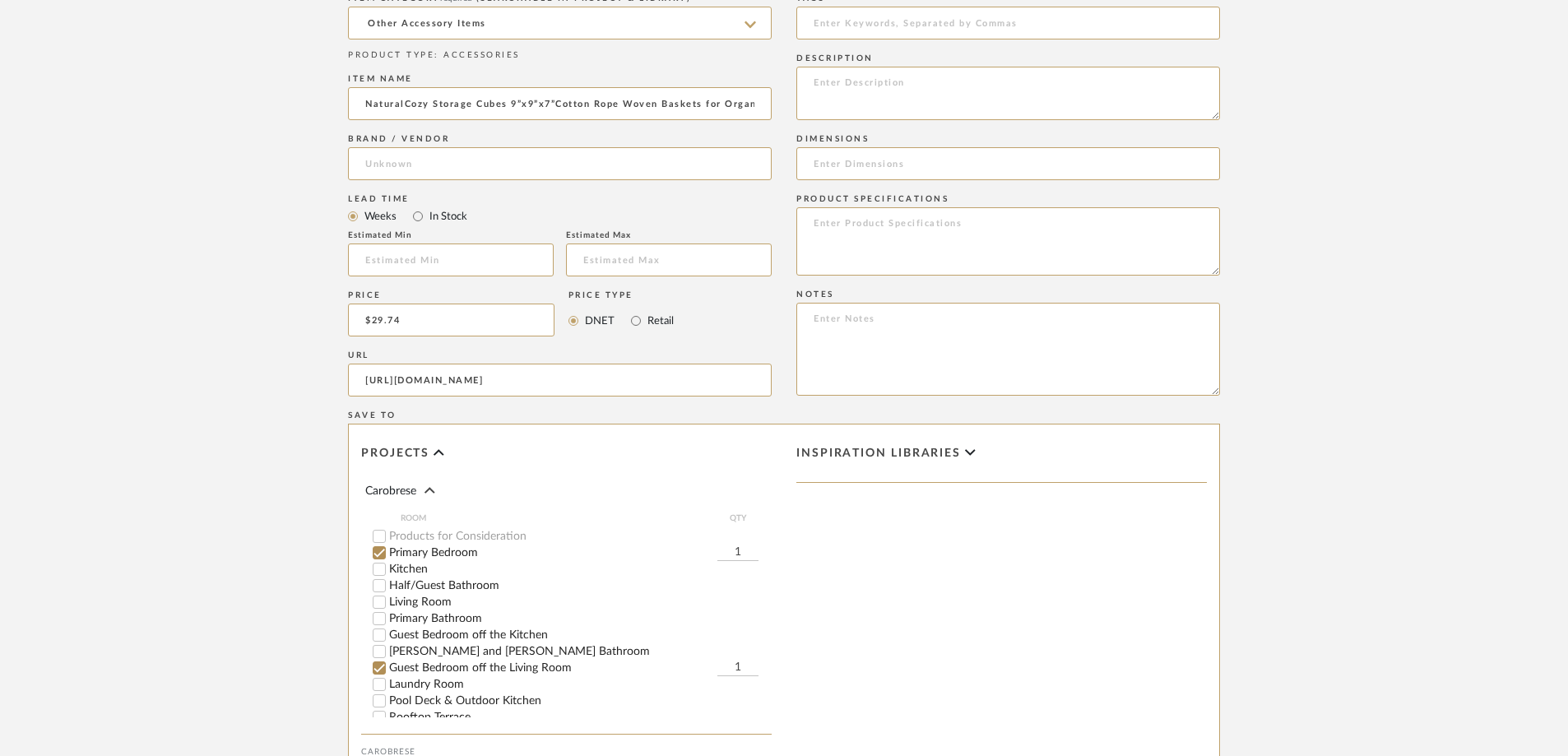 click on "Guest Bedroom off the Kitchen" at bounding box center (379, 635) 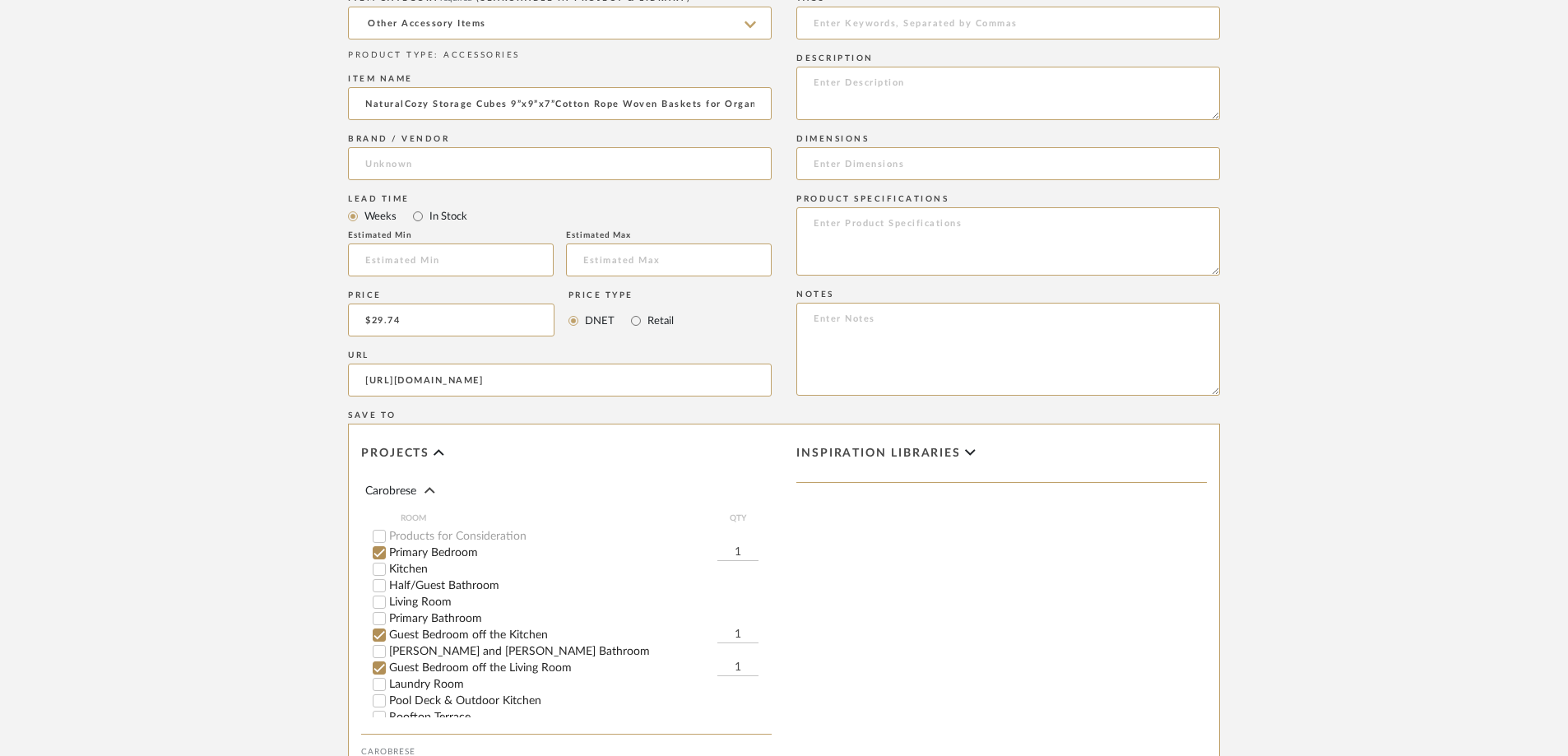 scroll, scrollTop: 82, scrollLeft: 0, axis: vertical 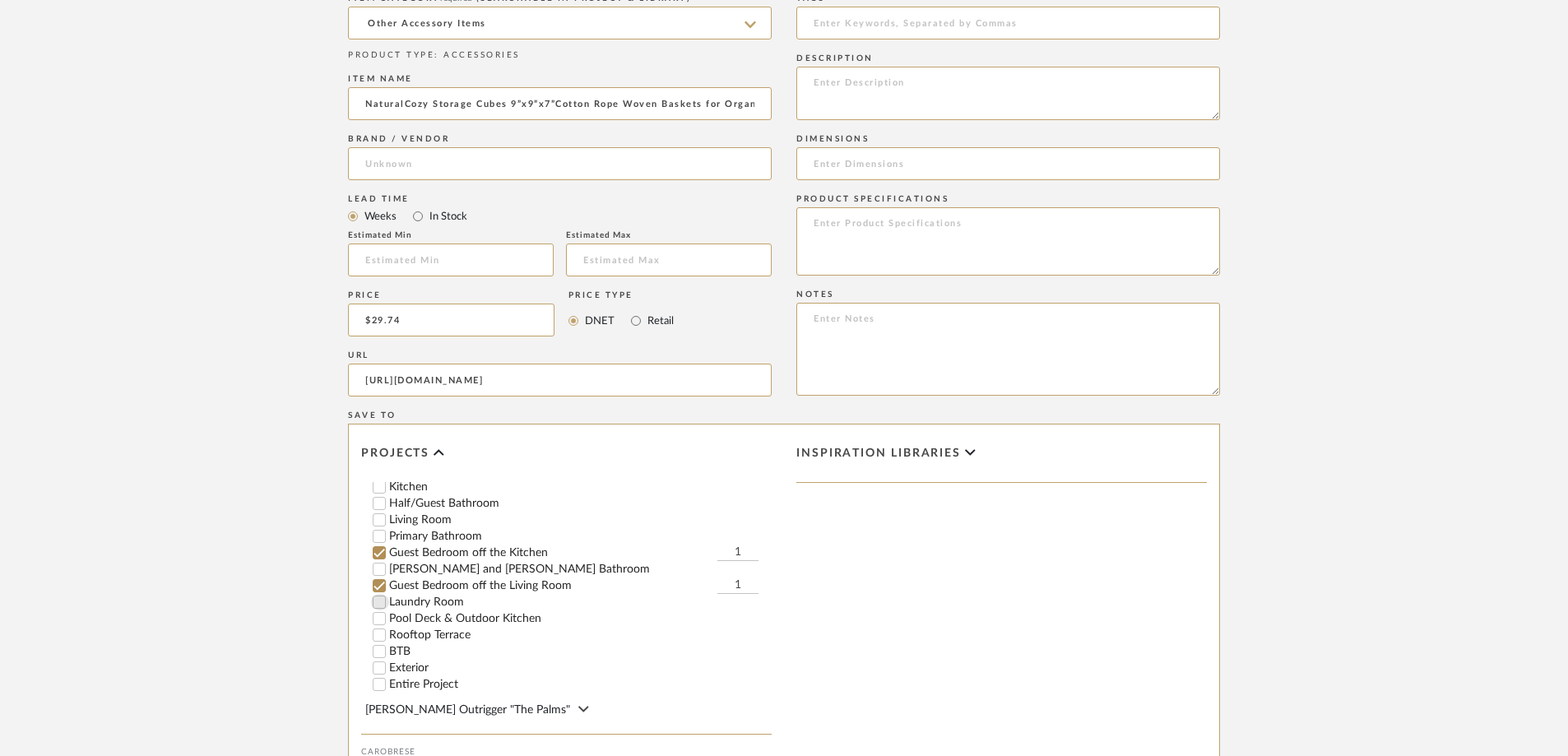 click on "Laundry Room" at bounding box center [379, 602] 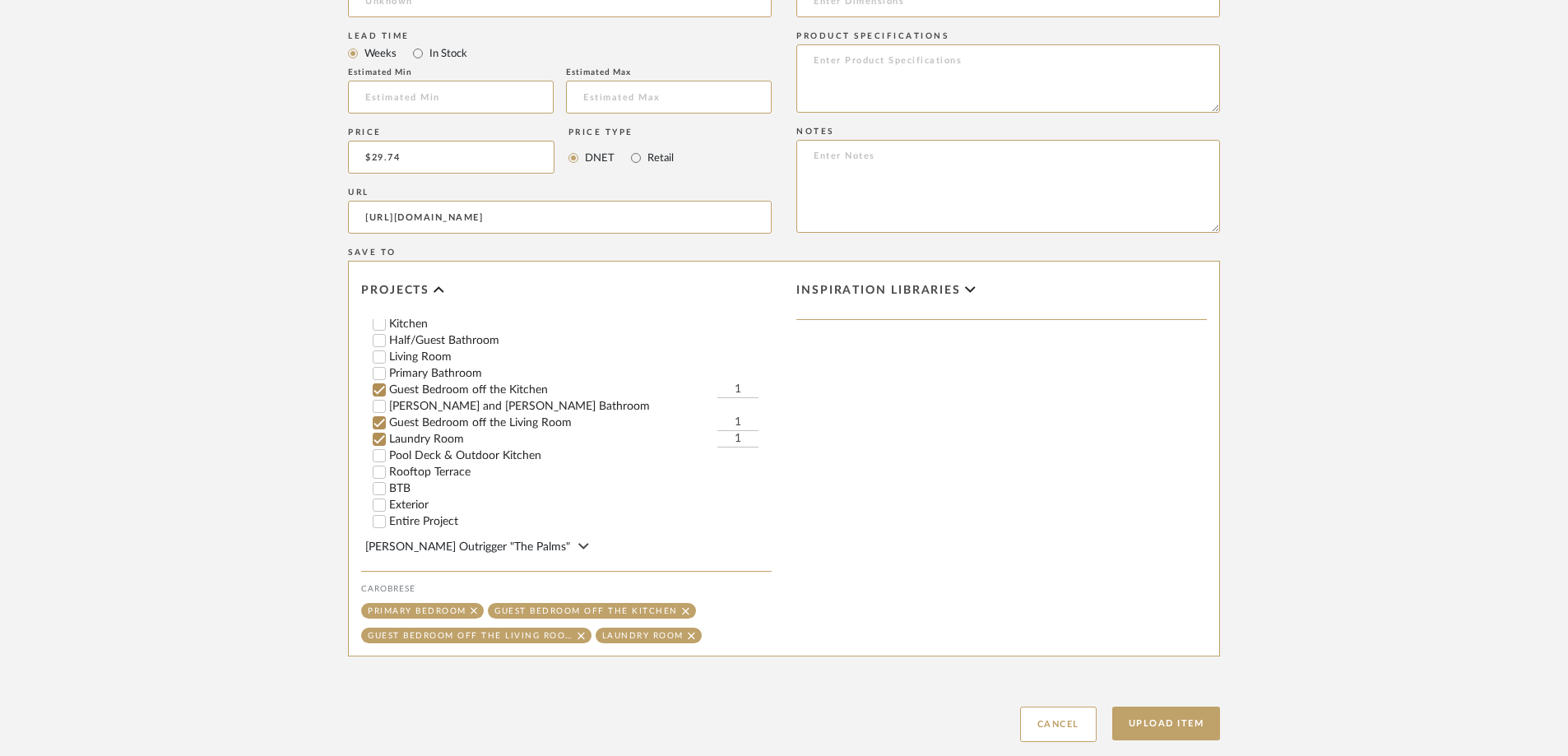 scroll, scrollTop: 987, scrollLeft: 0, axis: vertical 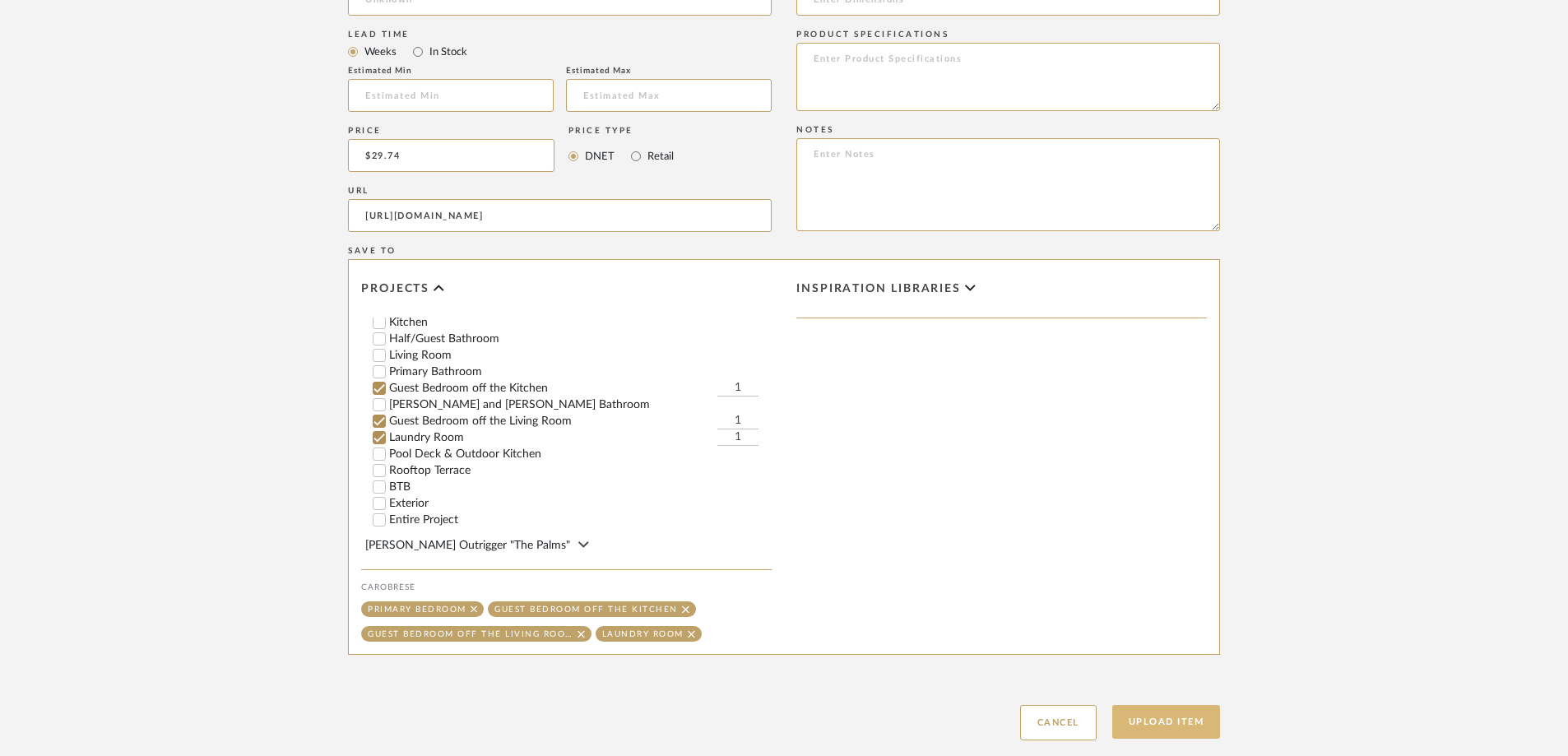 click on "Upload Item" 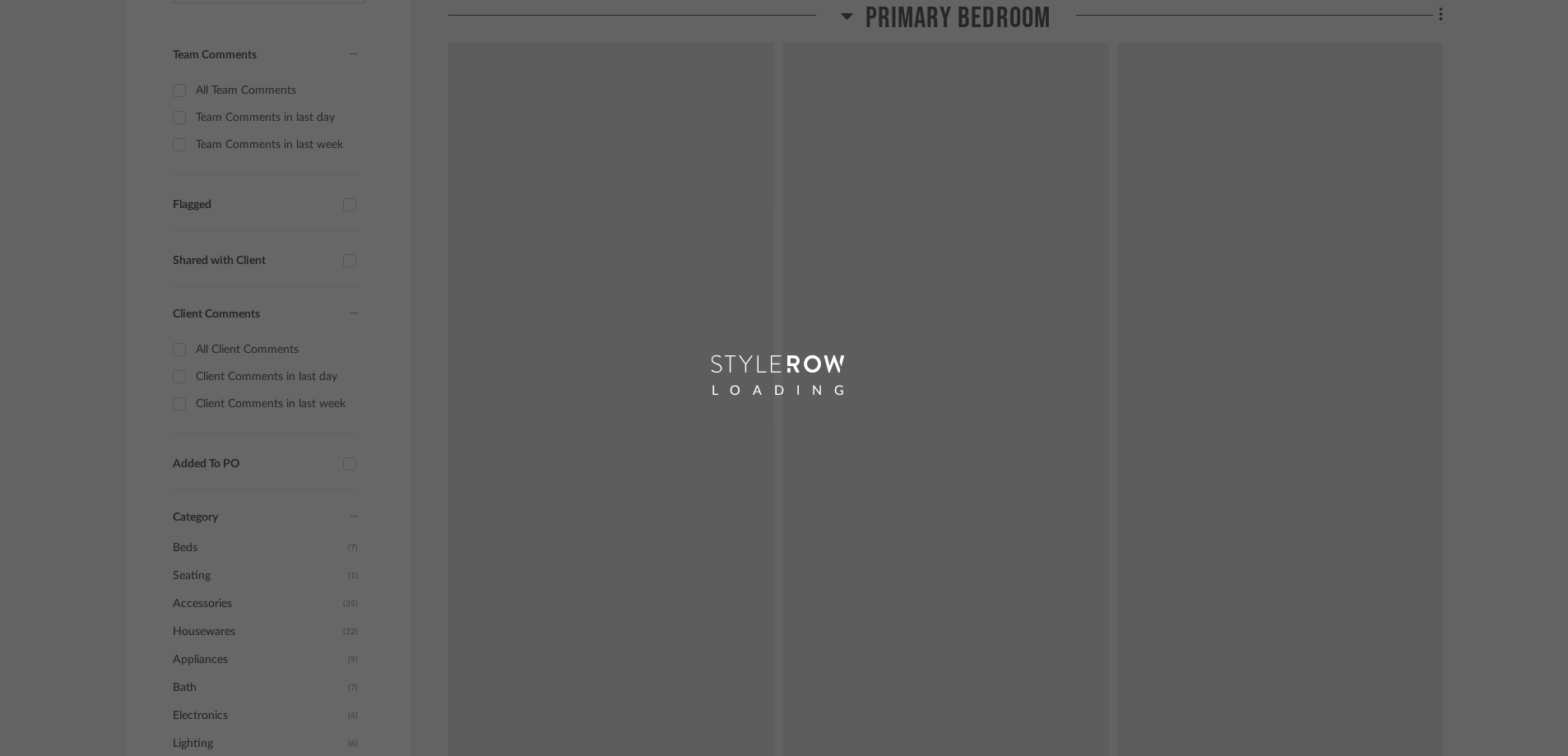 scroll, scrollTop: 0, scrollLeft: 0, axis: both 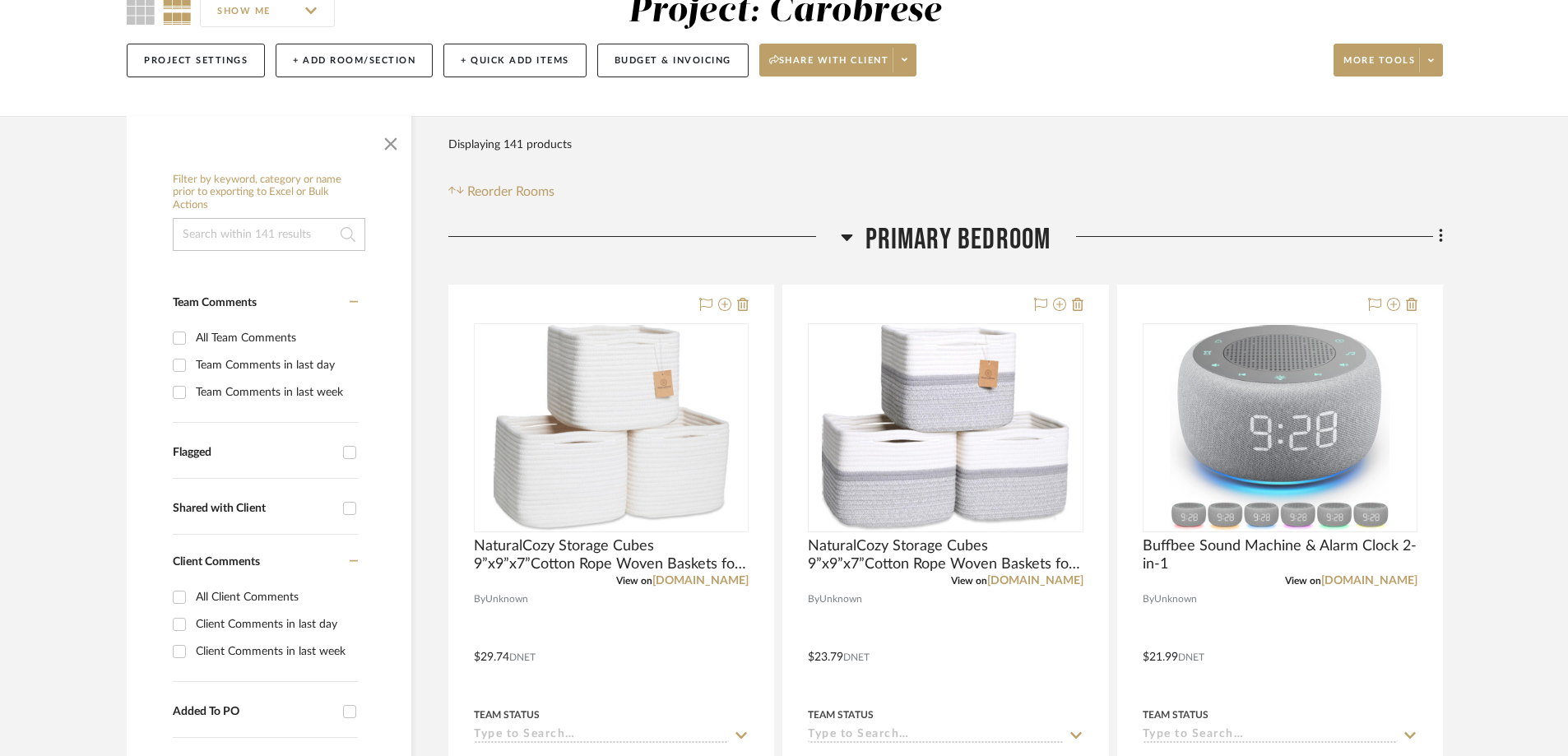 click 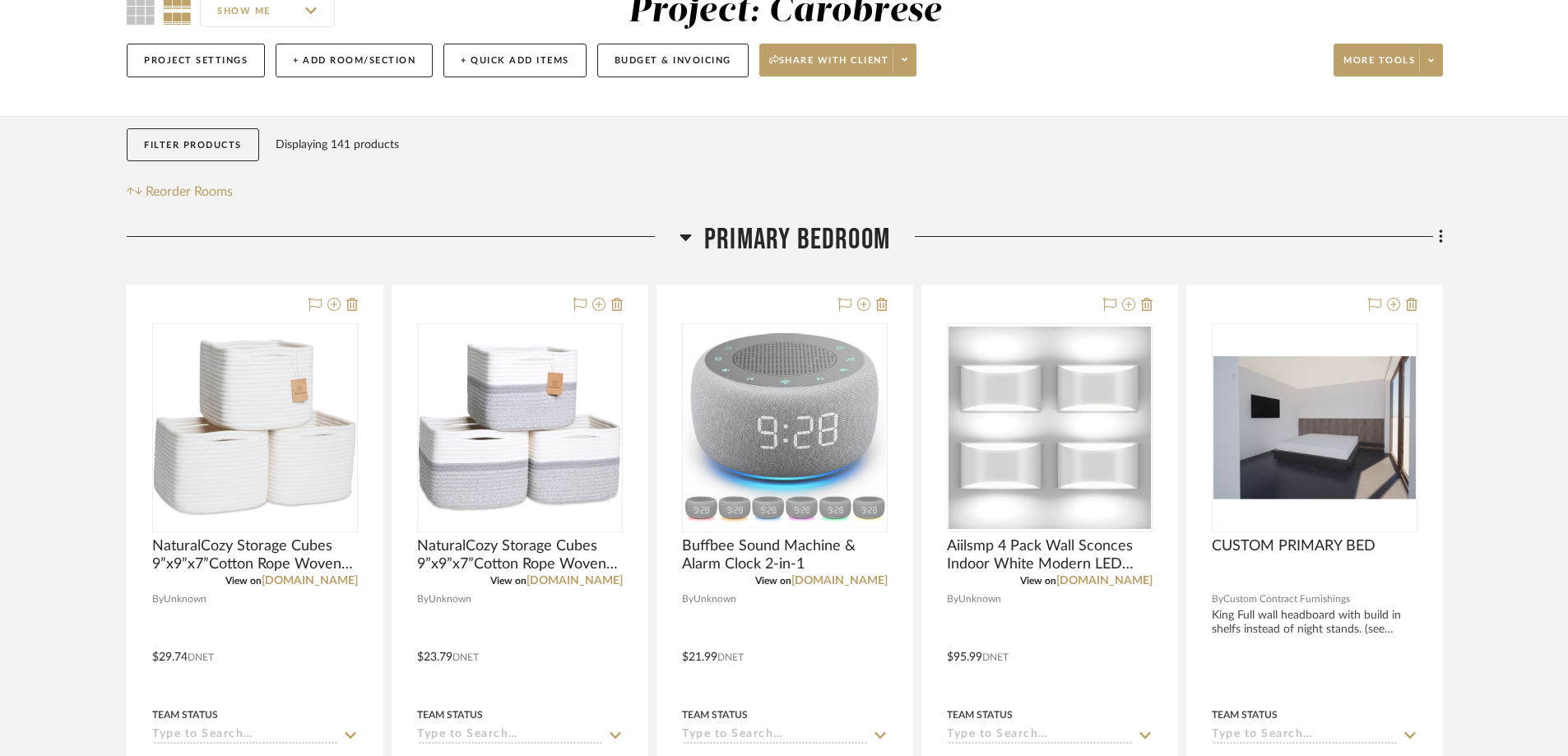 click 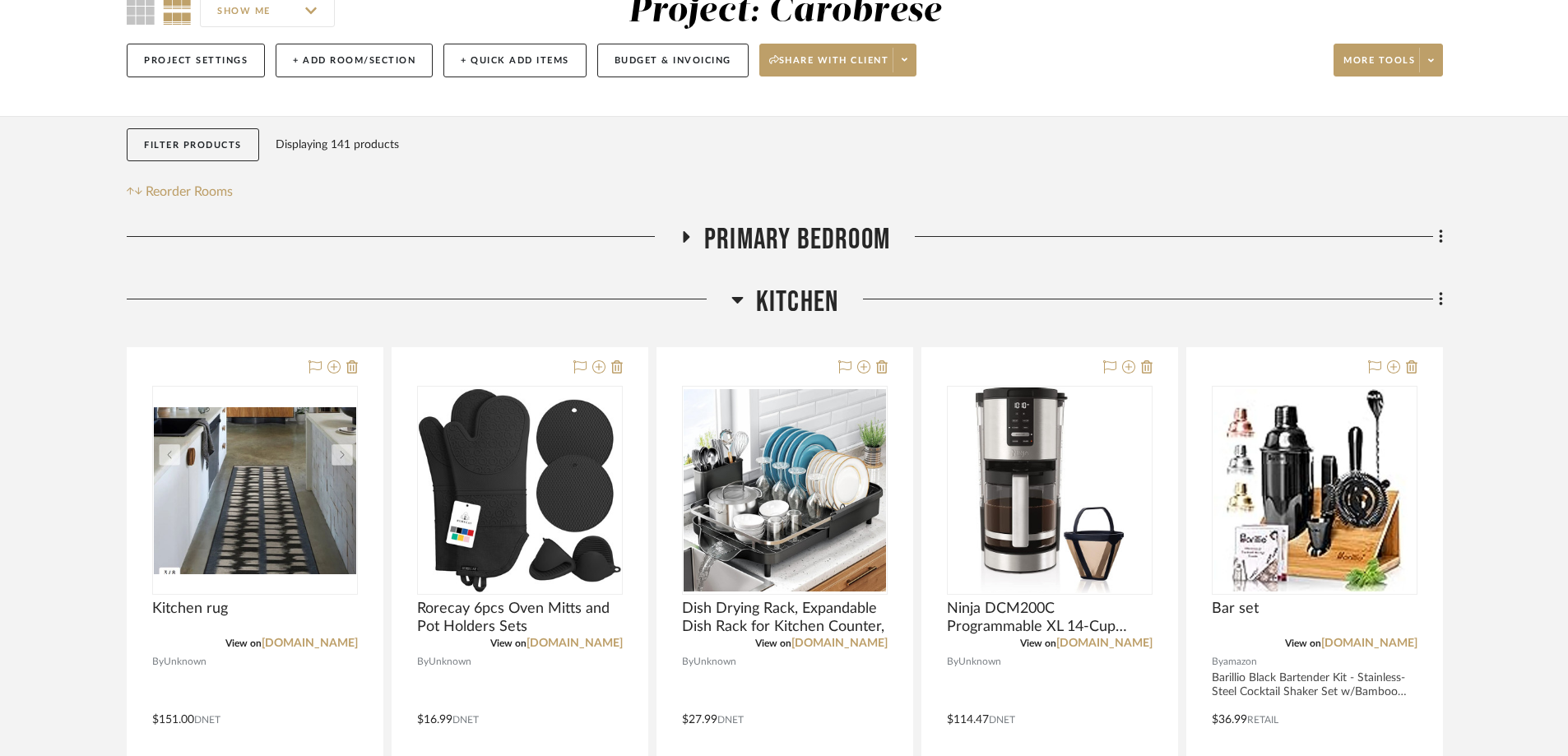 click 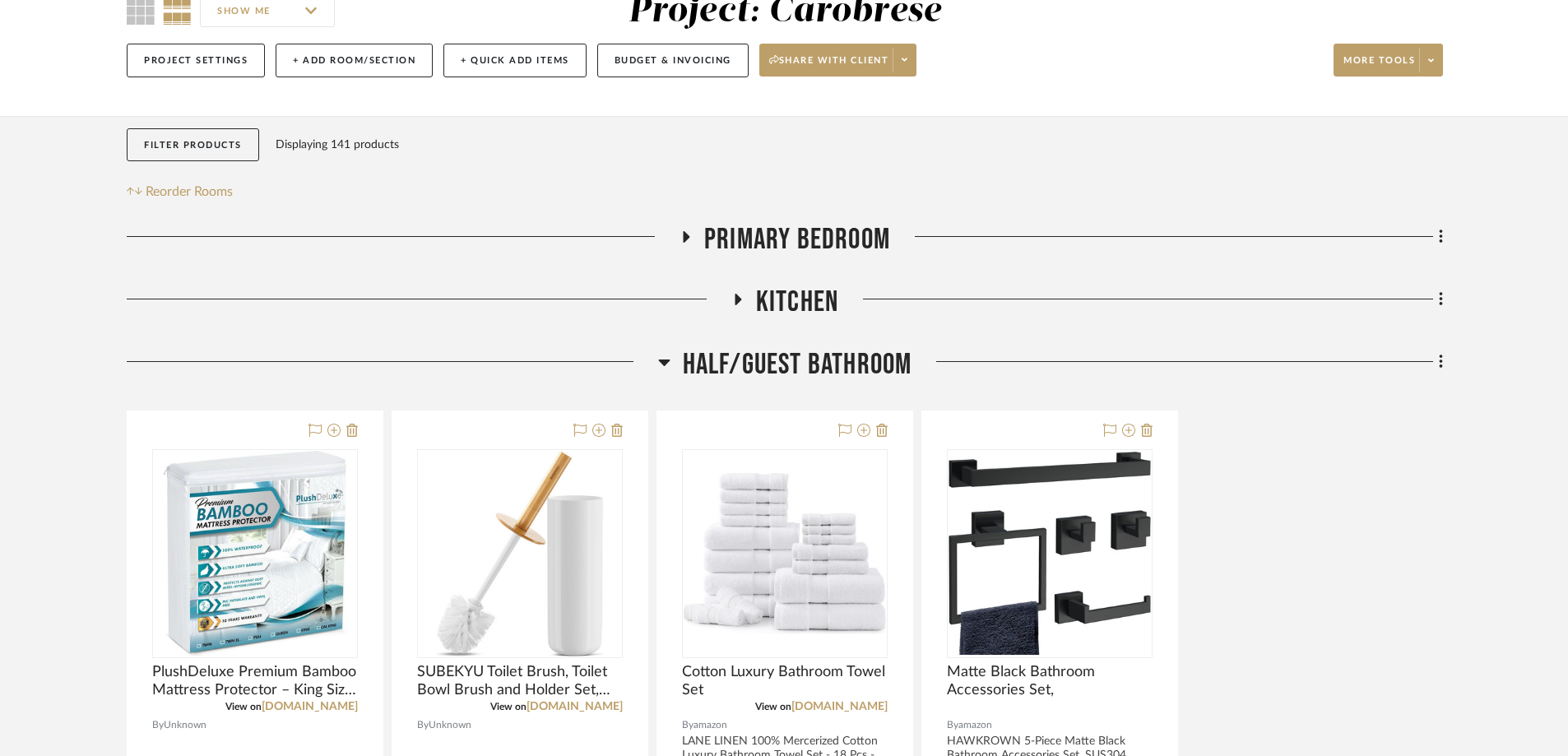 click 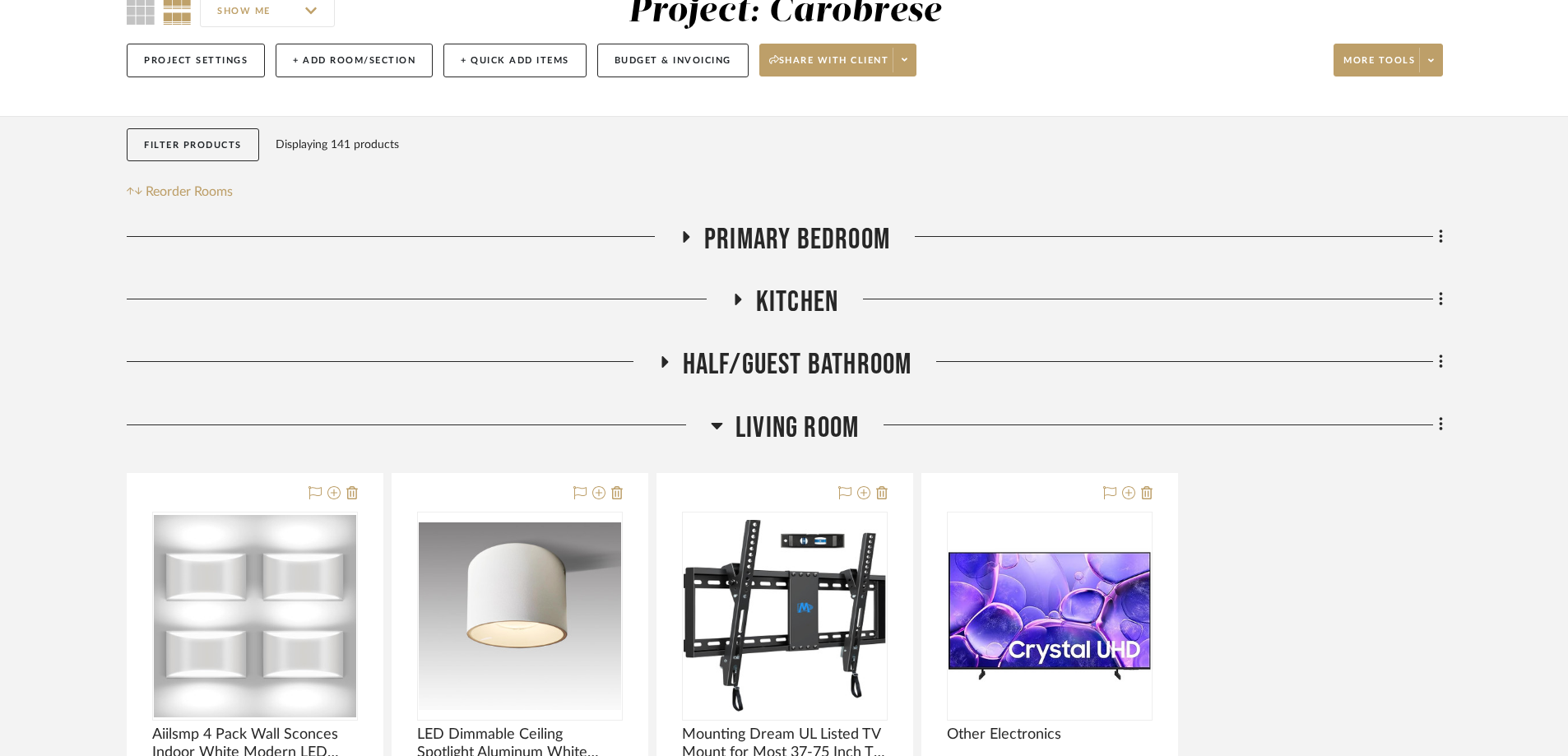 click 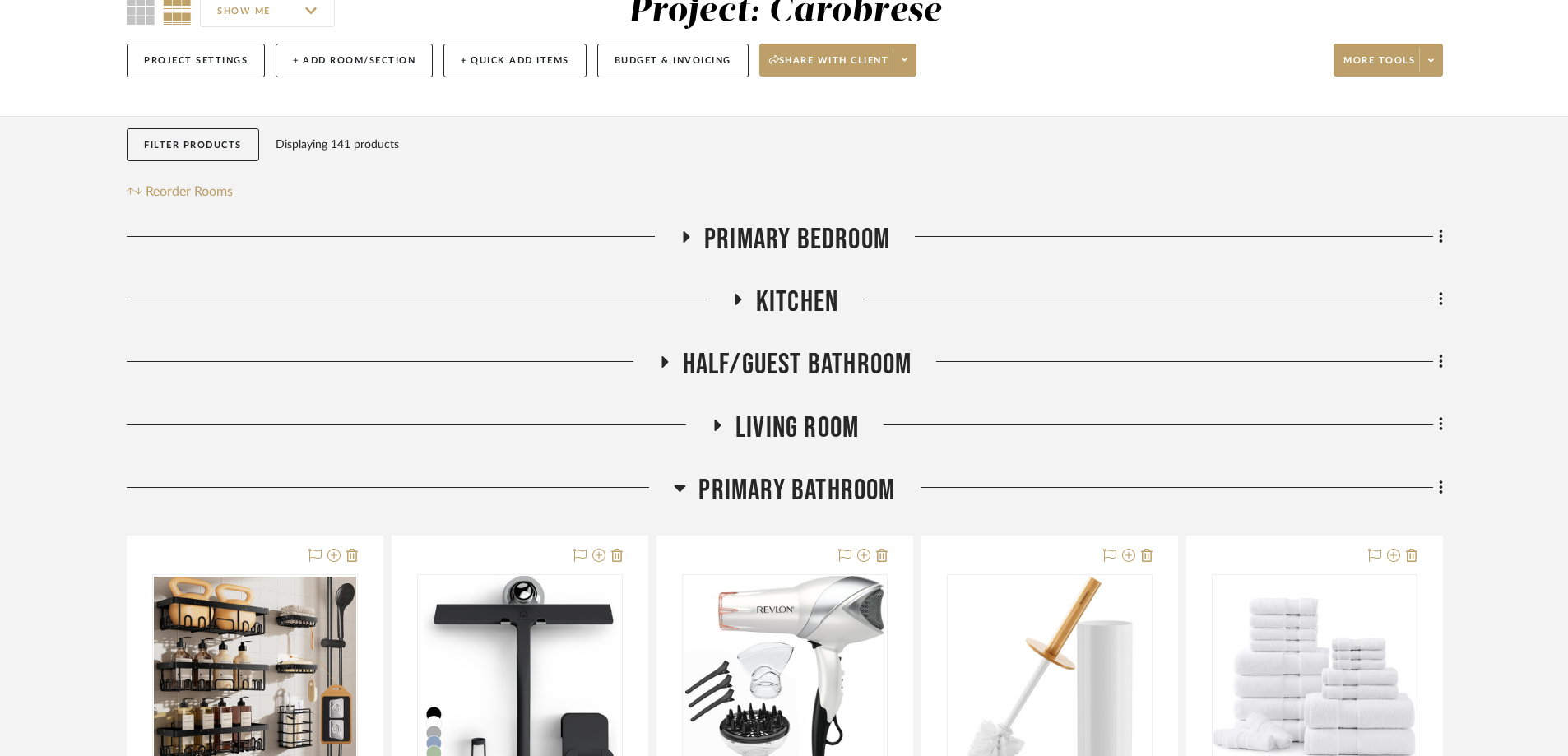click 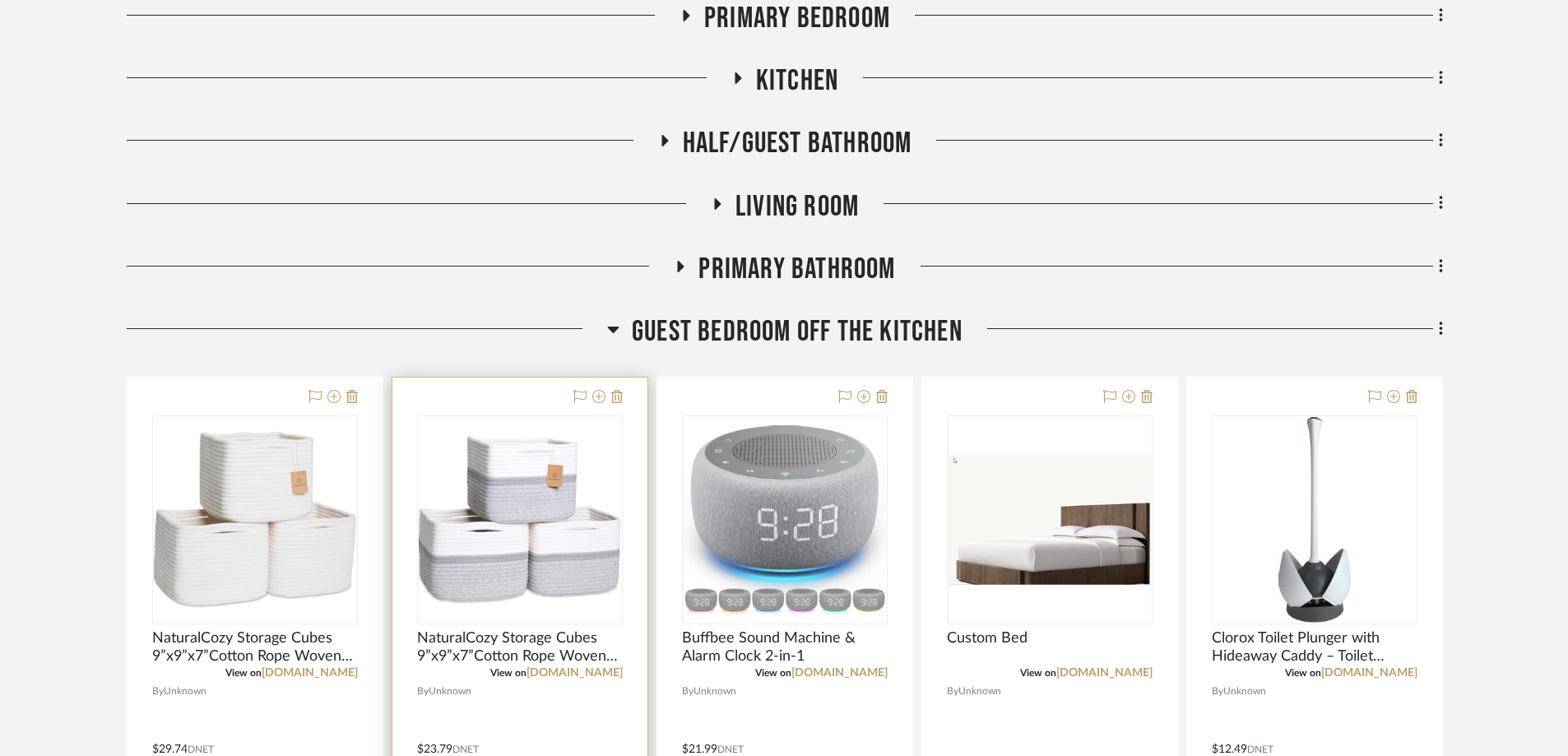 scroll, scrollTop: 411, scrollLeft: 0, axis: vertical 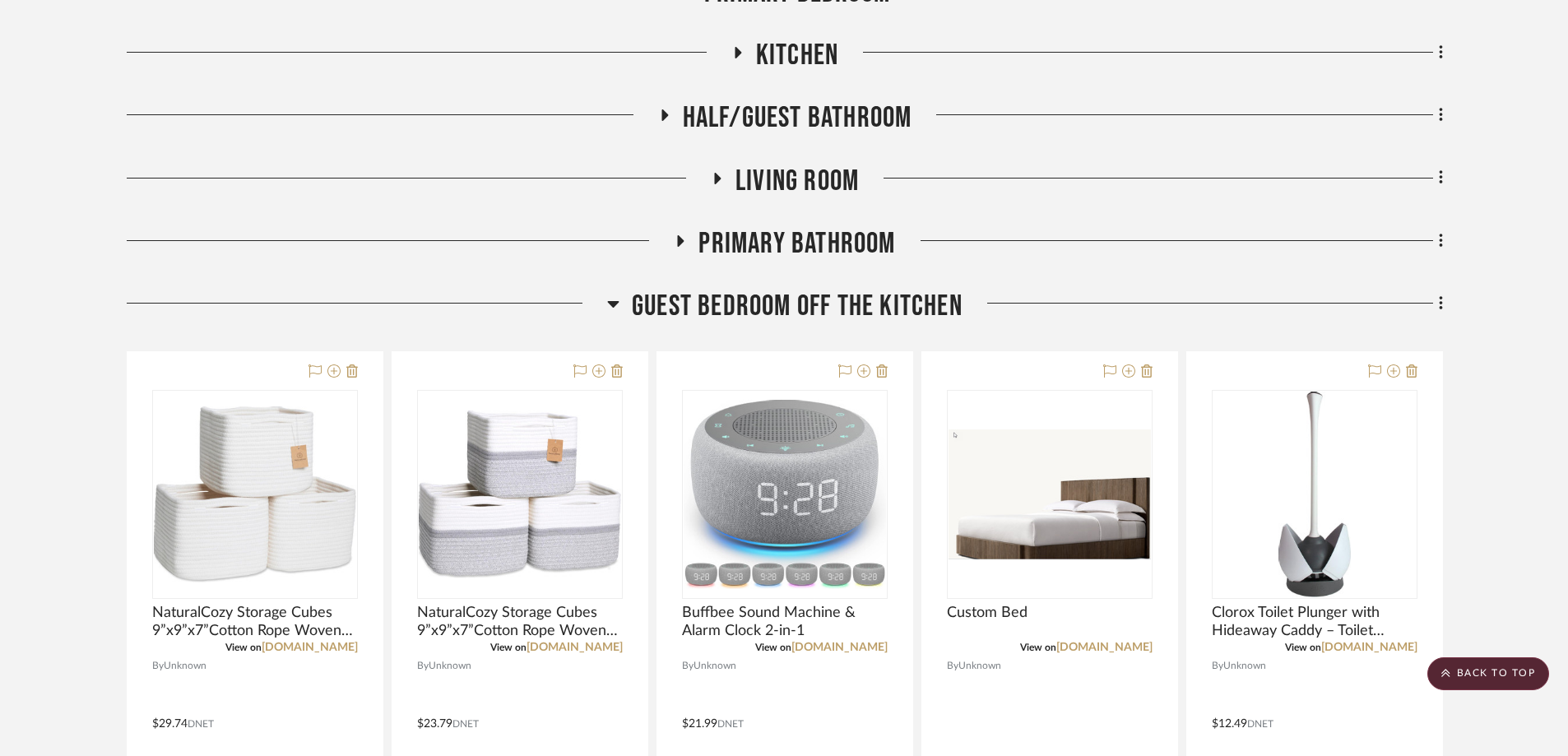 click 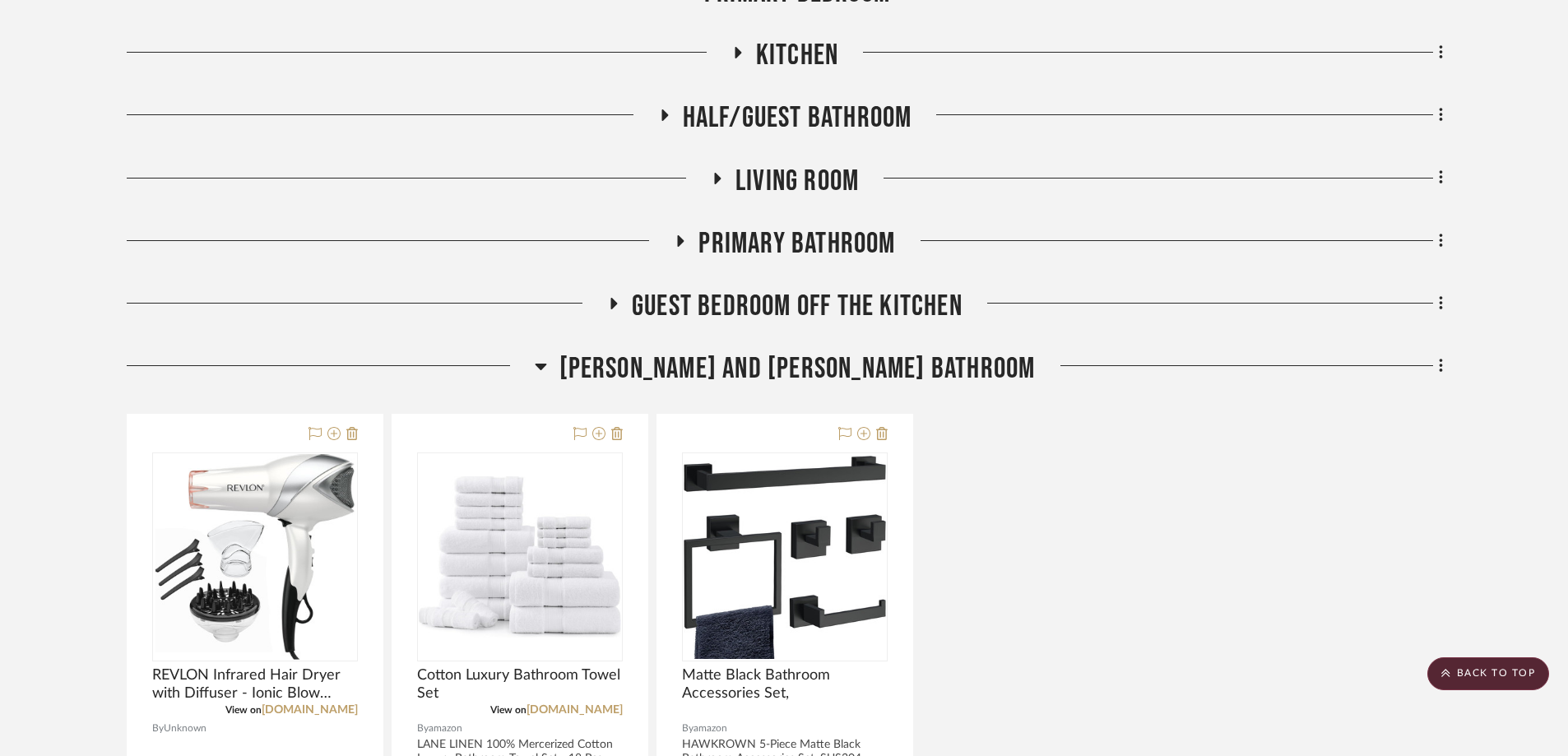 click on "[PERSON_NAME] and [PERSON_NAME] Bathroom" 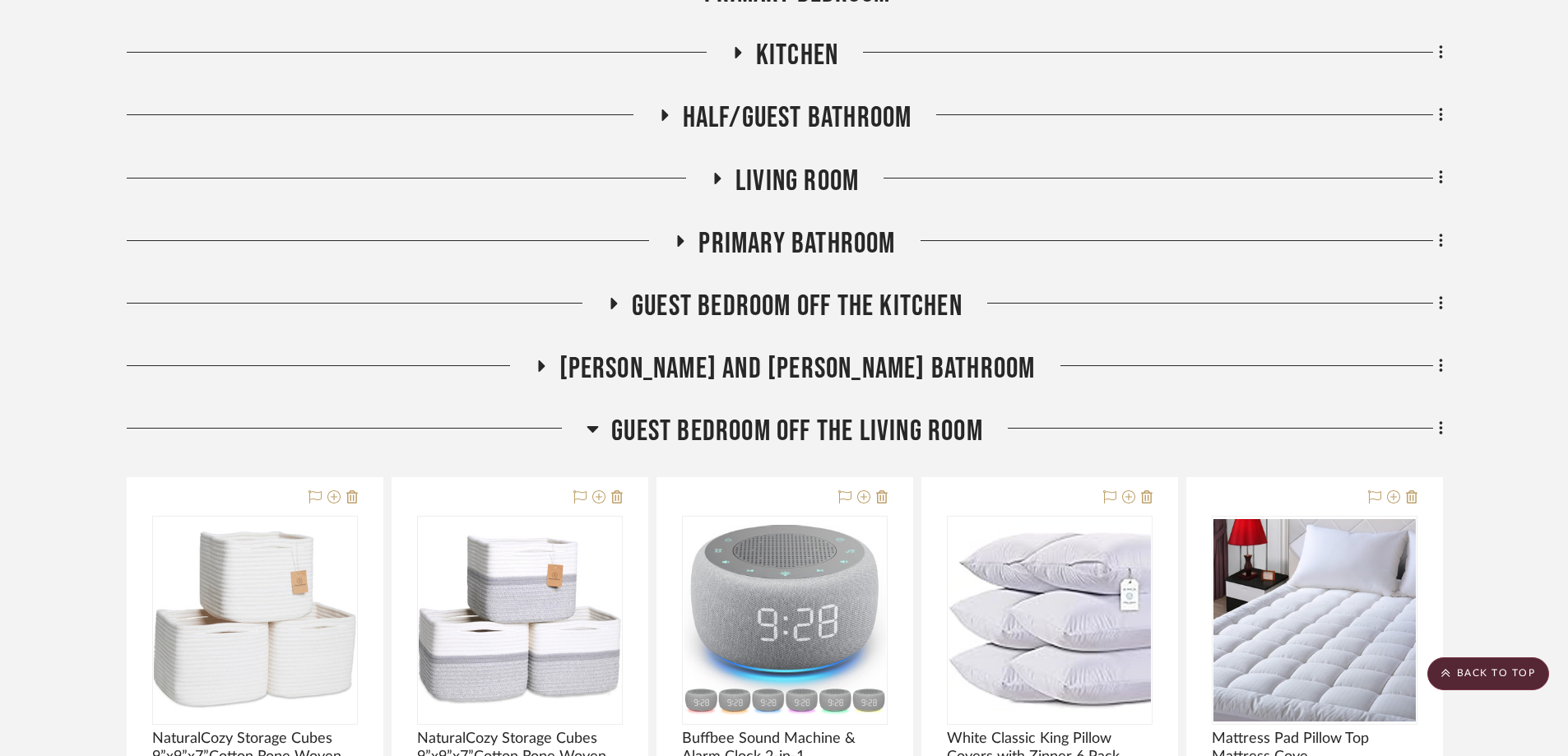 click on "Guest Bedroom off the Living Room" 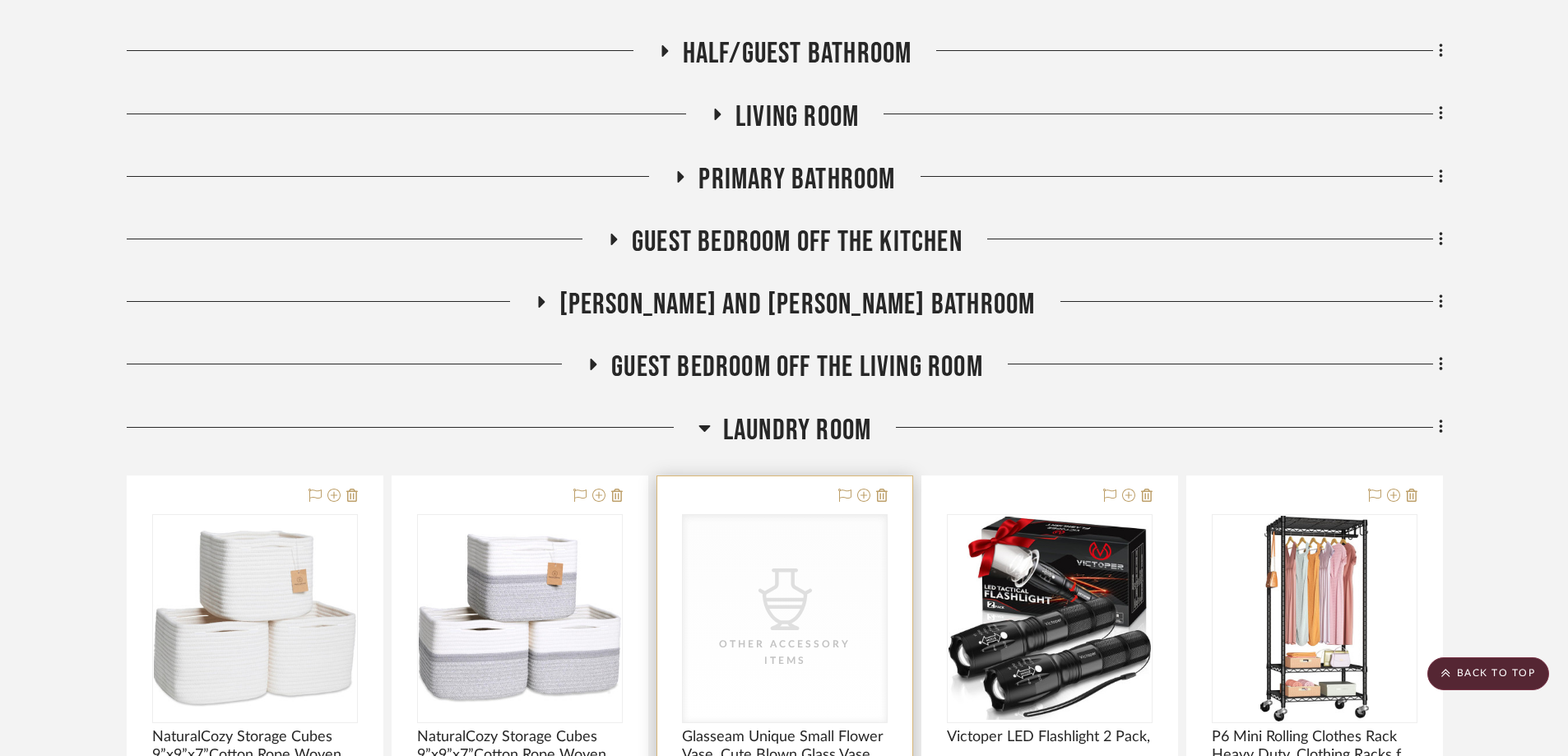 scroll, scrollTop: 576, scrollLeft: 0, axis: vertical 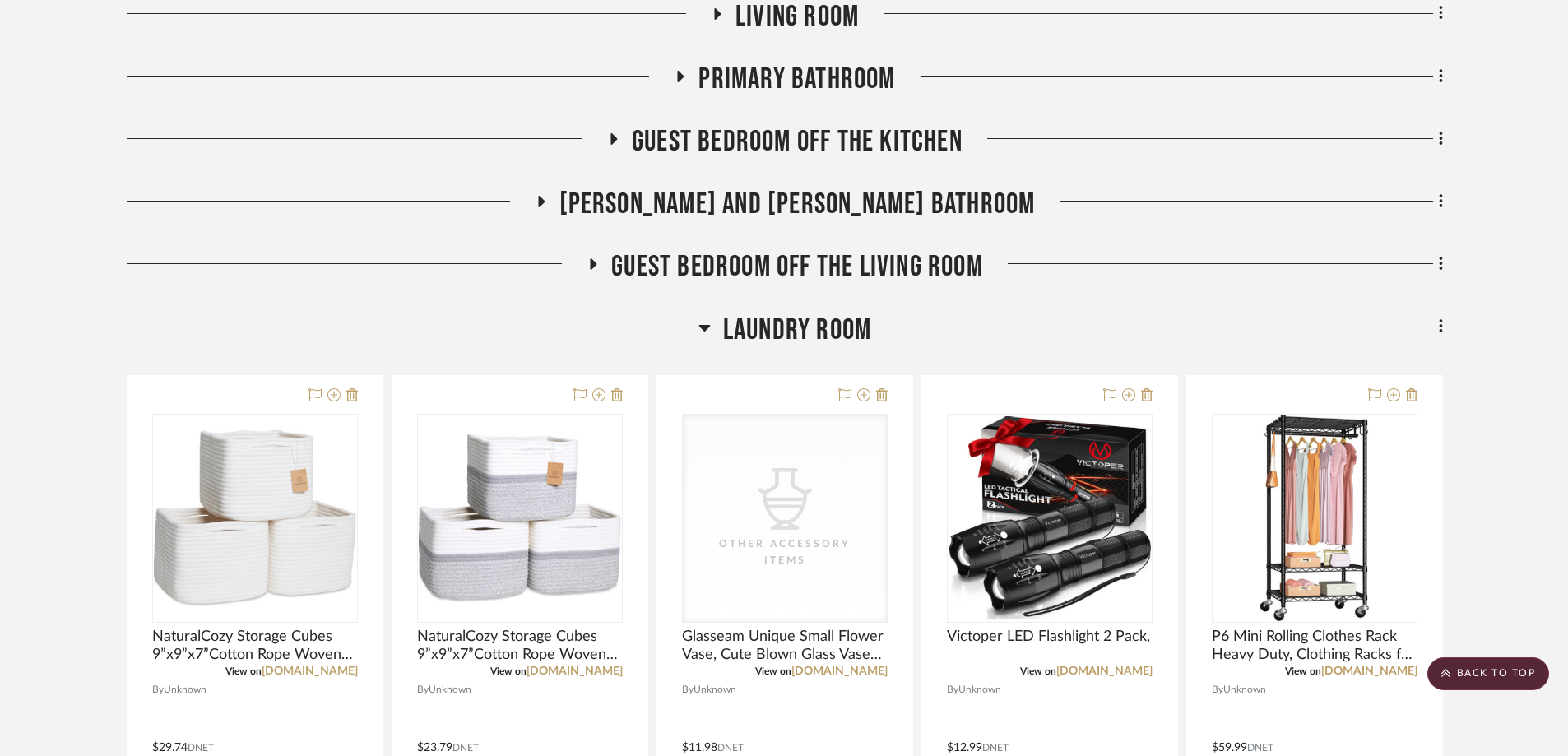 click on "Laundry Room" 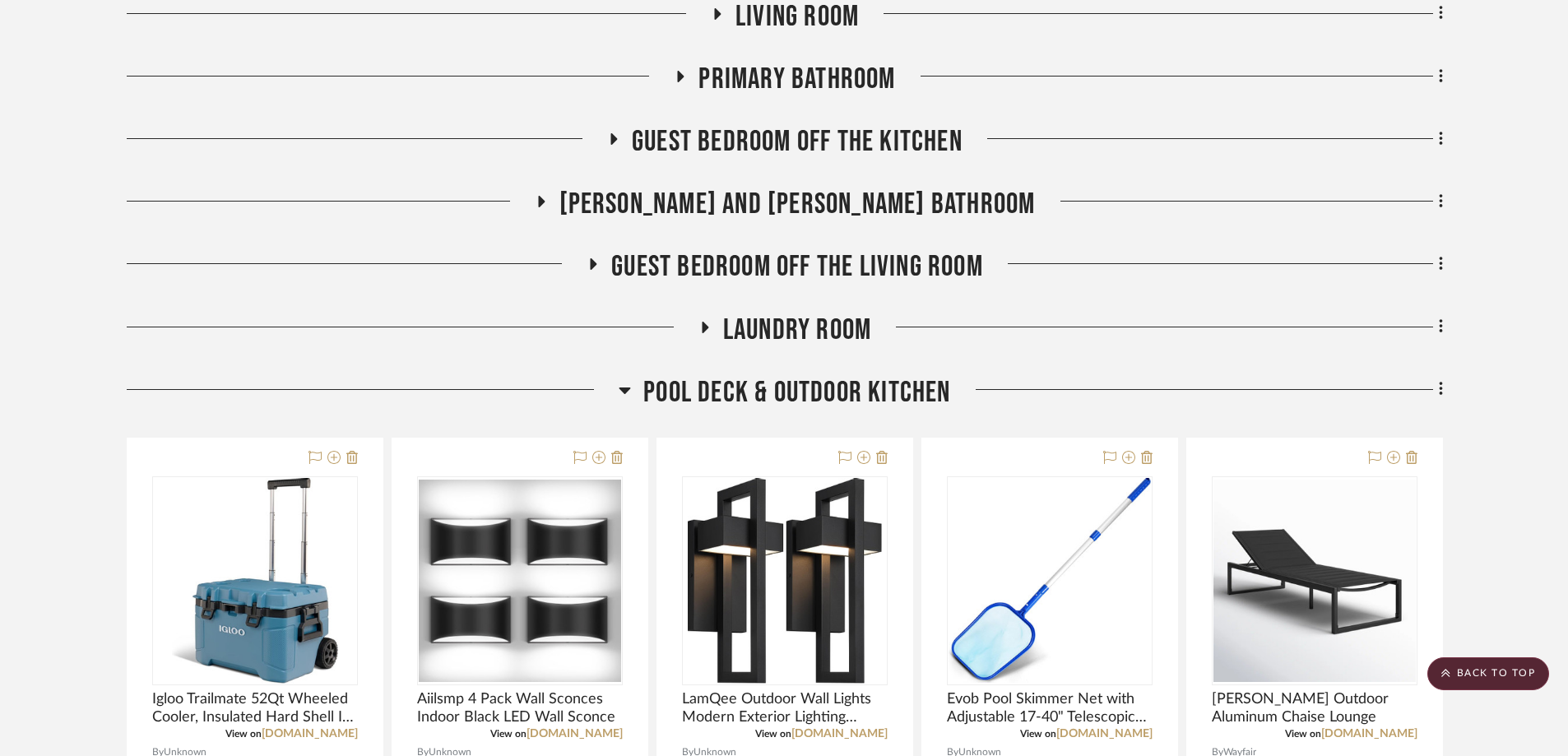 click 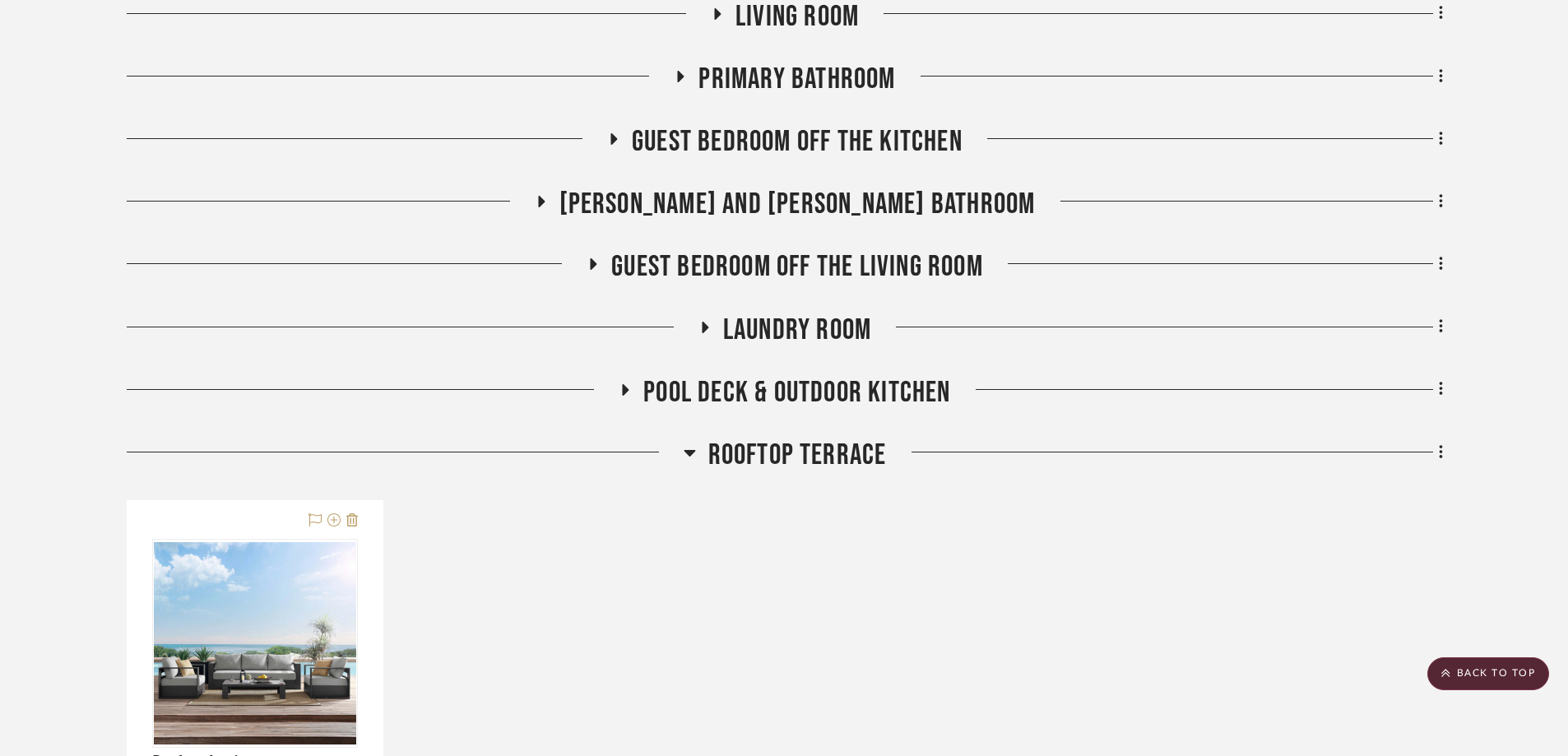 click 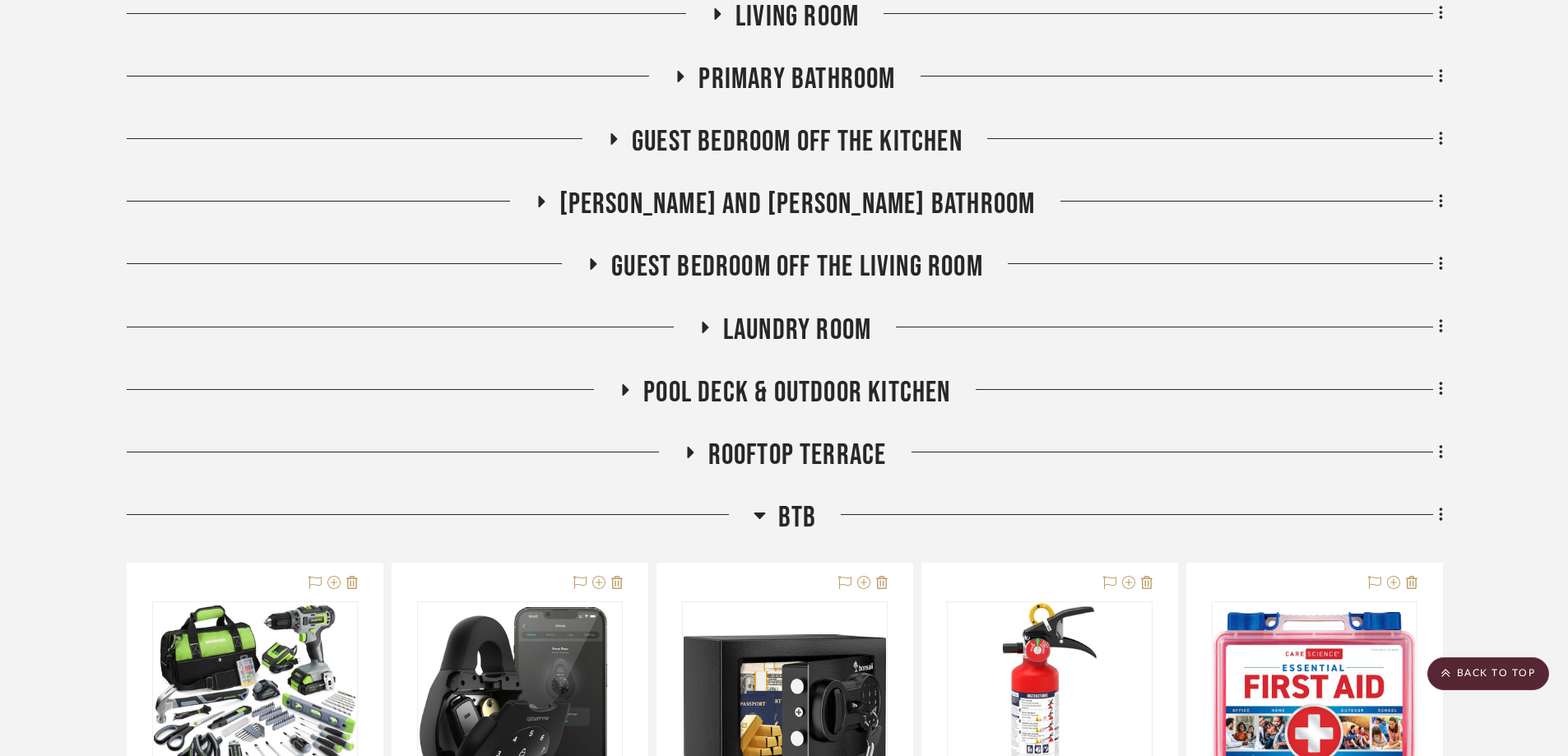 click 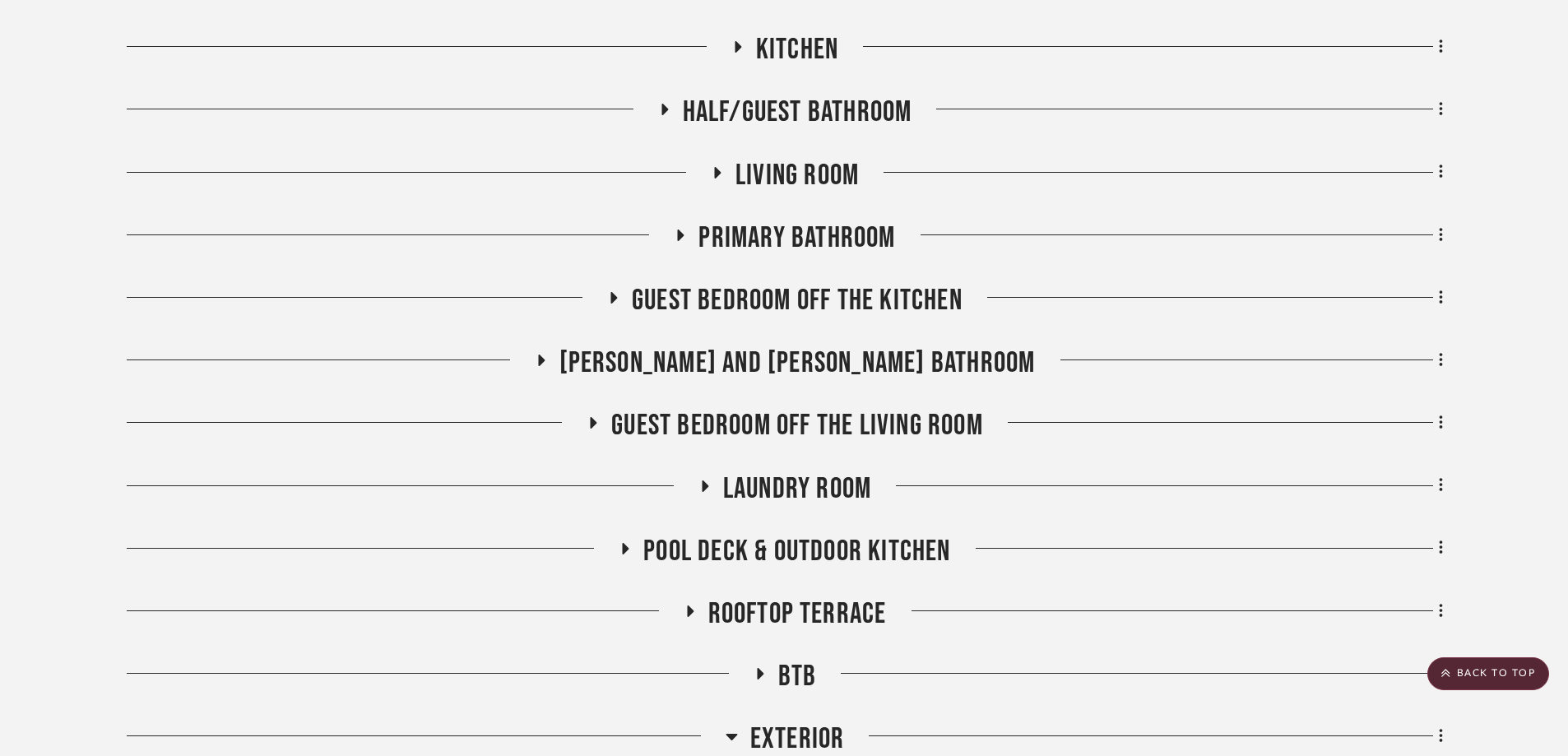 scroll, scrollTop: 411, scrollLeft: 0, axis: vertical 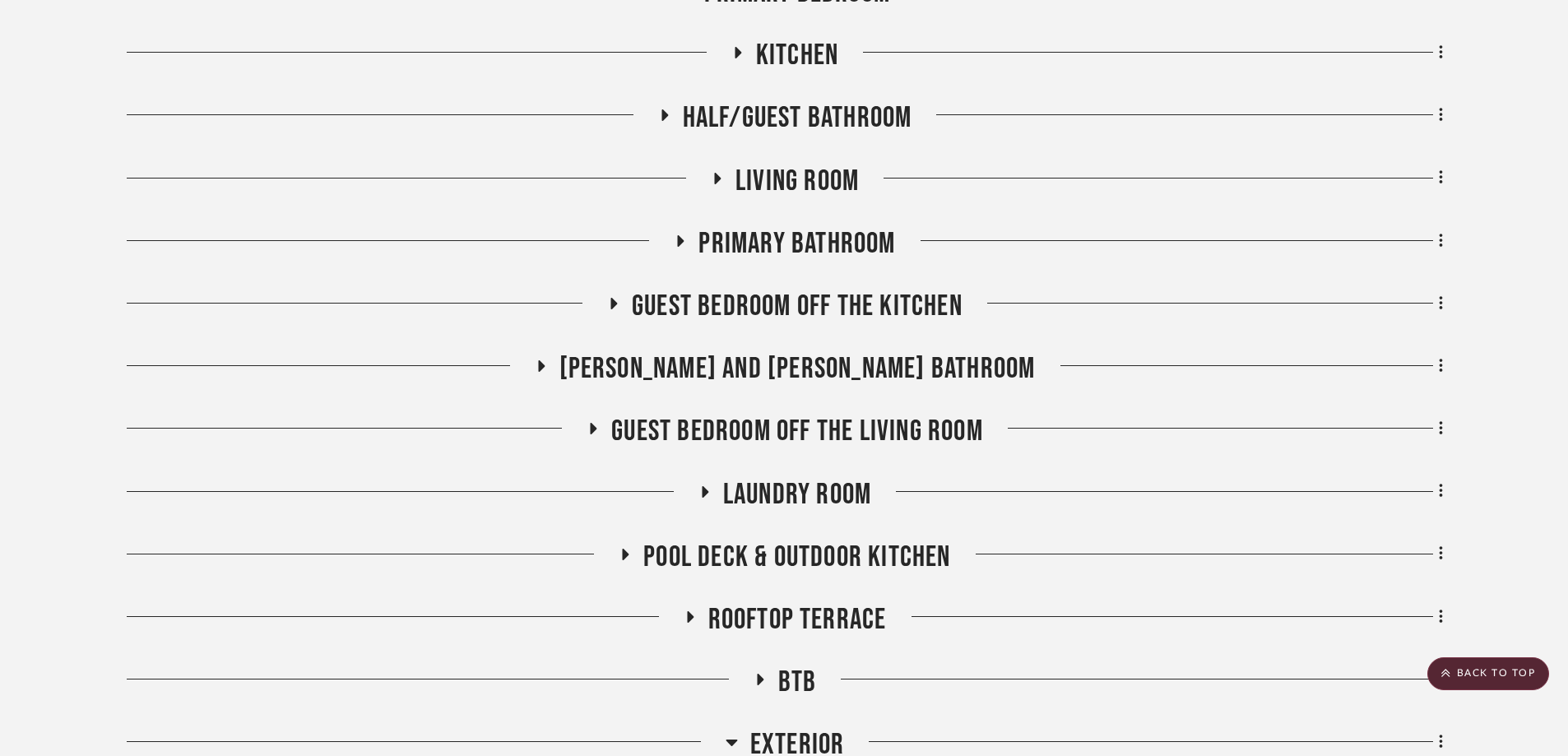 click 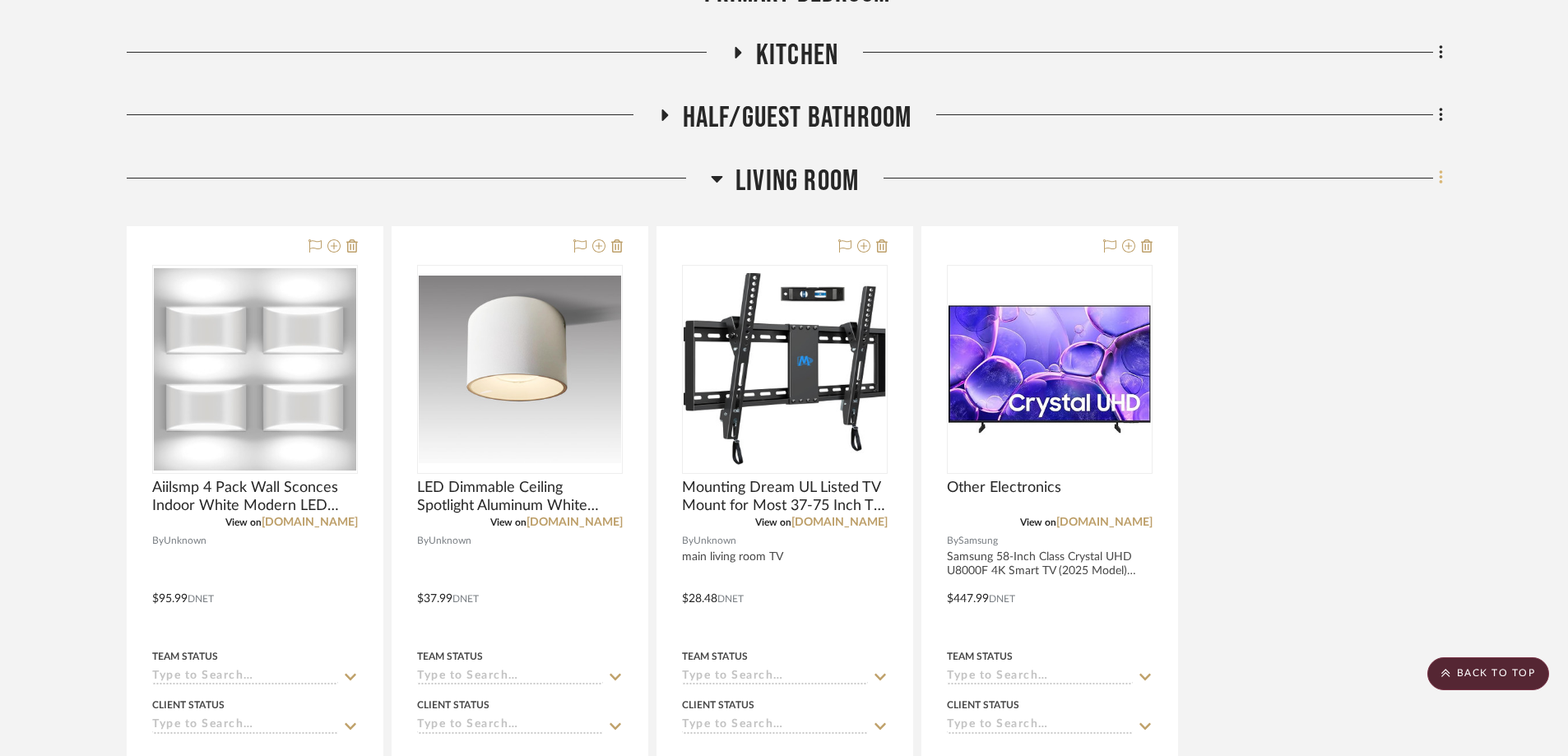 click on "Filter by keyword, category or name prior to exporting to Excel or Bulk Actions Team Comments All Team Comments Team Comments in last day Team Comments in last week Flagged Shared with Client Client Comments All Client Comments Client Comments in last day Client Comments in last week Added To PO Category  Beds    (7)   Seating   (1)   Accessories    (35)   Housewares   (22)   Appliances   (9)   Bath   (7)   Electronics   (6)   Lighting   (6)   Outdoor   (6)   Bedding   (5)   Architectural Elements   (1)   Architectural Finishes   (1)   Hardware   (1)   Rugs   (1)  Brand amazon  (6)  Custom Contract Furnishings  (1)  Samsung  (2)  Wayfair  (3)  Upload Method Uploaded  (108)  Added By [PERSON_NAME]  (108)  Item Type Product  (108)  Lead Time Weeks In Stock Price 0  7,500 +  0 7500  Filter Products   Displaying 141 products  Reorder Rooms LOADING Primary Bedroom Kitchen Half/Guest Bathroom Living Room View on  [DOMAIN_NAME]  By  Unknown
$95.99  DNET  Team Status Client Status client Comments:  Submit  (1) (1)" 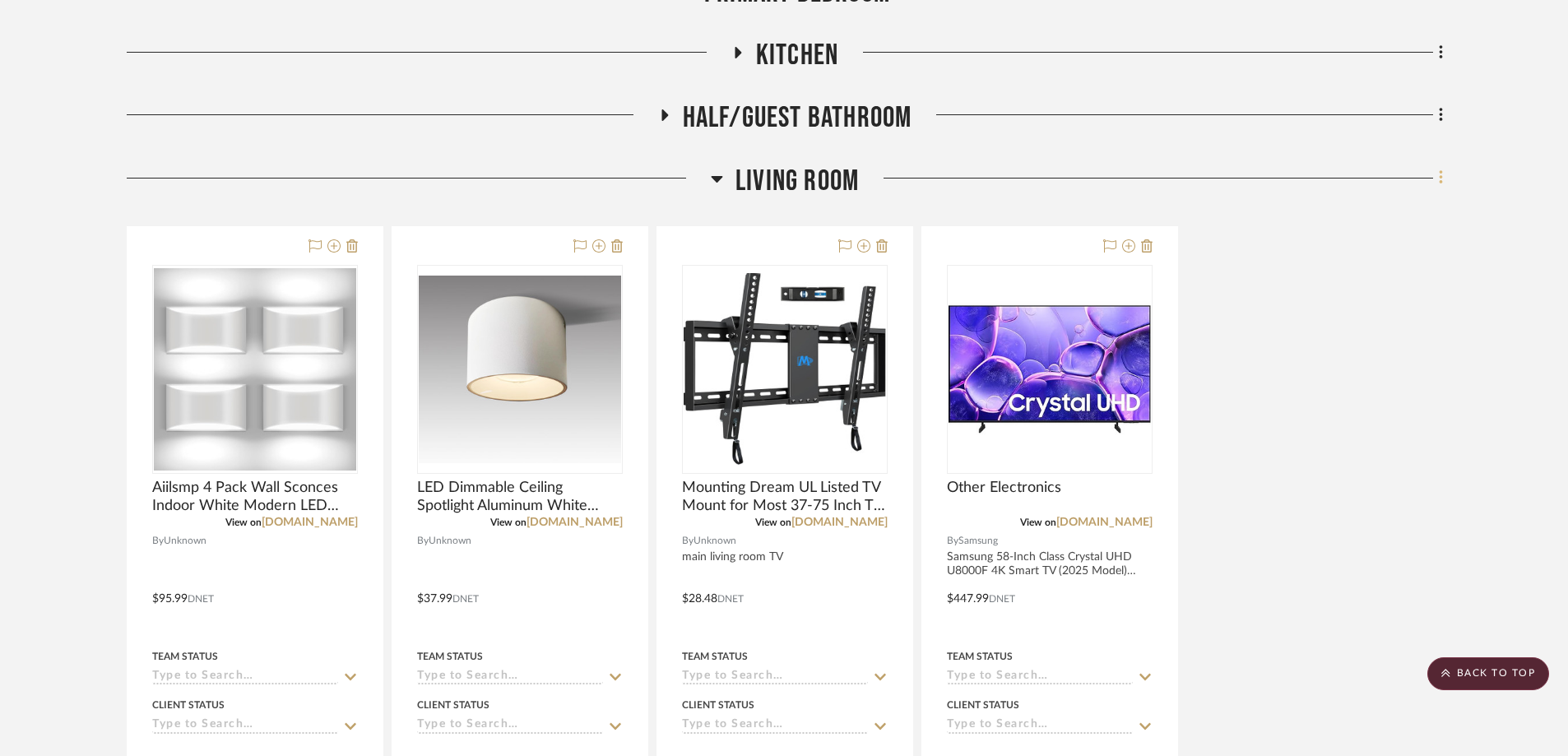 click 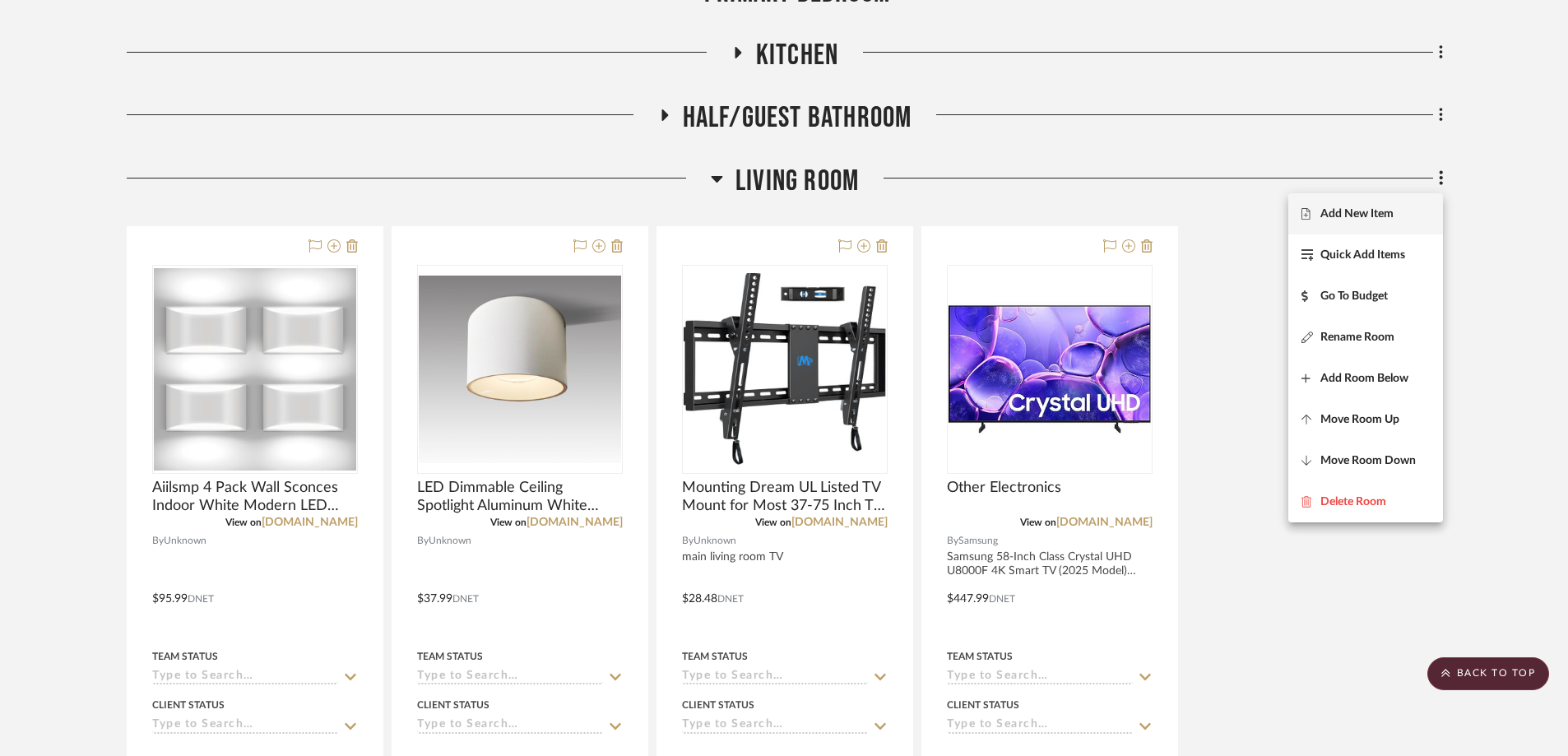 click on "Add New Item" at bounding box center [1357, 213] 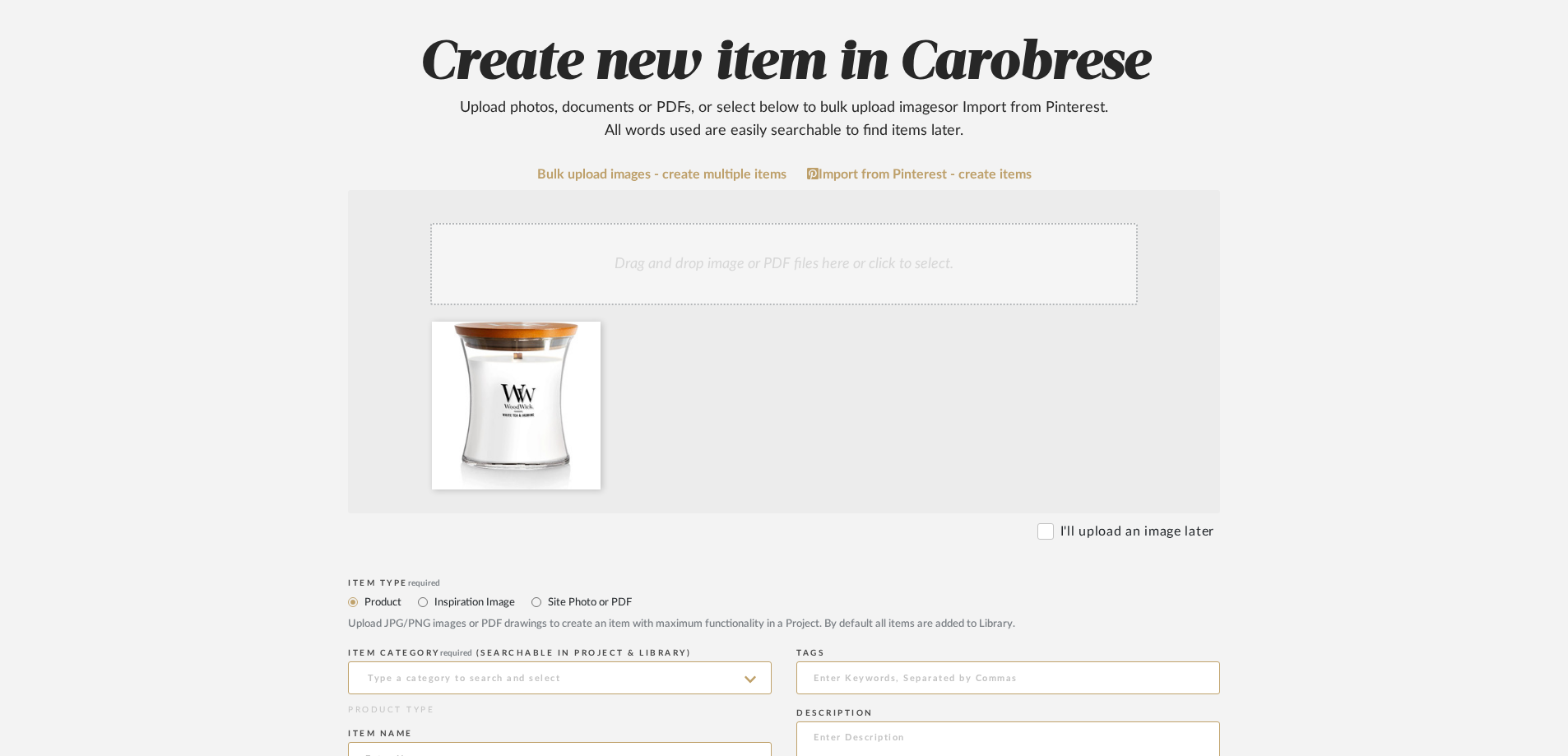 scroll, scrollTop: 411, scrollLeft: 0, axis: vertical 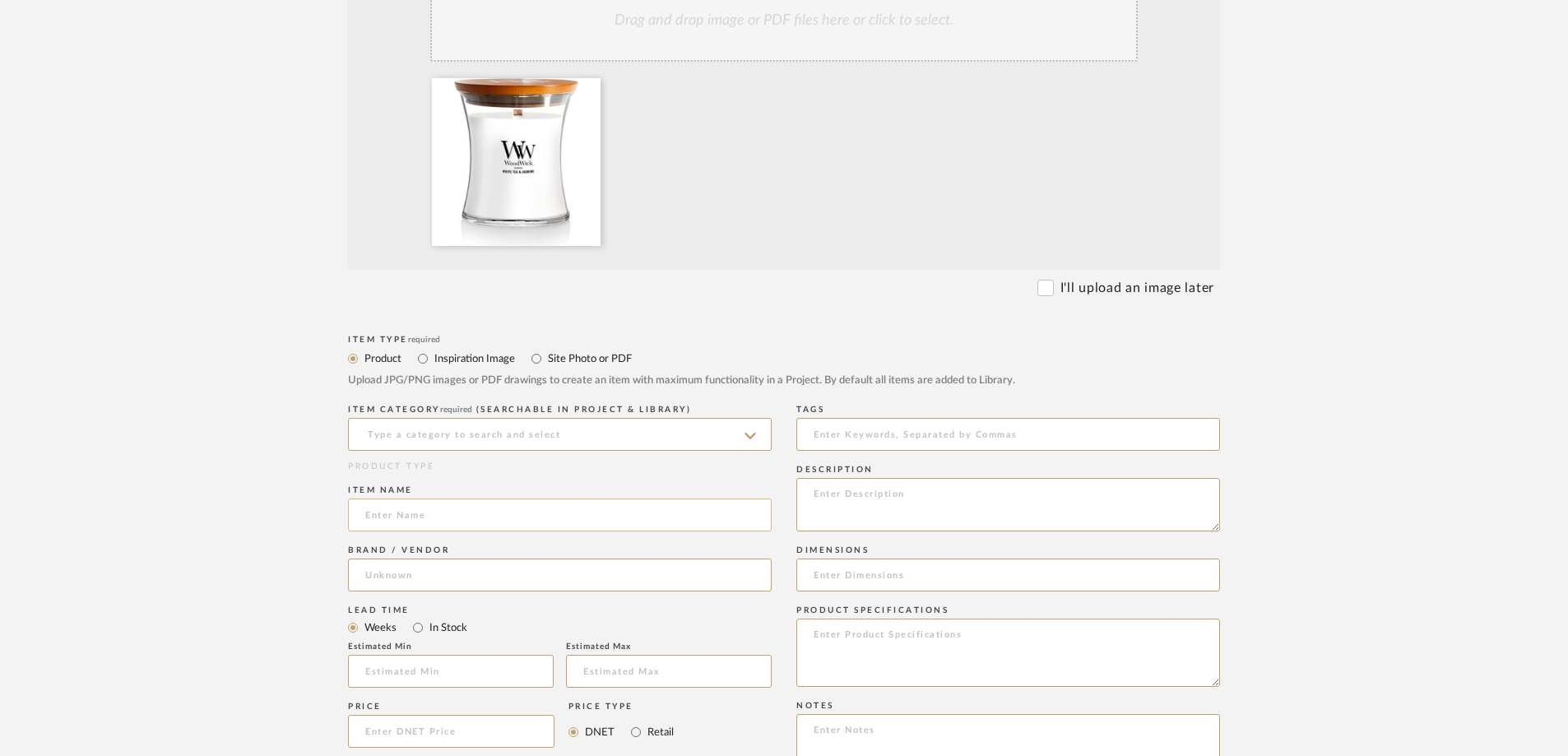 click 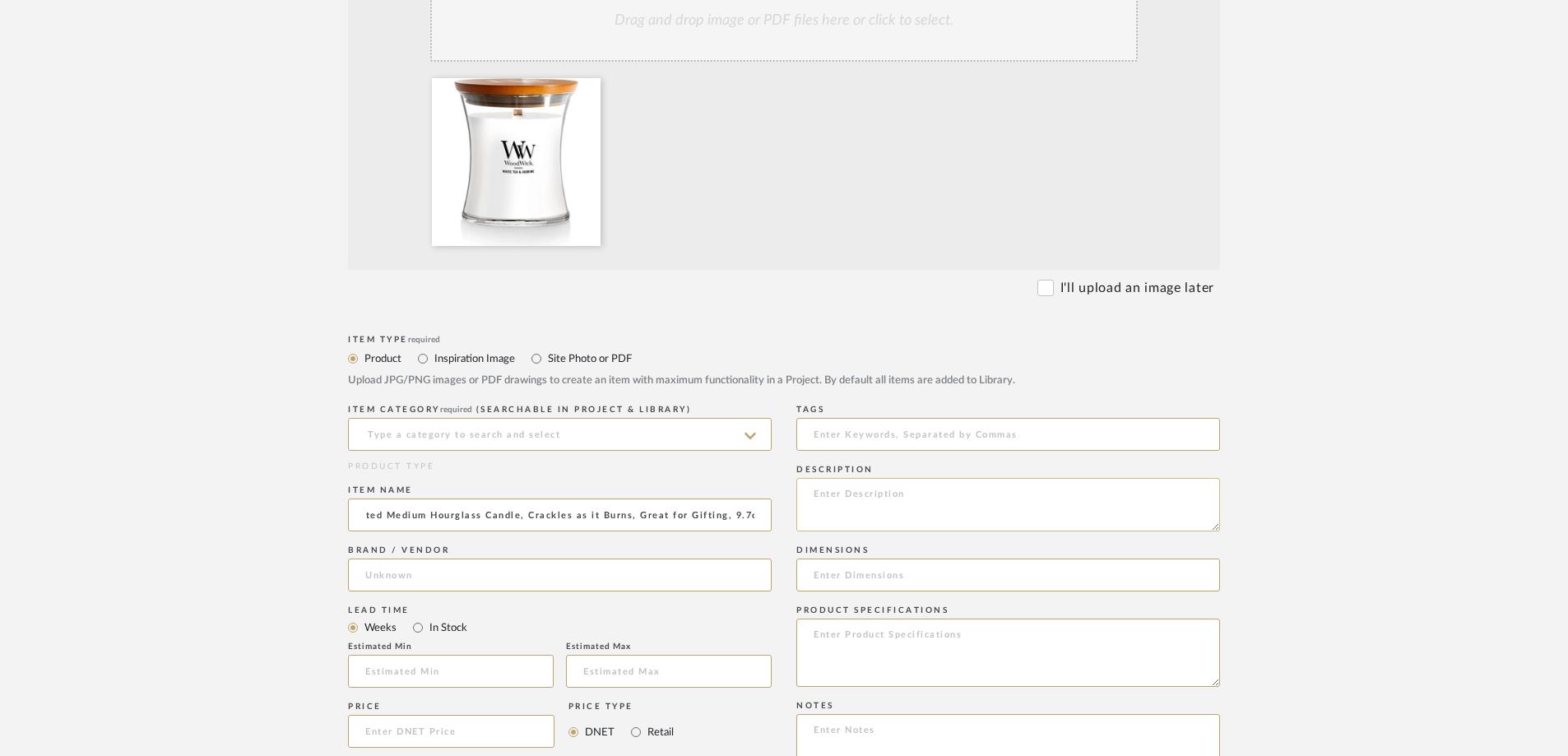 scroll, scrollTop: 0, scrollLeft: 197, axis: horizontal 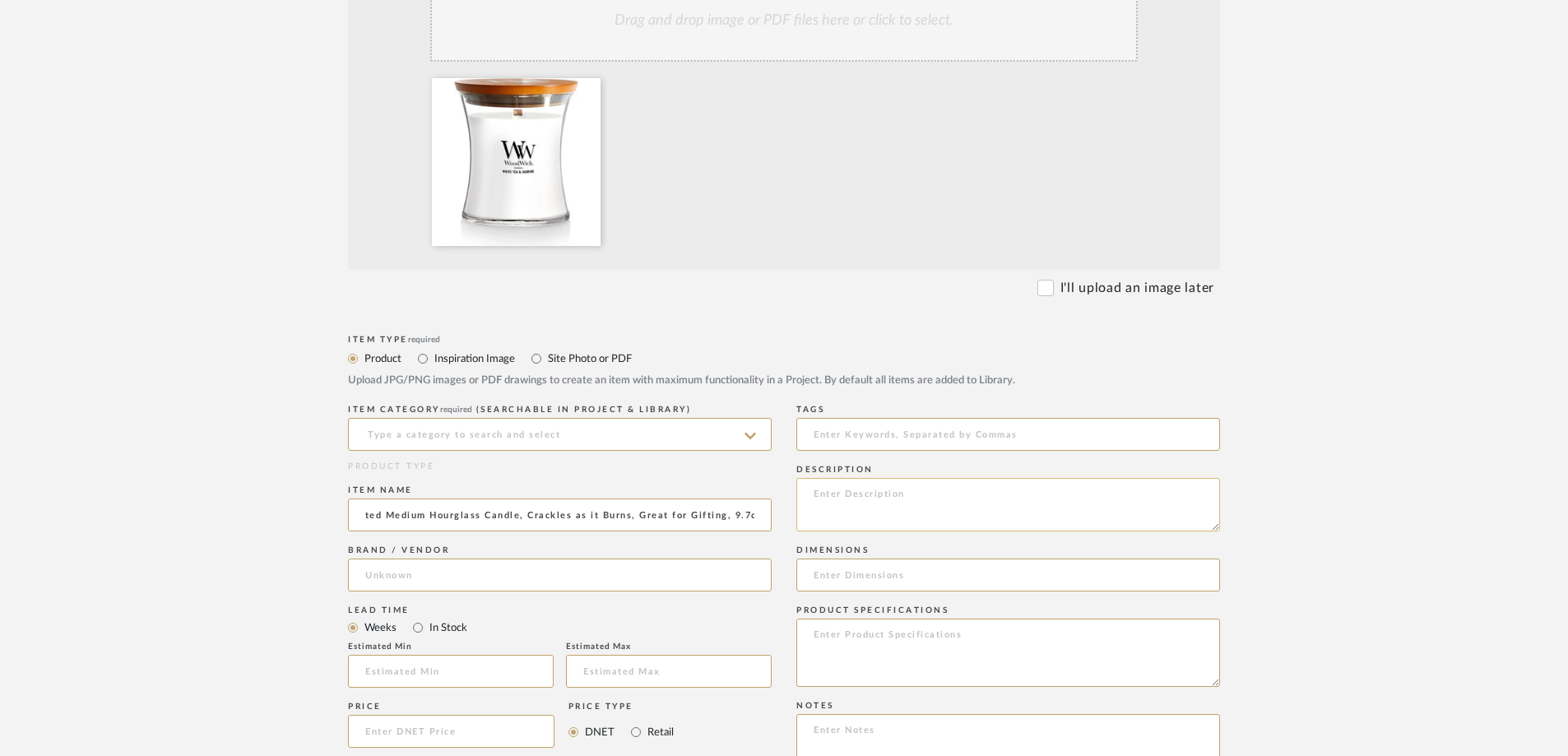 drag, startPoint x: 523, startPoint y: 513, endPoint x: 865, endPoint y: 513, distance: 342 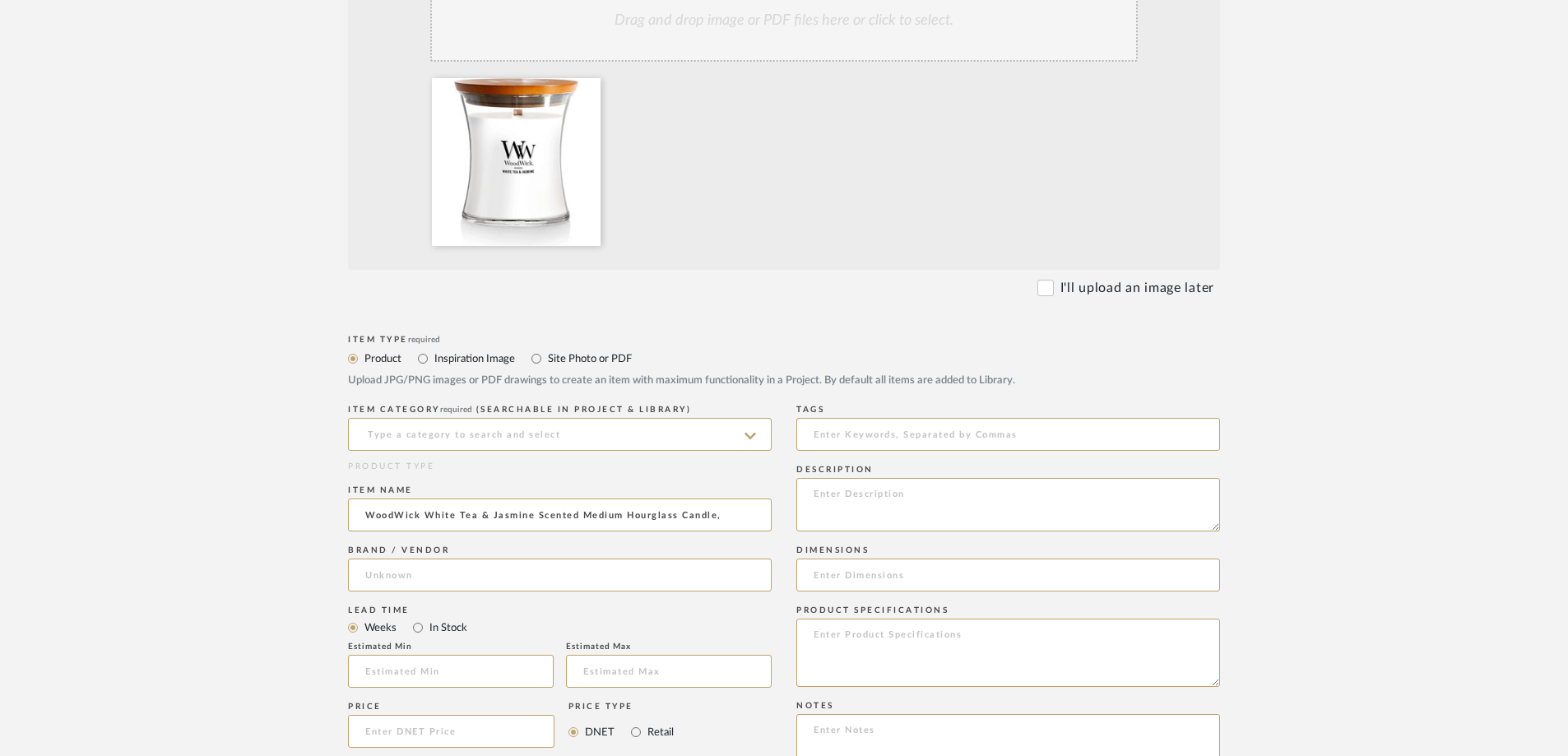 scroll, scrollTop: 0, scrollLeft: 0, axis: both 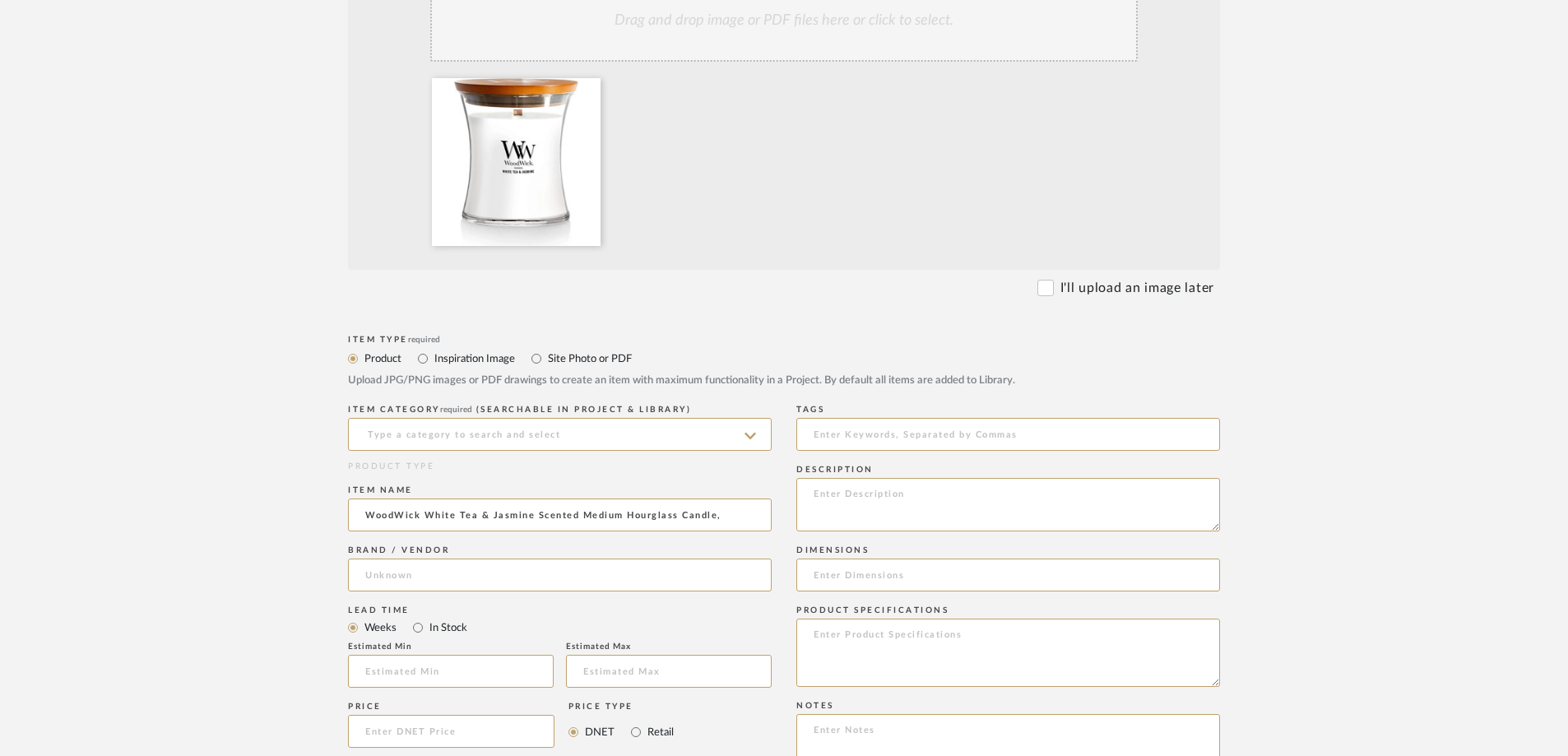 type on "WoodWick White Tea & Jasmine Scented Medium Hourglass Candle," 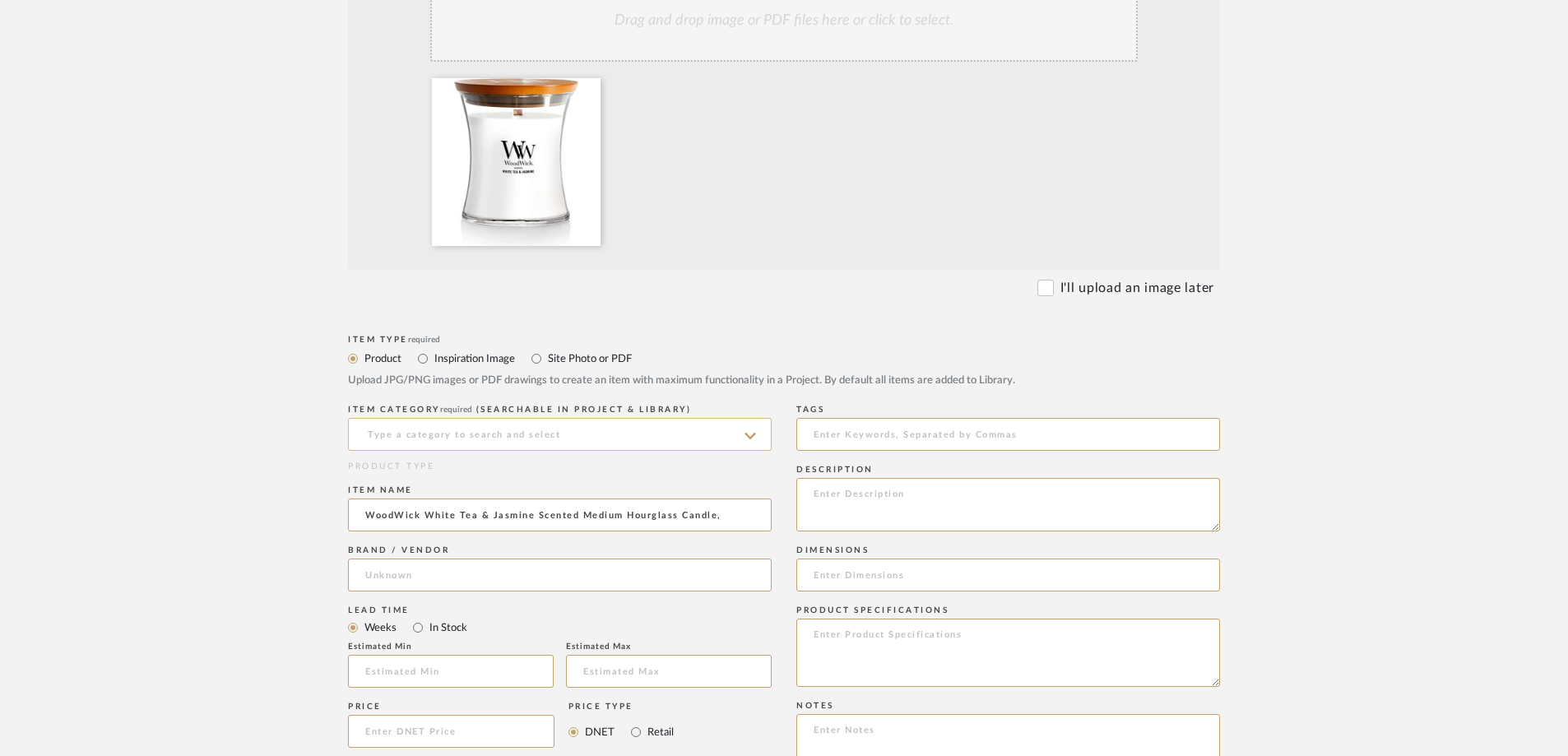 click 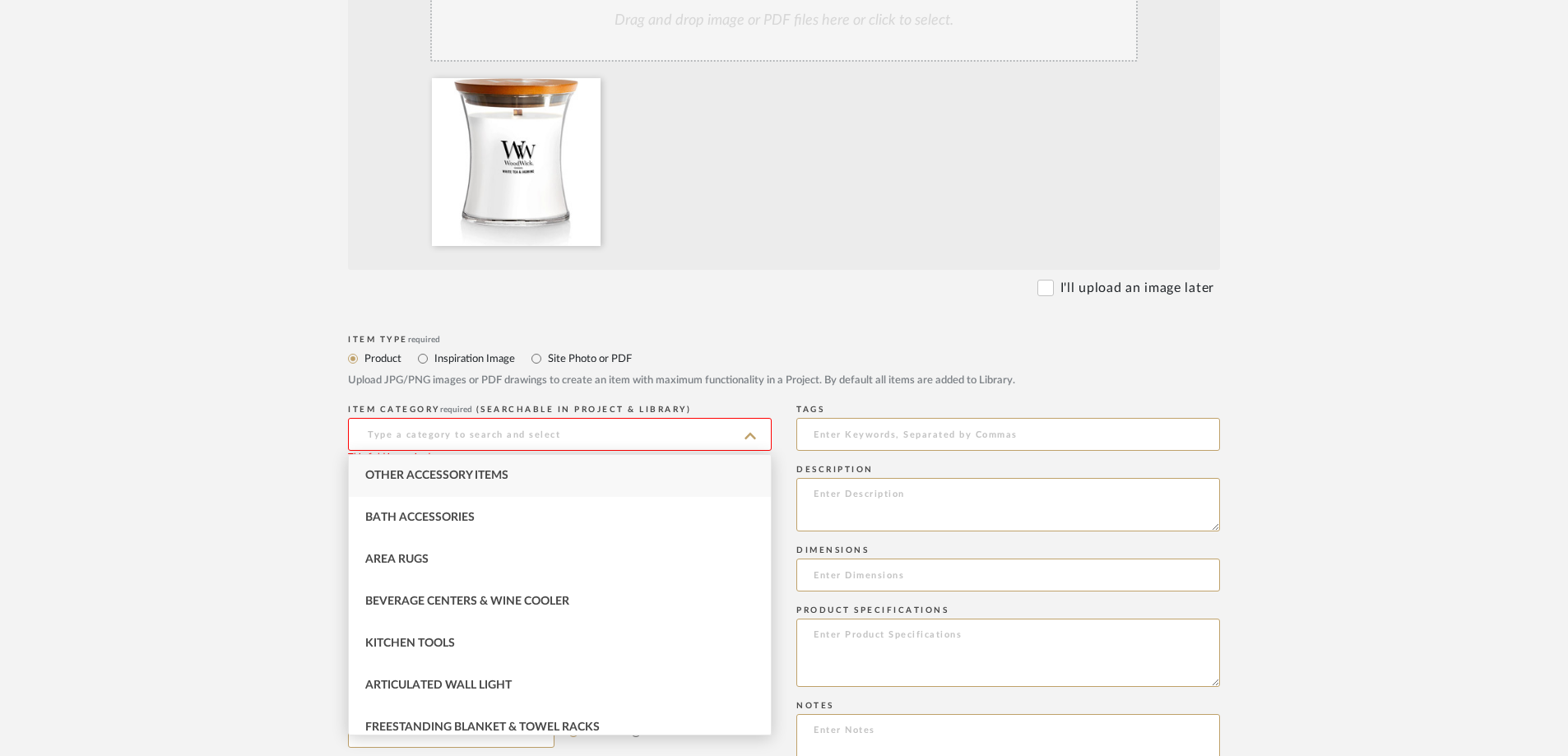 click on "Other Accessory Items" at bounding box center (437, 475) 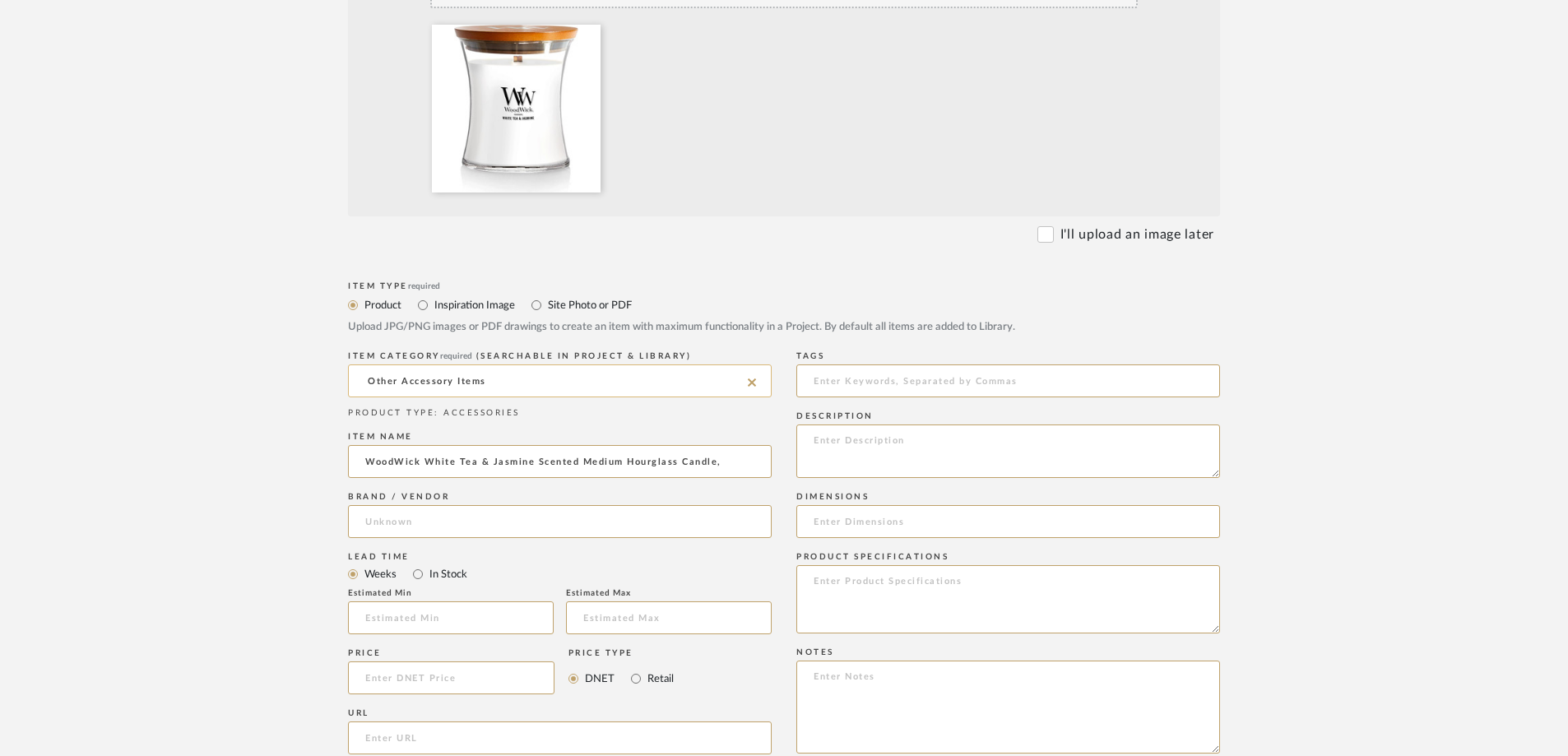 scroll, scrollTop: 494, scrollLeft: 0, axis: vertical 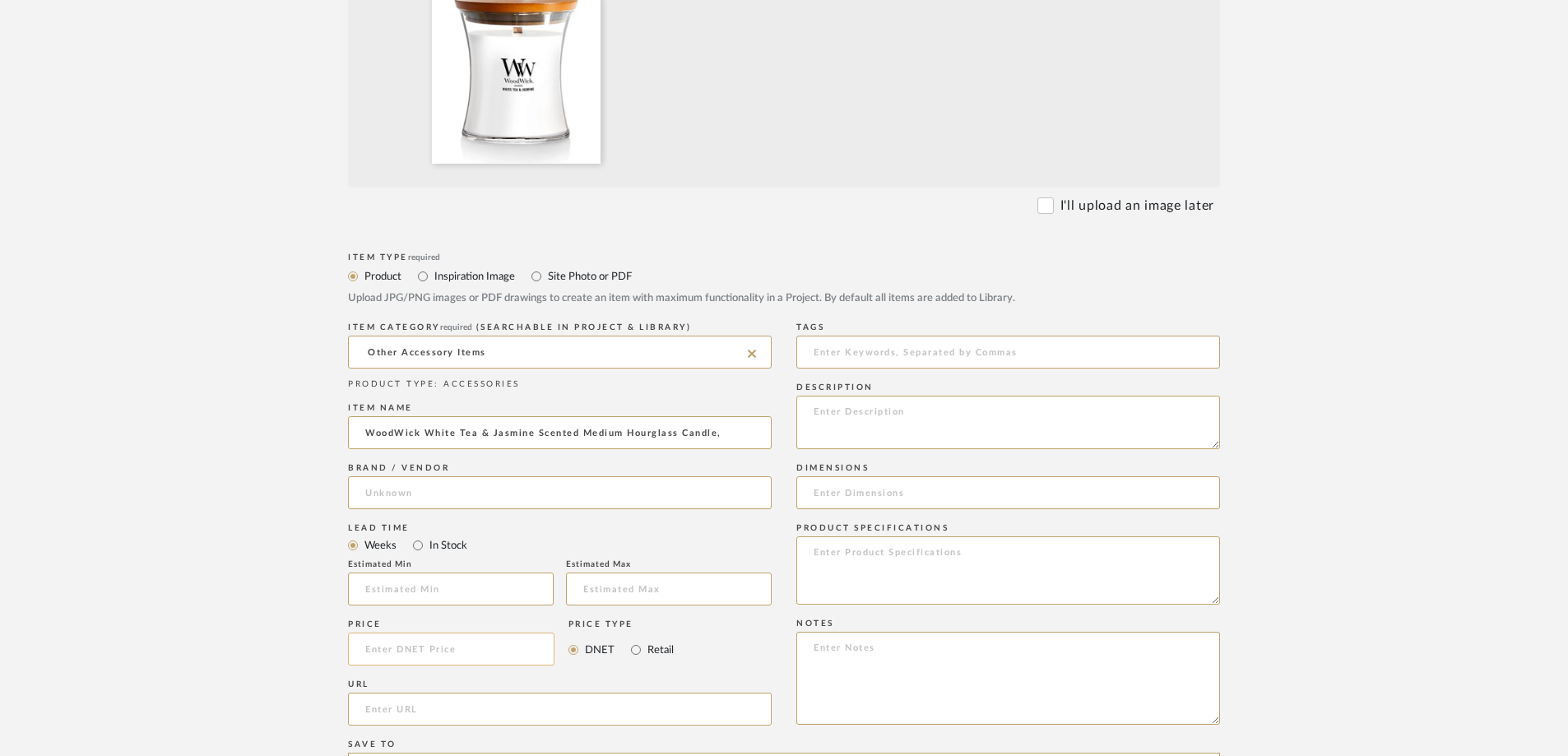 click 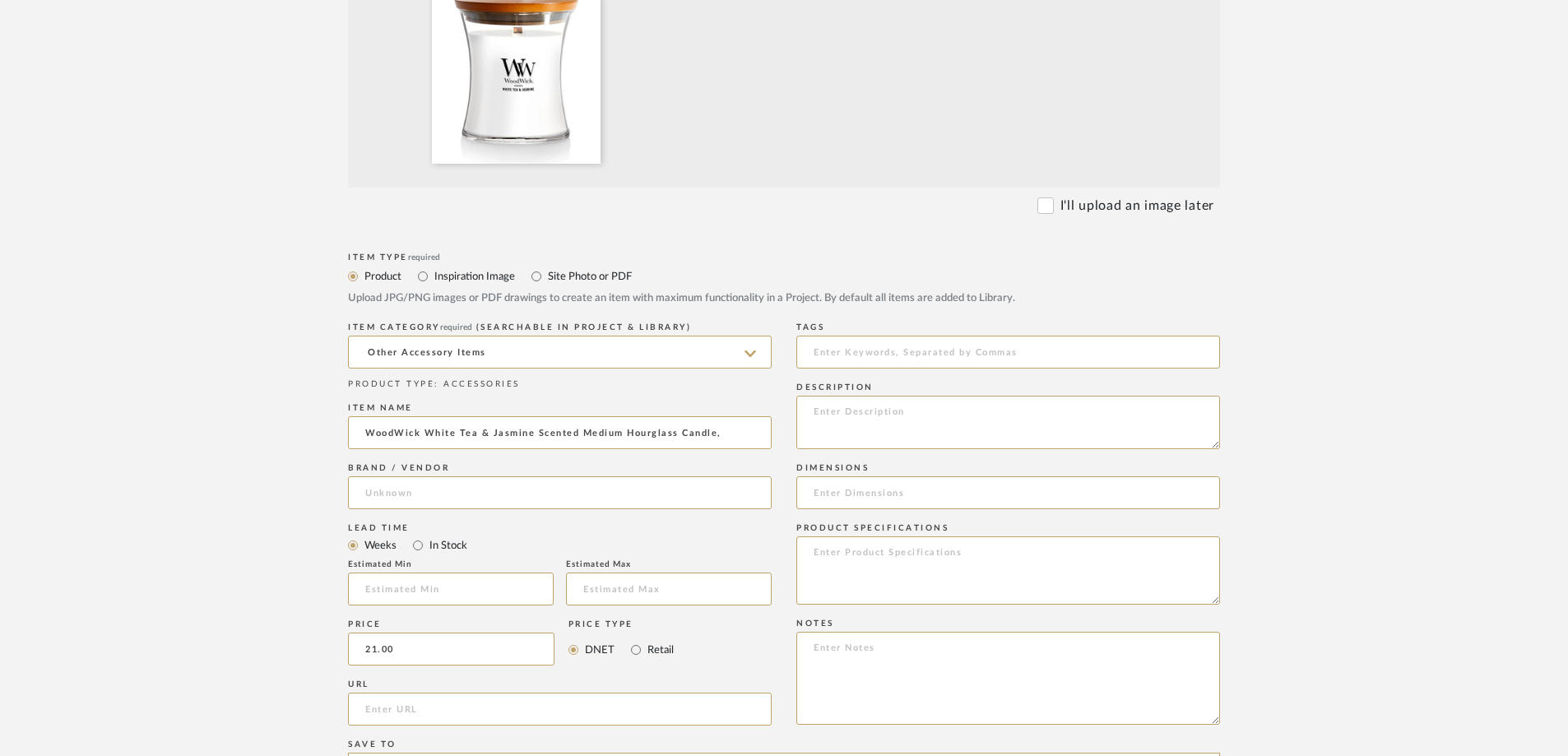 type on "$21.00" 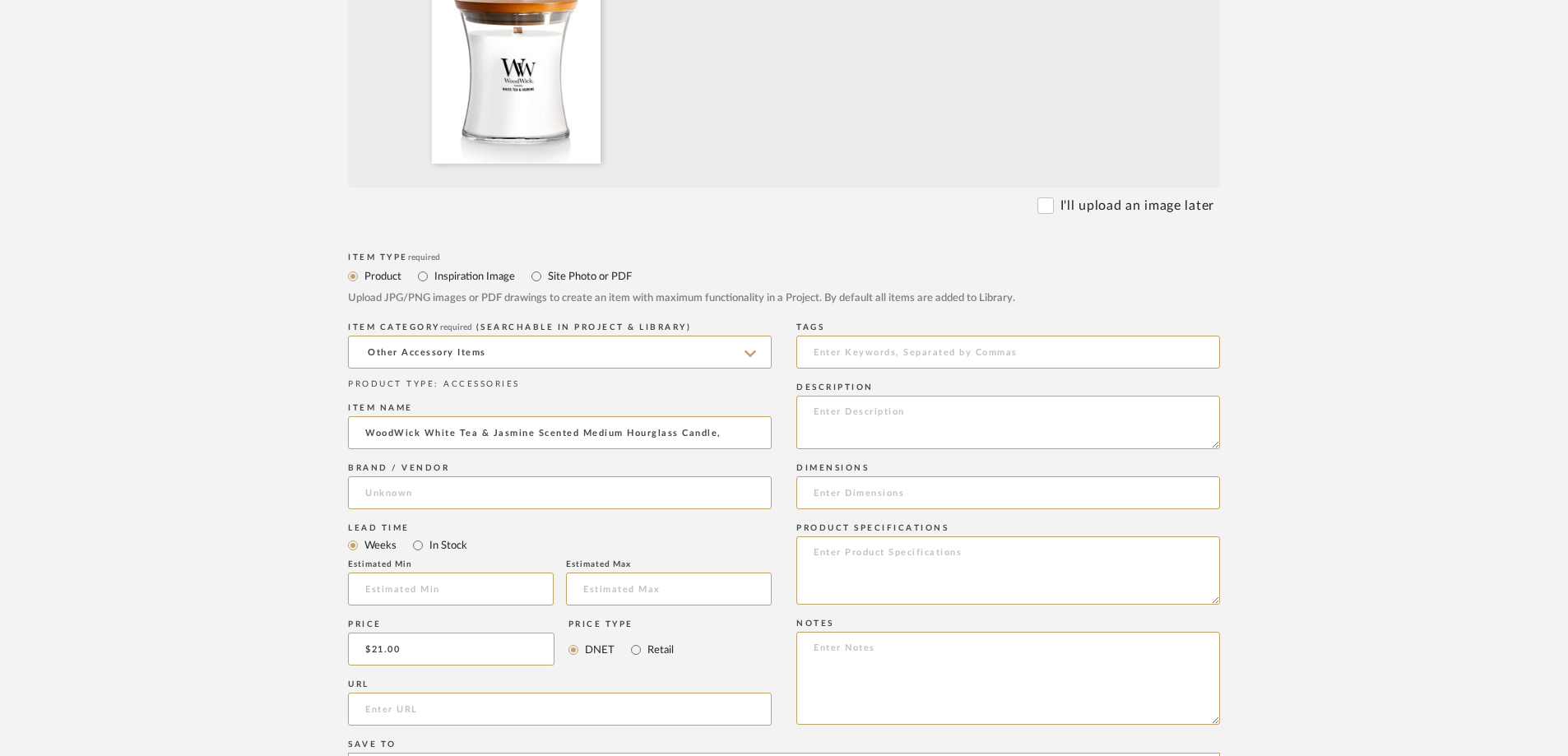 drag, startPoint x: 262, startPoint y: 505, endPoint x: 260, endPoint y: 290, distance: 215.0093 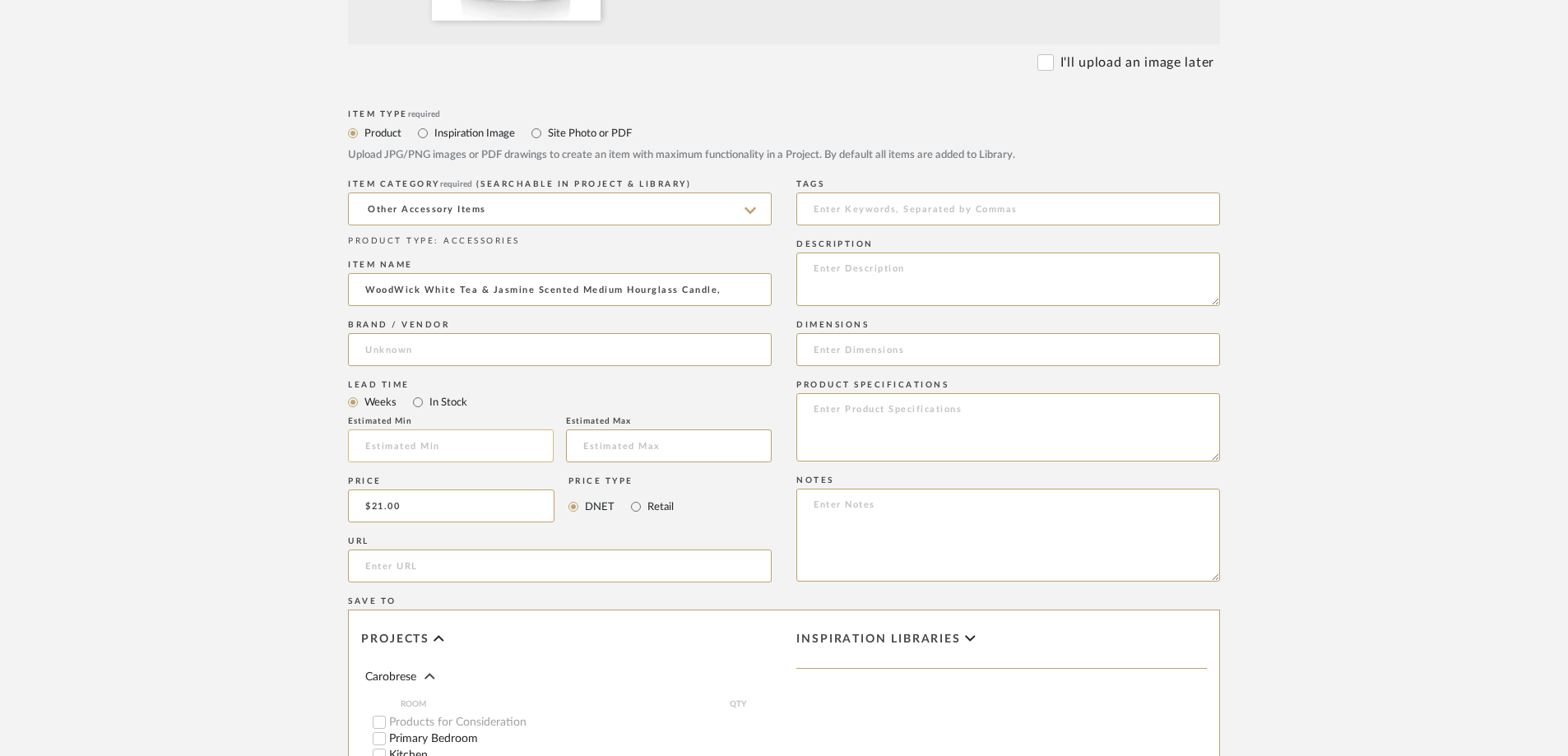 scroll, scrollTop: 658, scrollLeft: 0, axis: vertical 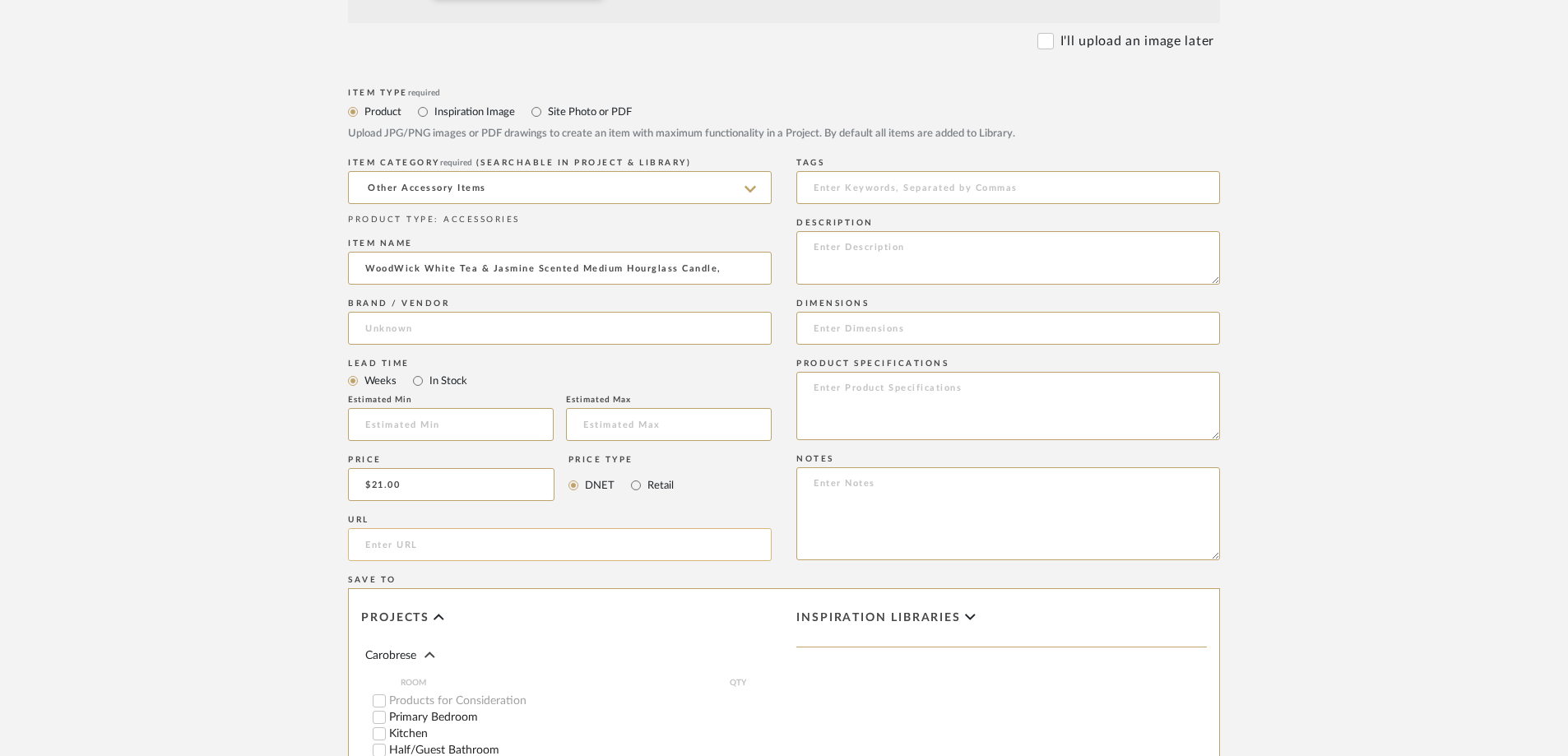 click 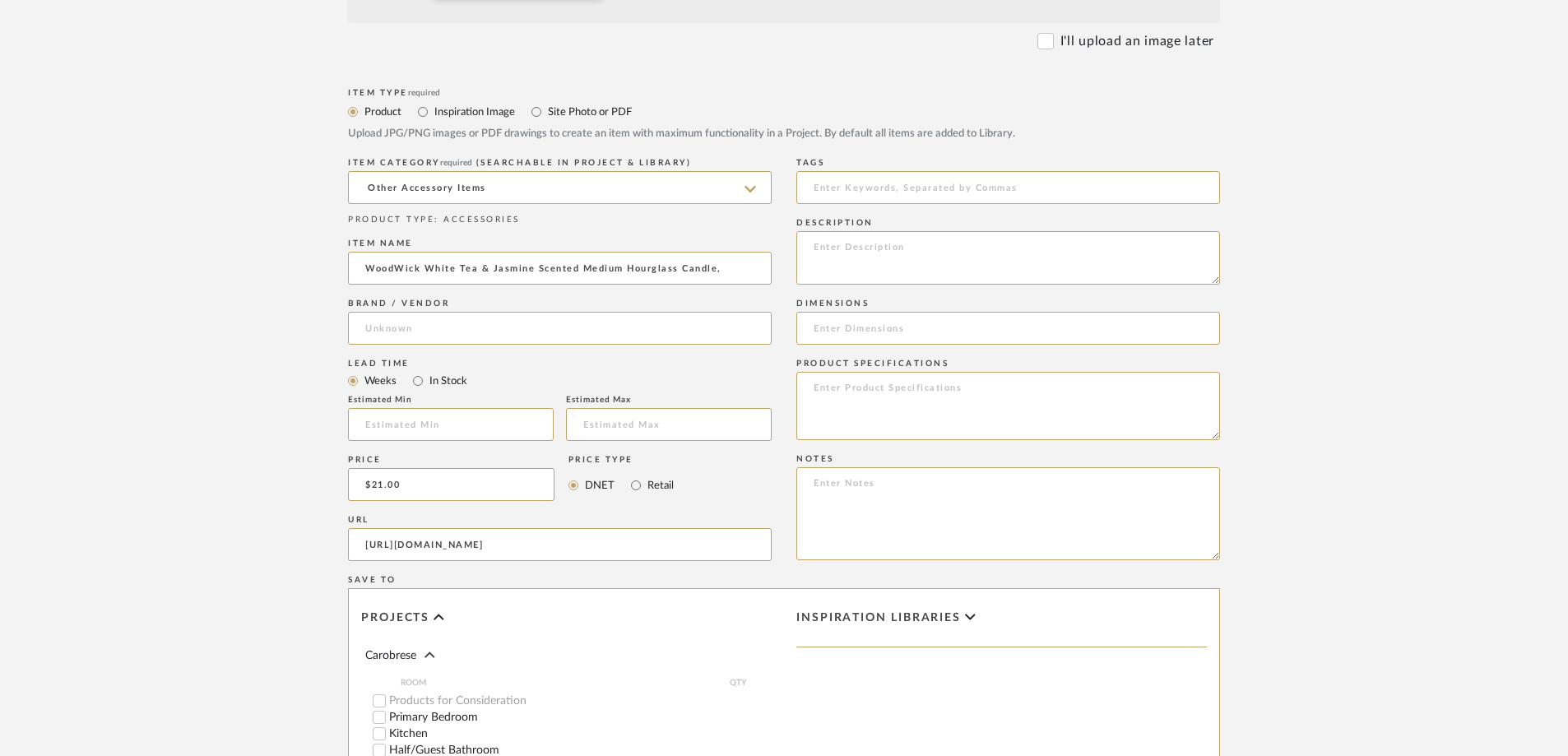 type on "[URL][DOMAIN_NAME]" 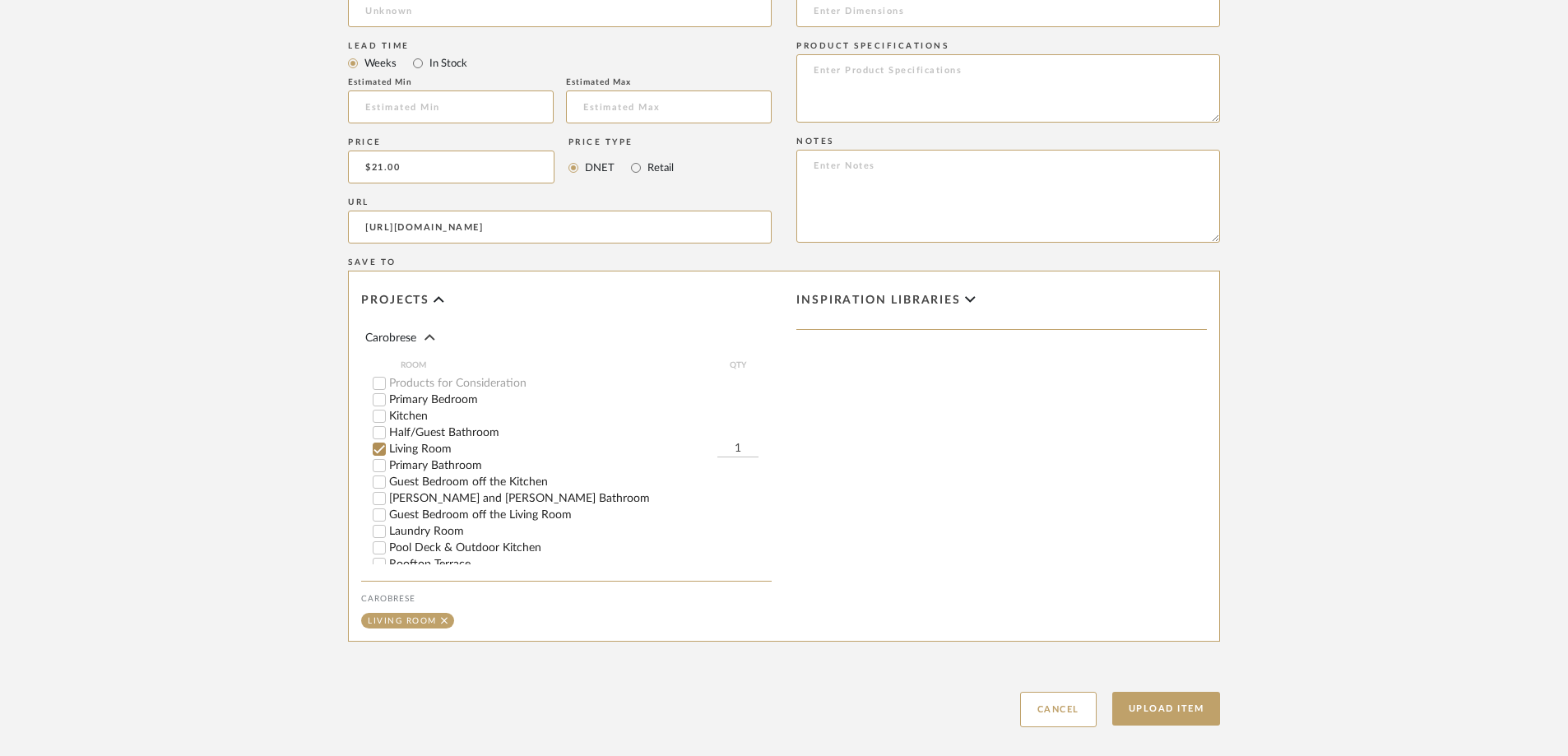 scroll, scrollTop: 1064, scrollLeft: 0, axis: vertical 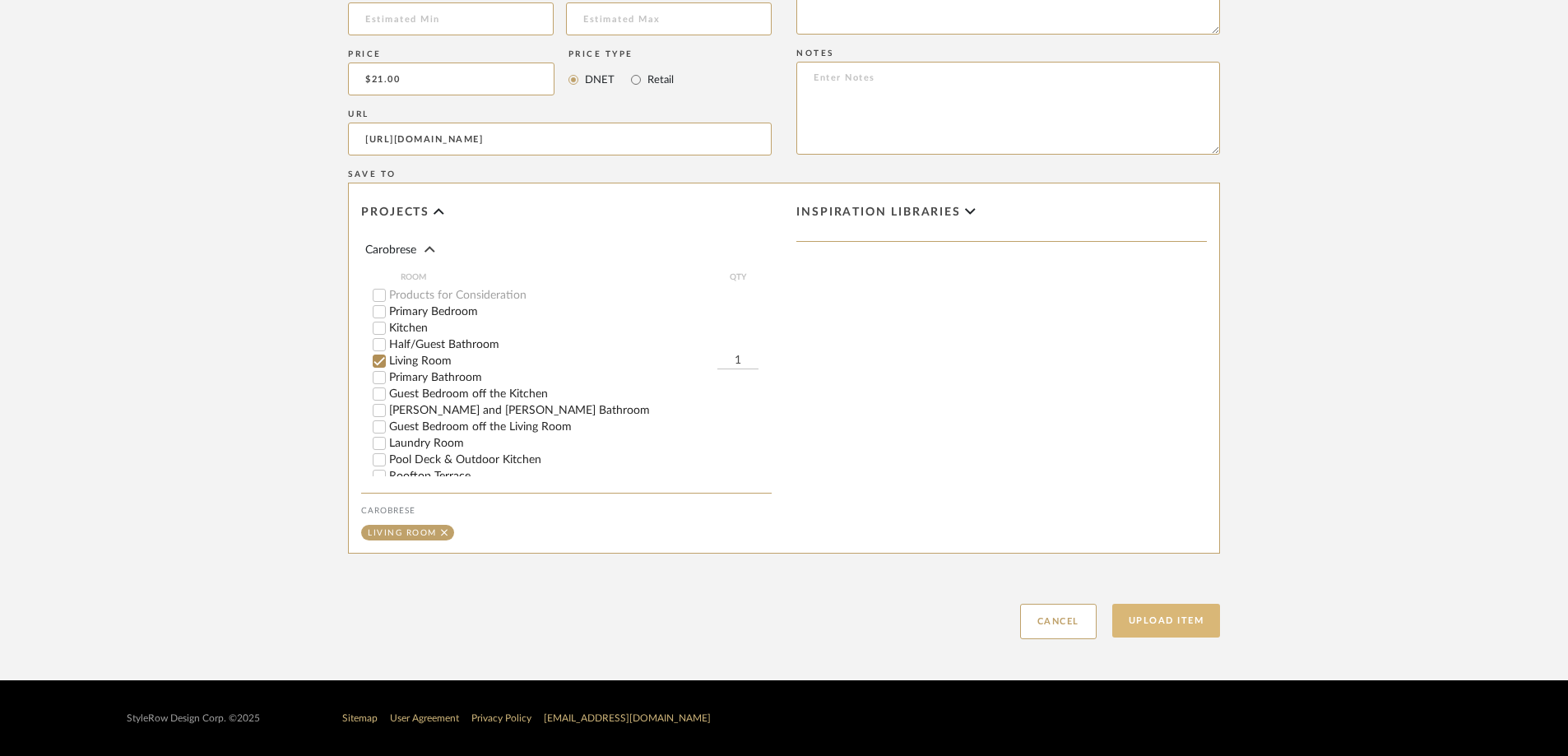 click on "Upload Item" 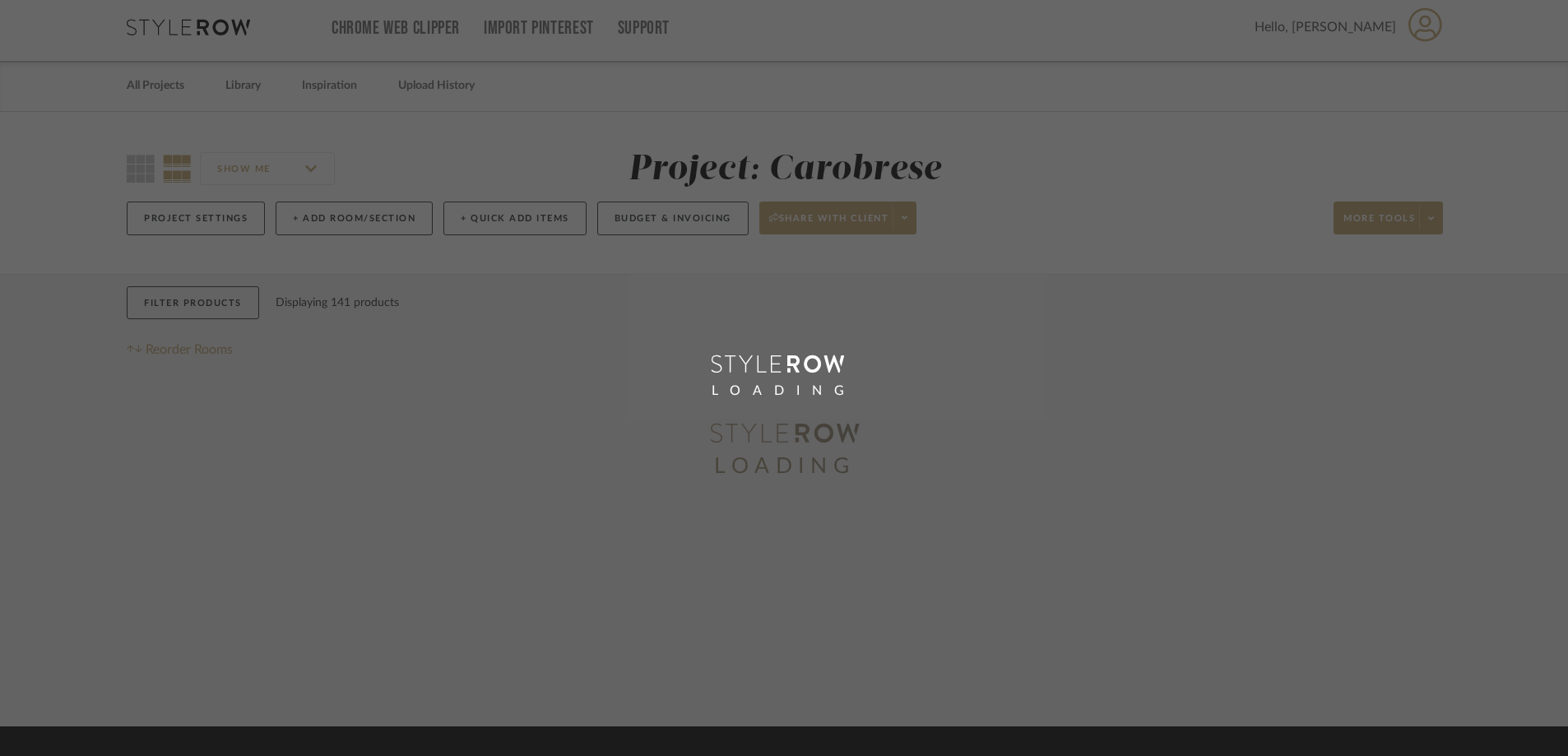 scroll, scrollTop: 0, scrollLeft: 0, axis: both 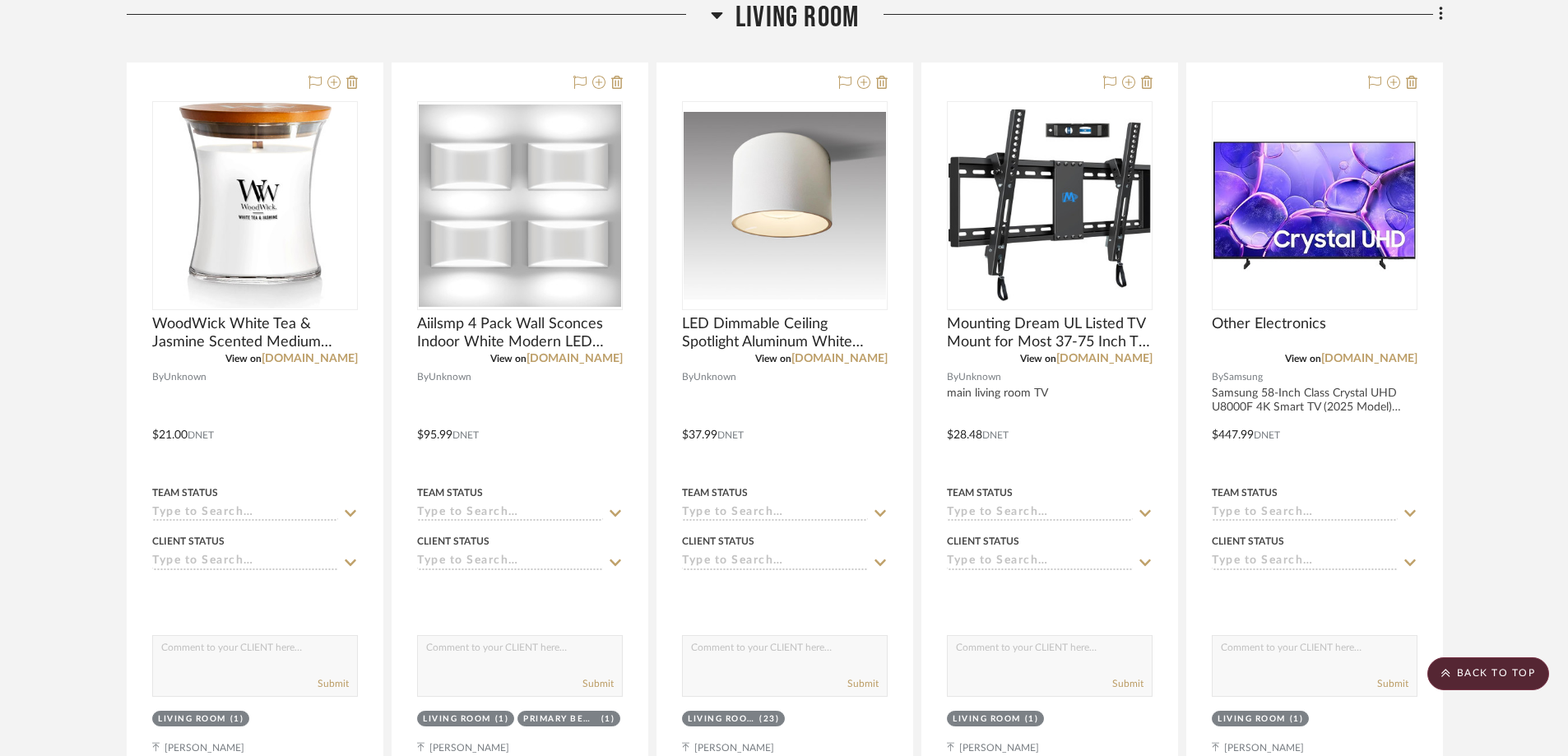 click 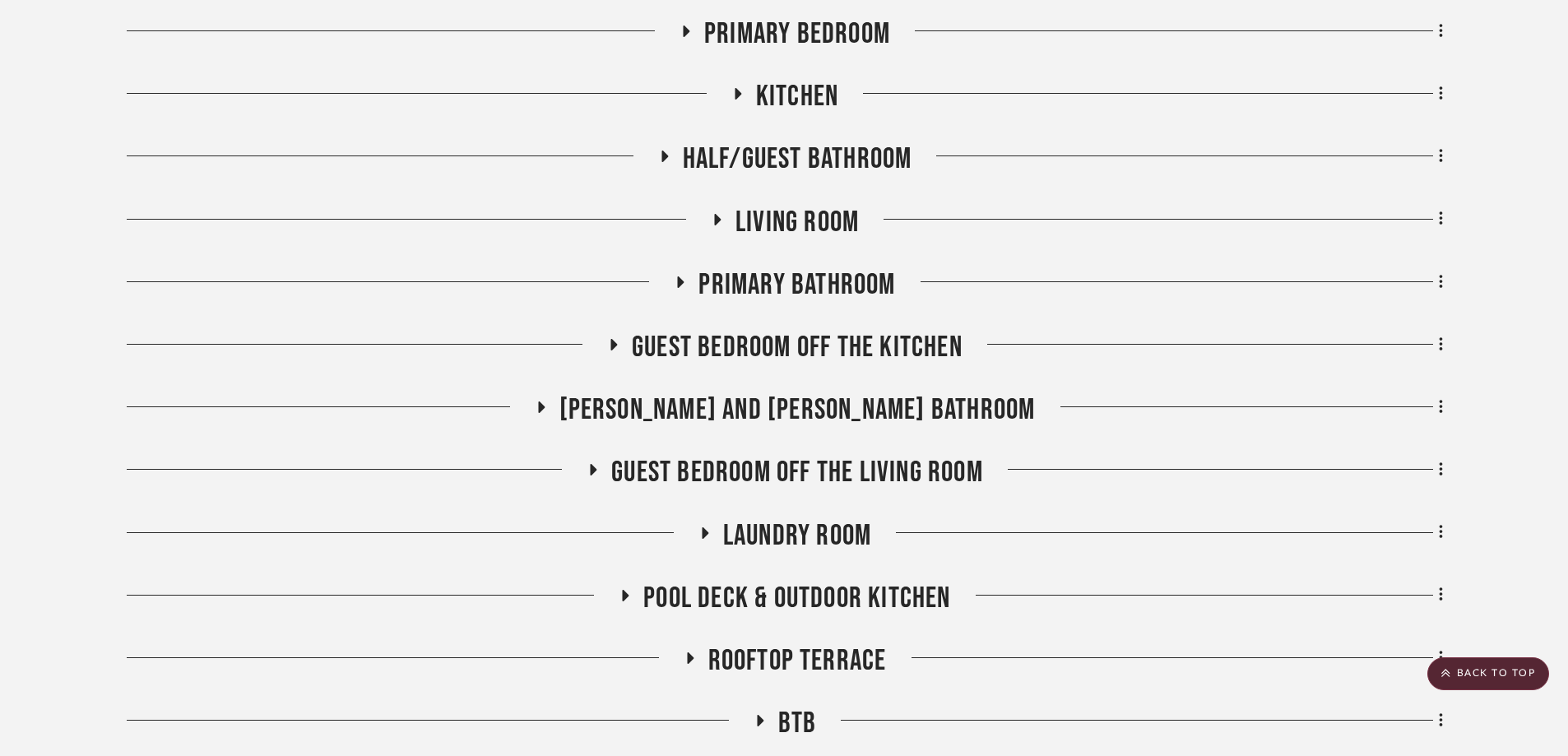 scroll, scrollTop: 328, scrollLeft: 0, axis: vertical 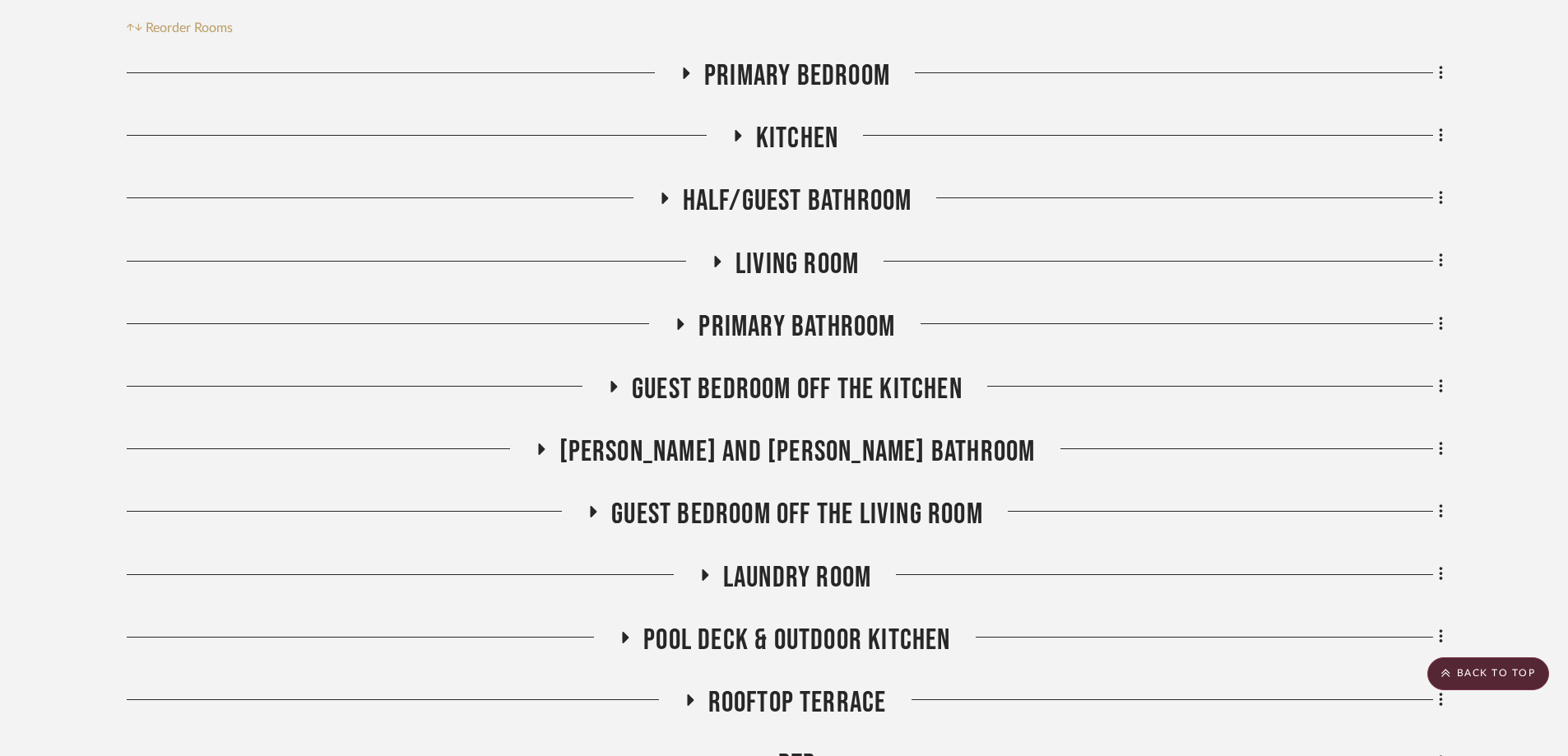 click 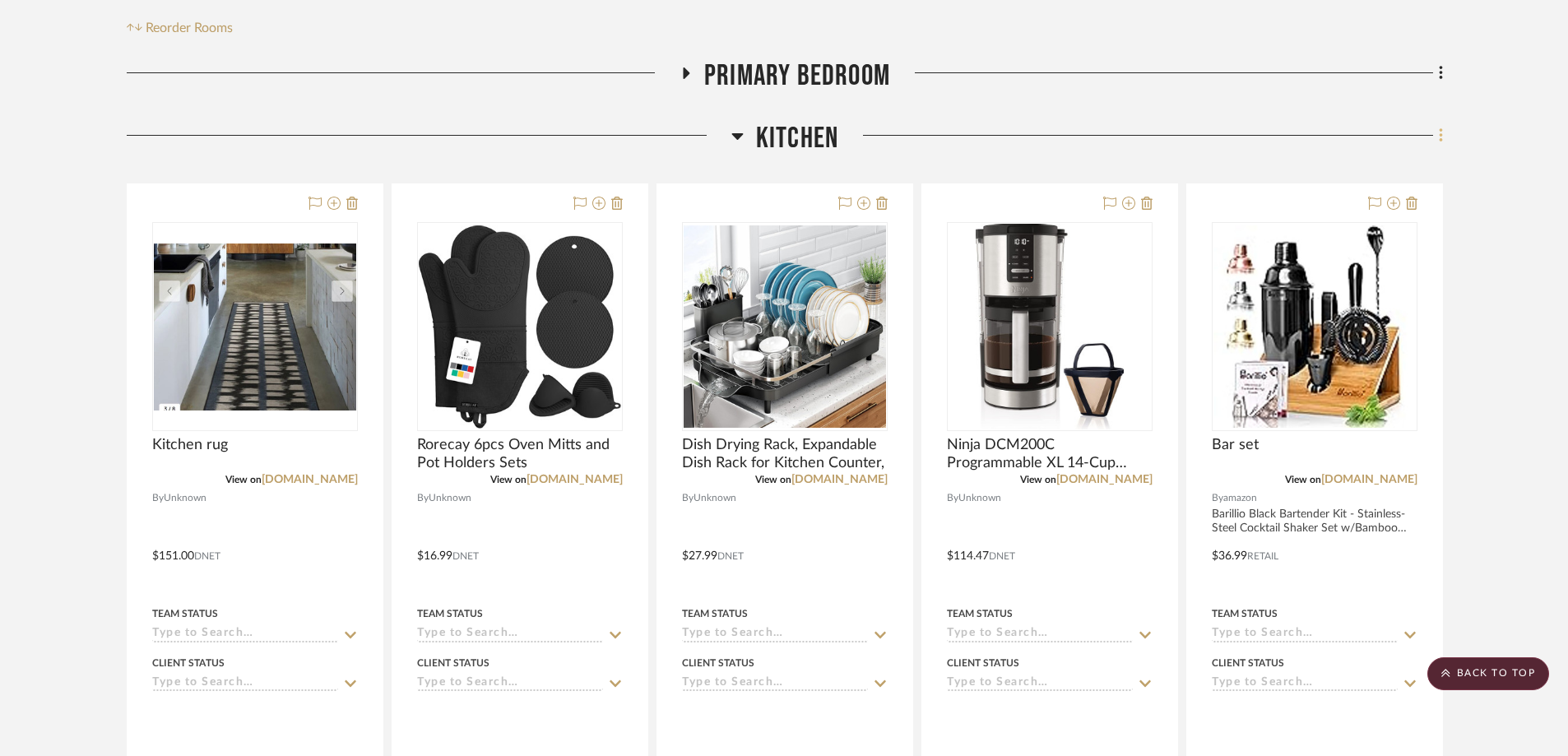 click 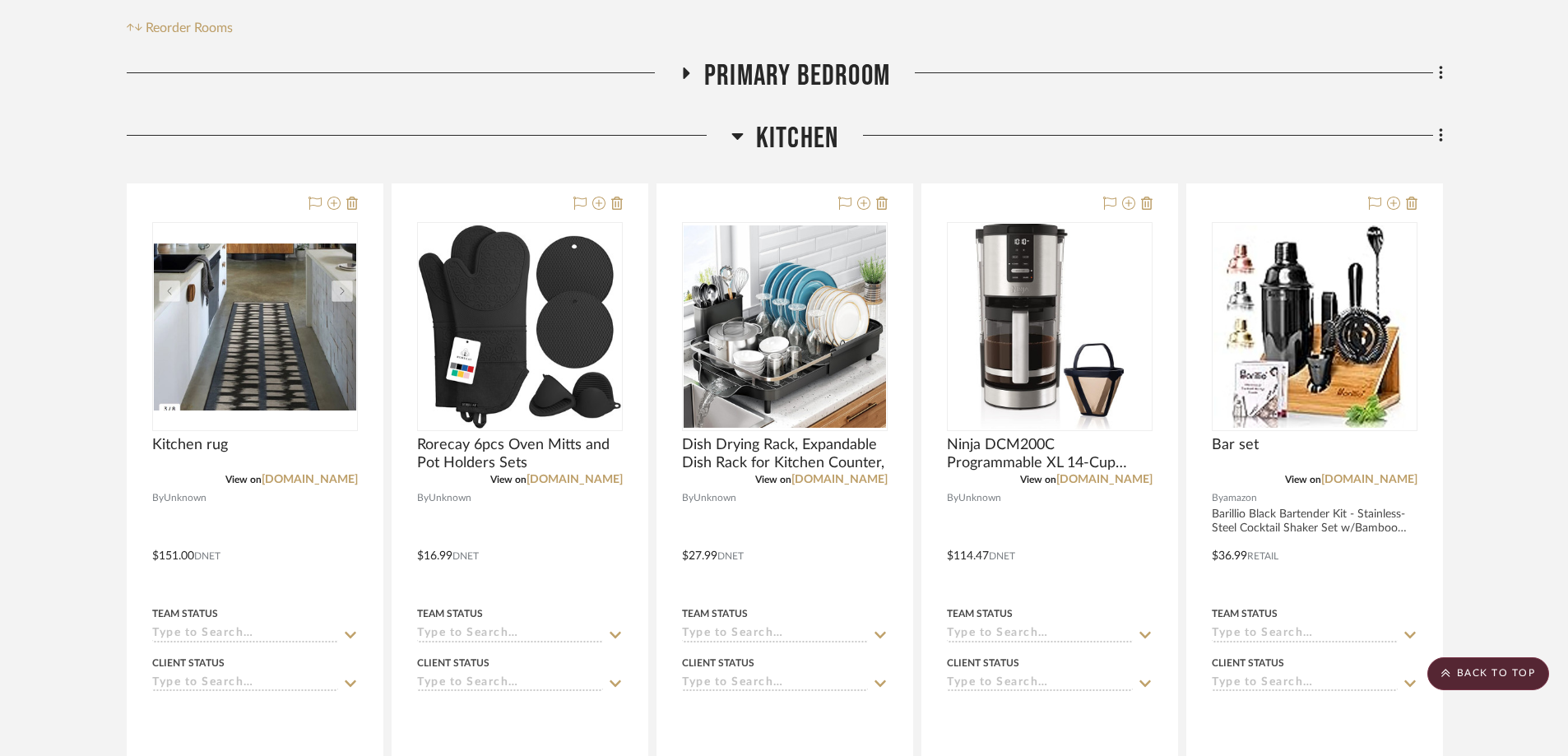 click on "Filter by keyword, category or name prior to exporting to Excel or Bulk Actions Team Comments All Team Comments Team Comments in last day Team Comments in last week Flagged Shared with Client Client Comments All Client Comments Client Comments in last day Client Comments in last week Added To PO Category  Beds    (7)   Seating   (1)   Accessories    (36)   Housewares   (22)   Appliances   (9)   Bath   (7)   Electronics   (6)   Lighting   (6)   Outdoor   (6)   Bedding   (5)   Architectural Elements   (1)   Architectural Finishes   (1)   Hardware   (1)   Rugs   (1)  Brand amazon  (6)  Custom Contract Furnishings  (1)  Samsung  (2)  Wayfair  (3)  Upload Method Uploaded  (109)  Added By [PERSON_NAME]  (109)  Item Type Product  (109)  Lead Time Weeks In Stock Price 0  7,500 +  0 7500  Filter Products   Displaying 142 products  Reorder Rooms LOADING Primary Bedroom Kitchen  Kitchen rug  View on  [DOMAIN_NAME]  By  Unknown
$151.00  DNET  Team Status Client Status client Comments:  Submit   Kitchen  (1)" 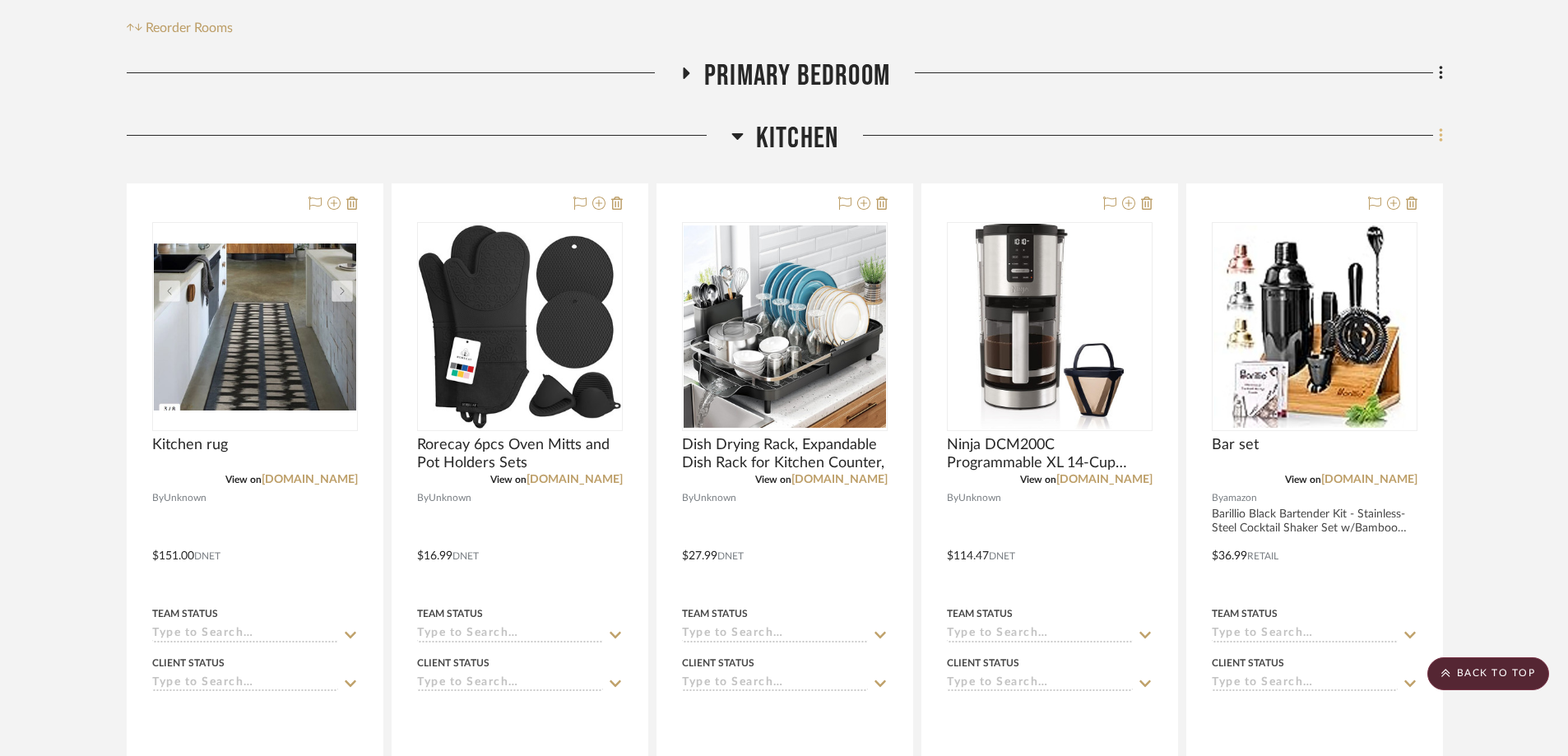 click 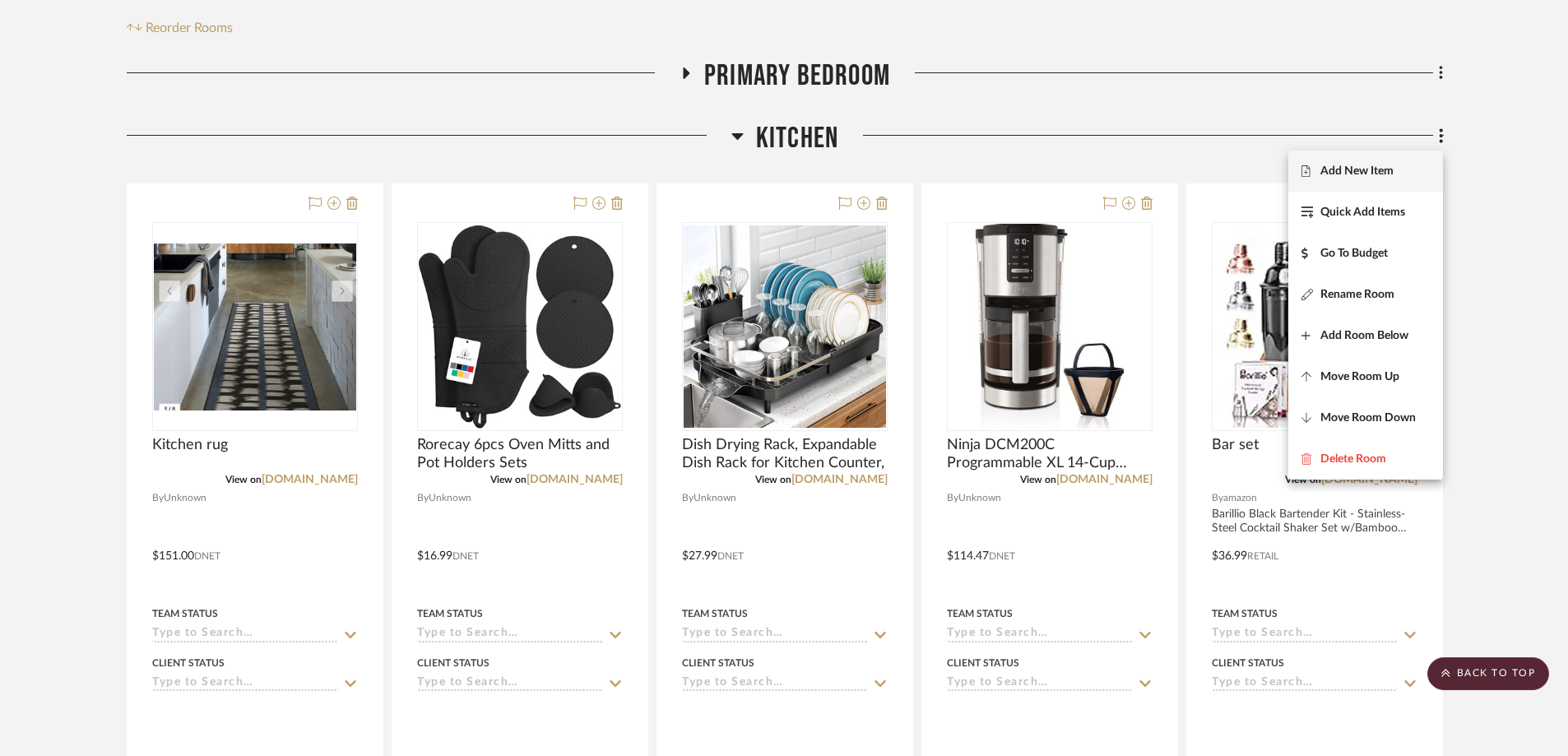 click on "Add New Item" at bounding box center [1366, 171] 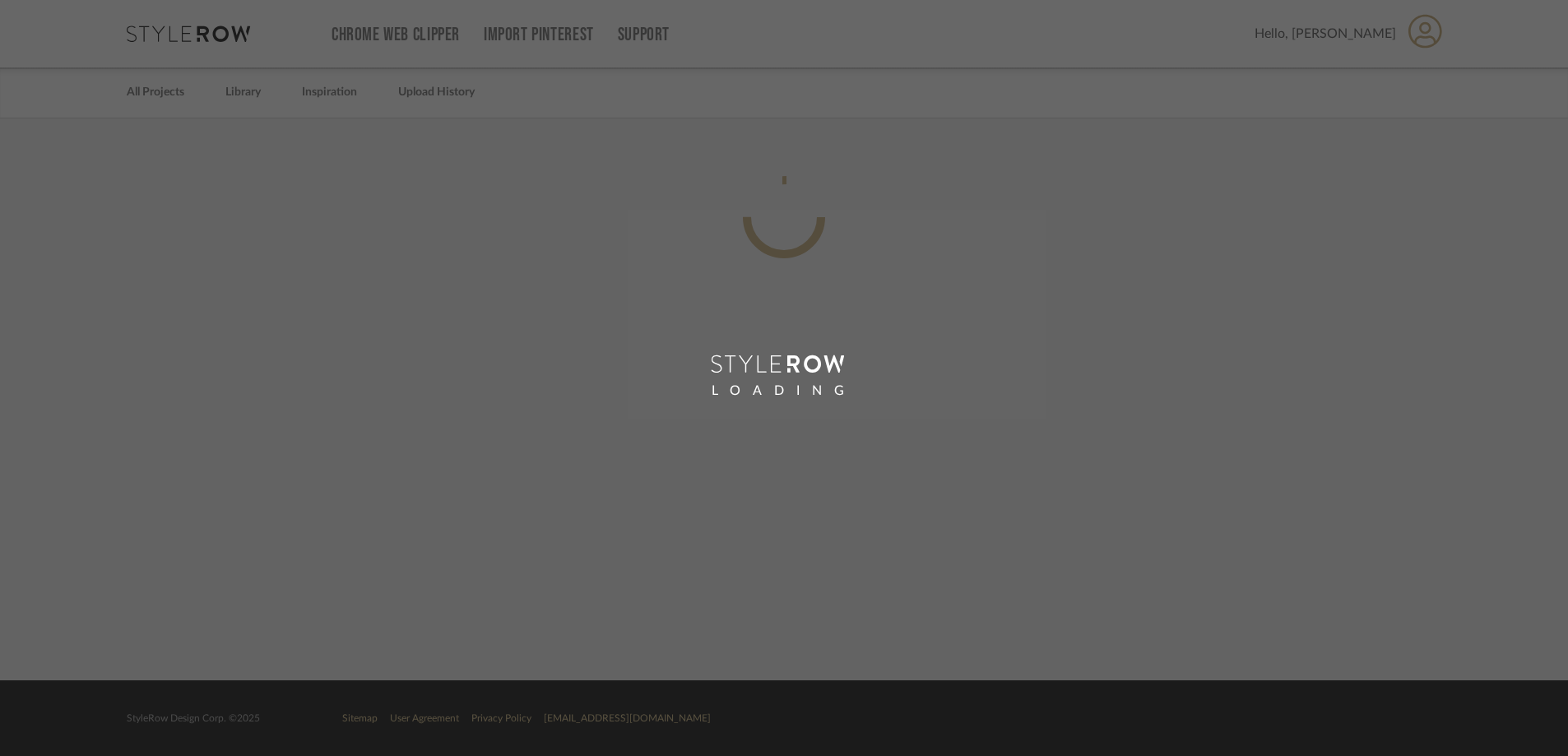 scroll, scrollTop: 0, scrollLeft: 0, axis: both 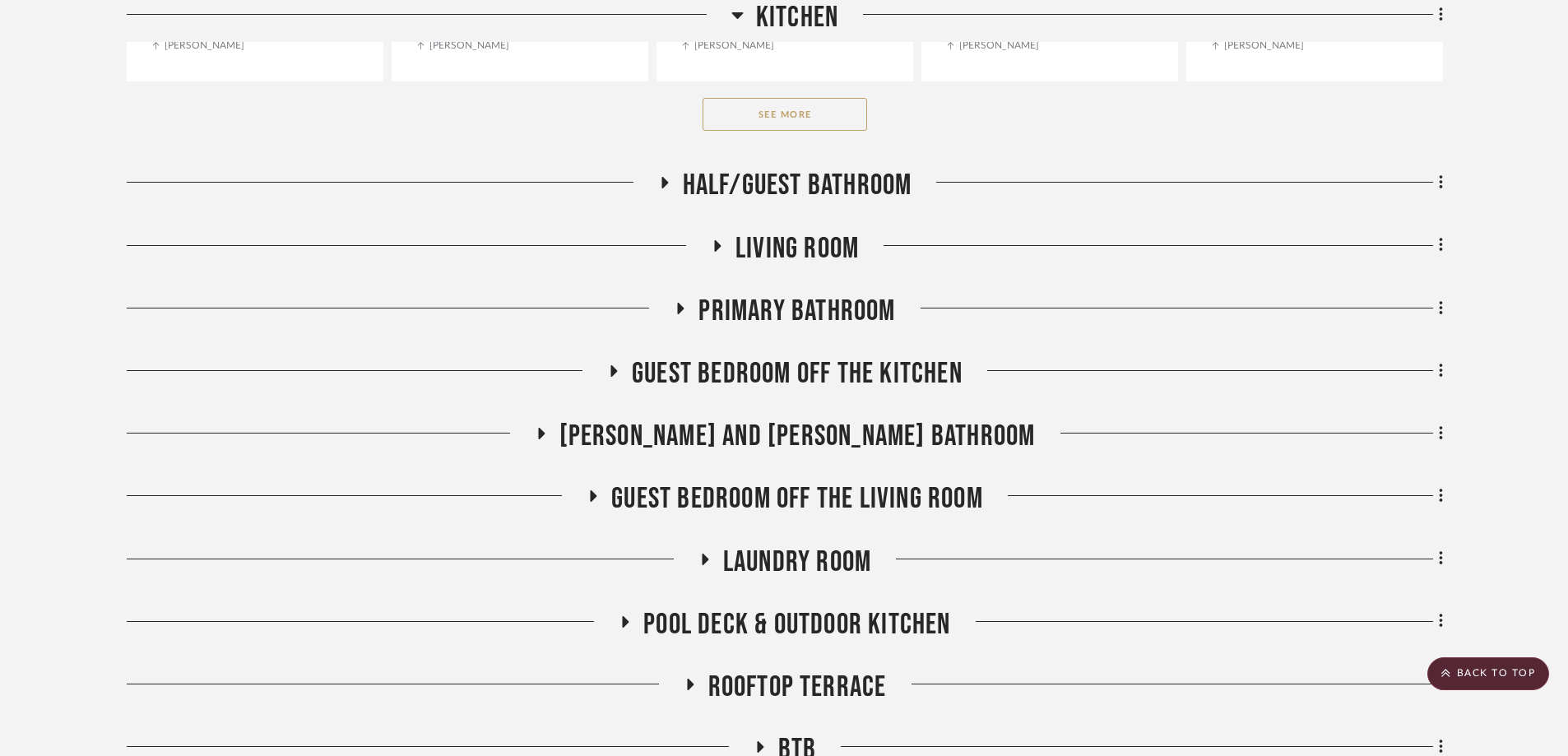 click 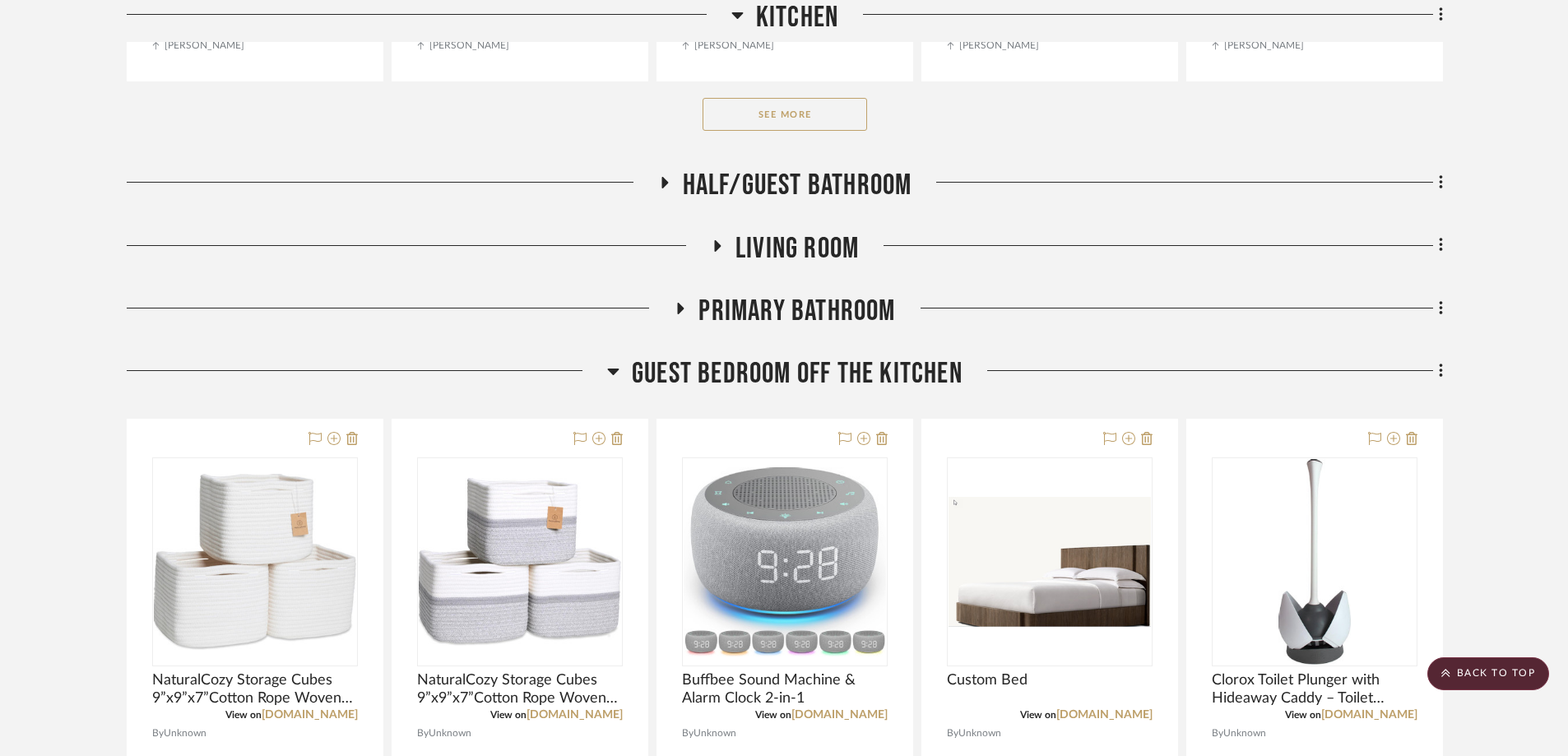 click on "Filter by keyword, category or name prior to exporting to Excel or Bulk Actions Team Comments All Team Comments Team Comments in last day Team Comments in last week Flagged Shared with Client Client Comments All Client Comments Client Comments in last day Client Comments in last week Added To PO Category  Beds    (7)   Seating   (1)   Accessories    (36)   Housewares   (22)   Appliances   (9)   Bath   (7)   Electronics   (6)   Lighting   (6)   Outdoor   (6)   Bedding   (5)   Architectural Elements   (1)   Architectural Finishes   (1)   Hardware   (1)   Rugs   (1)  Brand amazon  (6)  Custom Contract Furnishings  (1)  Samsung  (2)  Wayfair  (3)  Upload Method Uploaded  (109)  Added By [PERSON_NAME]  (109)  Item Type Product  (109)  Lead Time Weeks In Stock Price 0  7,500 +  0 7500  Filter Products   Displaying 142 products  Reorder Rooms LOADING Primary Bedroom Kitchen  Kitchen rug  View on  [DOMAIN_NAME]  By  Unknown
$151.00  DNET  Team Status Client Status client Comments:  Submit   Kitchen  (1)" 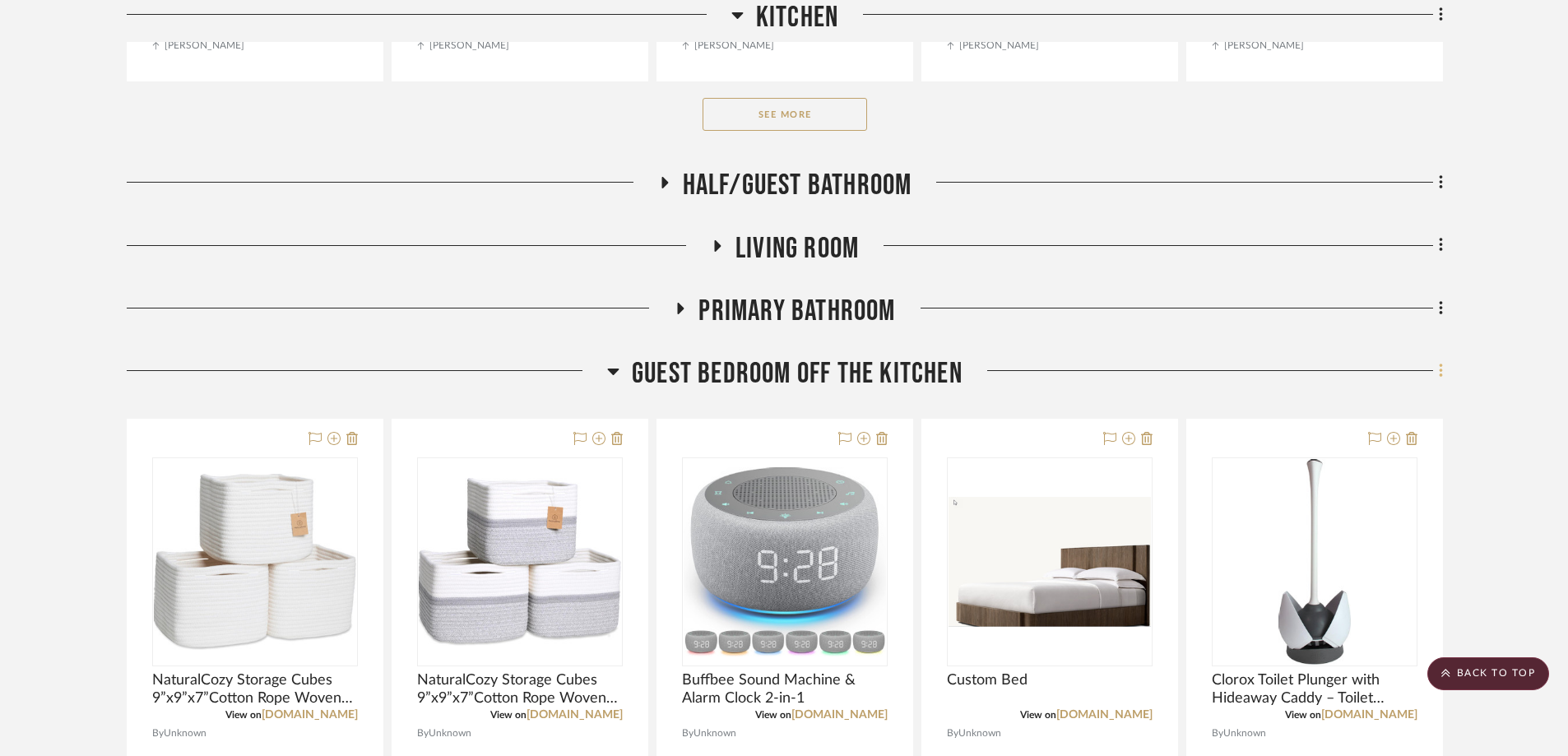 click 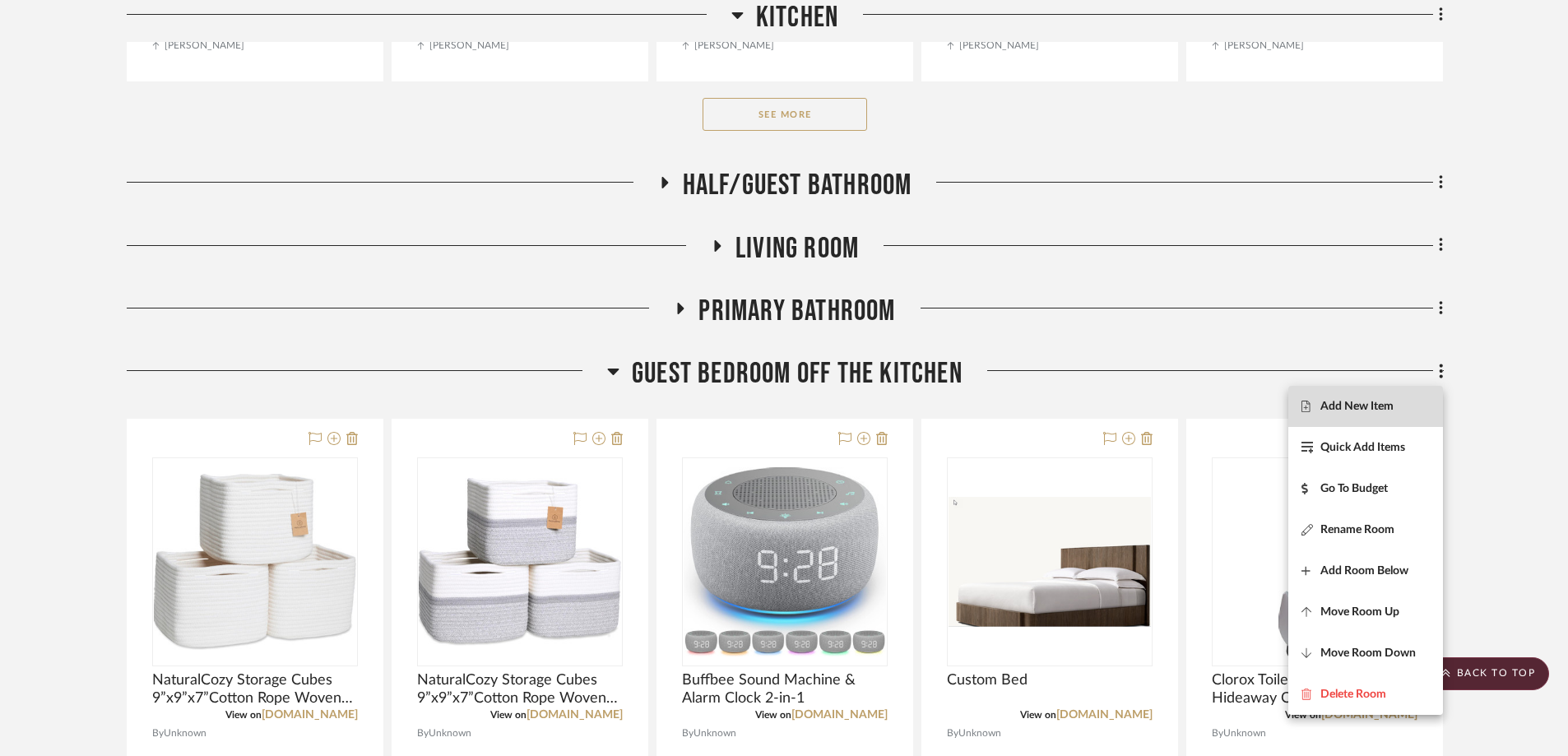 click on "Add New Item" at bounding box center (1357, 406) 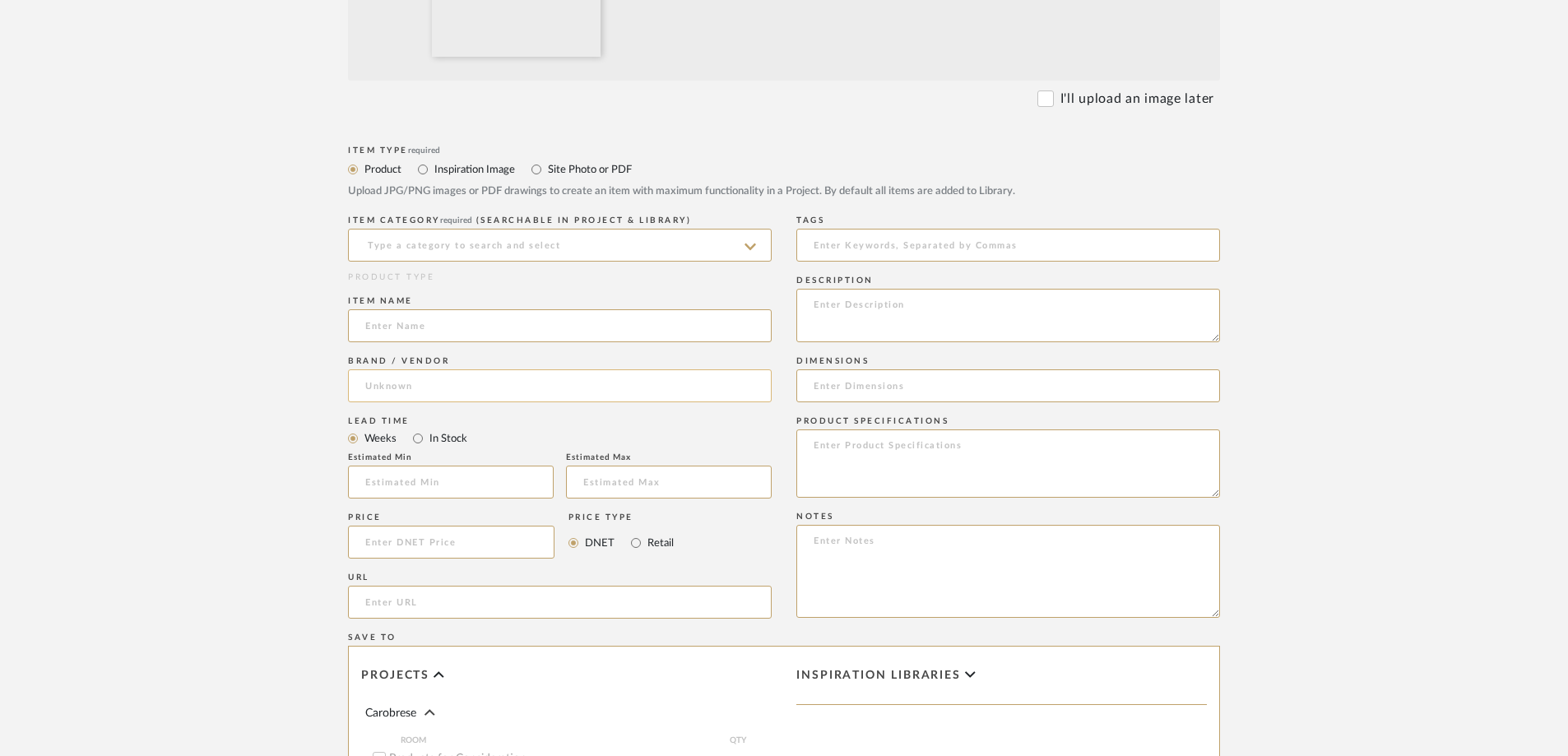 scroll, scrollTop: 740, scrollLeft: 0, axis: vertical 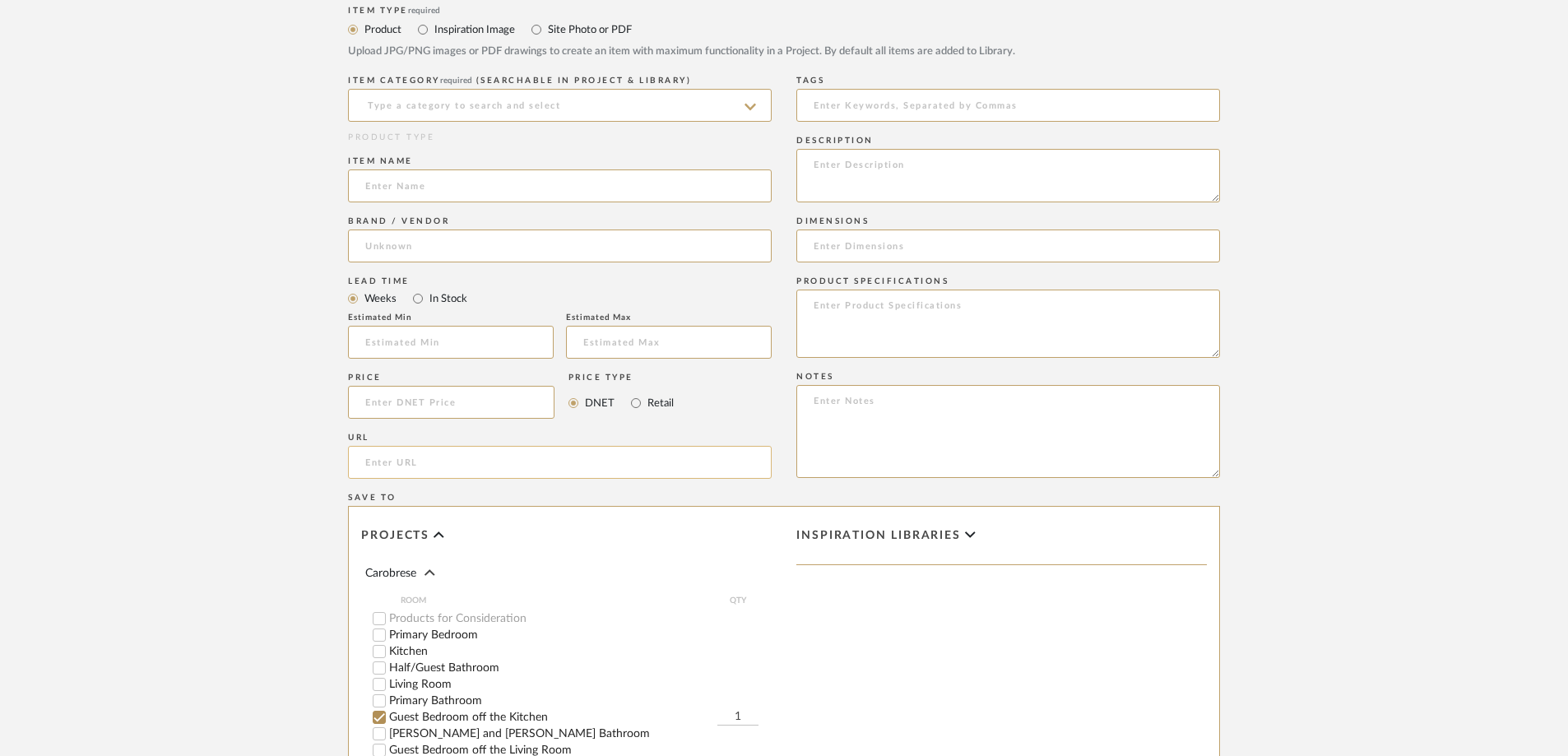 click 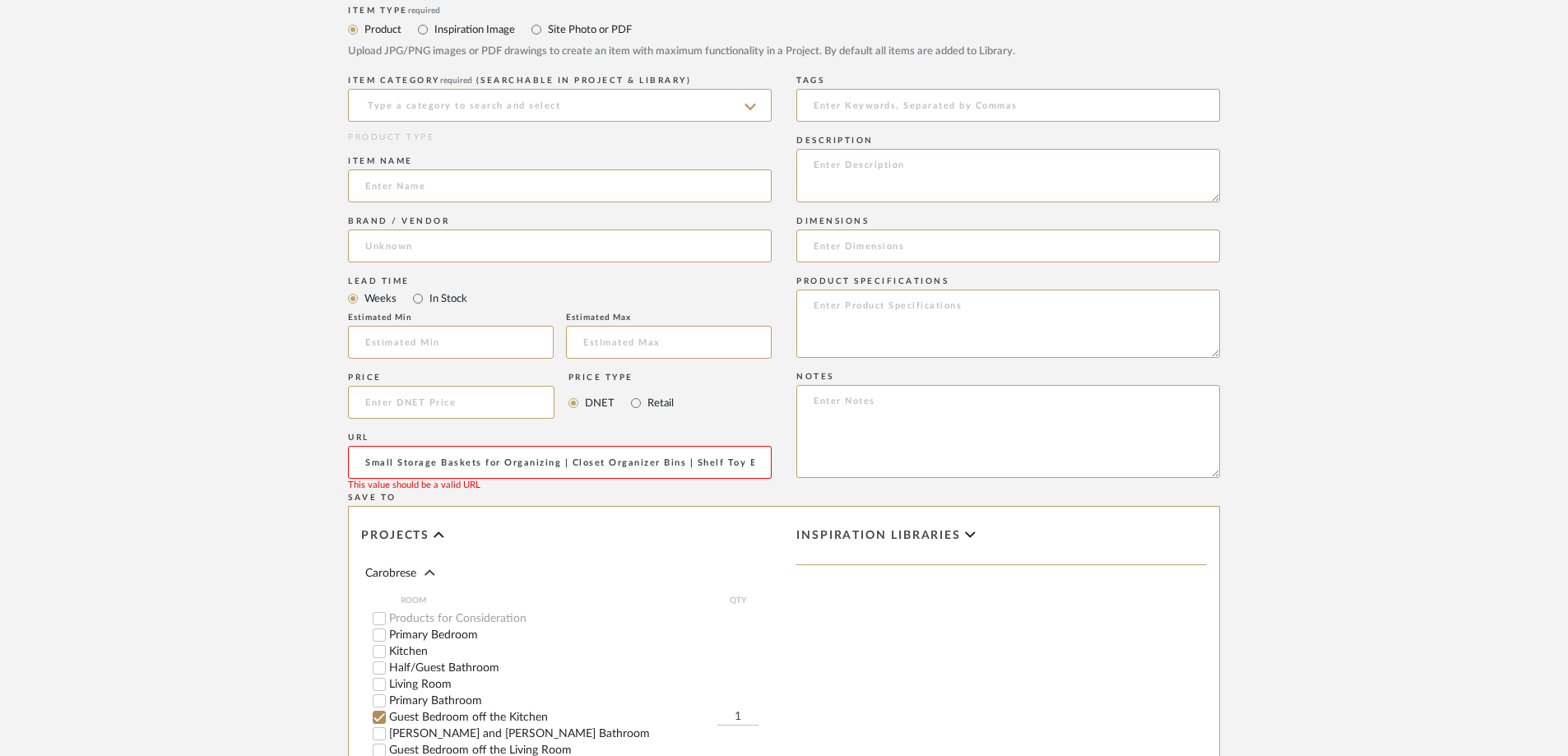 scroll, scrollTop: 0, scrollLeft: 550, axis: horizontal 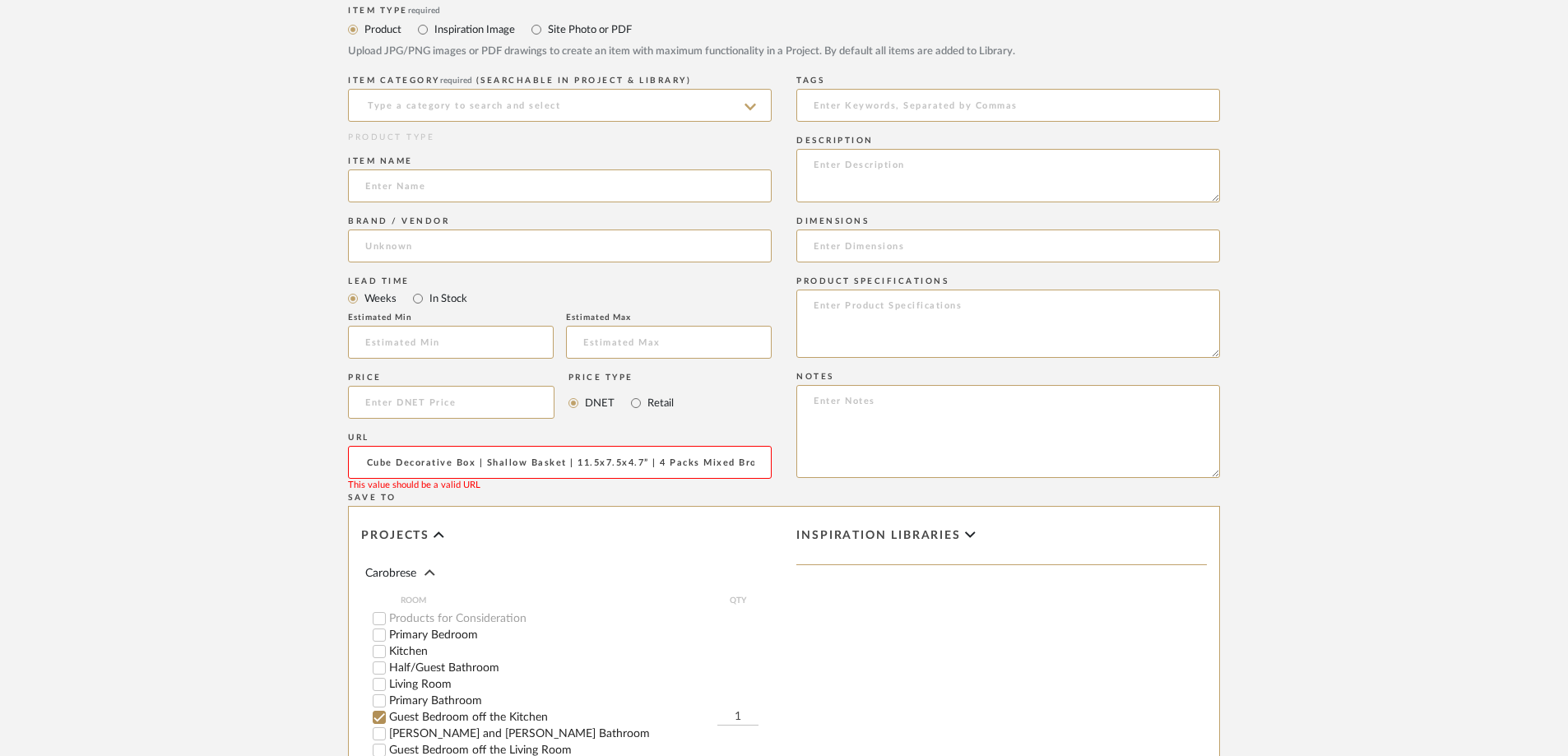 click on "Small Storage Baskets for Organizing | Closet Organizer Bins | Shelf Toy Basket | Woven Rope Baskets | Cube Decorative Box | Shallow Basket | 11.5x7.5x4.7” | 4 Packs Mixed Brown" 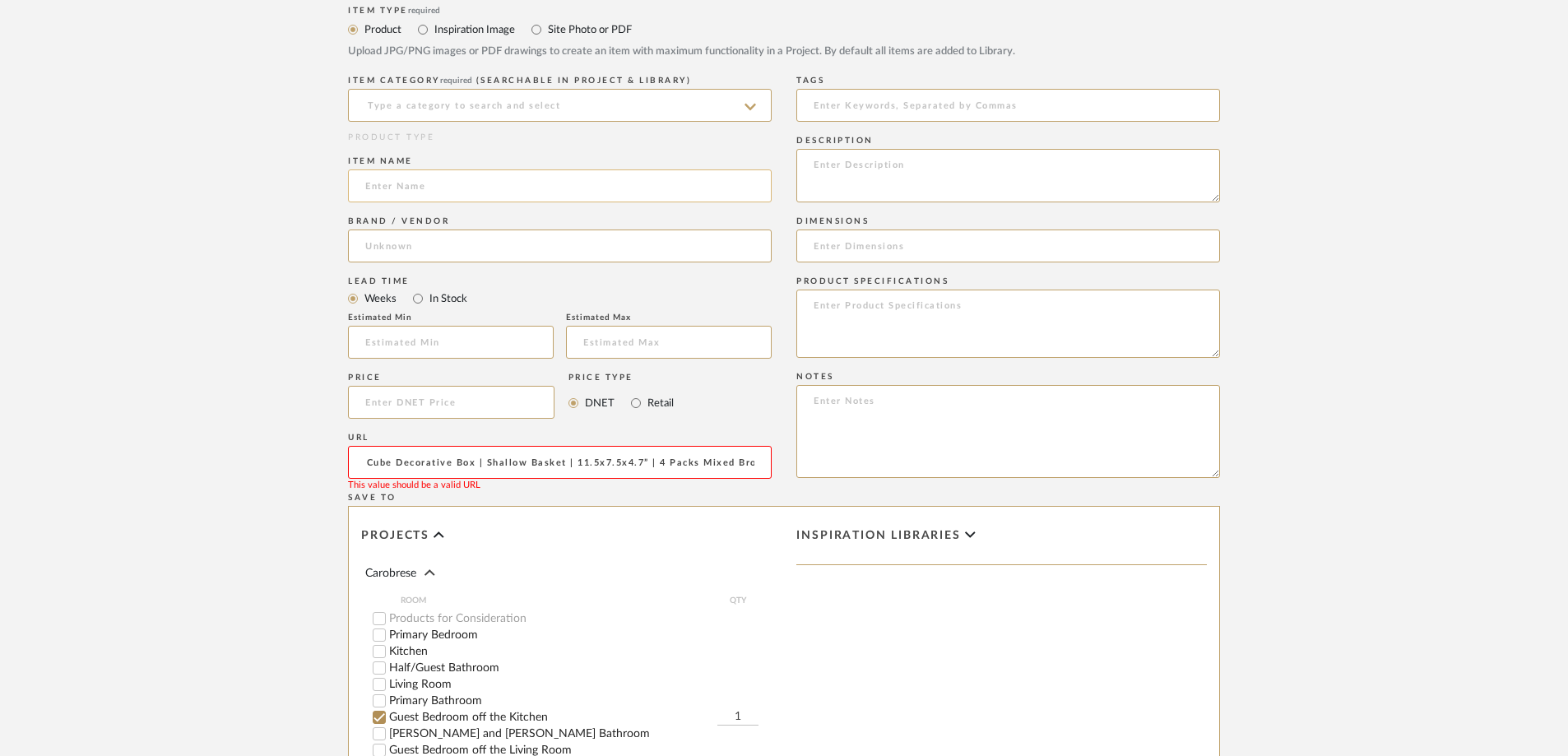 type on "Small Storage Baskets for Organizing | Closet Organizer Bins | Shelf Toy Basket | Woven Rope Baskets | Cube Decorative Box | Shallow Basket | 11.5x7.5x4.7” | 4 Packs Mixed Brown" 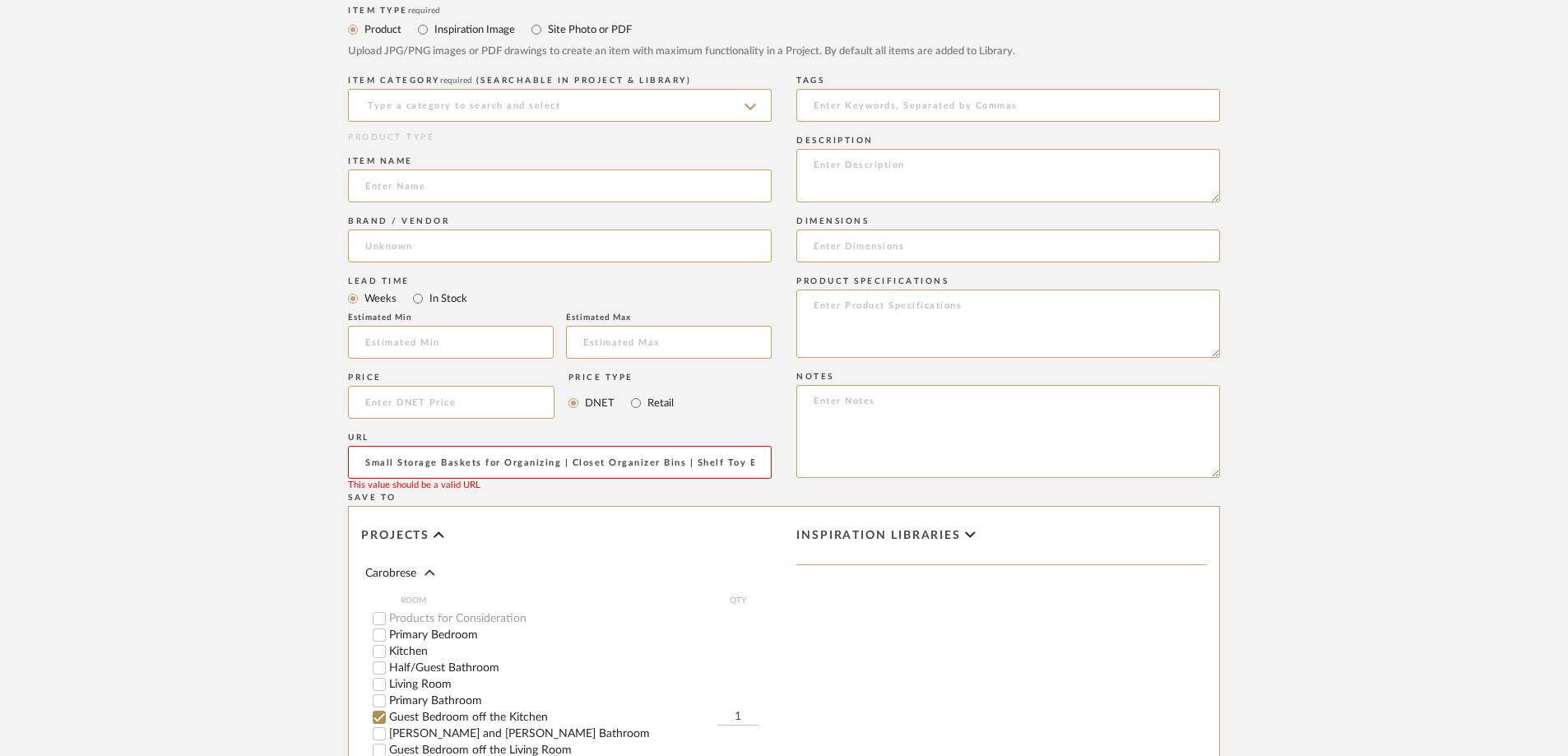 paste on "Small Storage Baskets for Organizing | Closet Organizer Bins | Shelf Toy Basket | Woven Rope Baskets | Cube Decorative Box | Shallow Basket | 11.5x7.5x4.7” | 4 Packs Mixed Brown" 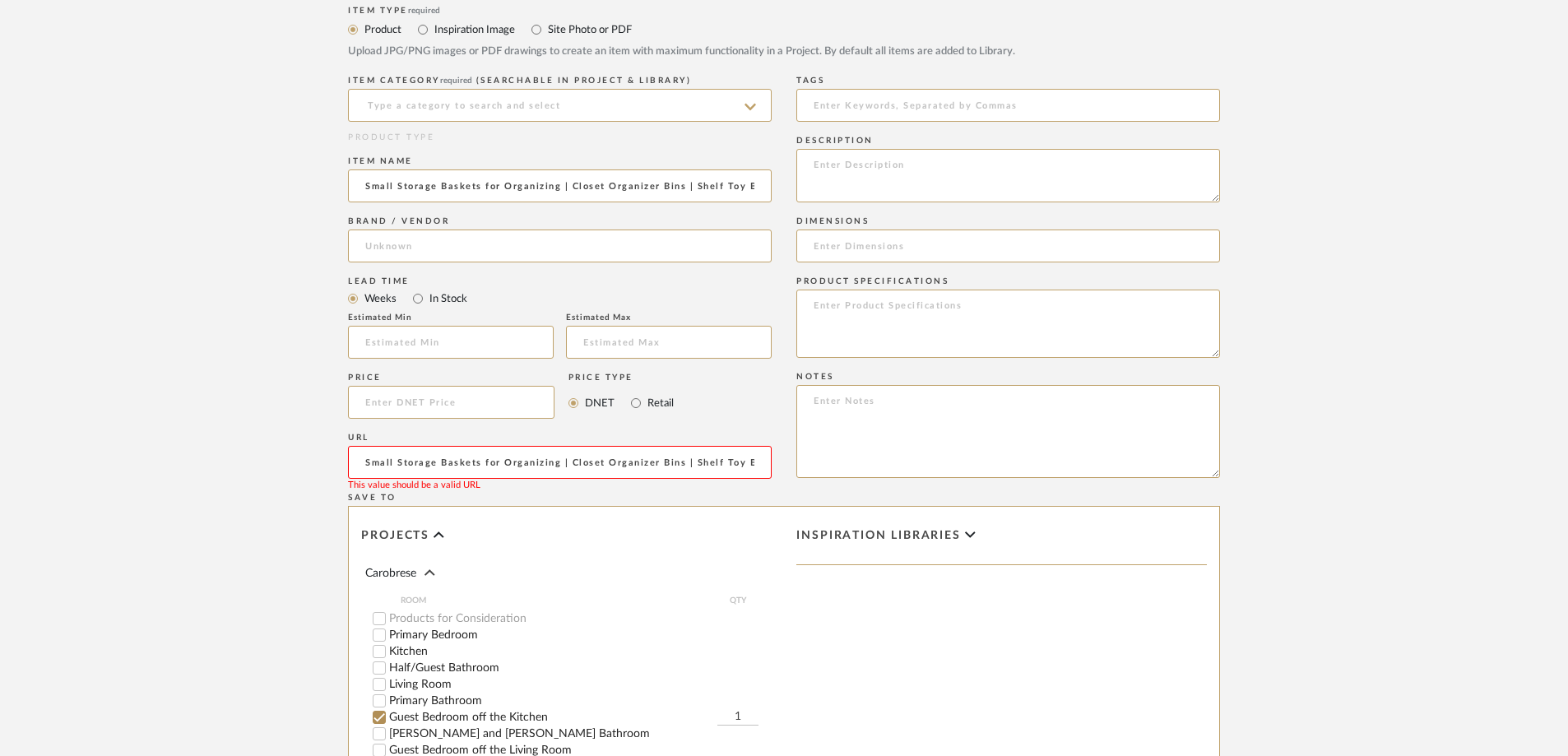 scroll, scrollTop: 0, scrollLeft: 550, axis: horizontal 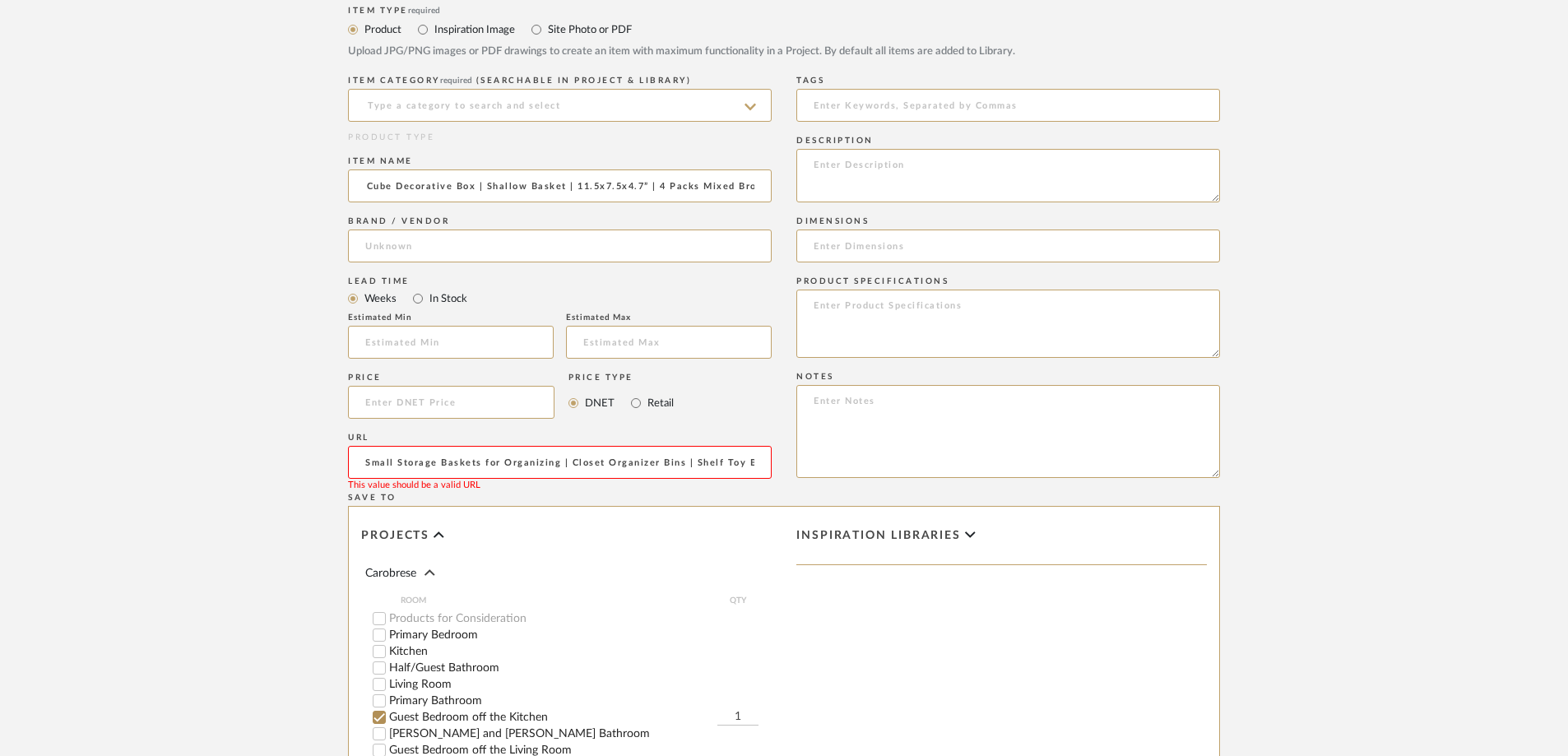 type on "Small Storage Baskets for Organizing | Closet Organizer Bins | Shelf Toy Basket | Woven Rope Baskets | Cube Decorative Box | Shallow Basket | 11.5x7.5x4.7” | 4 Packs Mixed Brown" 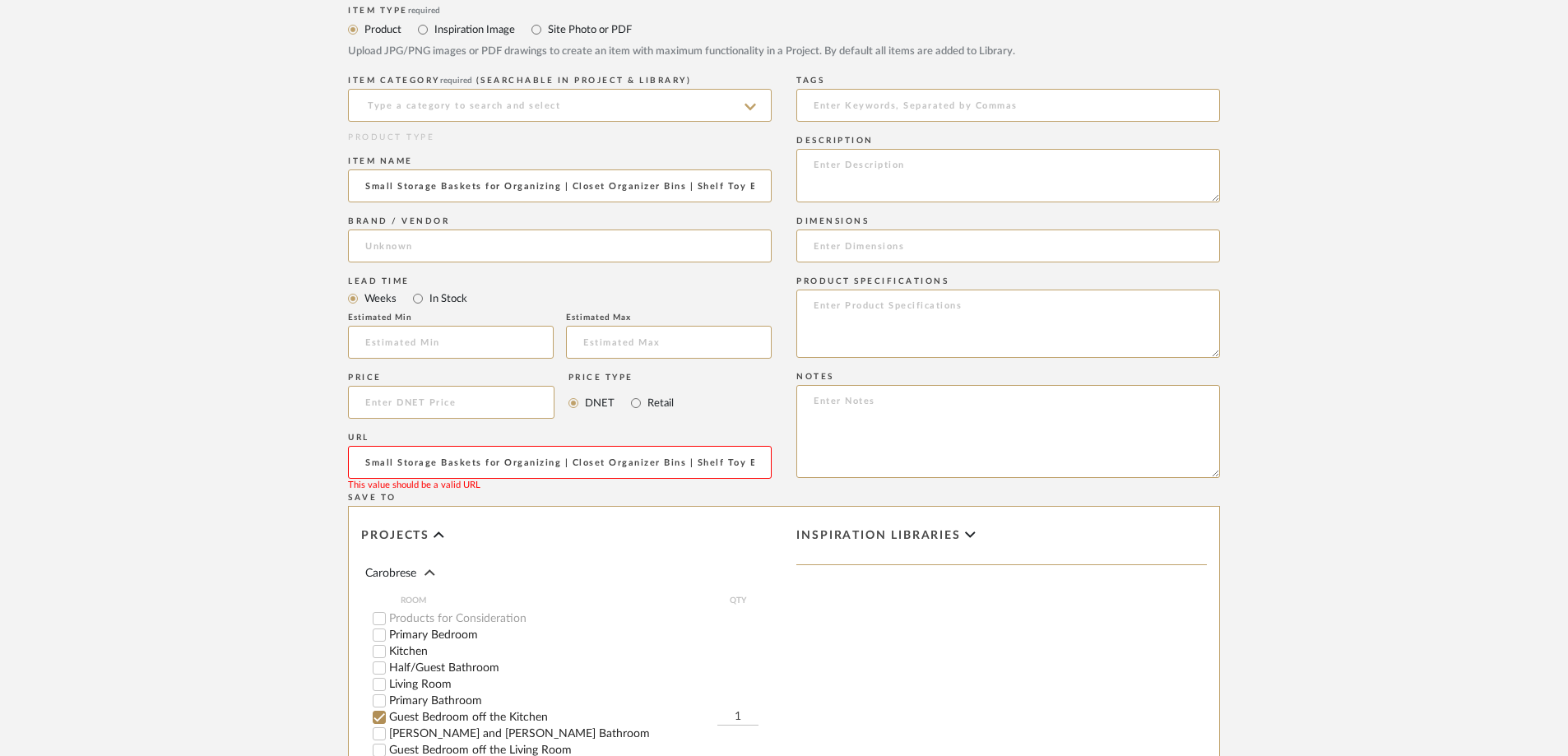 click on "Small Storage Baskets for Organizing | Closet Organizer Bins | Shelf Toy Basket | Woven Rope Baskets | Cube Decorative Box | Shallow Basket | 11.5x7.5x4.7” | 4 Packs Mixed Brown" 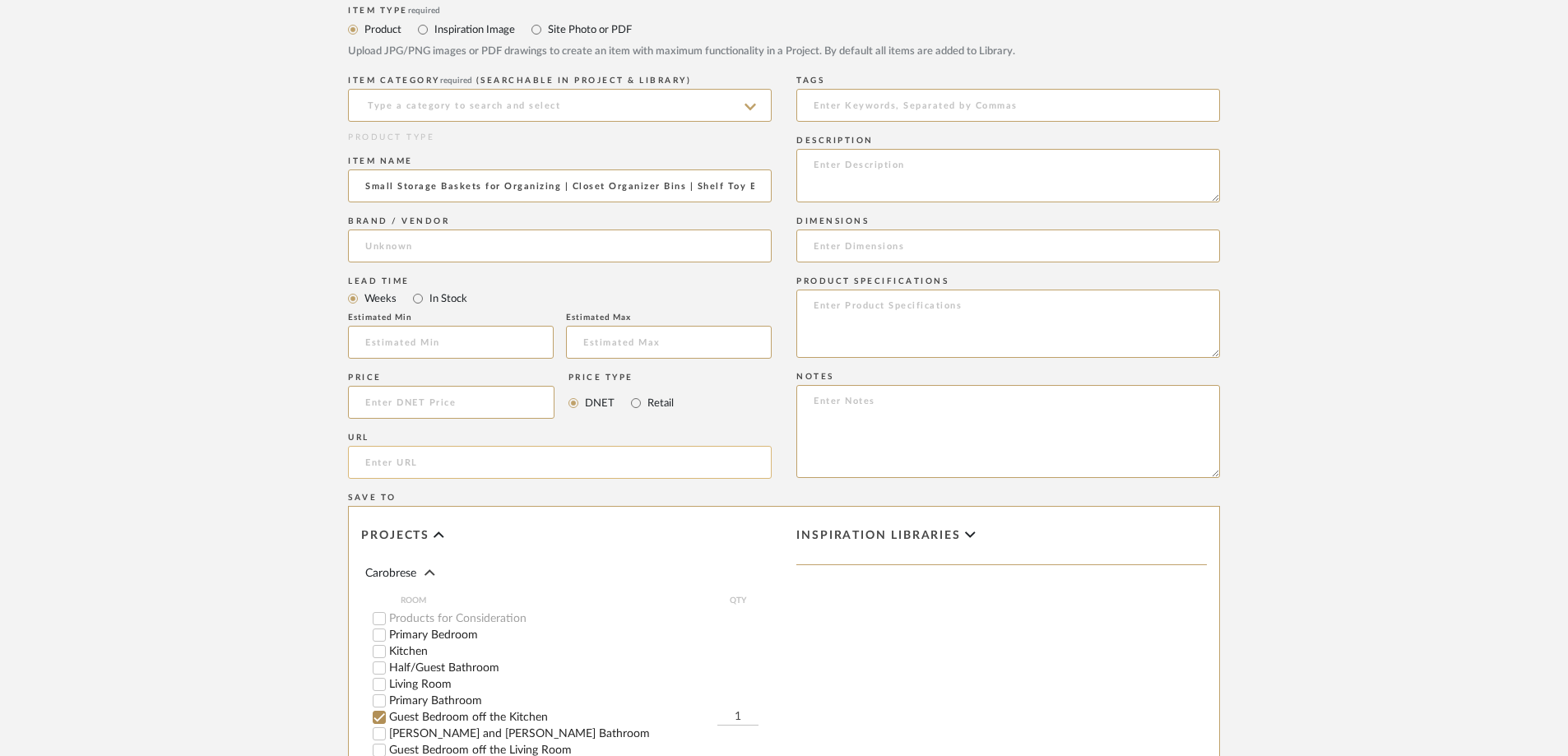 click 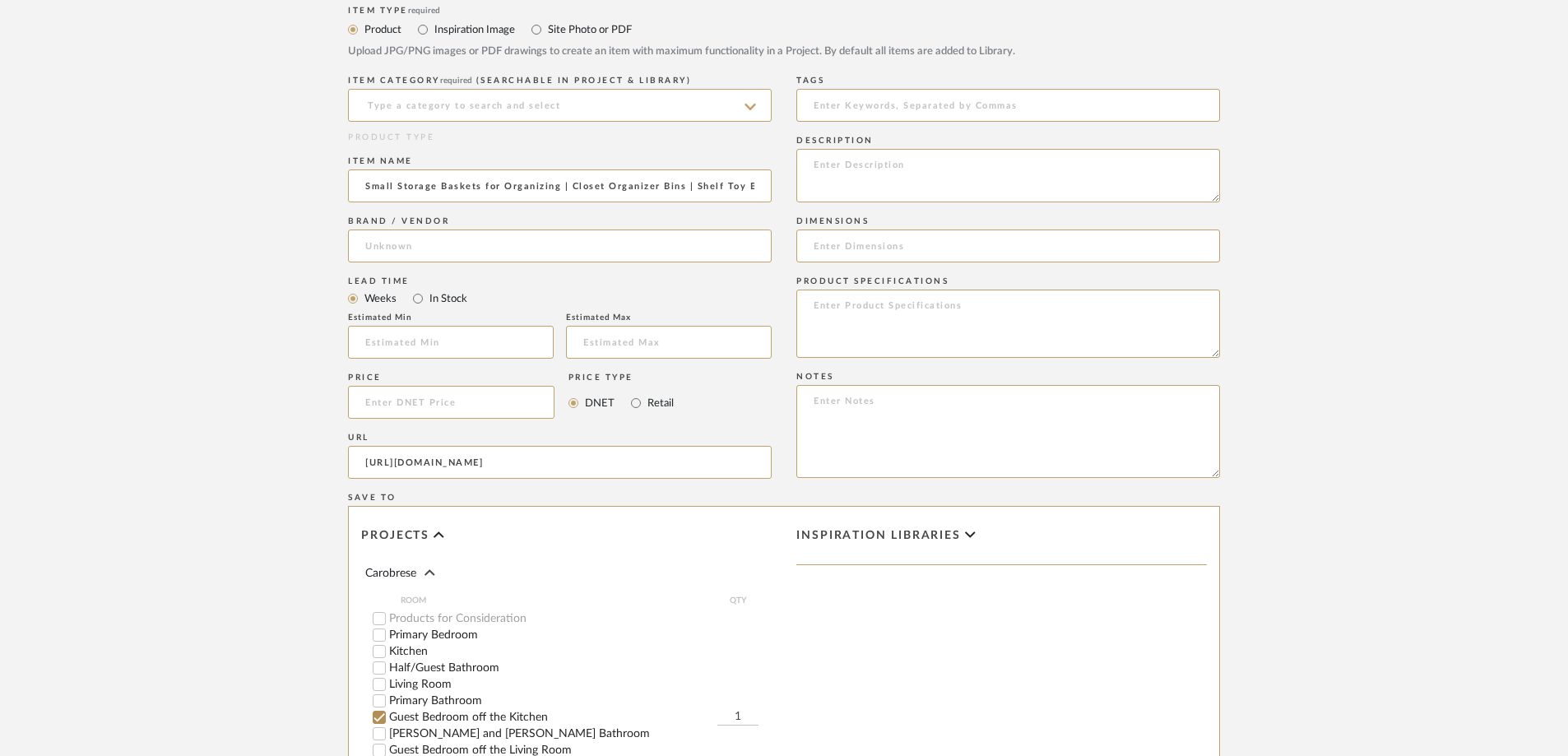 type on "[URL][DOMAIN_NAME]" 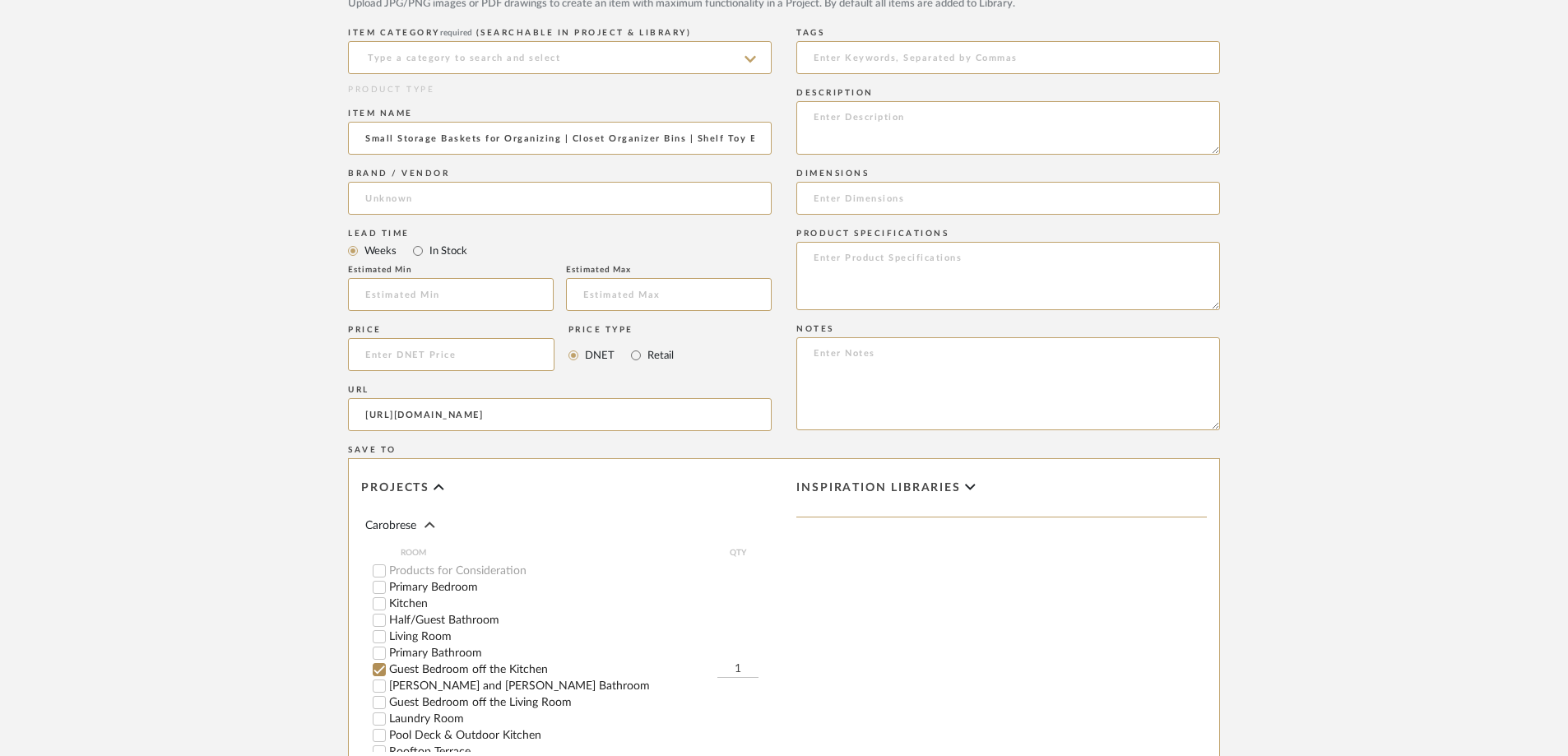 scroll, scrollTop: 823, scrollLeft: 0, axis: vertical 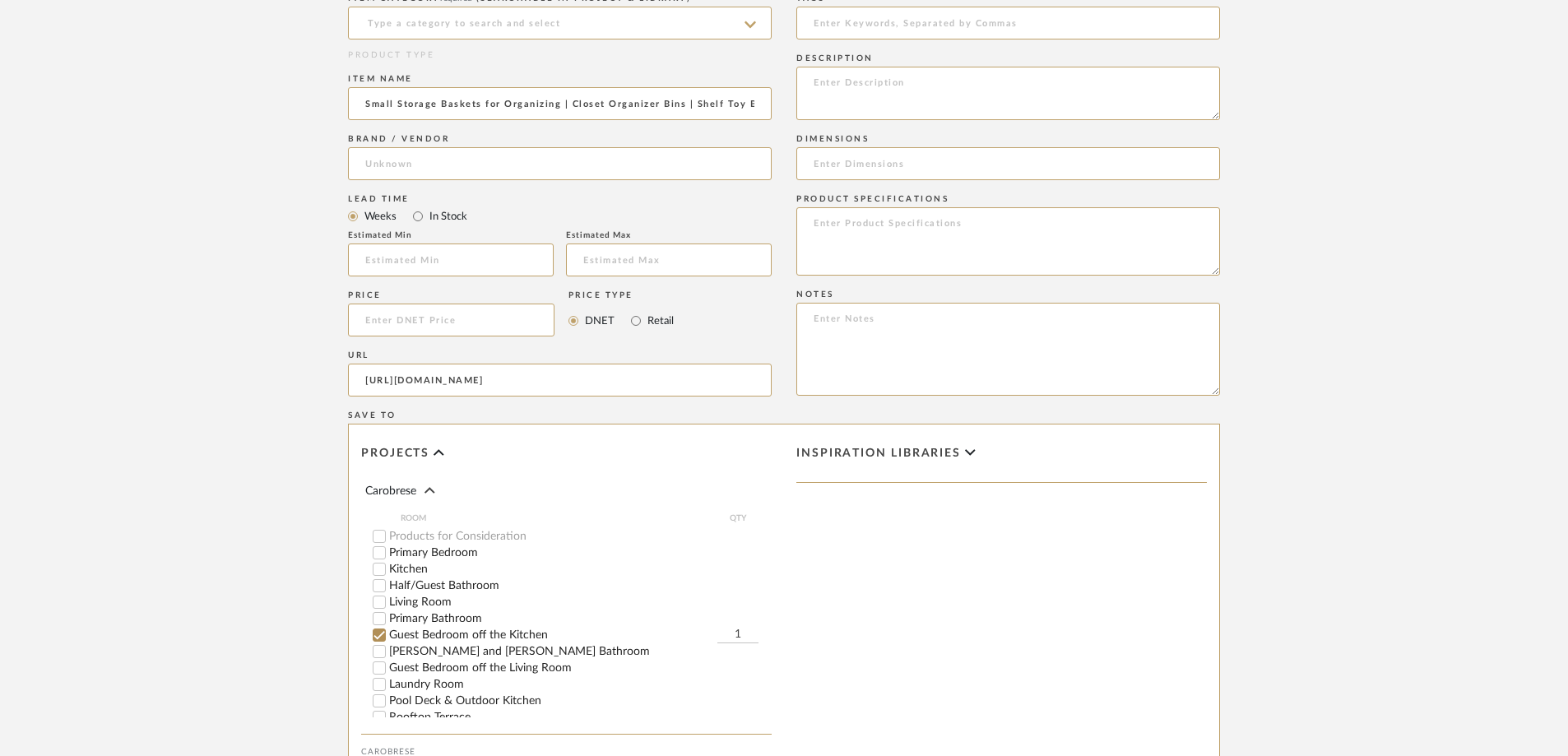 click on "Guest Bedroom off the Living Room" at bounding box center [379, 668] 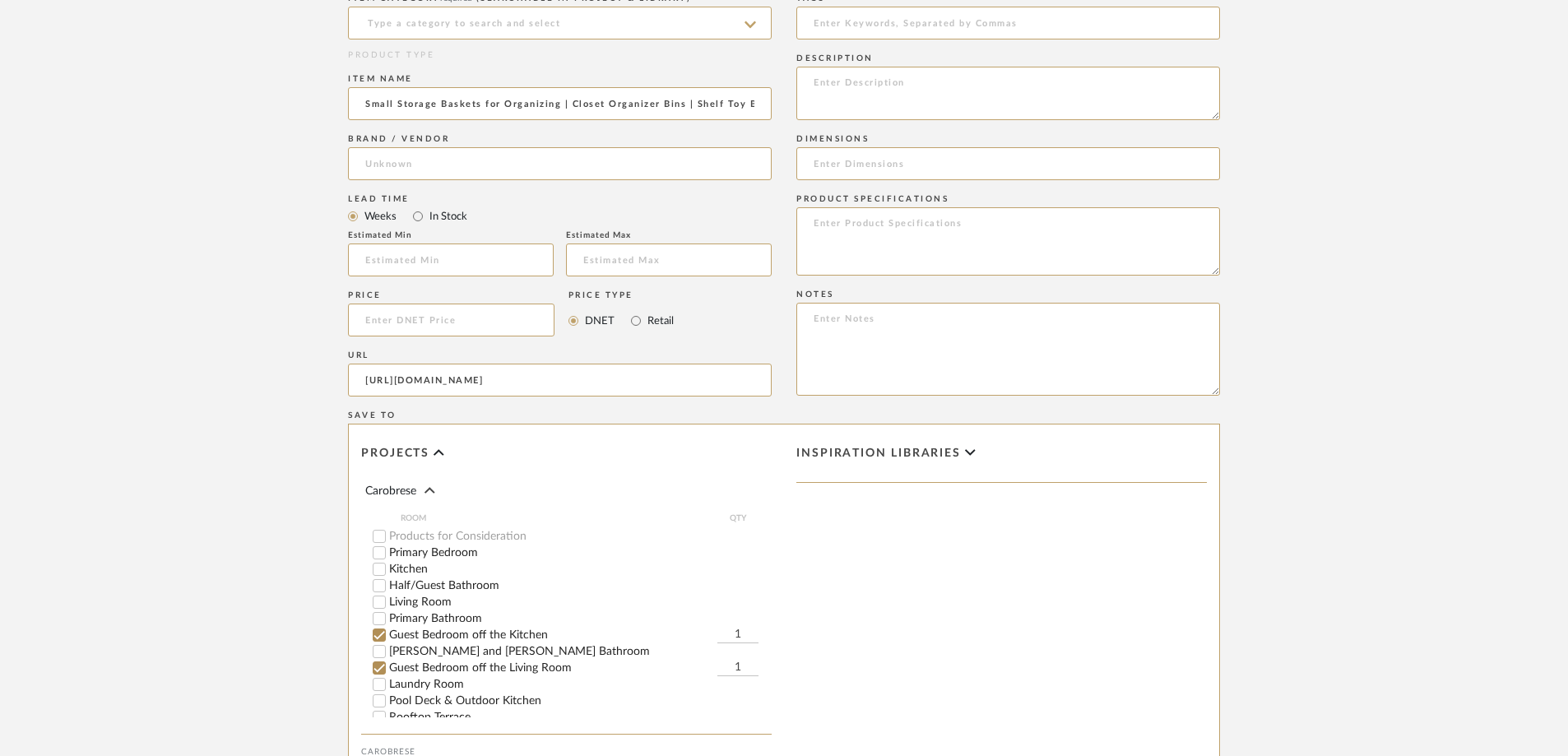 scroll, scrollTop: 740, scrollLeft: 0, axis: vertical 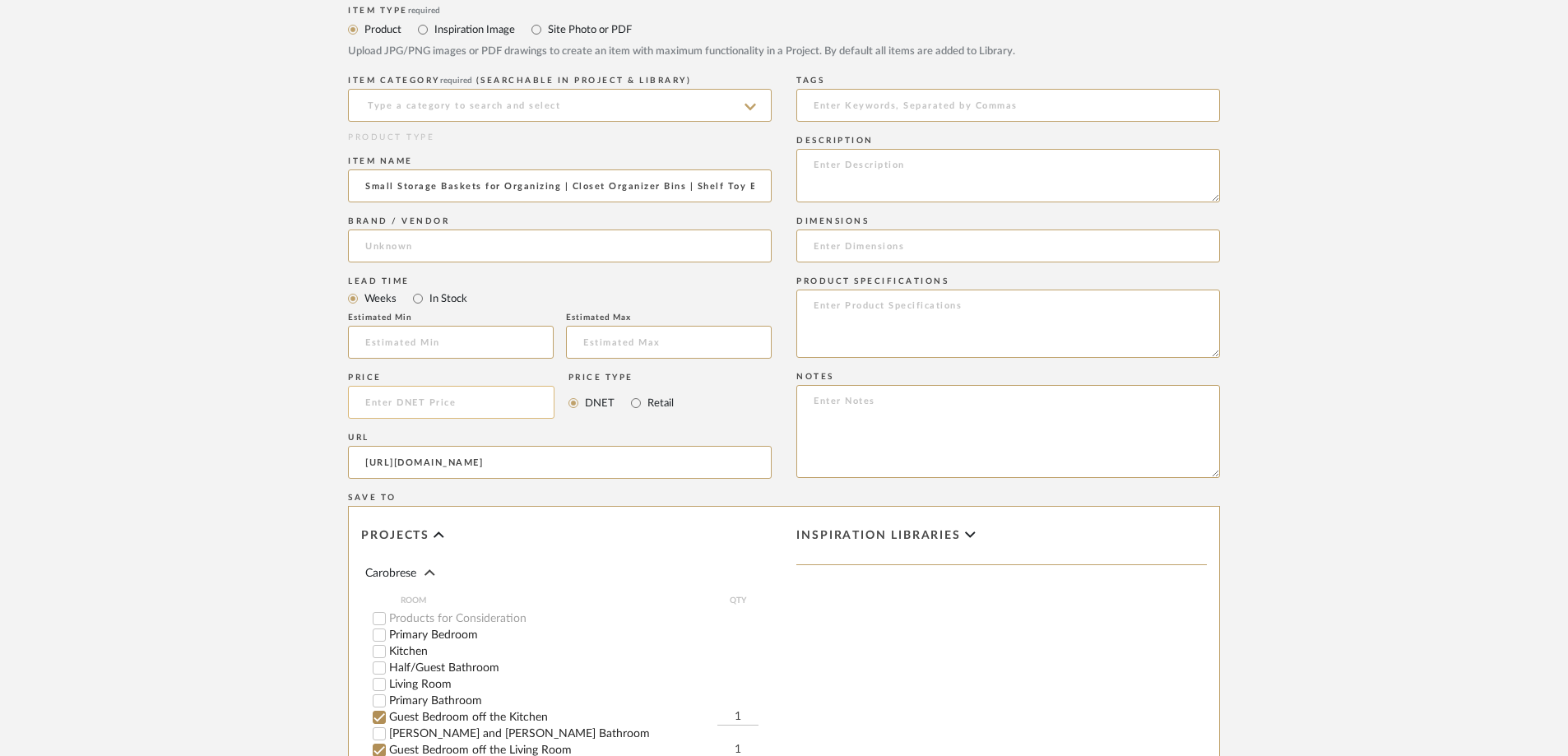 click 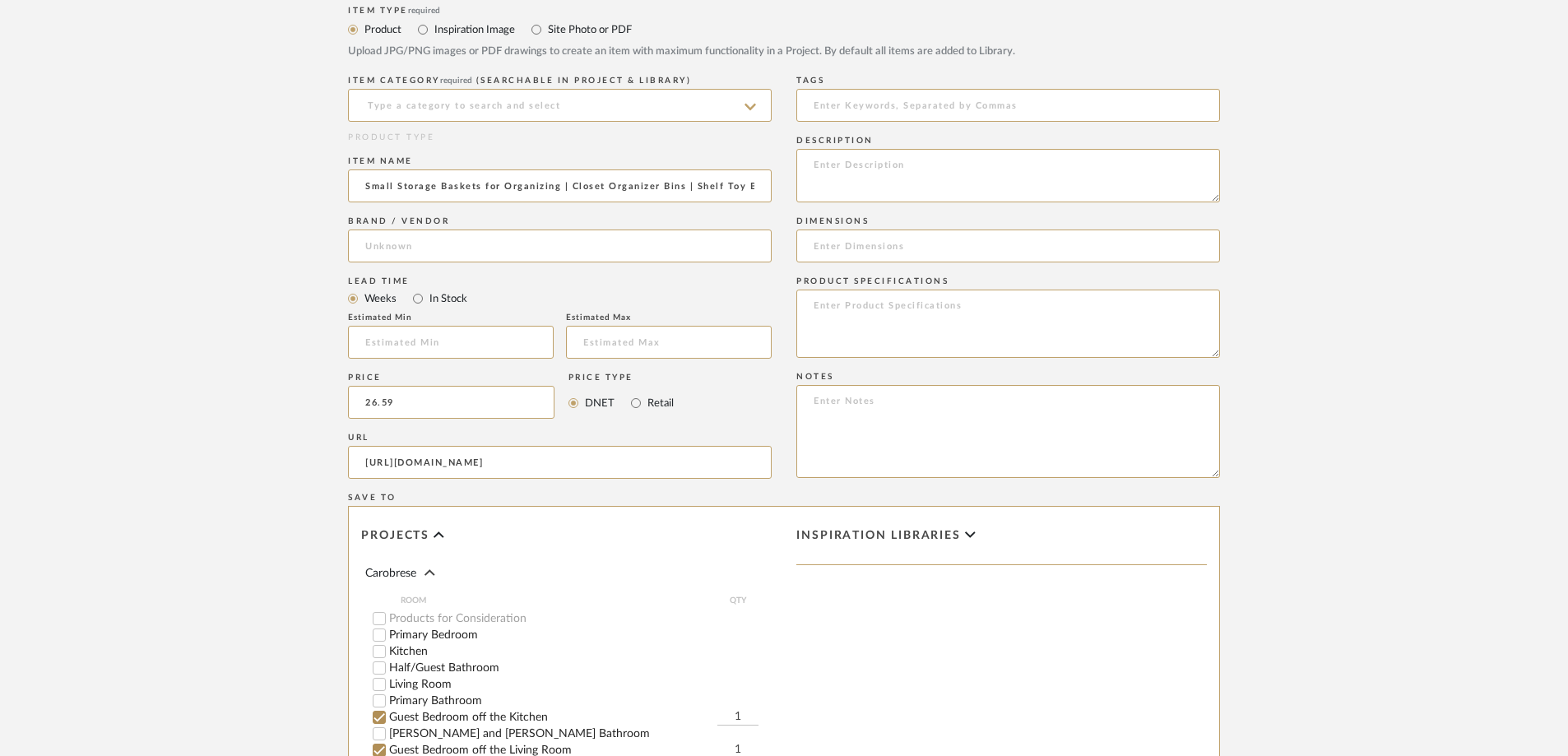 type on "$26.59" 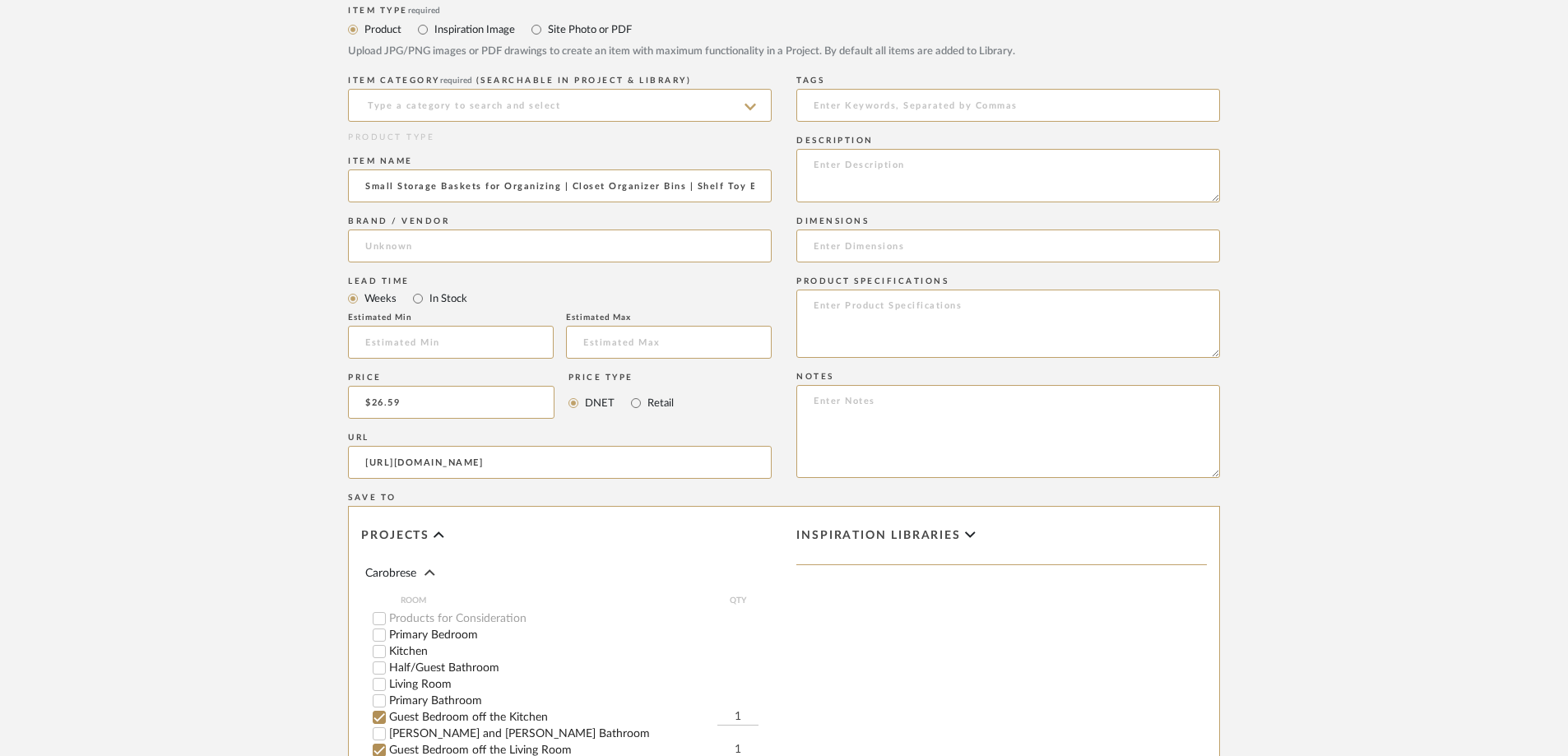 click on "Bulk upload images - create multiple items  Import from Pinterest - create items Drag and drop image or PDF files here or click to select. I'll upload an image later  Item Type  required Product Inspiration Image  Site Photo or PDF   Upload JPG/PNG images or PDF drawings to create an item with maximum functionality in a Project. By default all items are added to Library.   ITEM CATEGORY  required (Searchable in Project & Library)  PRODUCT TYPE  Item name  Small Storage Baskets for Organizing | Closet Organizer Bins | Shelf Toy Basket | Woven Rope Baskets | Cube Decorative Box | Shallow Basket | 11.5x7.5x4.7” | 4 Packs Mixed Brown  Brand / Vendor   Lead Time  Weeks In Stock  Estimated Min   Estimated Max   Price  $26.59  Price Type  DNET Retail  URL  [URL][DOMAIN_NAME]  Tags   Description   Dimensions   Product Specifications   Notes   Save To  Projects Carobrese ROOM QTY  Products for Consideration   Primary Bedroom   Kitchen   Half/Guest Bathroom   Living Room   Primary Bathroom  1 1  Laundry Room" 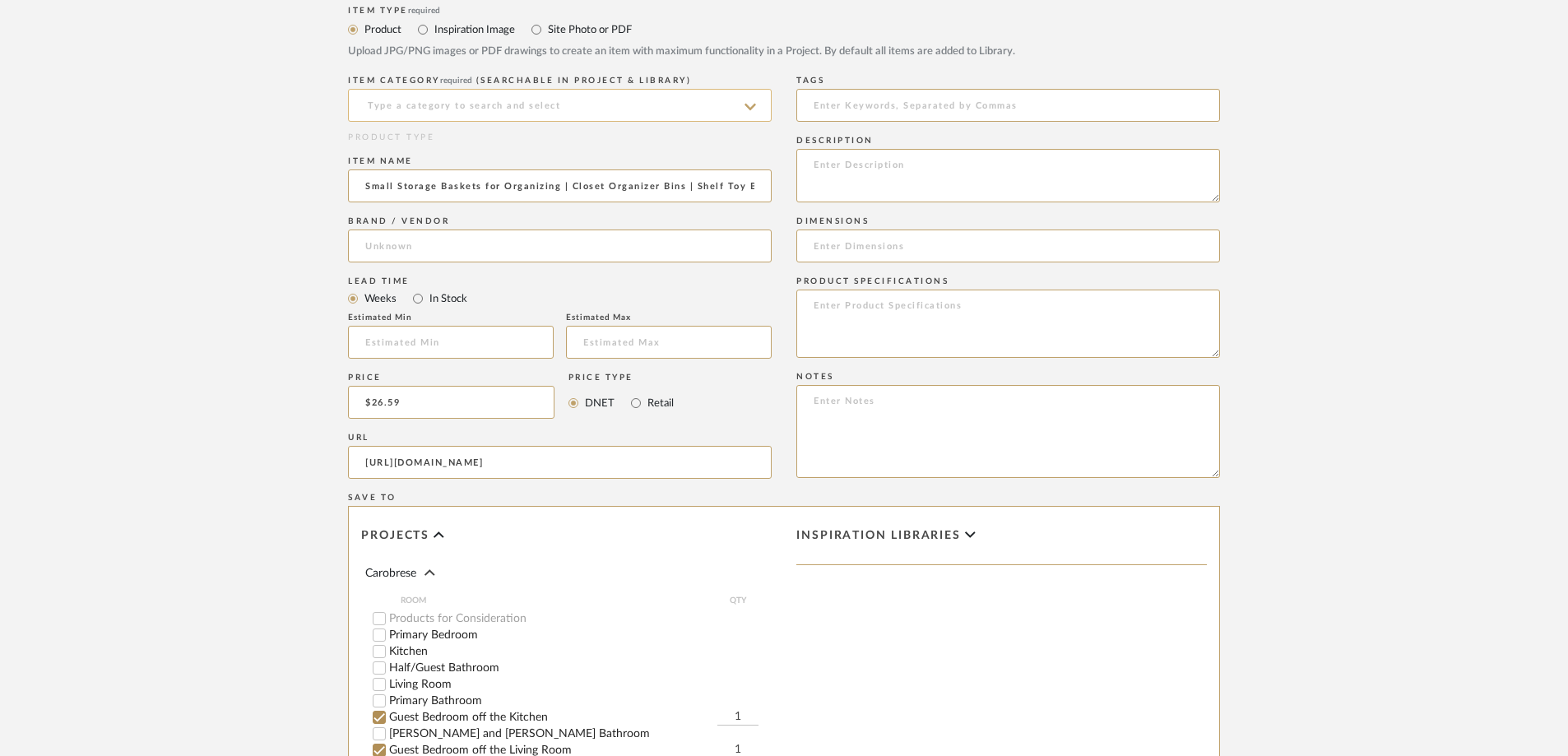 click 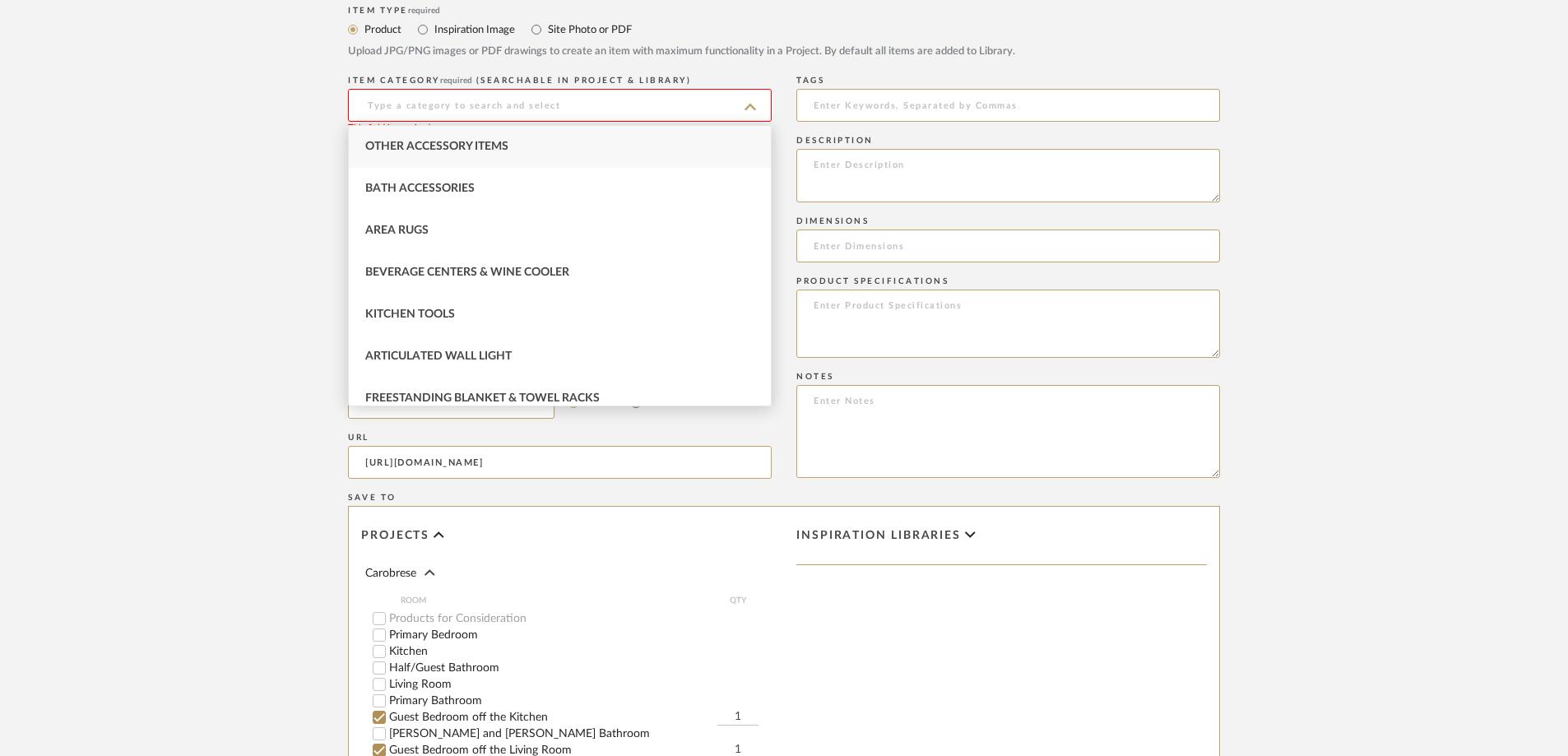 click on "Other Accessory Items" at bounding box center [559, 146] 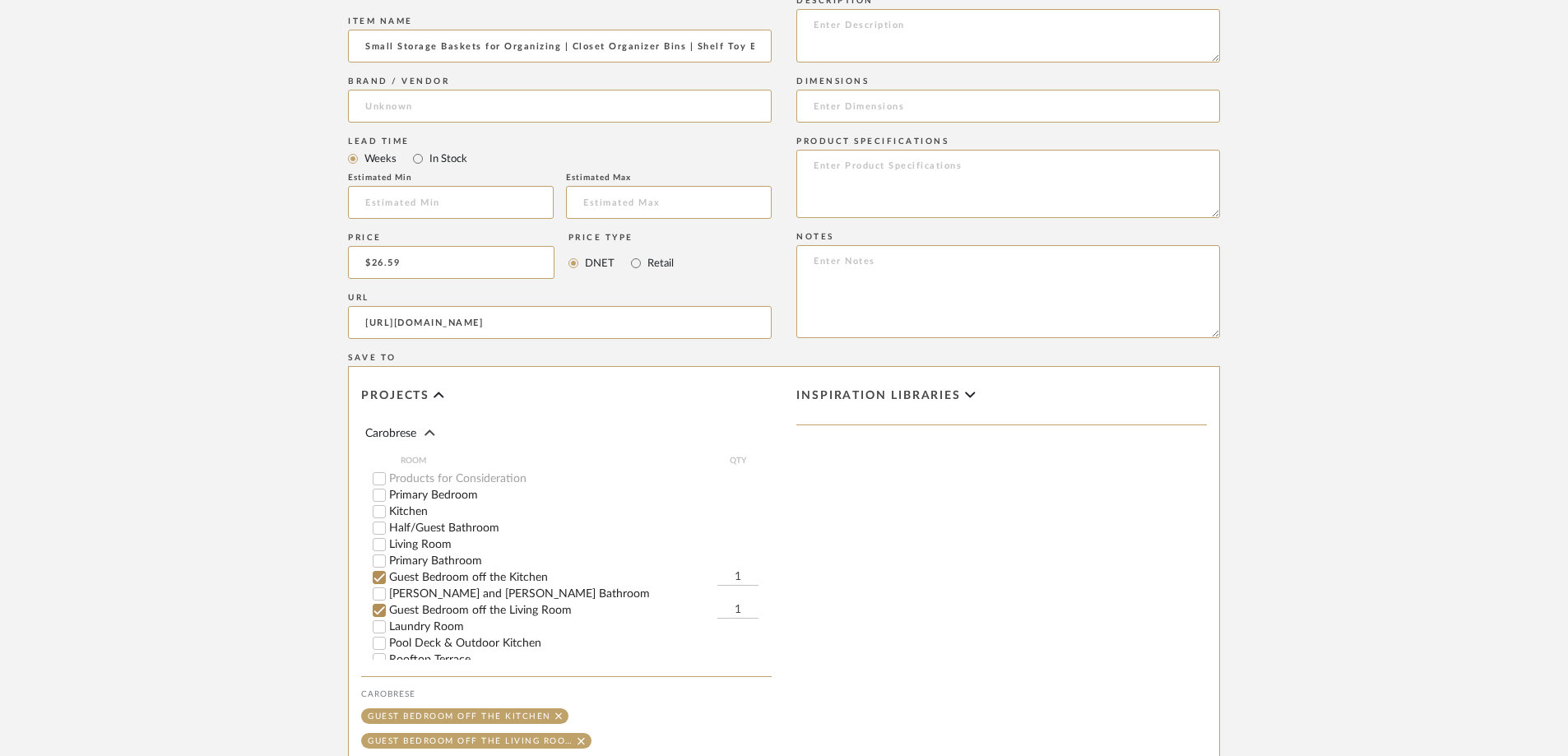 scroll, scrollTop: 1088, scrollLeft: 0, axis: vertical 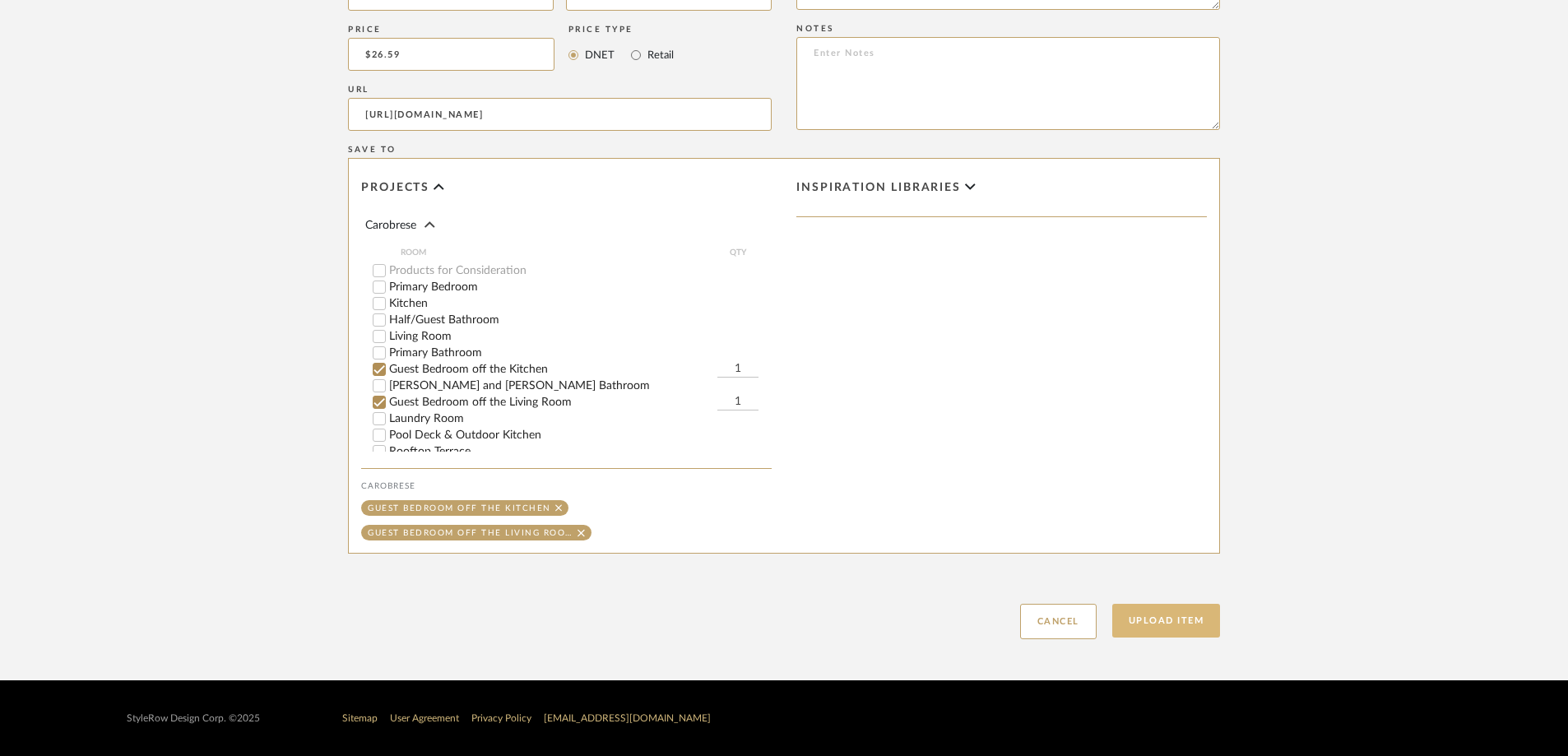 click on "Upload Item" 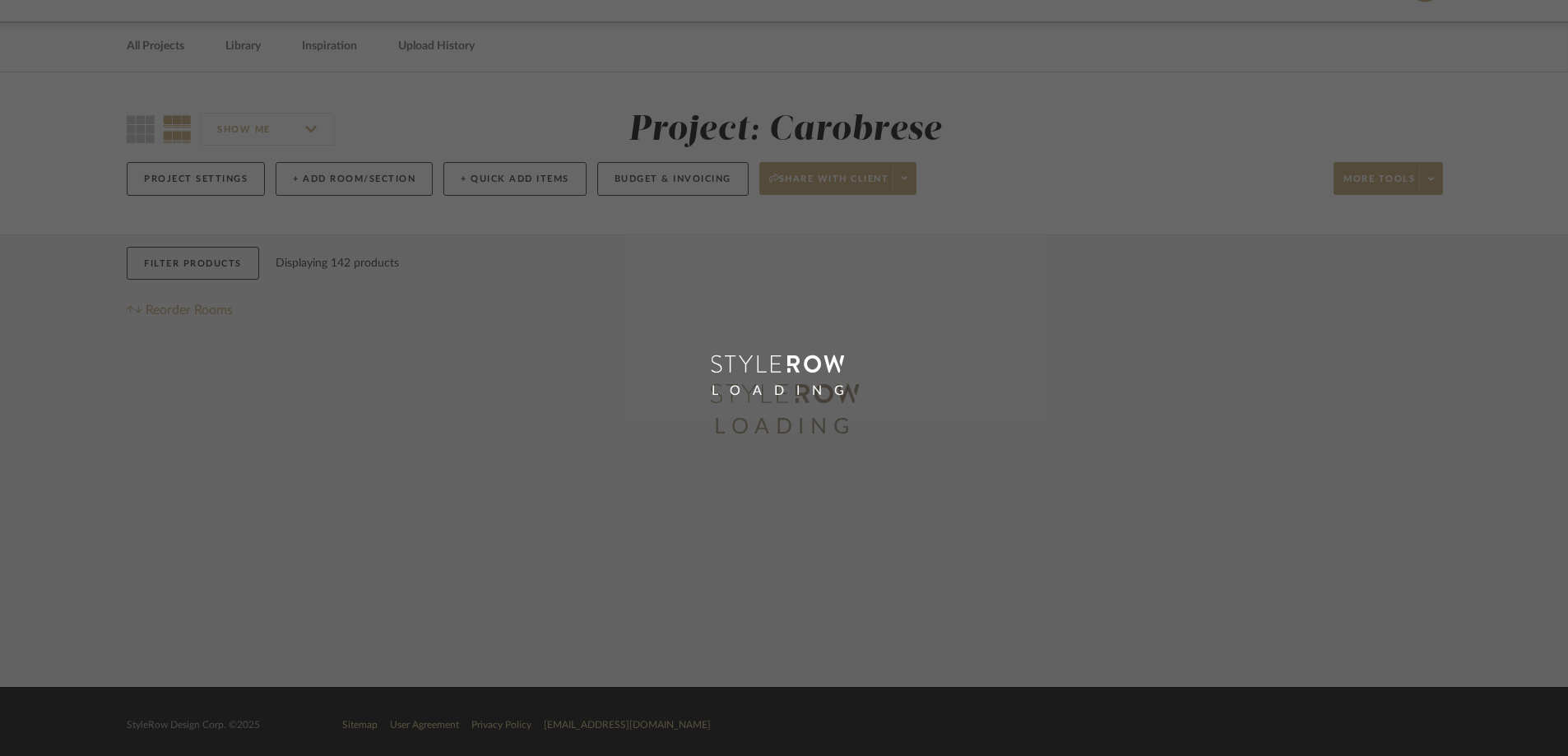 scroll, scrollTop: 0, scrollLeft: 0, axis: both 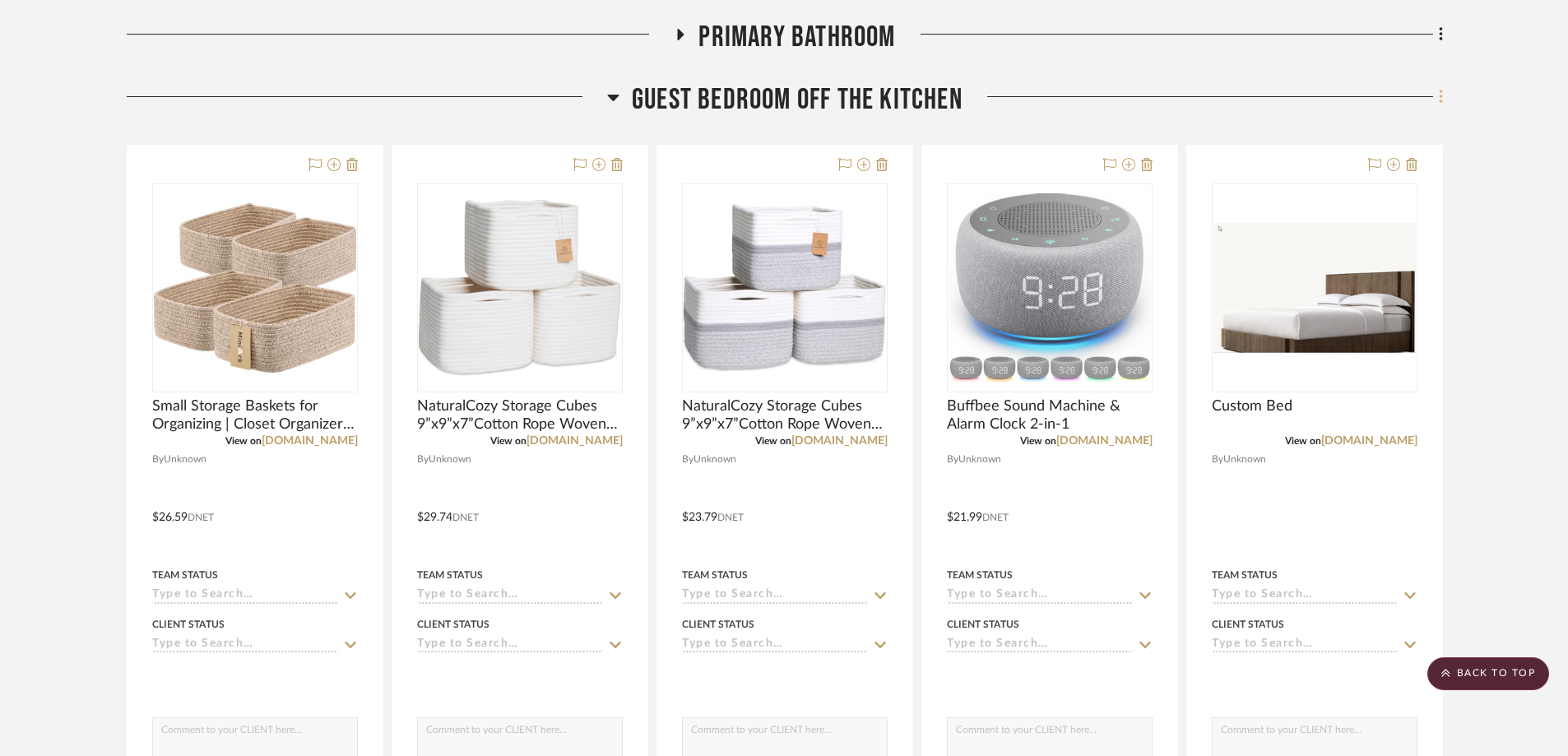 click 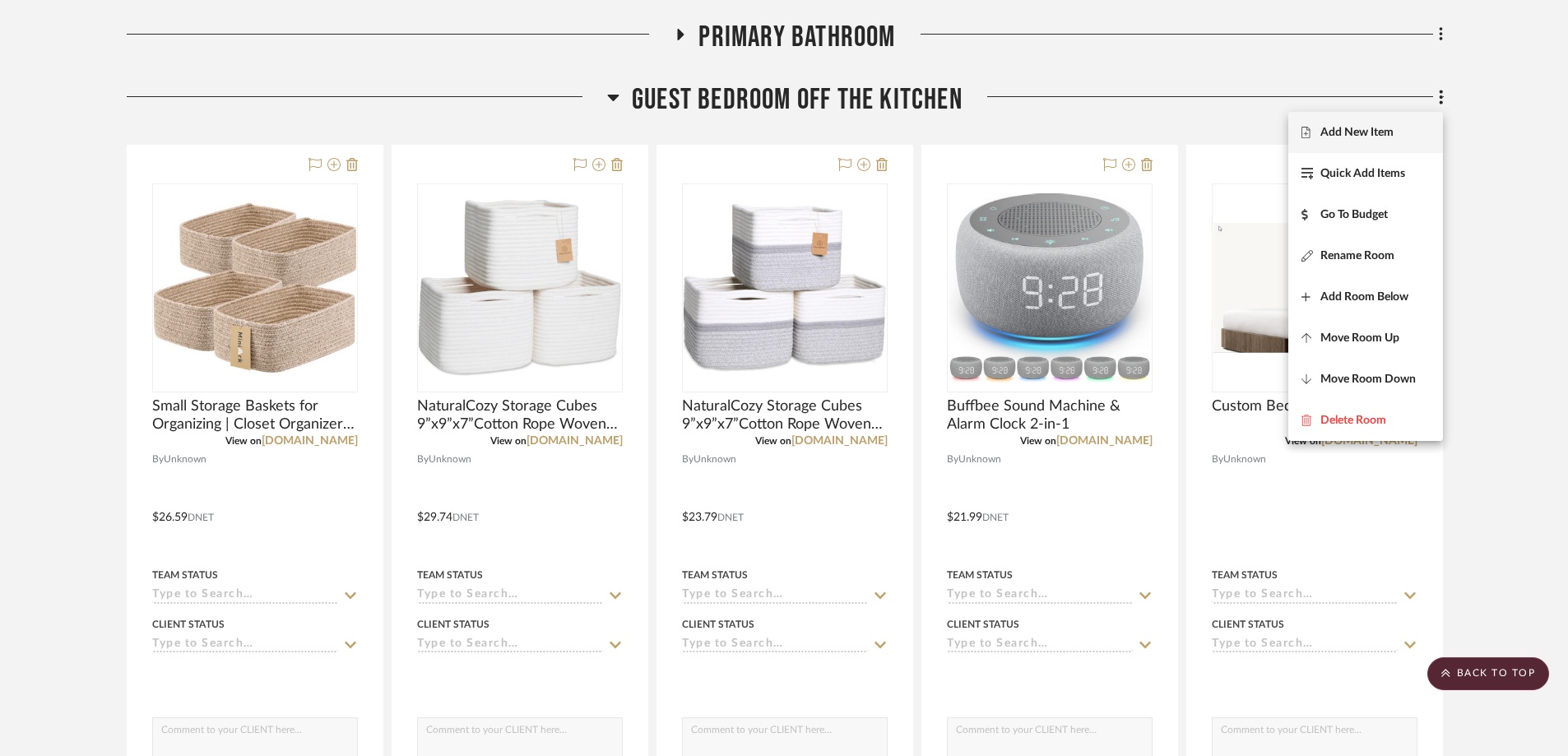 click on "Add New Item" at bounding box center (1357, 132) 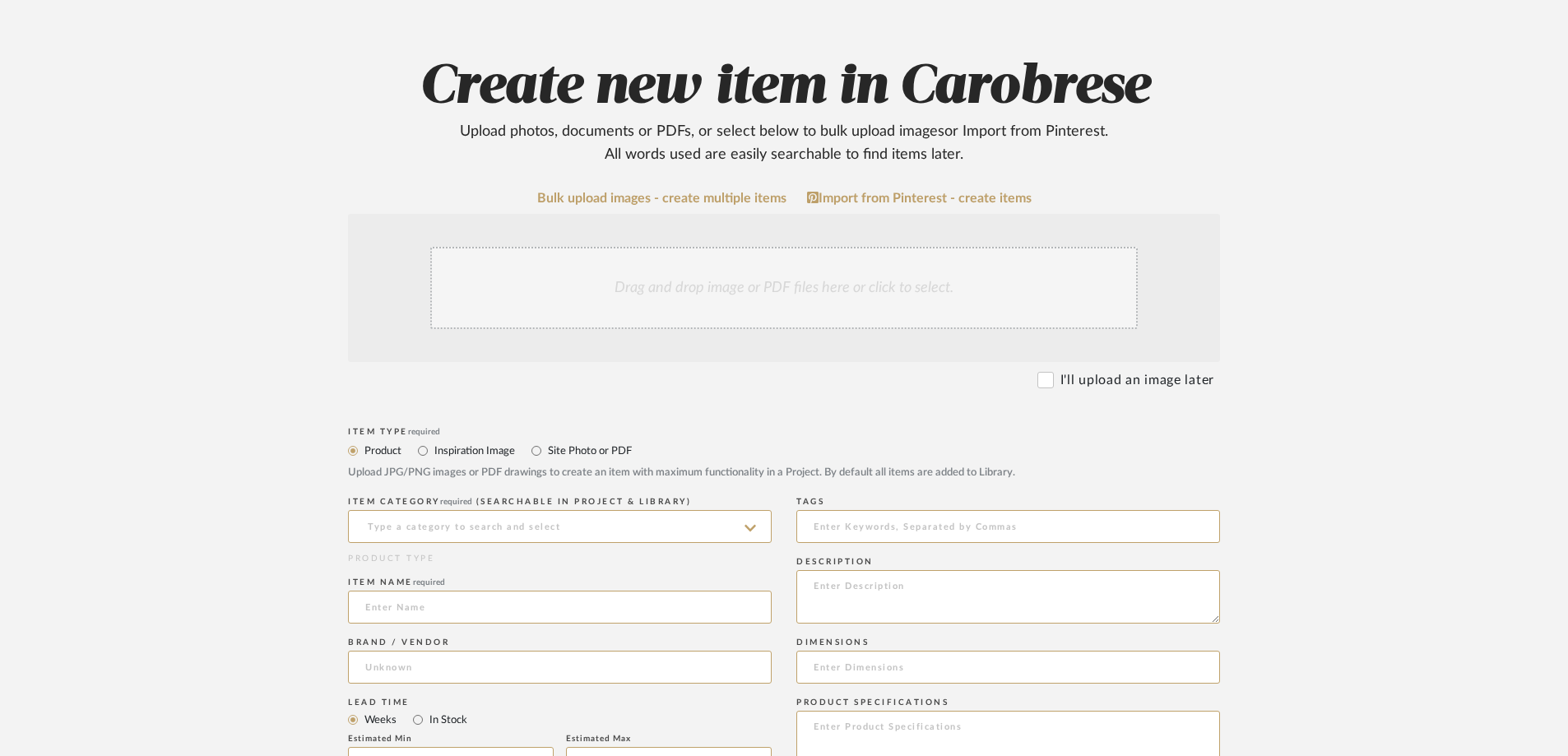 scroll, scrollTop: 411, scrollLeft: 0, axis: vertical 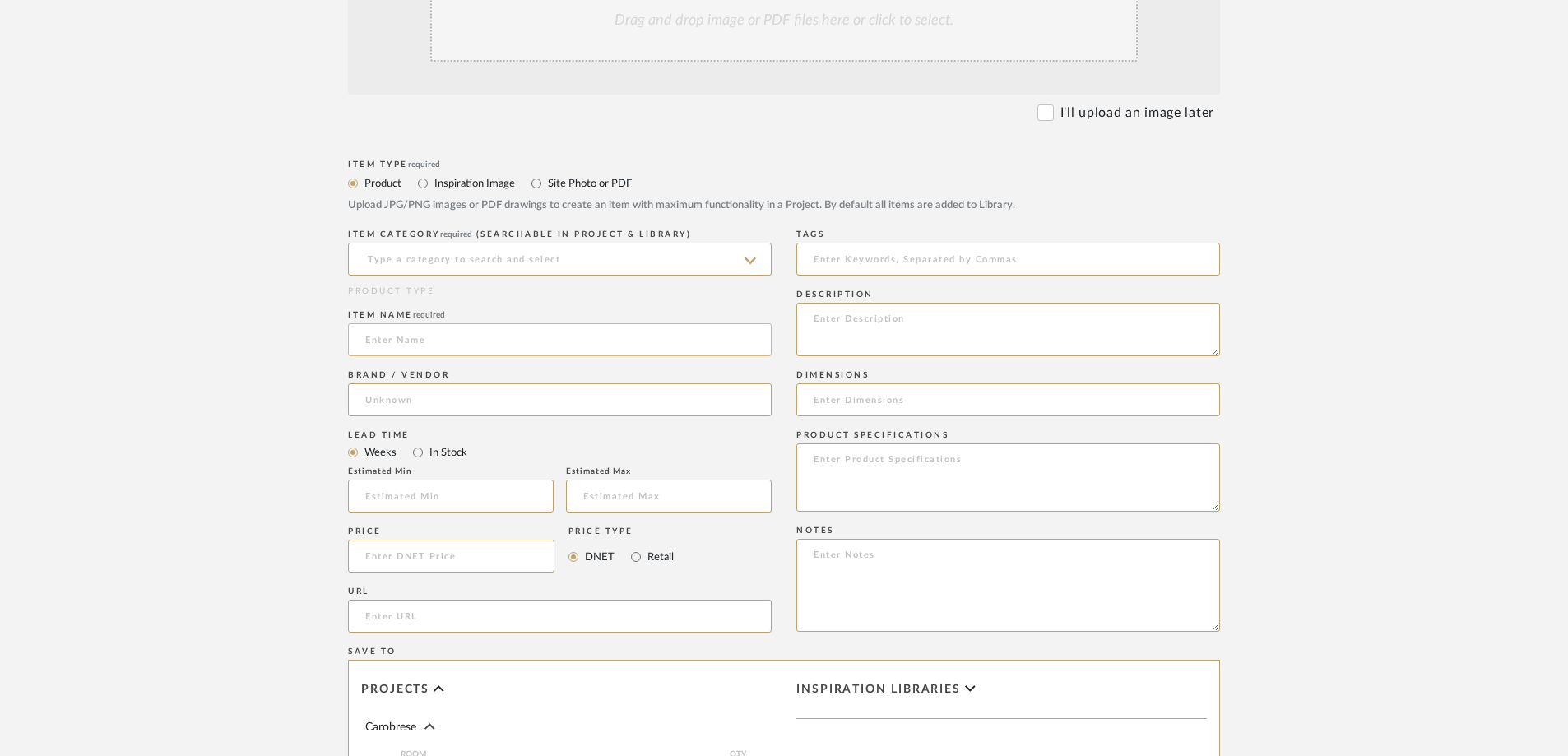 paste on "Vanilla Candle - 9.7 oz /275g Vanilla Scented Candle in Cream Frosted Glass" 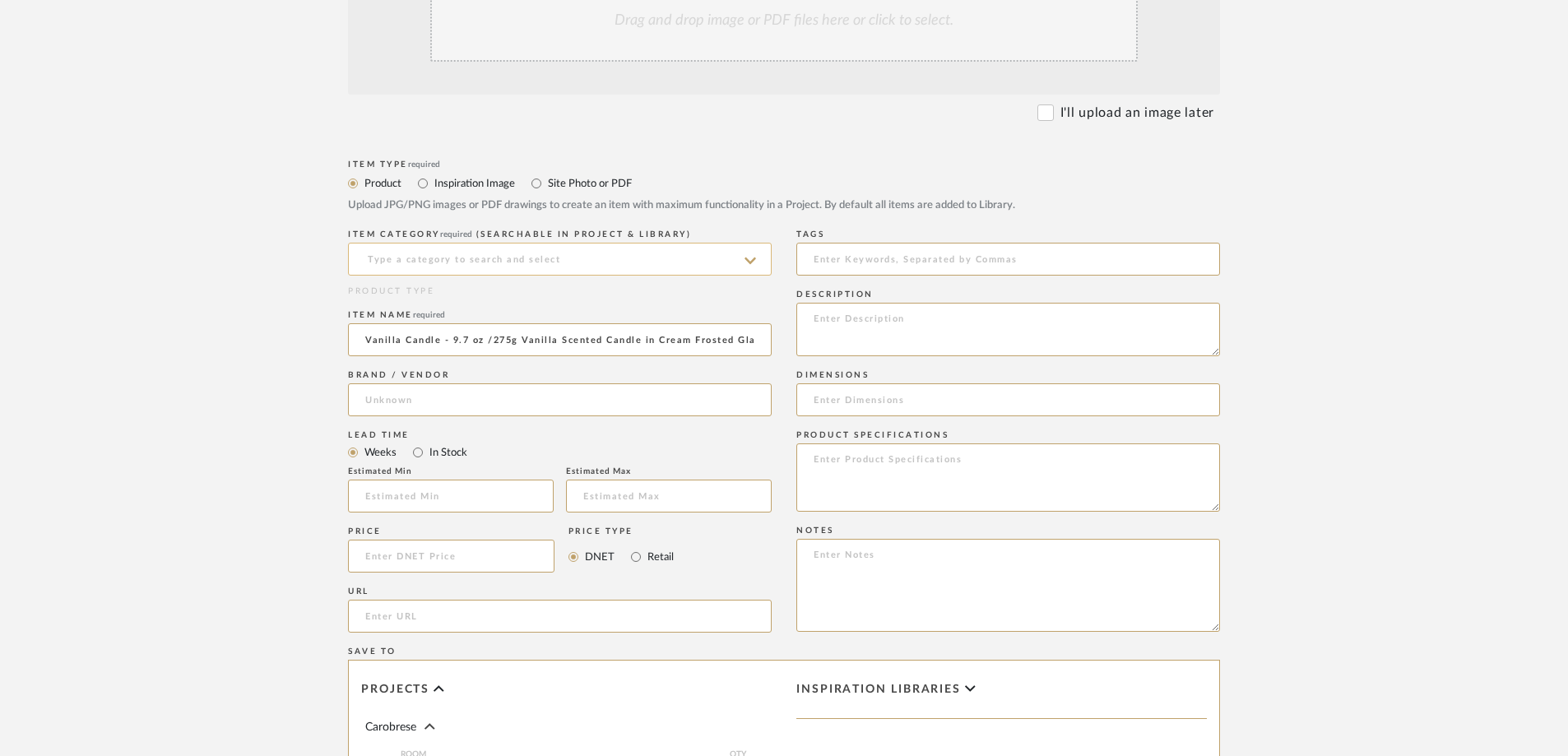 scroll, scrollTop: 0, scrollLeft: 6, axis: horizontal 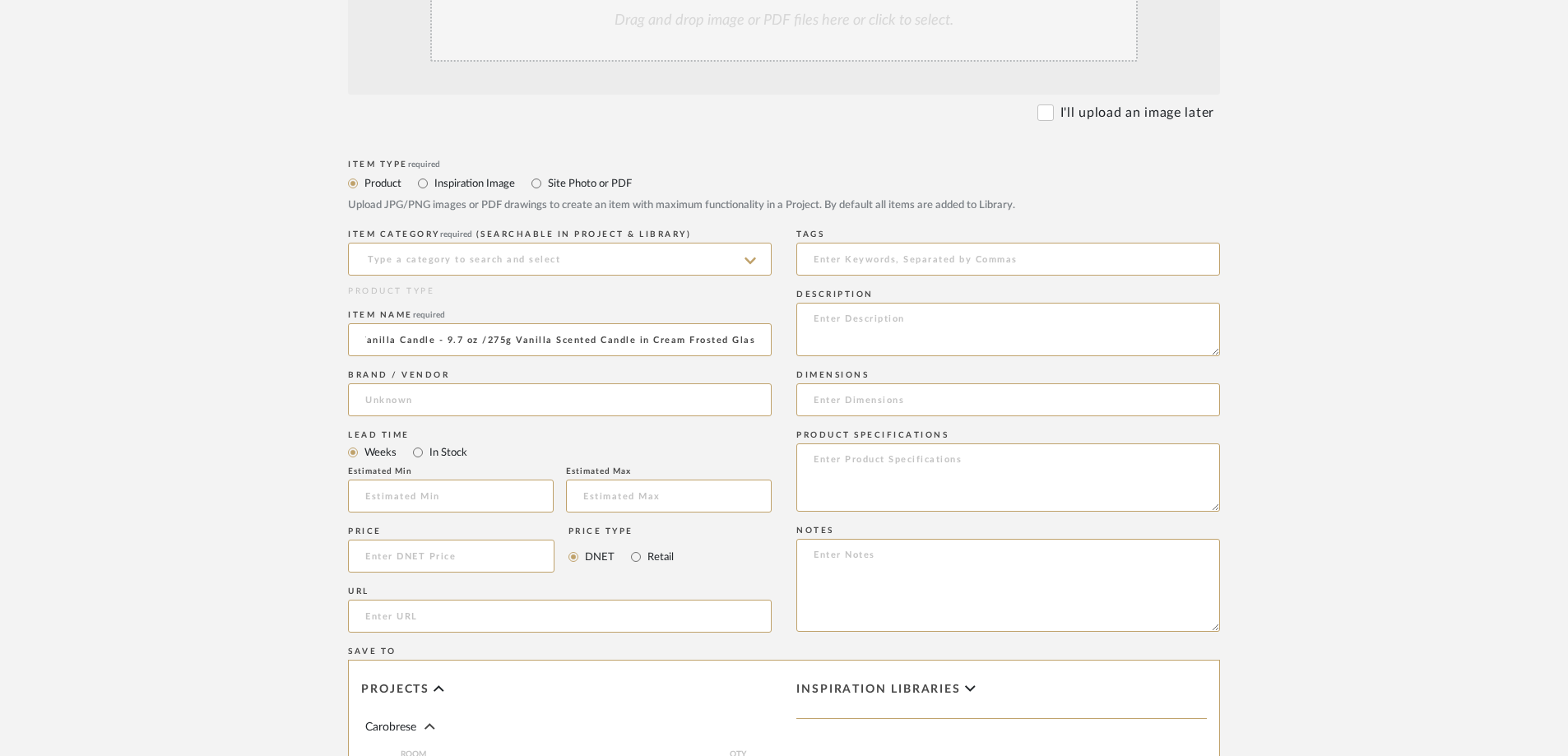 type on "Vanilla Candle - 9.7 oz /275g Vanilla Scented Candle in Cream Frosted Glass" 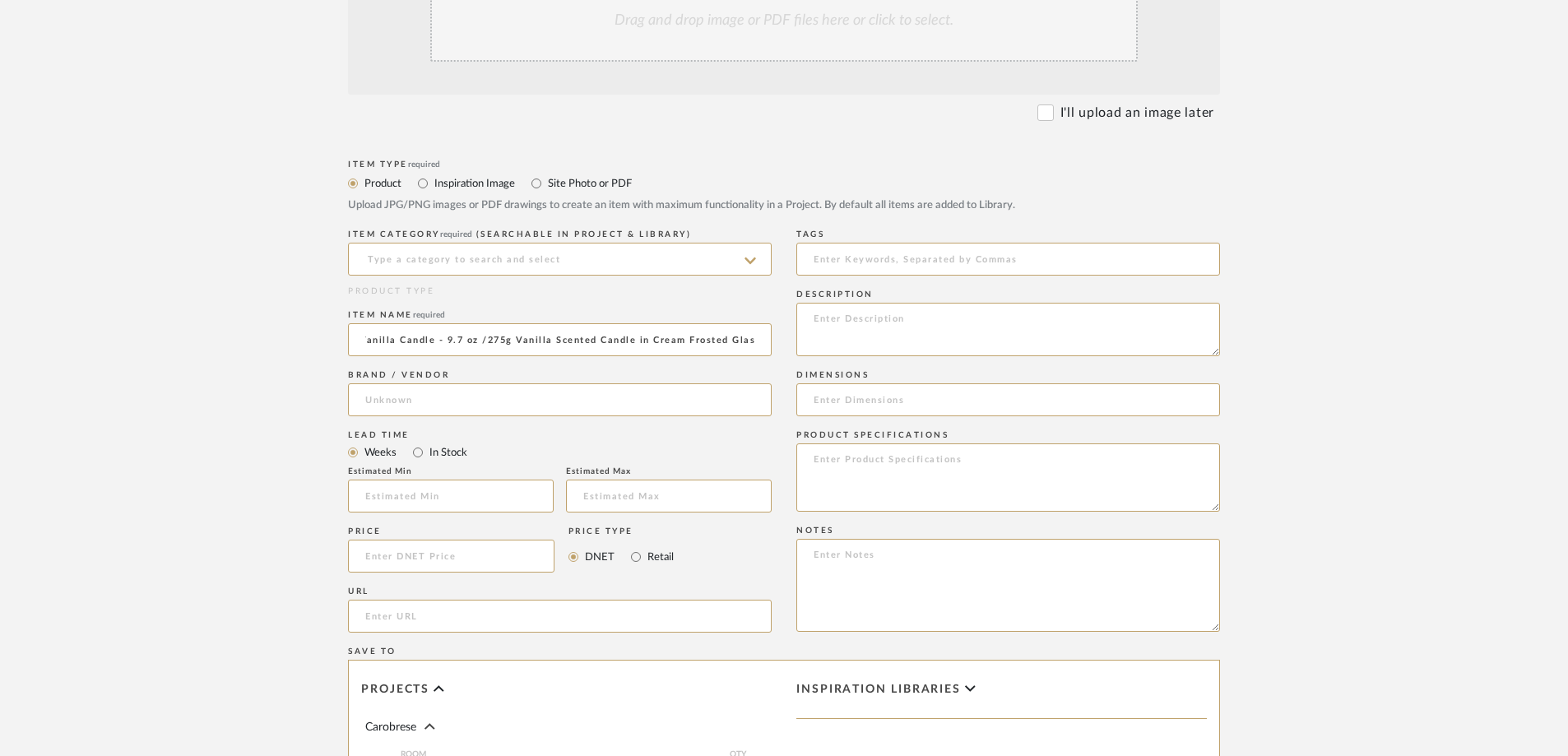 scroll, scrollTop: 0, scrollLeft: 0, axis: both 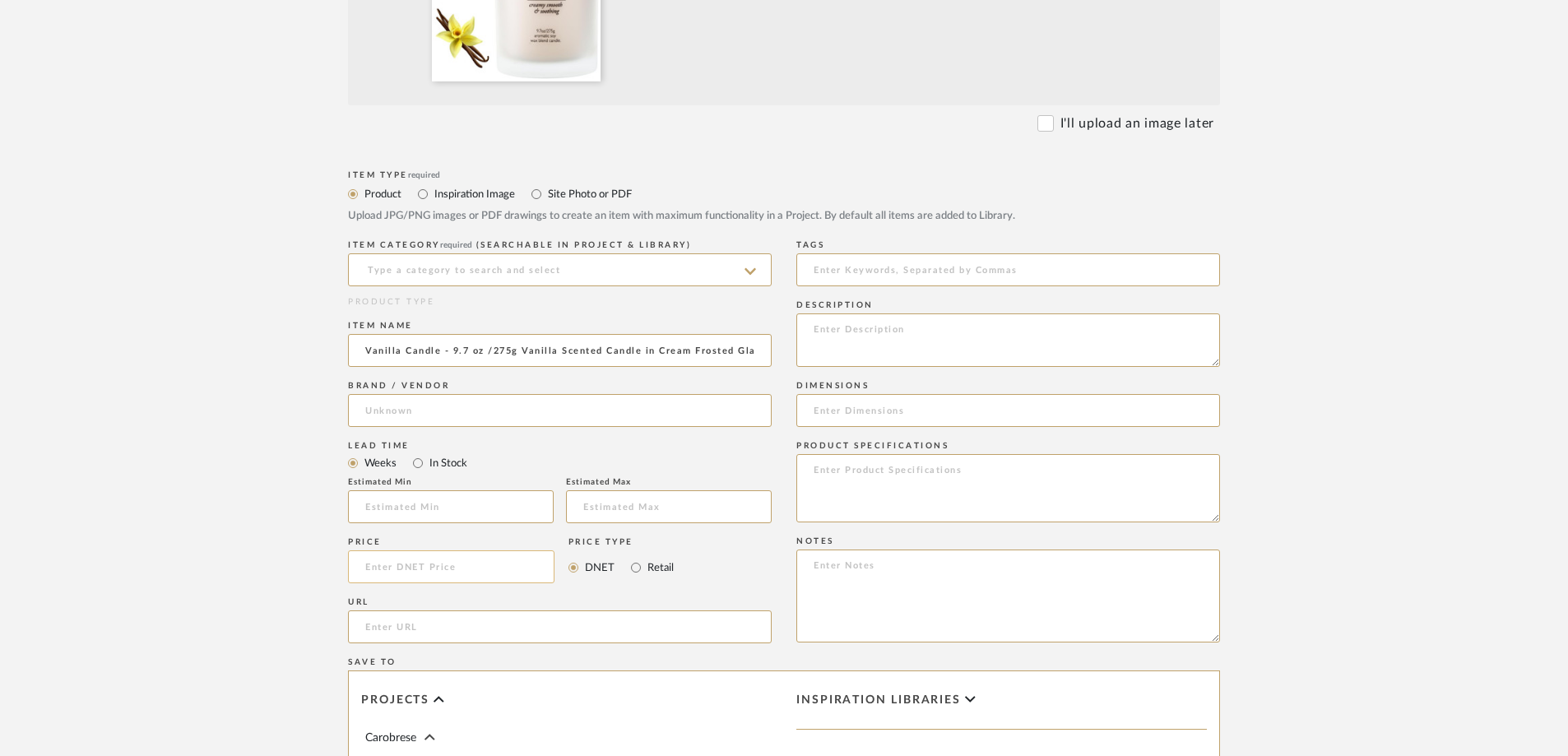 click 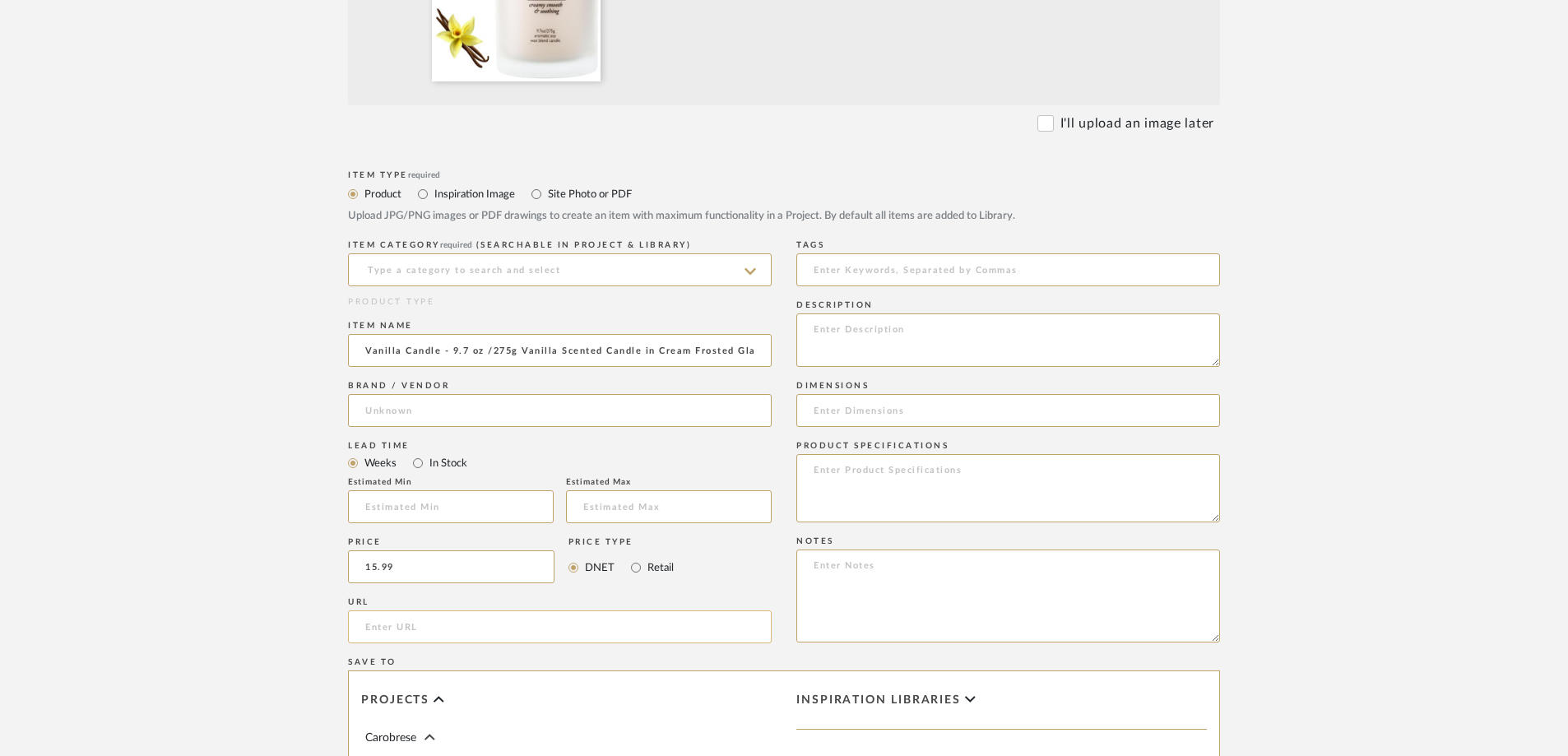 type on "$15.99" 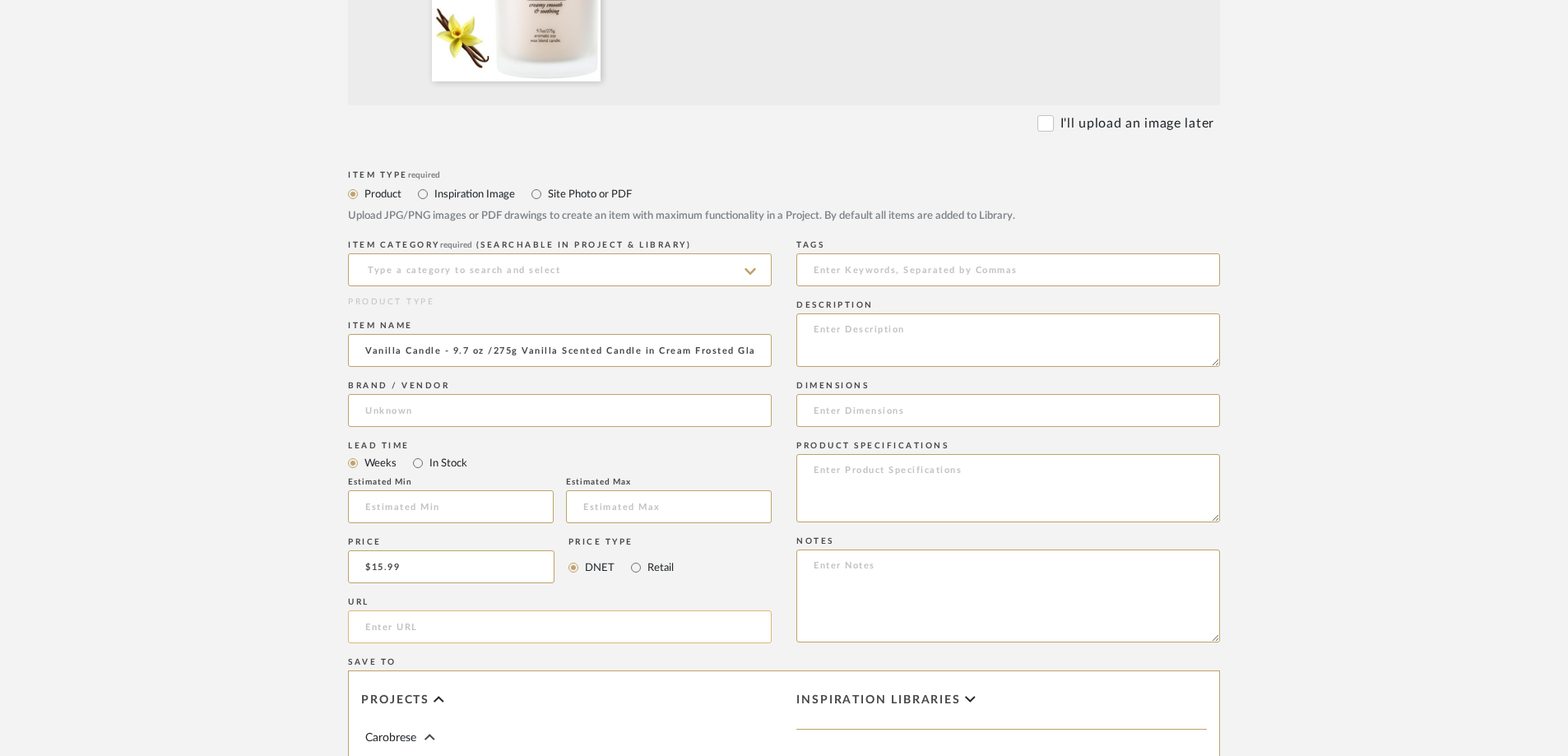 click 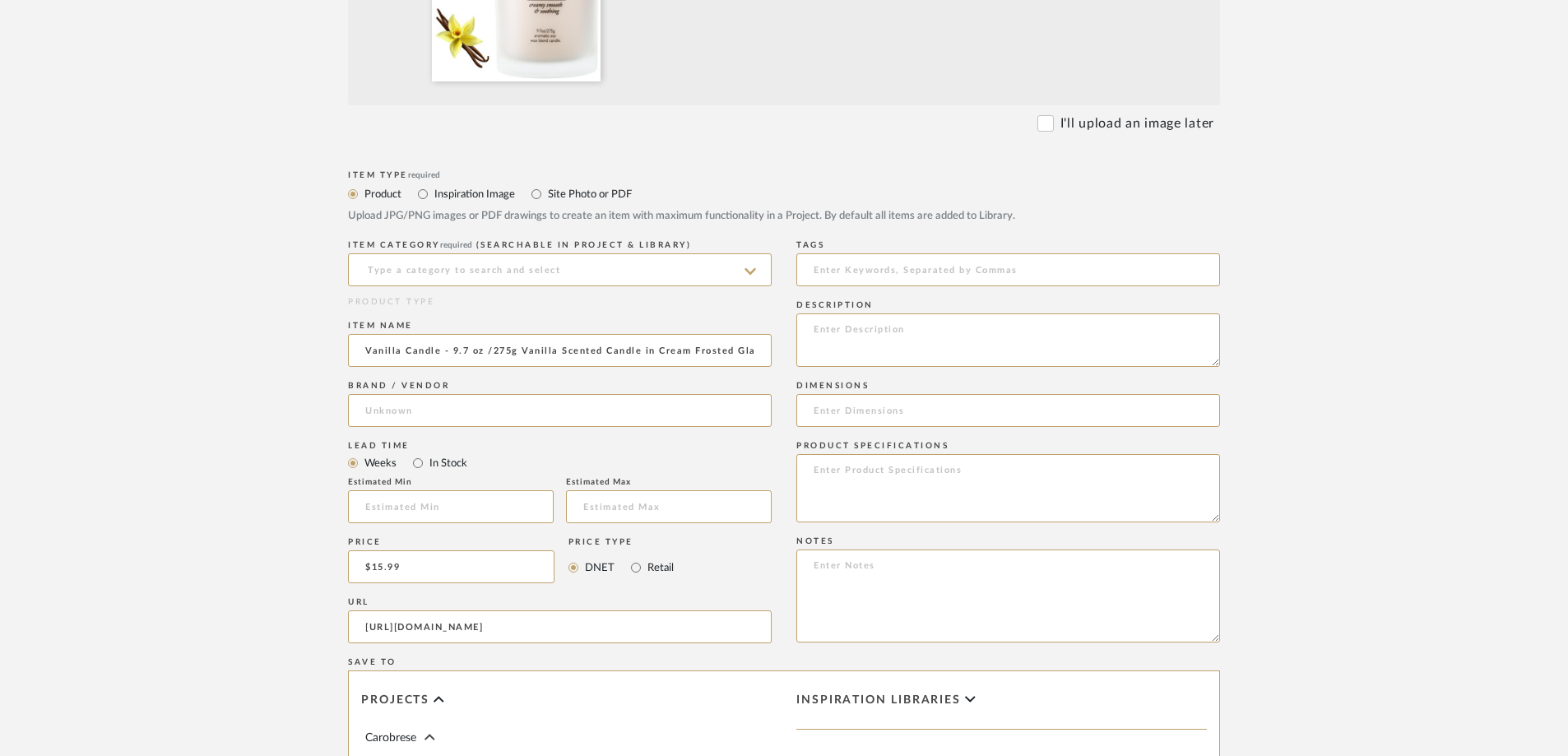 type on "[URL][DOMAIN_NAME]" 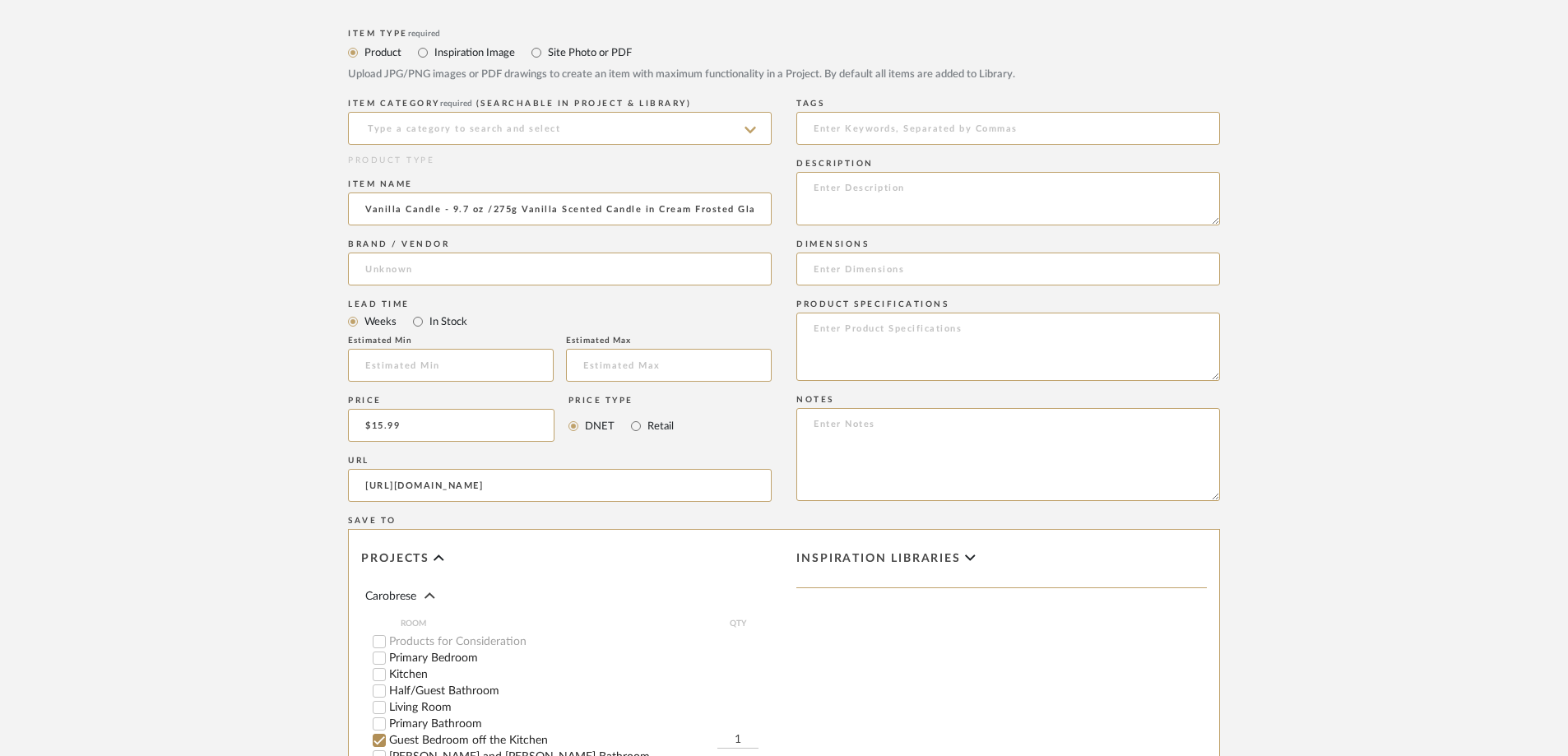 scroll, scrollTop: 823, scrollLeft: 0, axis: vertical 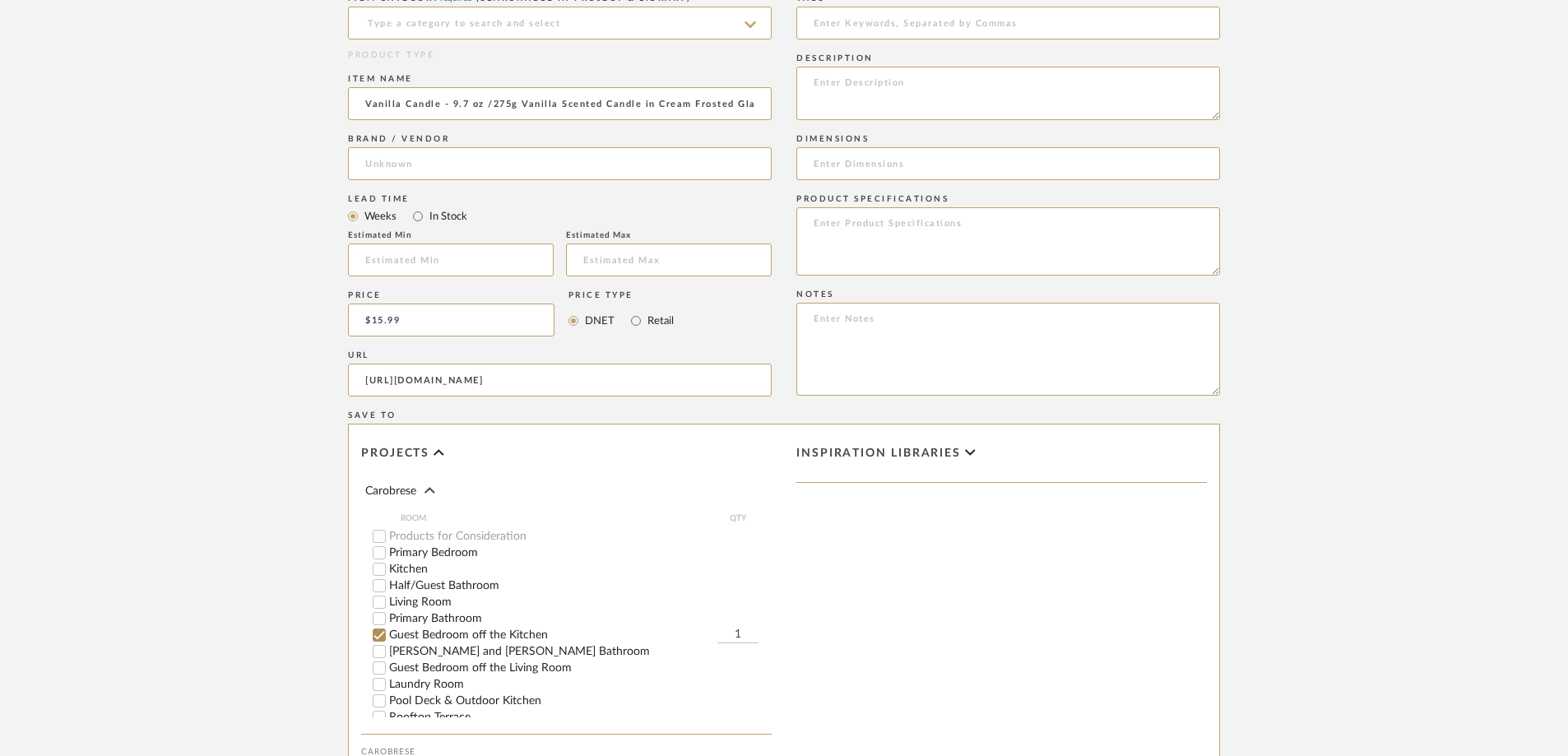 click on "Guest Bedroom off the Kitchen" at bounding box center (379, 635) 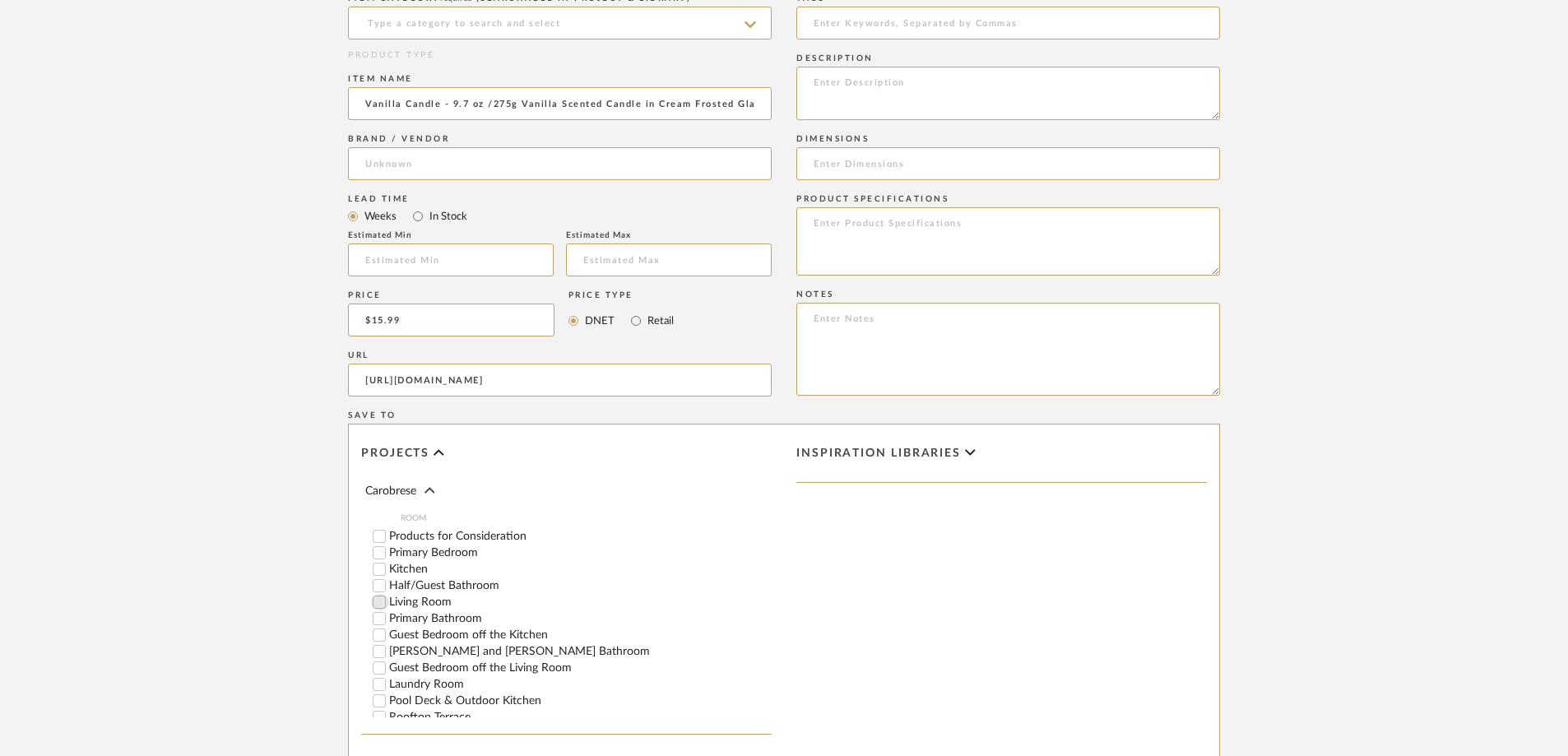 click on "Living Room" at bounding box center (379, 602) 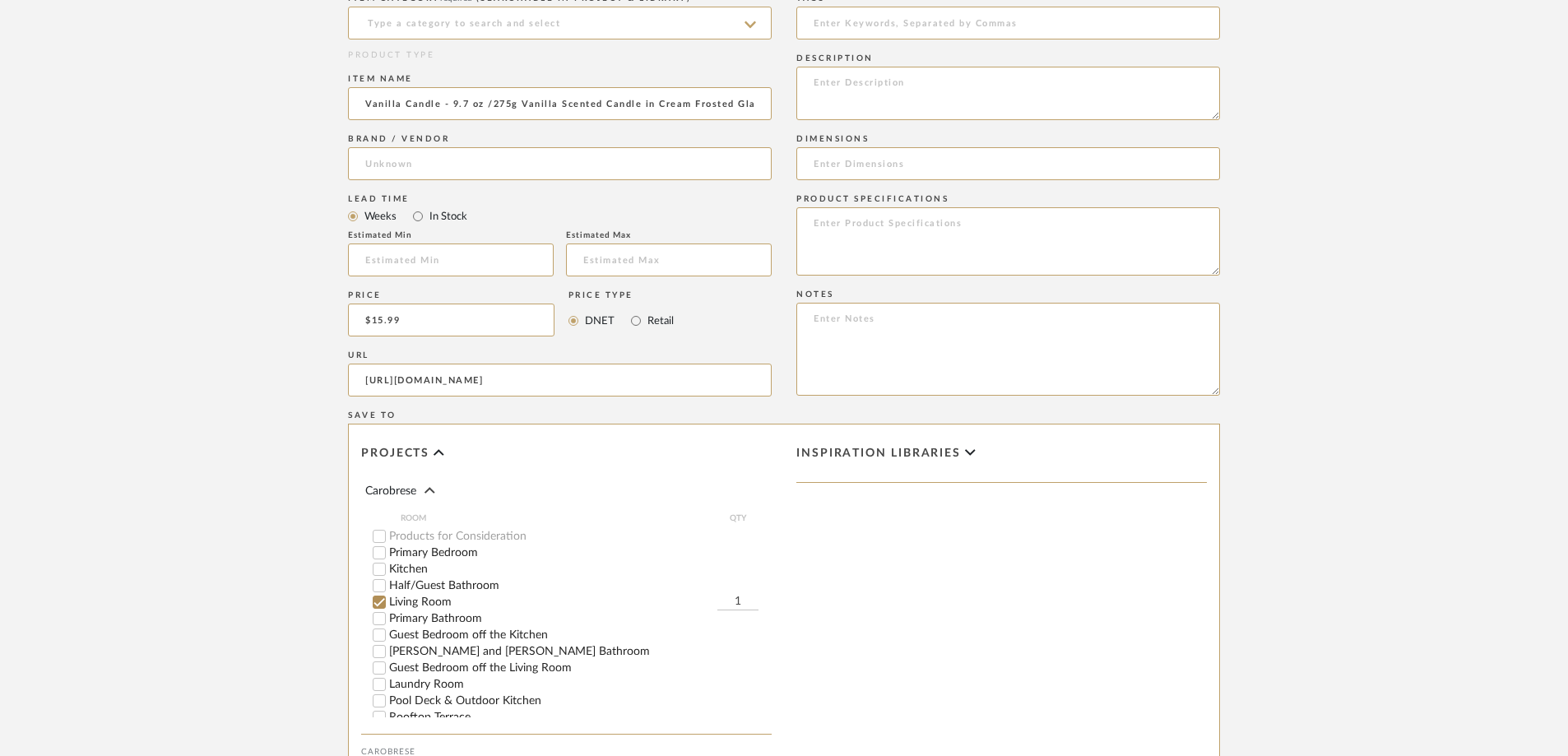 scroll, scrollTop: 1064, scrollLeft: 0, axis: vertical 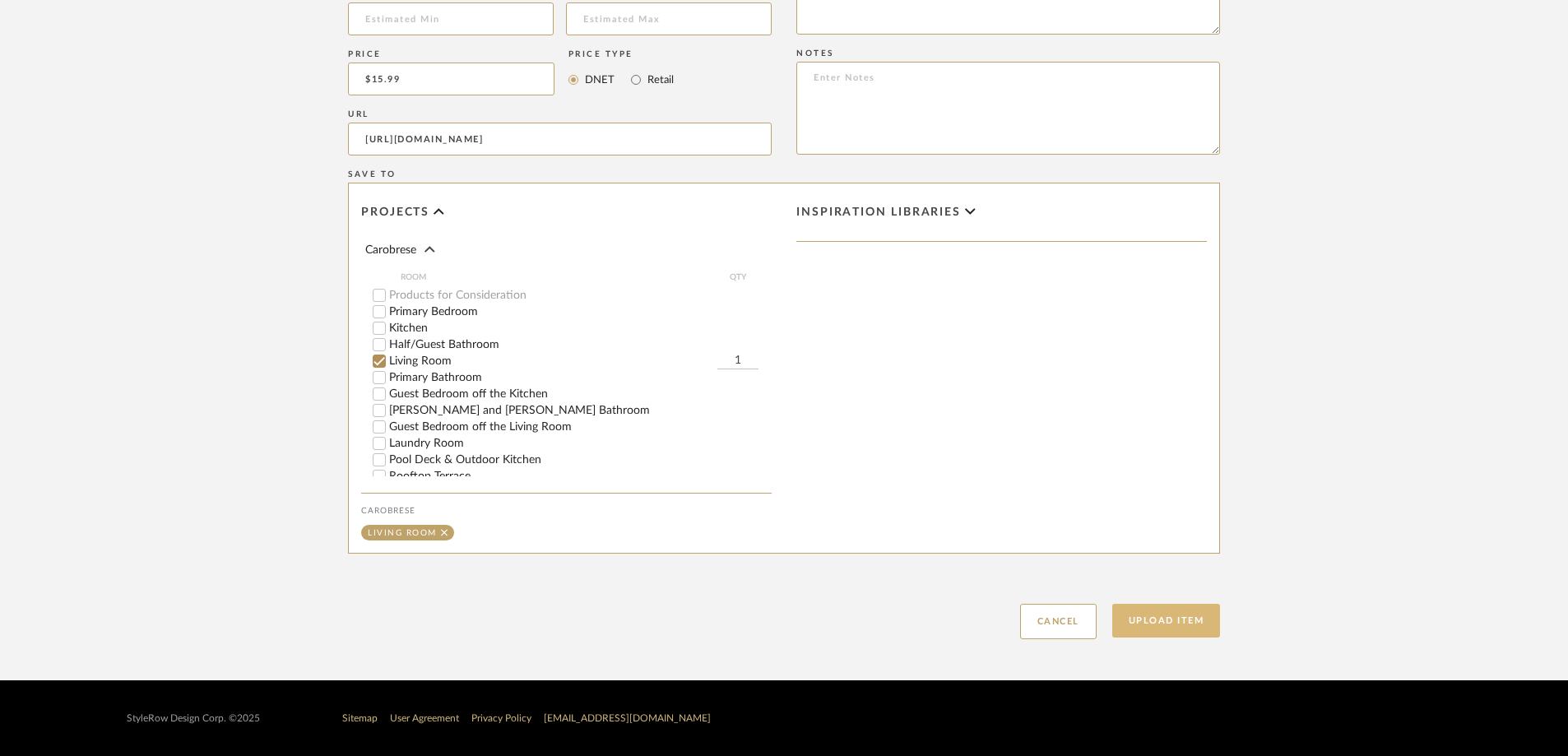 click on "Upload Item" 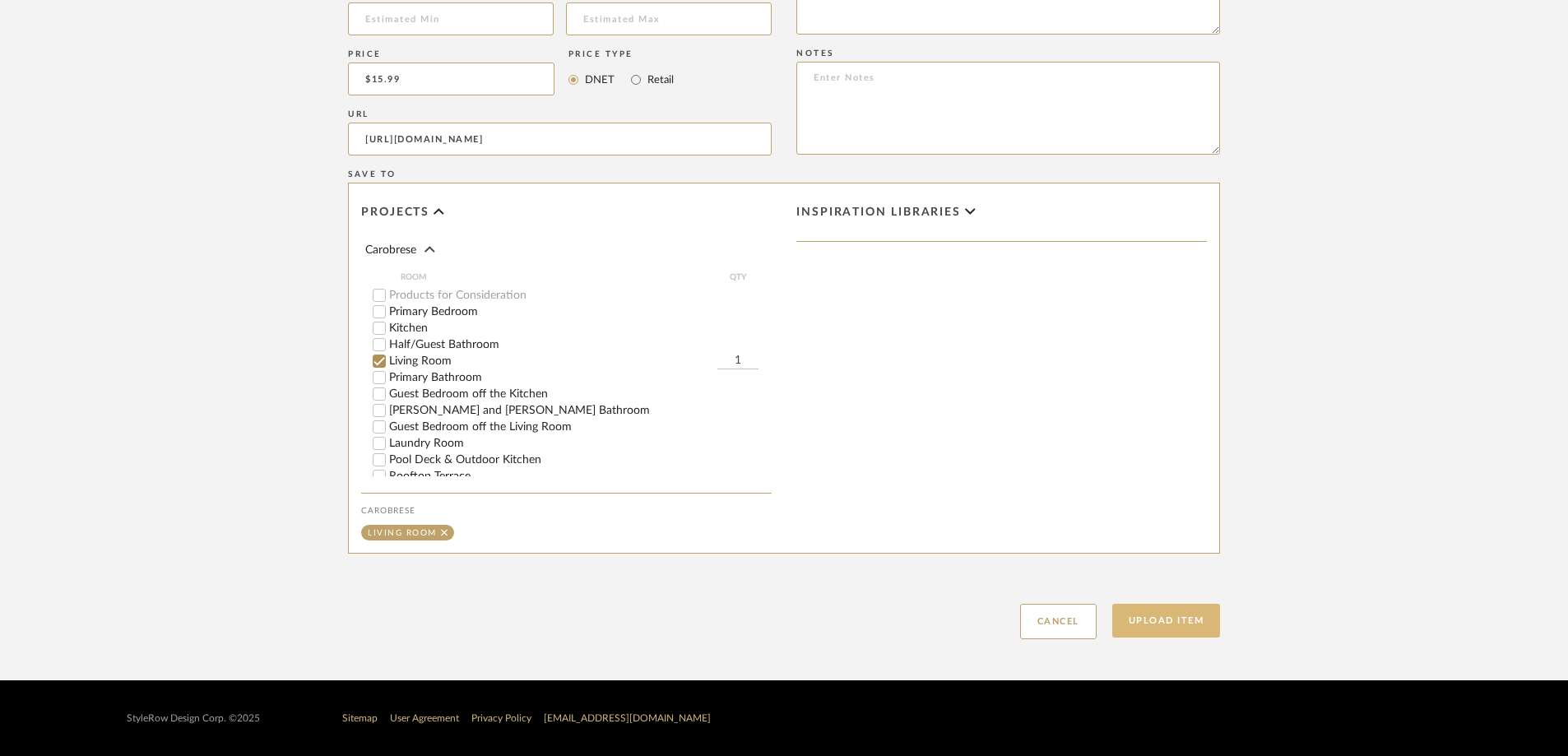 click on "Upload Item" 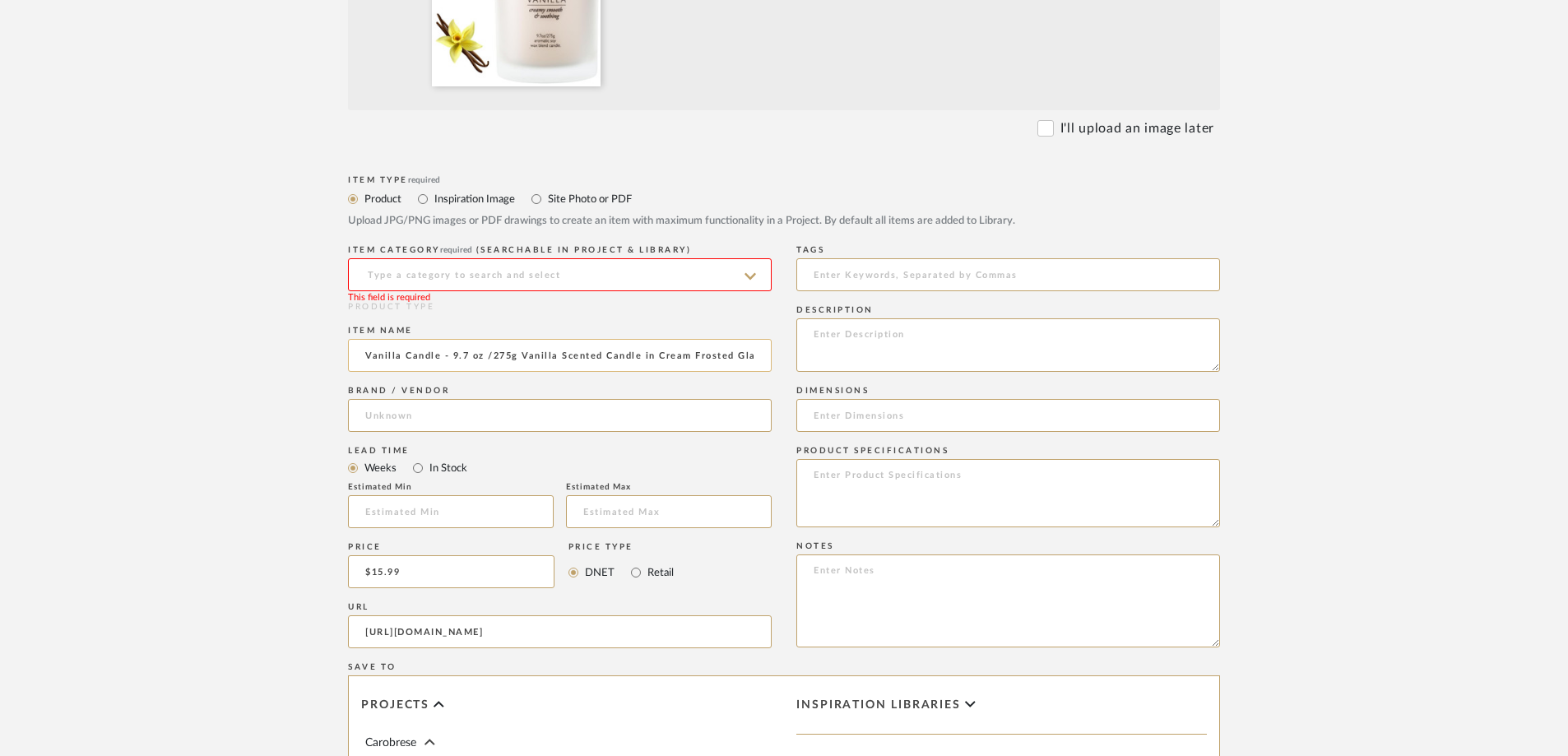 scroll, scrollTop: 570, scrollLeft: 0, axis: vertical 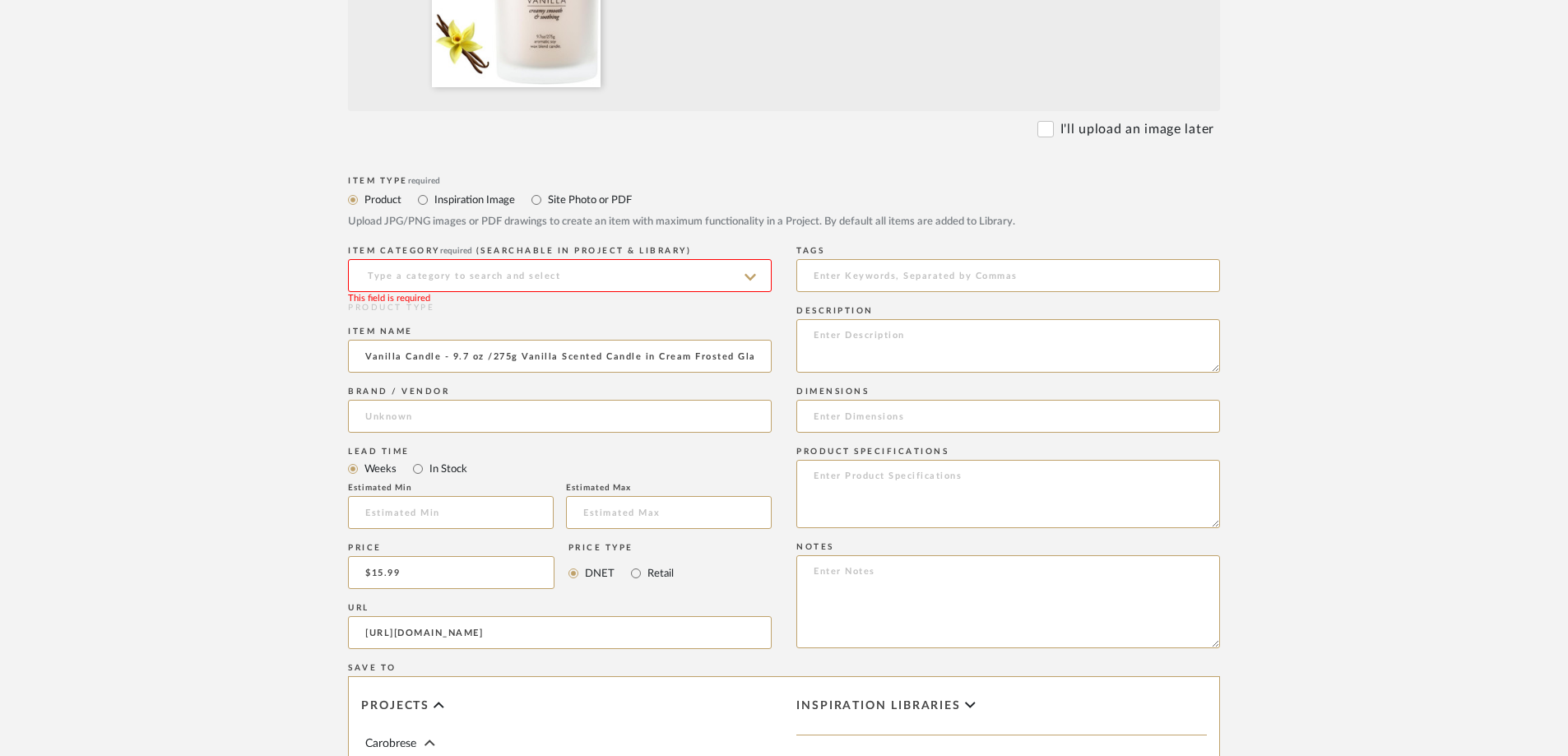 click 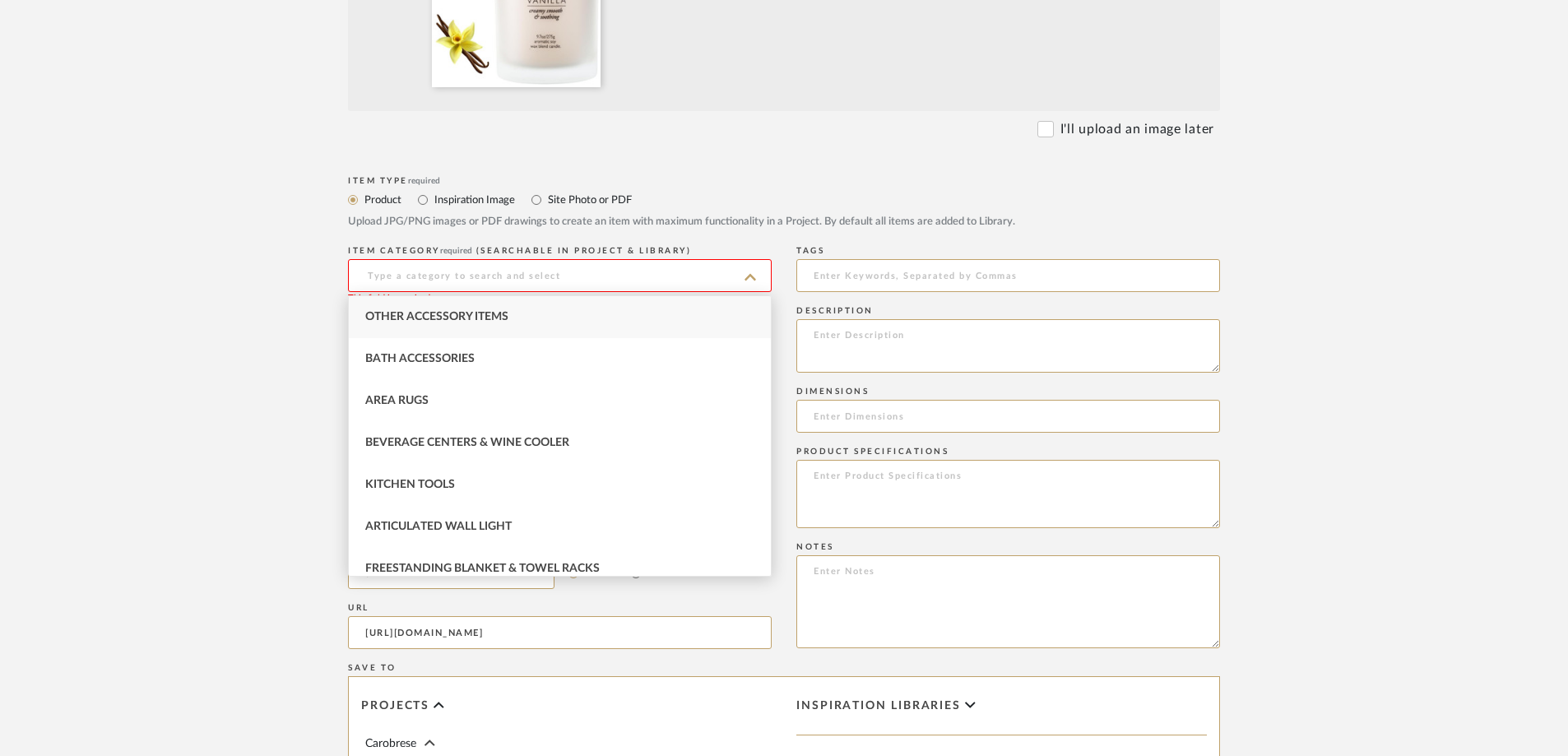 click on "Other Accessory Items" at bounding box center [437, 317] 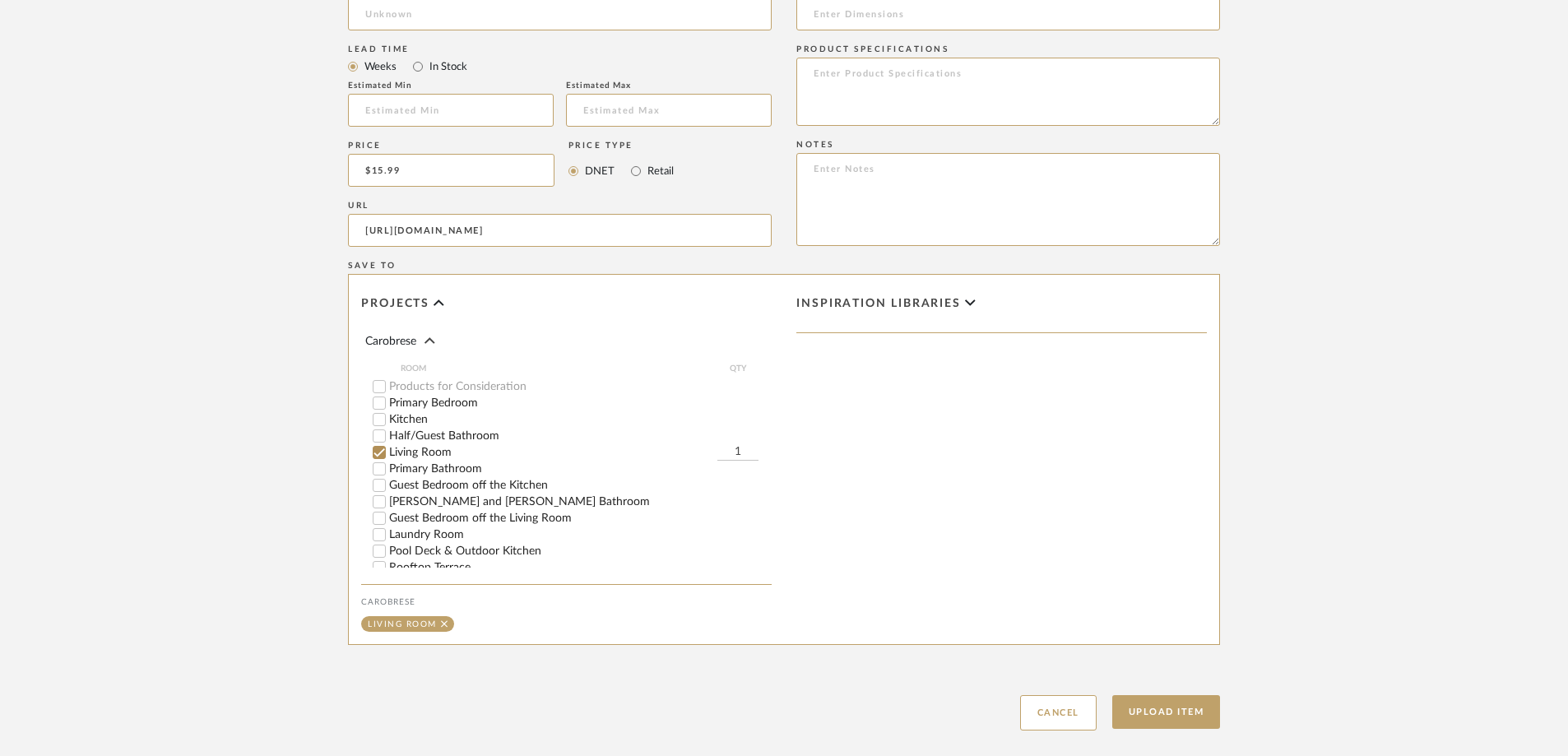 scroll, scrollTop: 981, scrollLeft: 0, axis: vertical 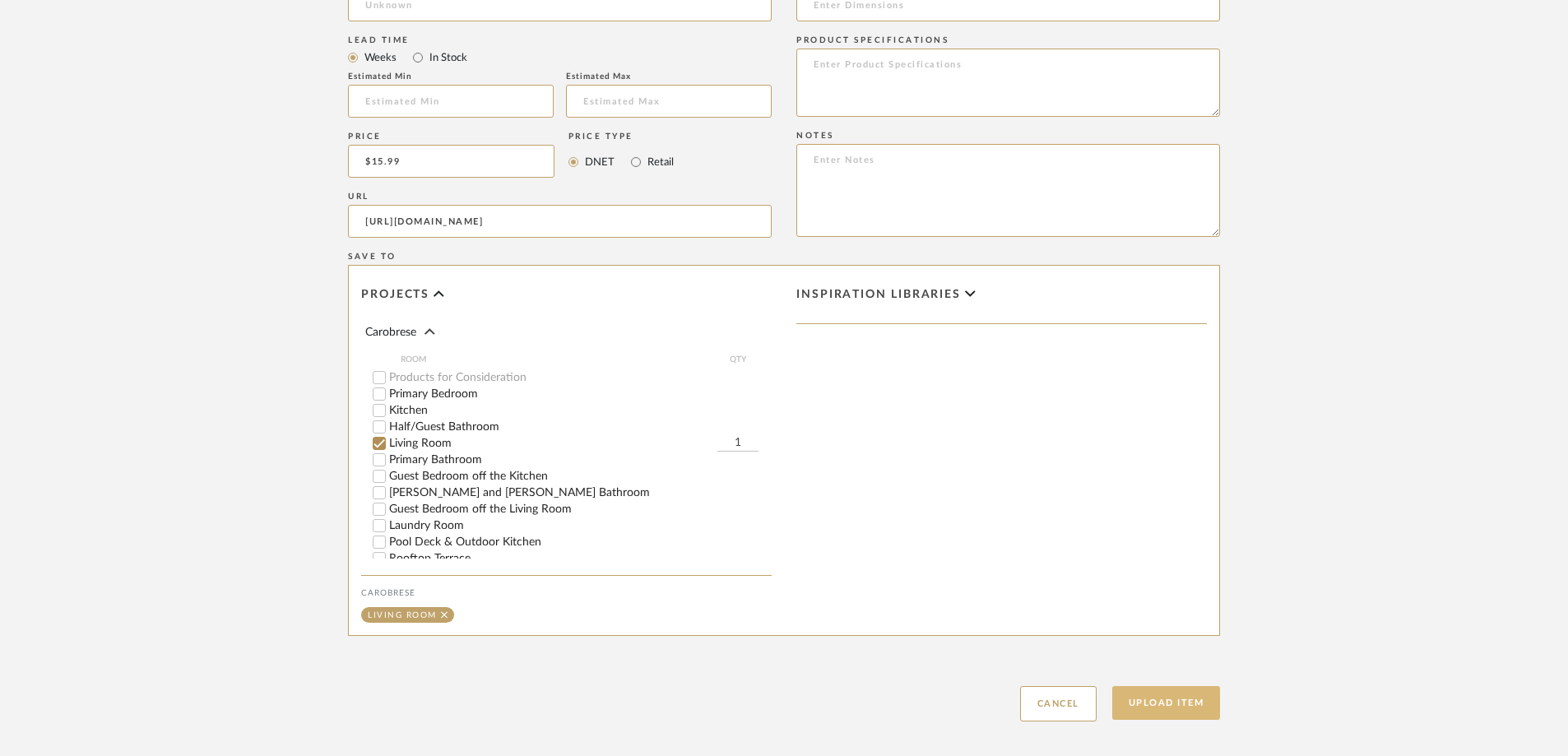 click on "Upload Item" 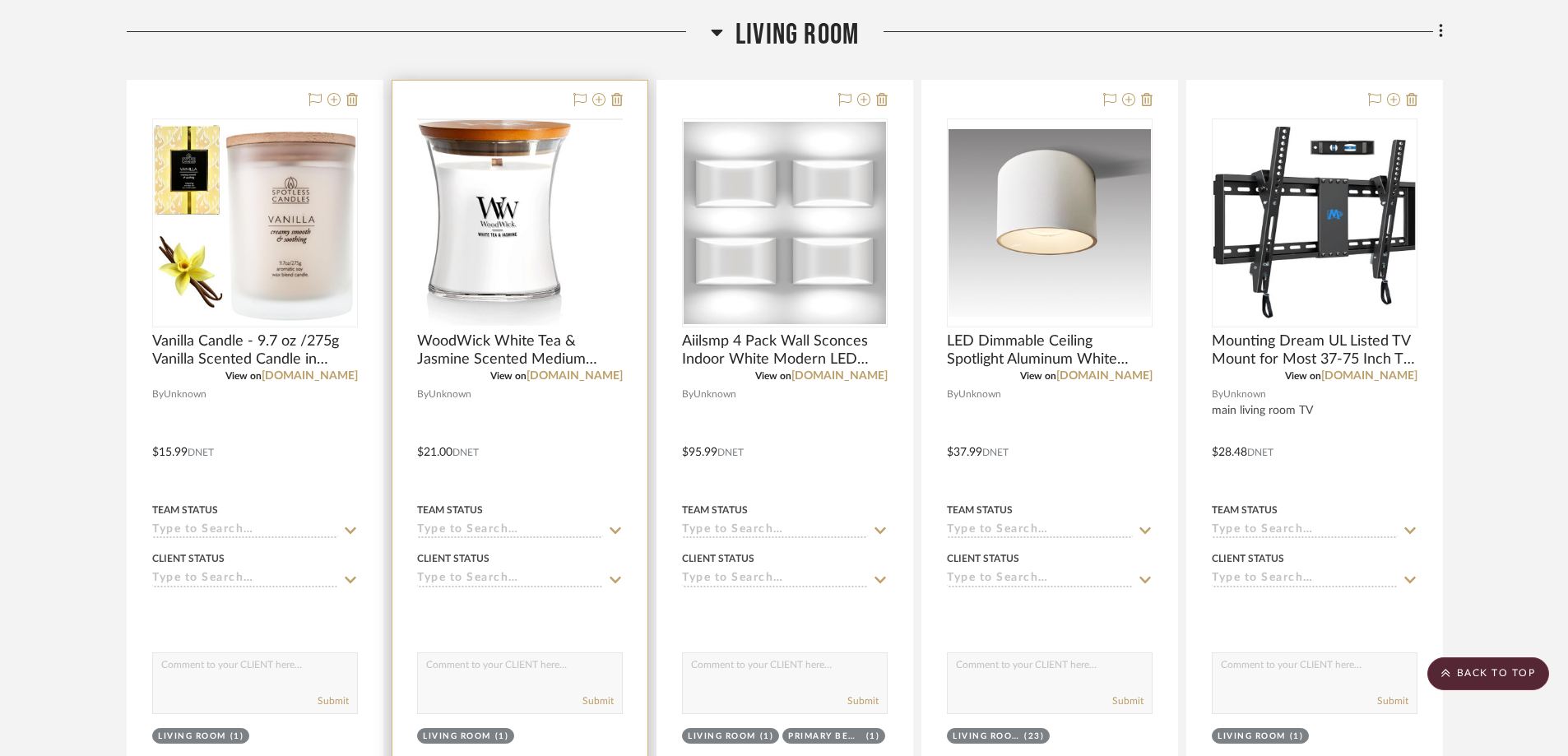 scroll, scrollTop: 1381, scrollLeft: 0, axis: vertical 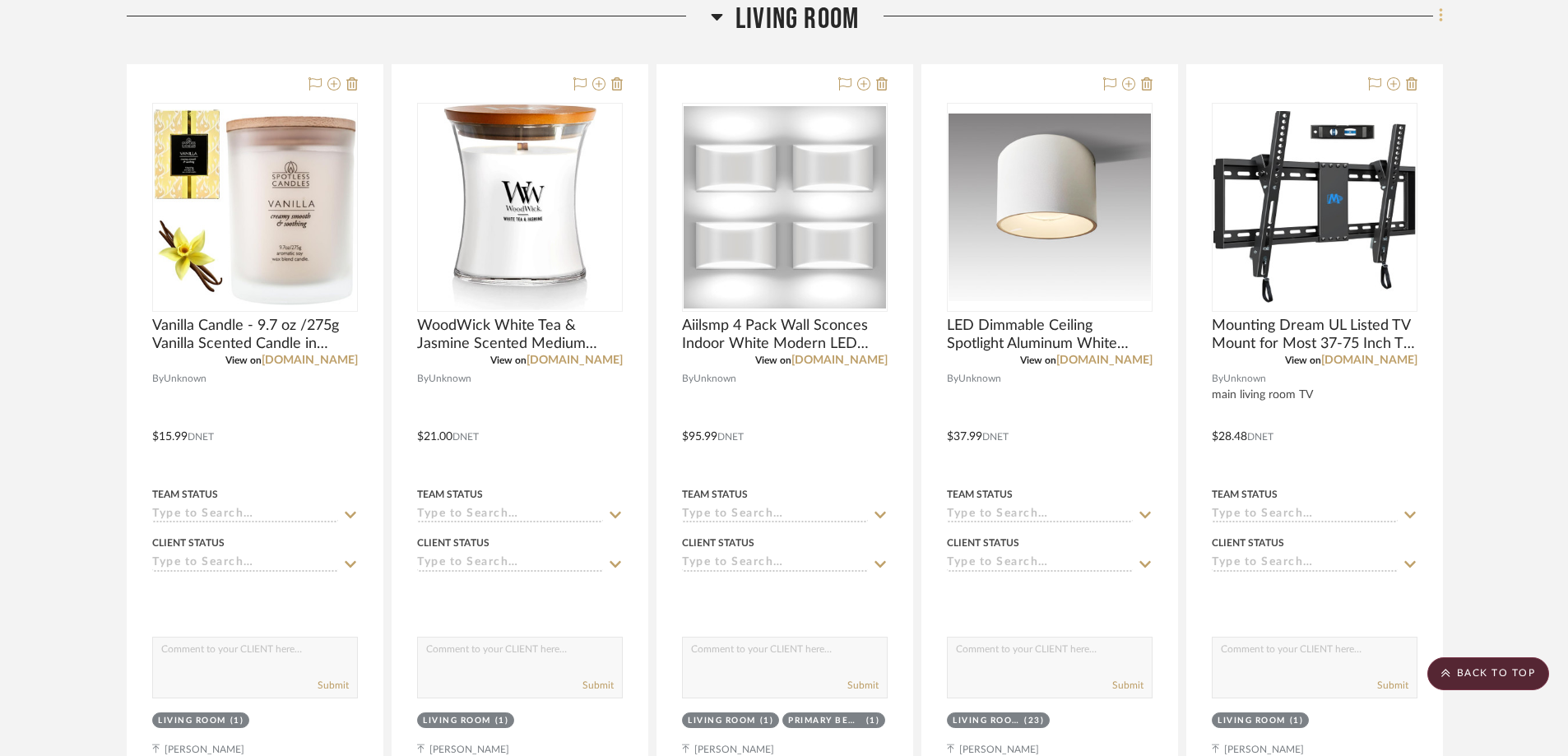 click 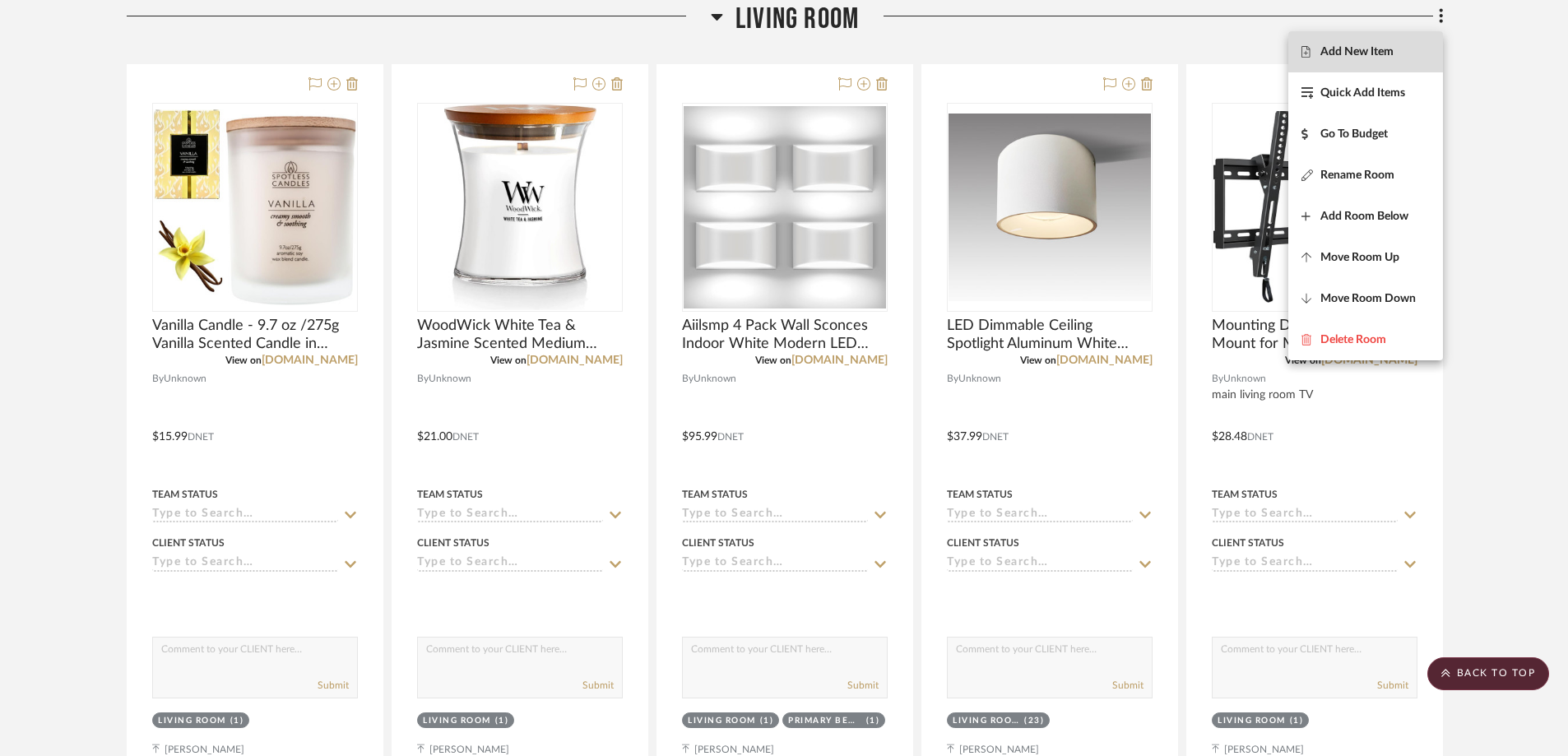 click on "Add New Item" at bounding box center (1357, 51) 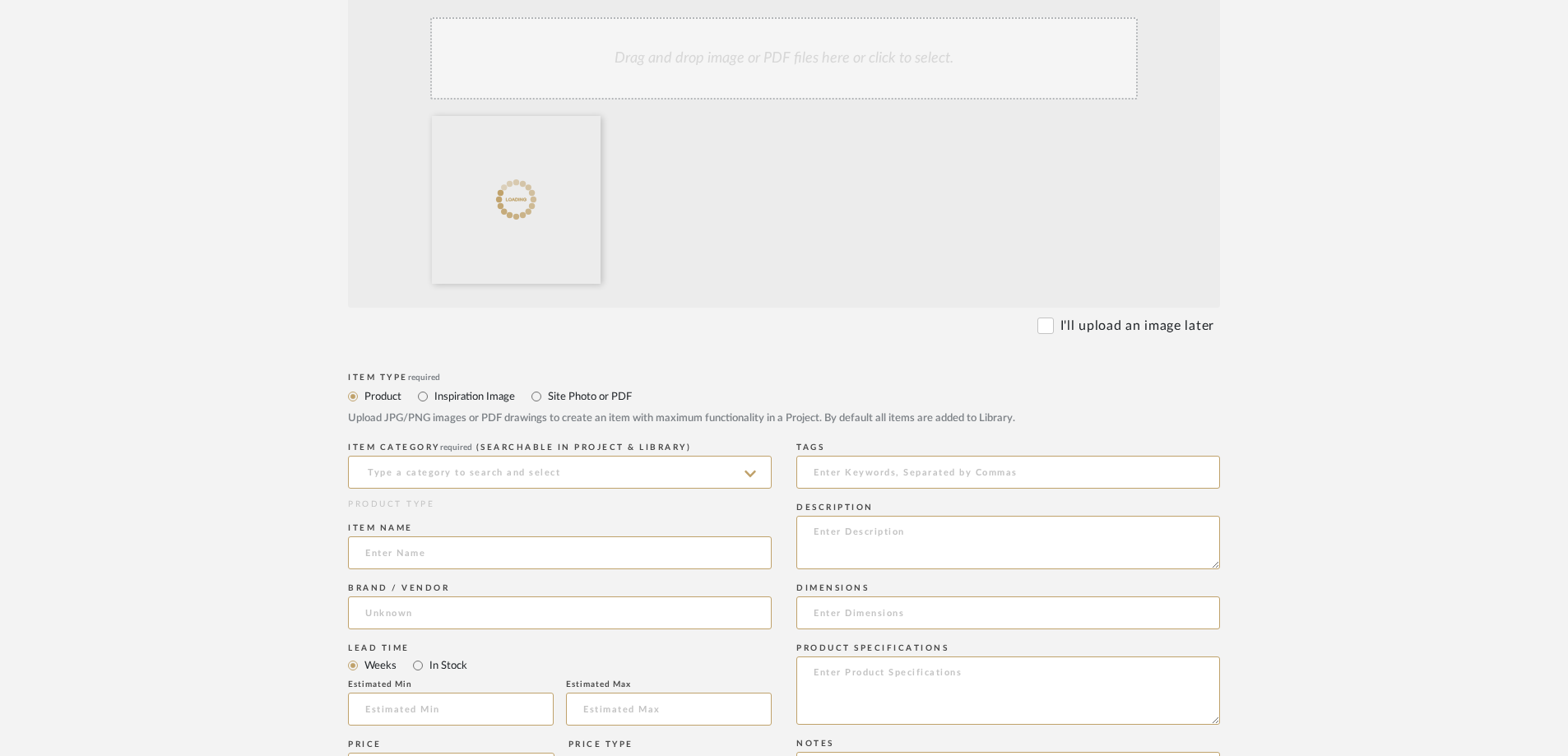 scroll, scrollTop: 494, scrollLeft: 0, axis: vertical 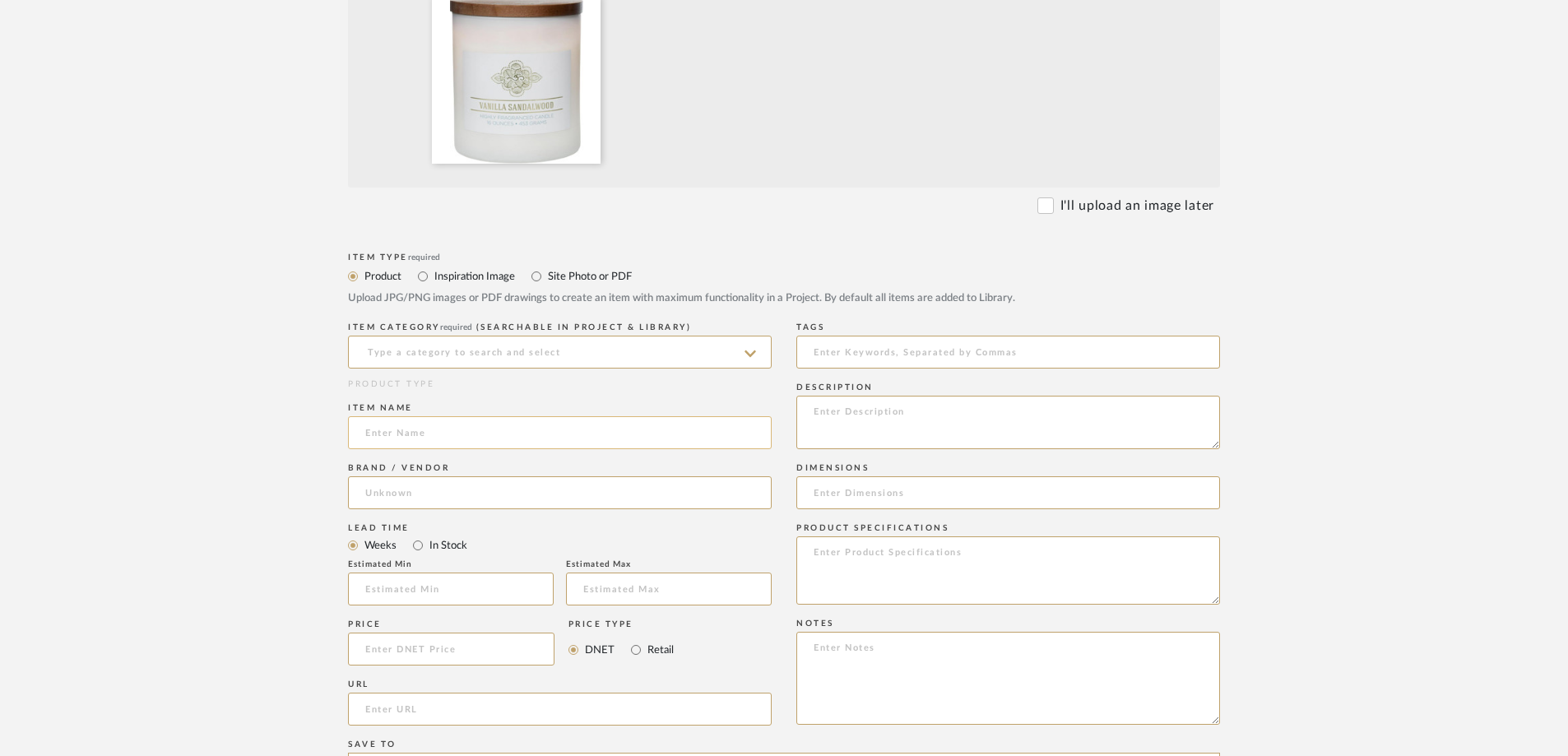 paste on "Carolina Vanilla Sandalwood Scented Candle, 16 oz Wellness Relaxing Aromatherapy Candle" 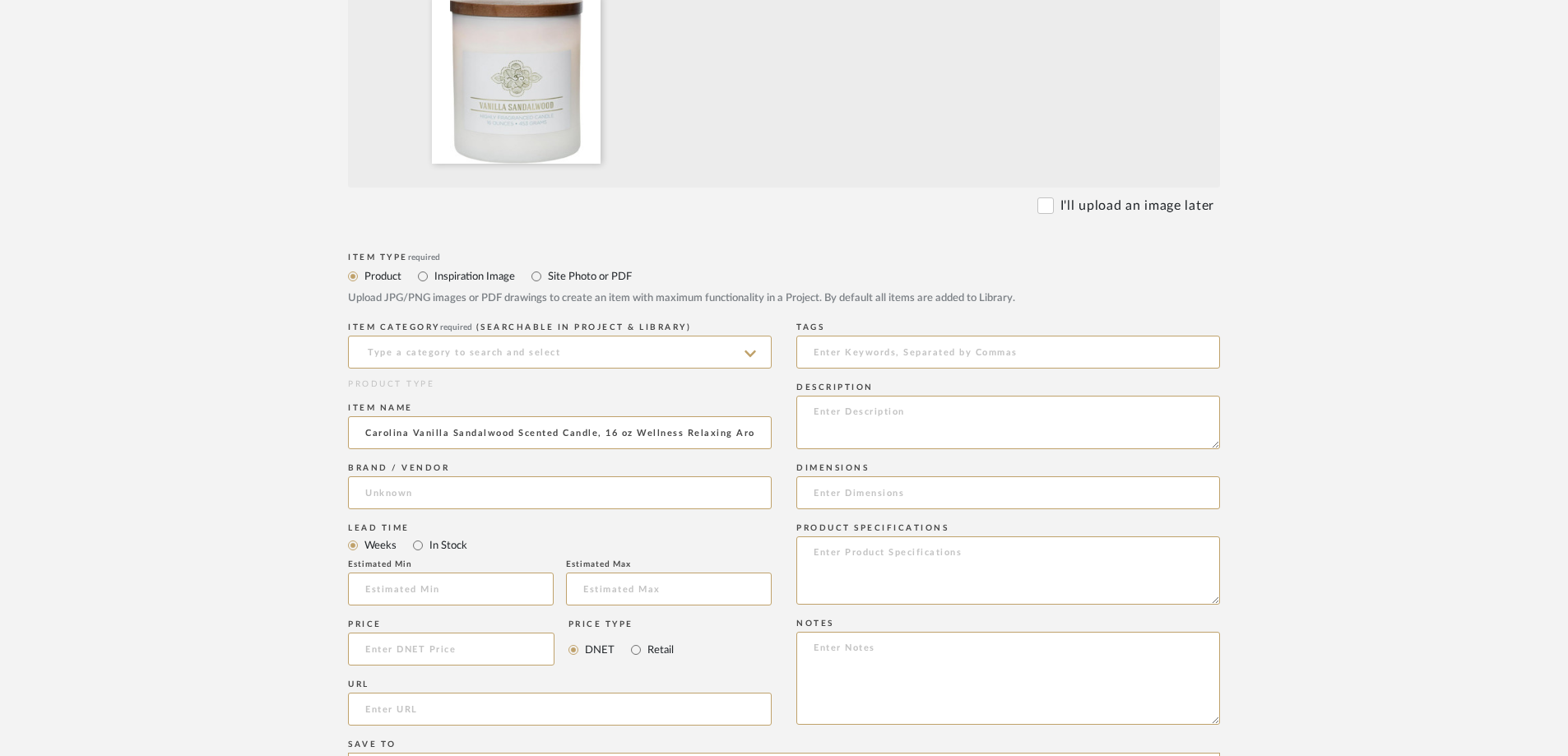scroll, scrollTop: 0, scrollLeft: 86, axis: horizontal 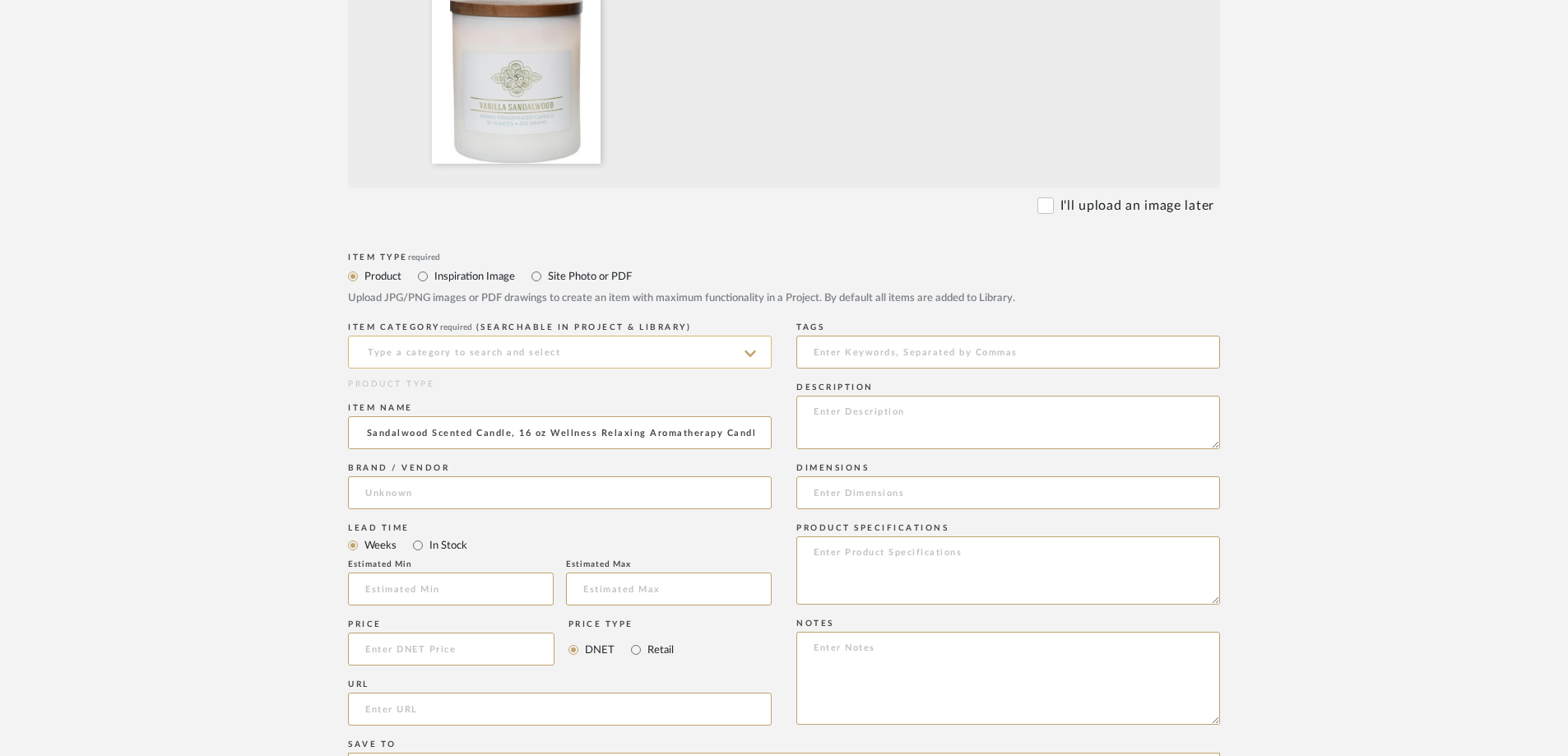 type on "Carolina Vanilla Sandalwood Scented Candle, 16 oz Wellness Relaxing Aromatherapy Candle" 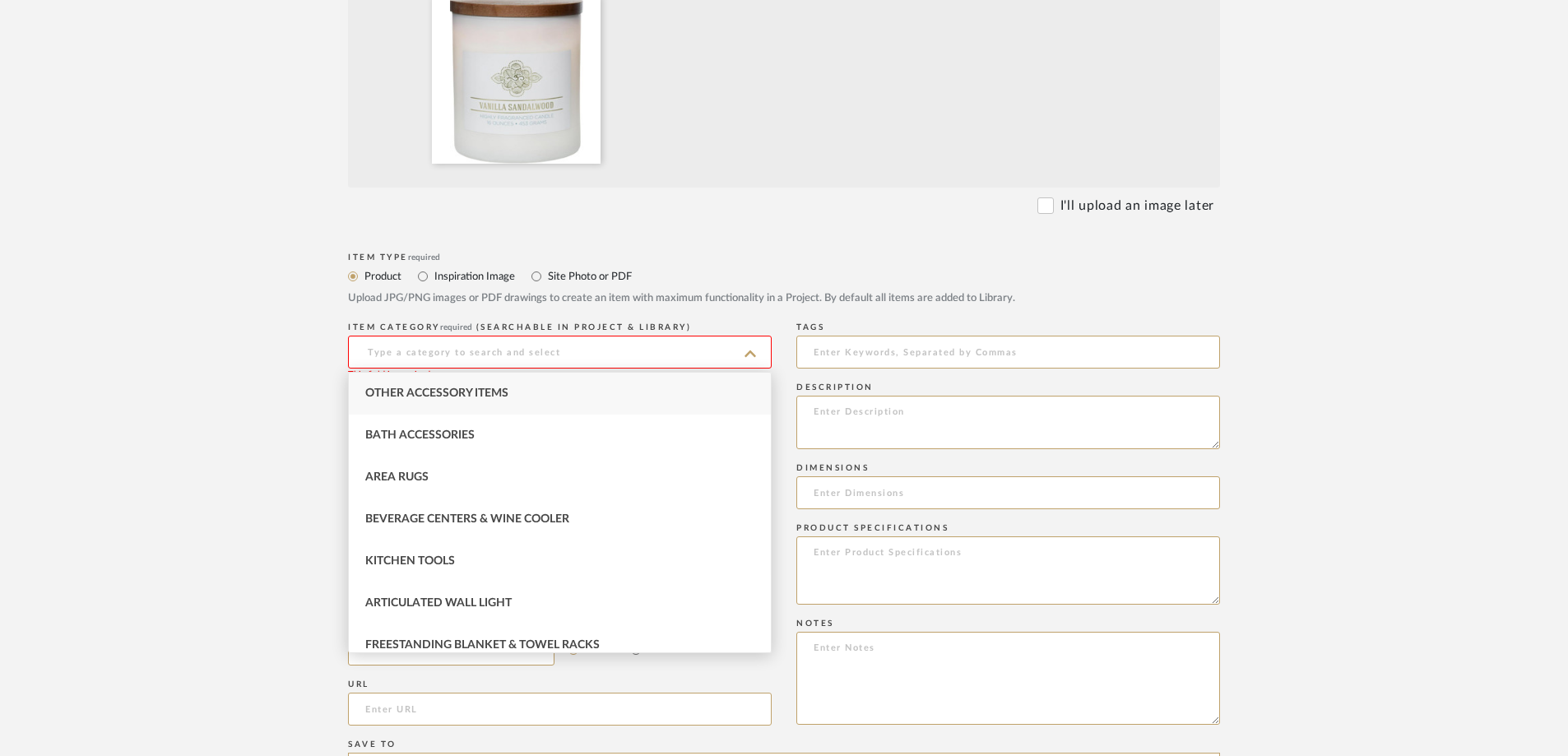click on "Other Accessory Items" at bounding box center [437, 393] 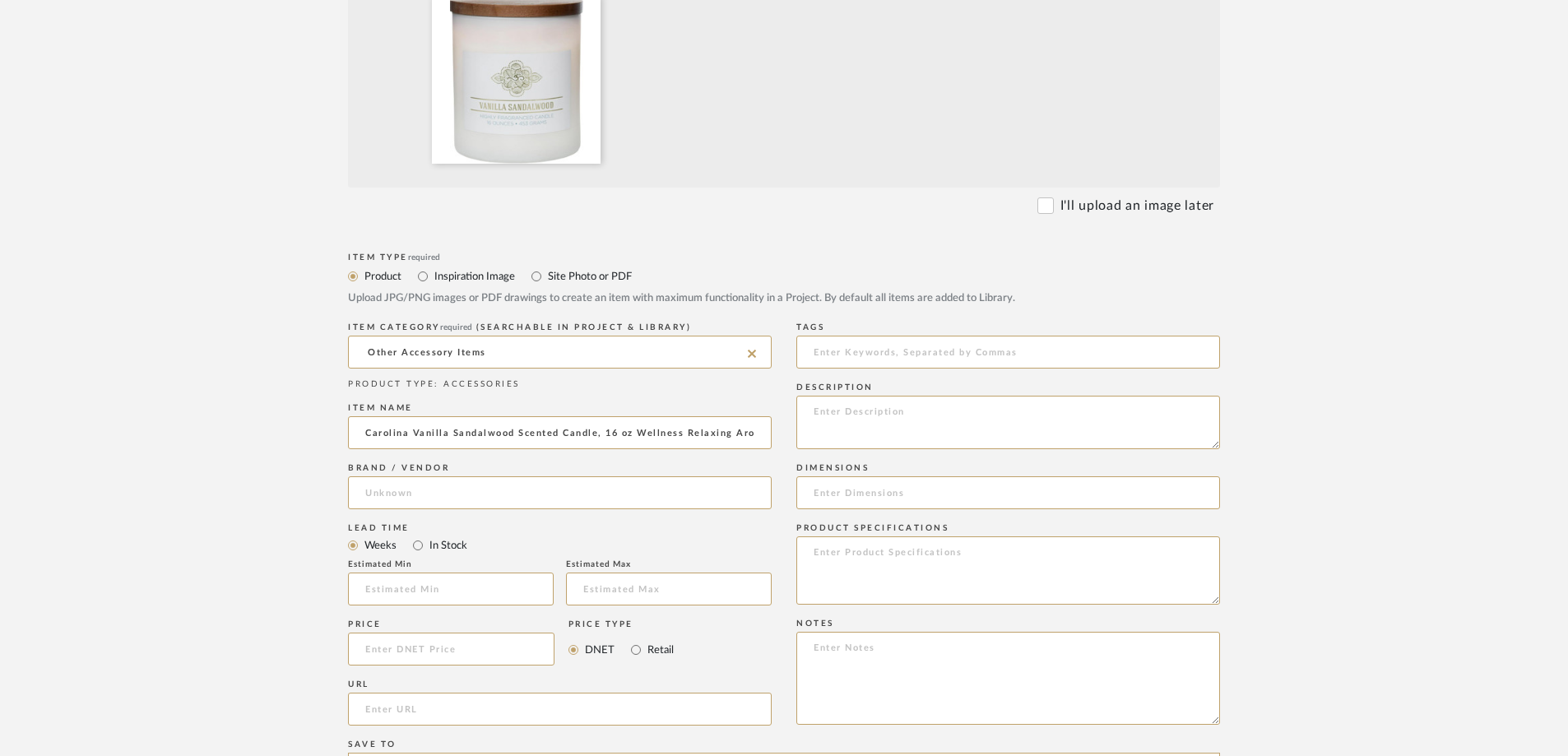 click on "Create new item in Carobrese   Upload photos, documents or PDFs, or select below to bulk upload images  or Import from Pinterest .  All words used are easily searchable to find items later.  Bulk upload images - create multiple items  Import from Pinterest - create items Drag and drop image or PDF files here or click to select. I'll upload an image later  Item Type  required Product Inspiration Image  Site Photo or PDF   Upload JPG/PNG images or PDF drawings to create an item with maximum functionality in a Project. By default all items are added to Library.   ITEM CATEGORY  required (Searchable in Project & Library) Other Accessory Items  PRODUCT TYPE : ACCESSORIES   Item name  Carolina Vanilla Sandalwood Scented Candle, 16 oz Wellness Relaxing Aromatherapy Candle  Brand / Vendor   Lead Time  Weeks In Stock  Estimated Min   Estimated Max   Price   Price Type  DNET Retail  URL   Tags   Description   Dimensions   Product Specifications   Notes   Save To  Projects Carobrese ROOM QTY  Primary Bedroom  1  BTB" 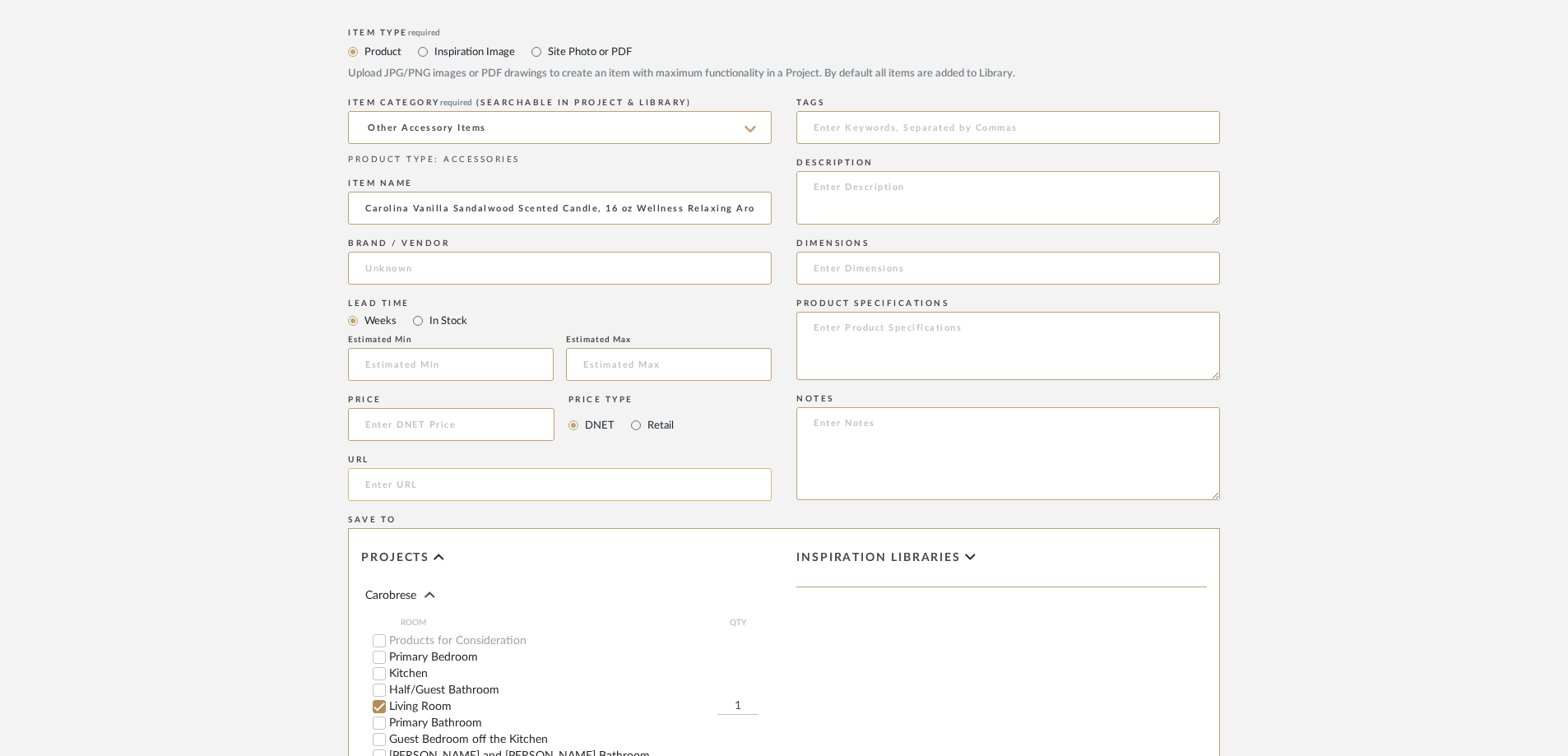 scroll, scrollTop: 740, scrollLeft: 0, axis: vertical 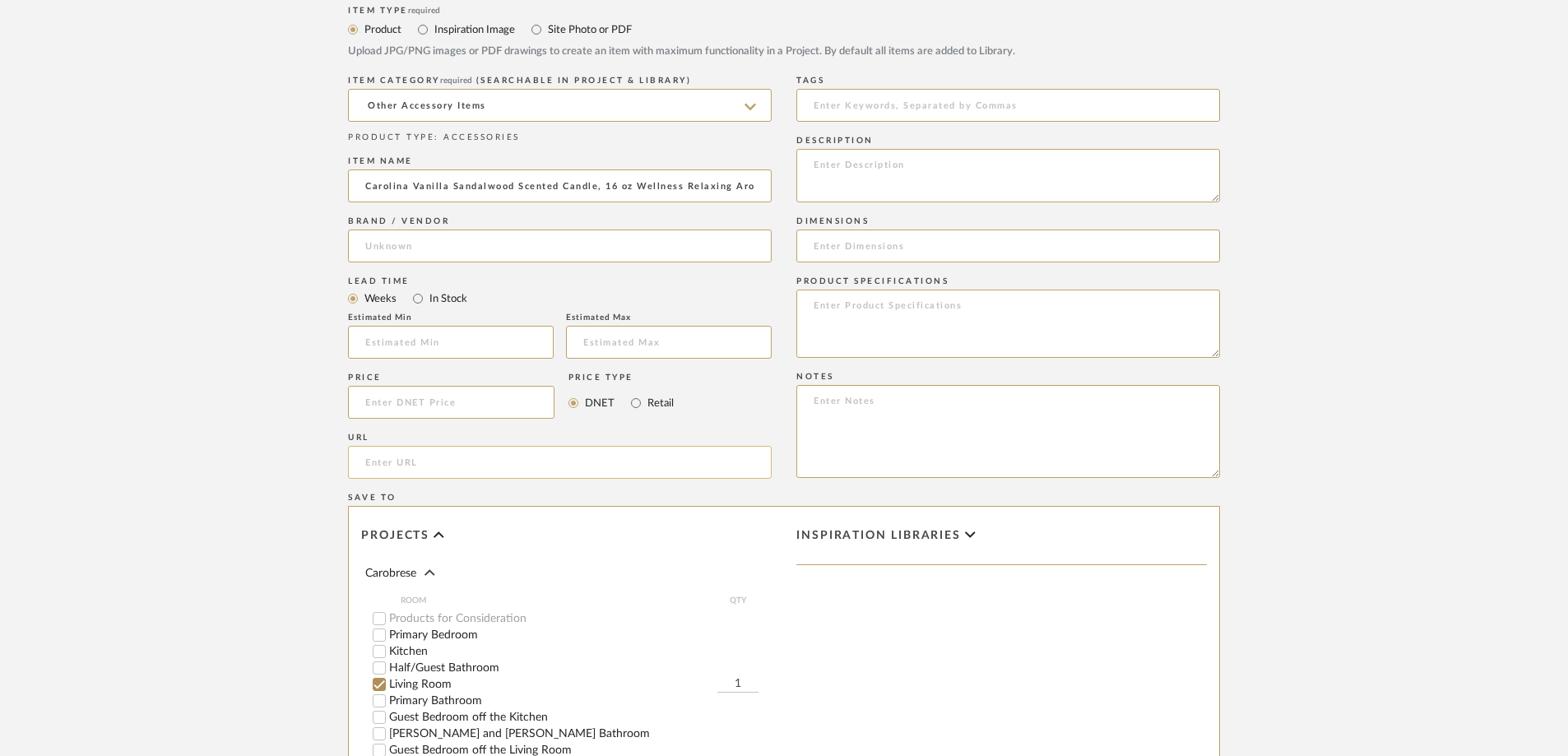 click 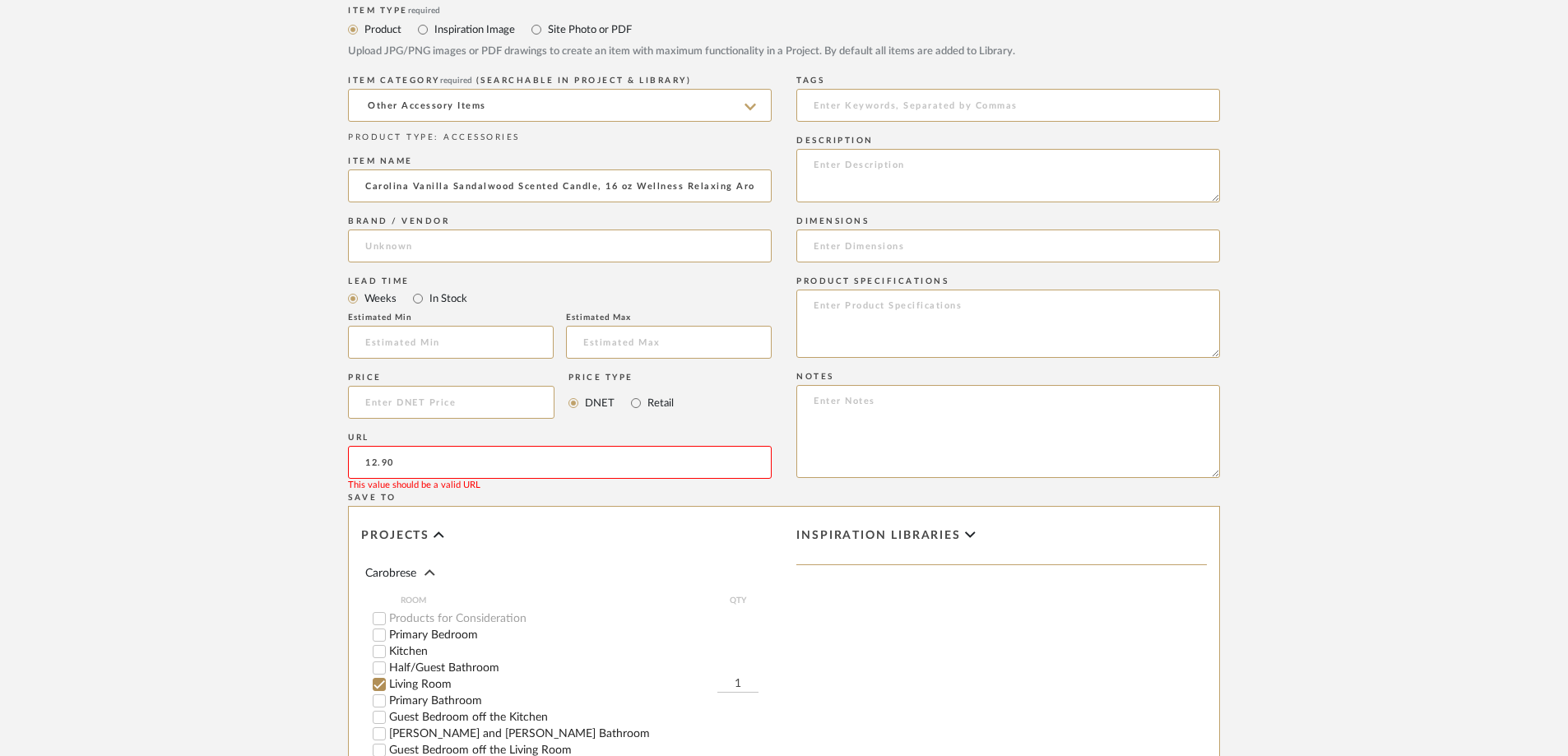 type on "12.90" 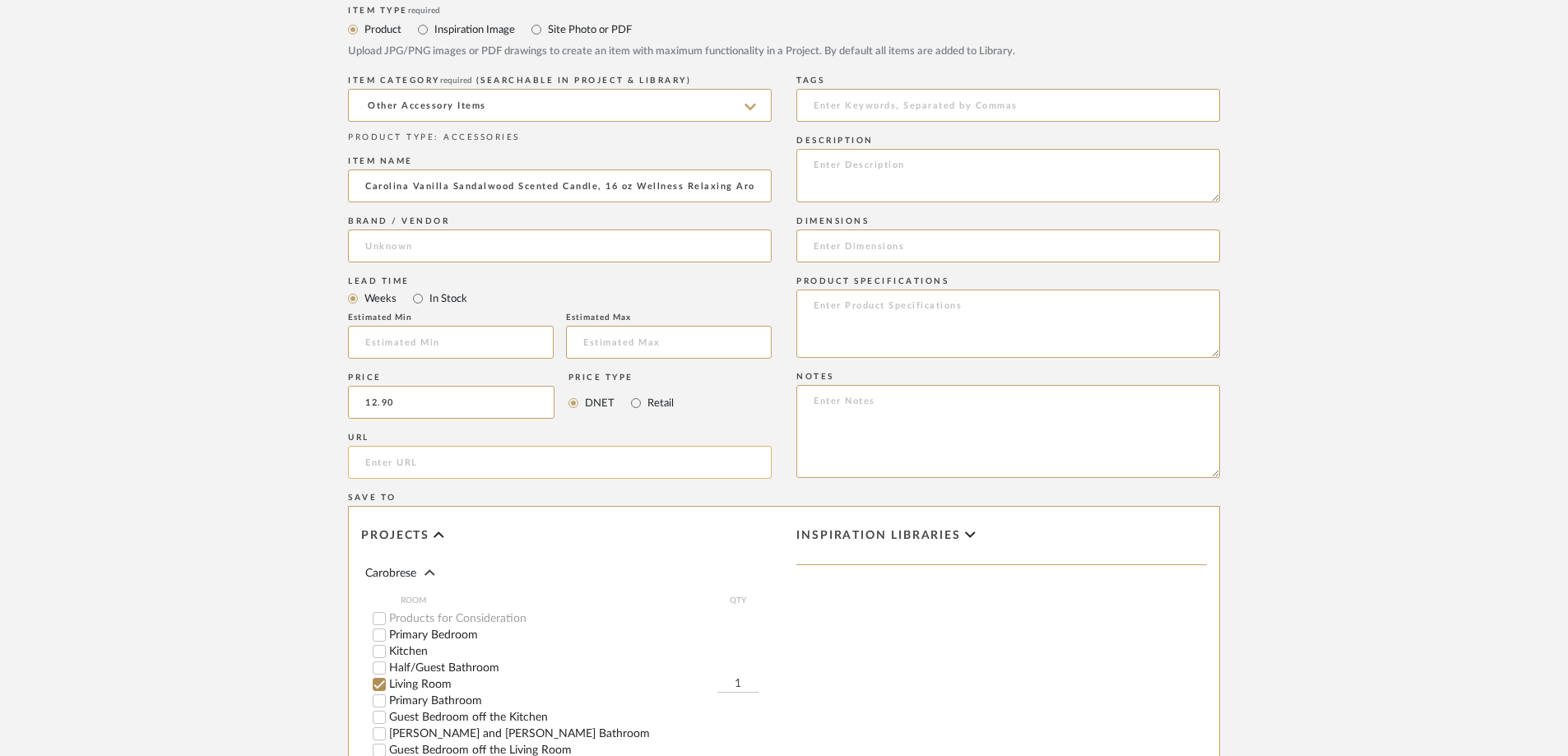 type on "$12.90" 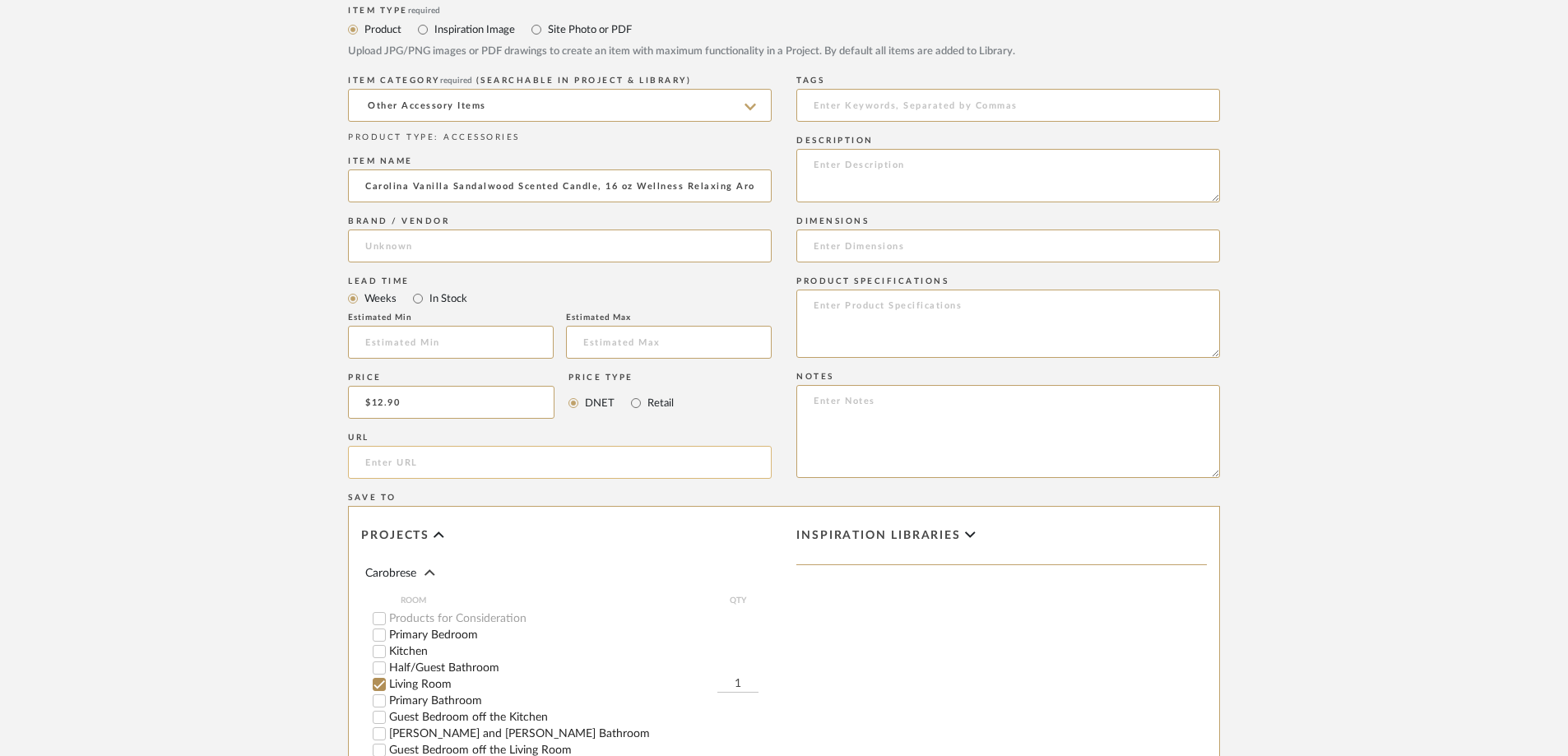 click 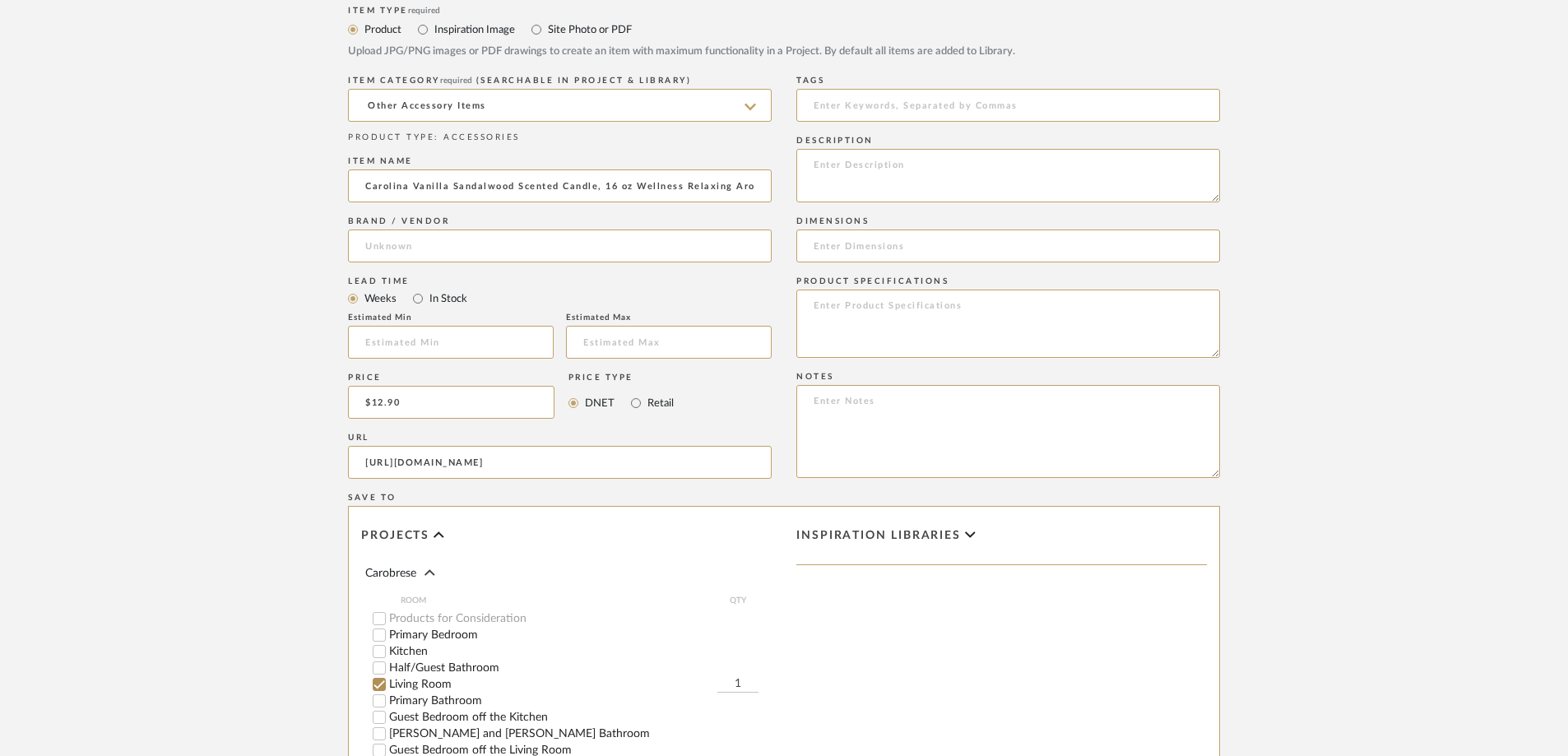 type on "[URL][DOMAIN_NAME]" 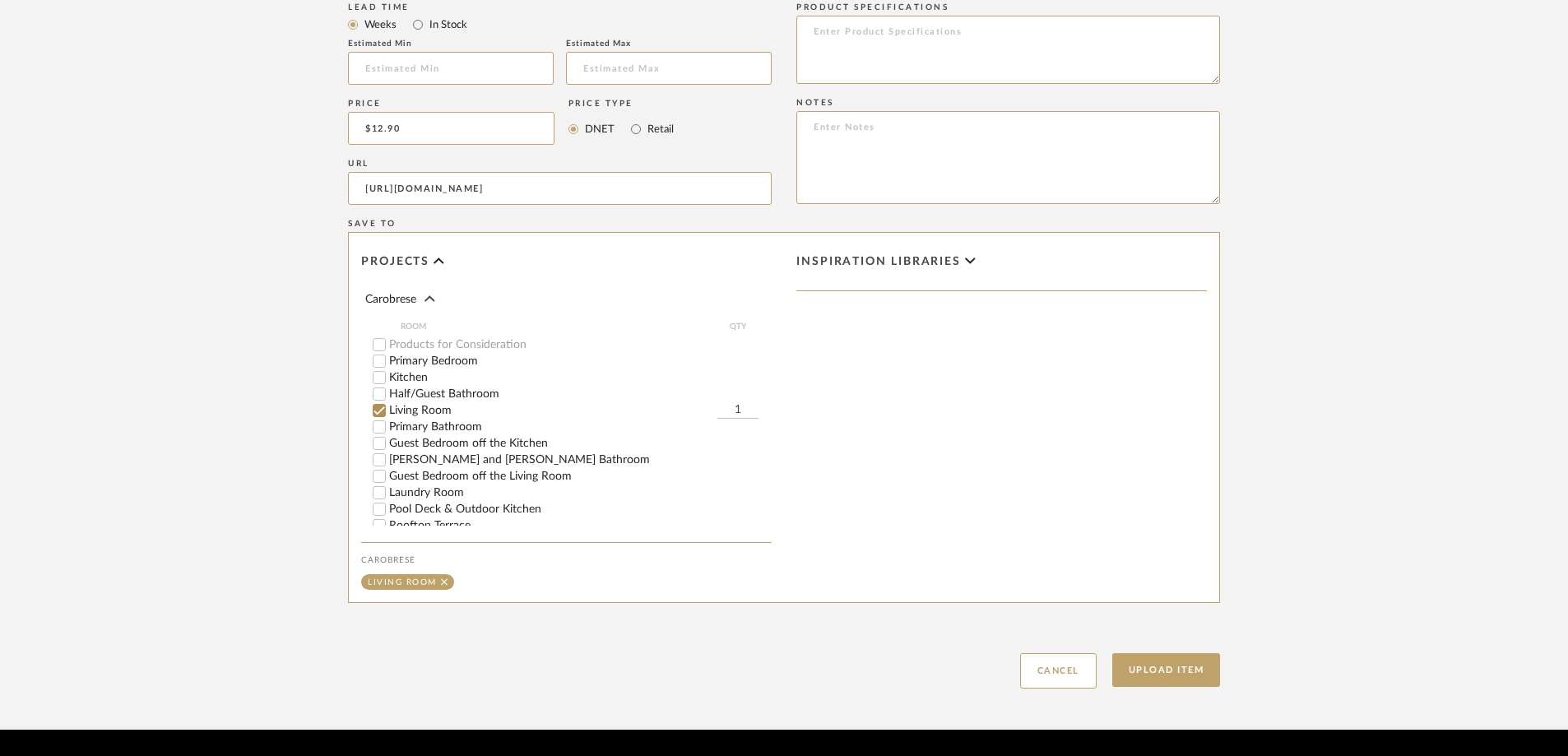 scroll, scrollTop: 1064, scrollLeft: 0, axis: vertical 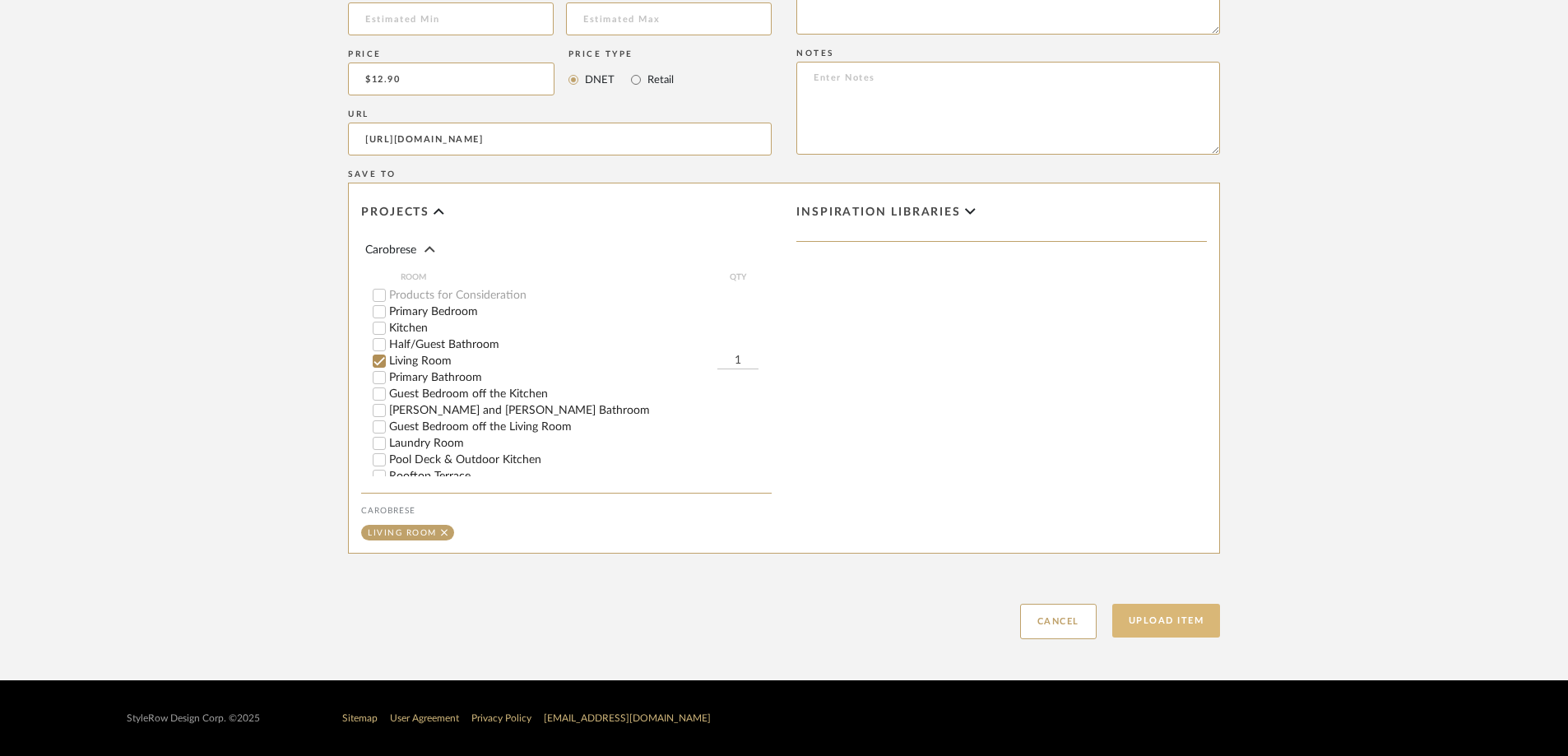 click on "Upload Item" 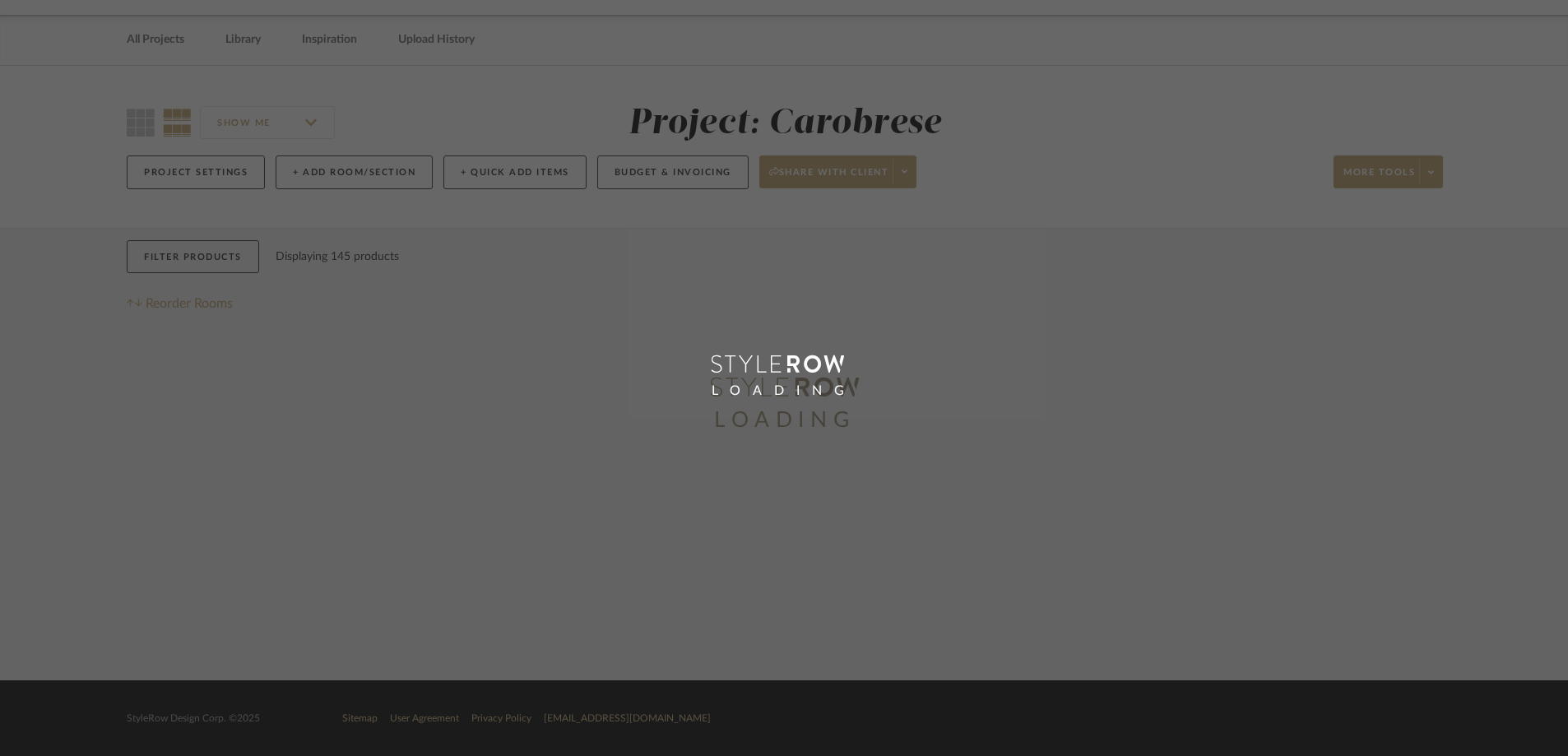scroll, scrollTop: 0, scrollLeft: 0, axis: both 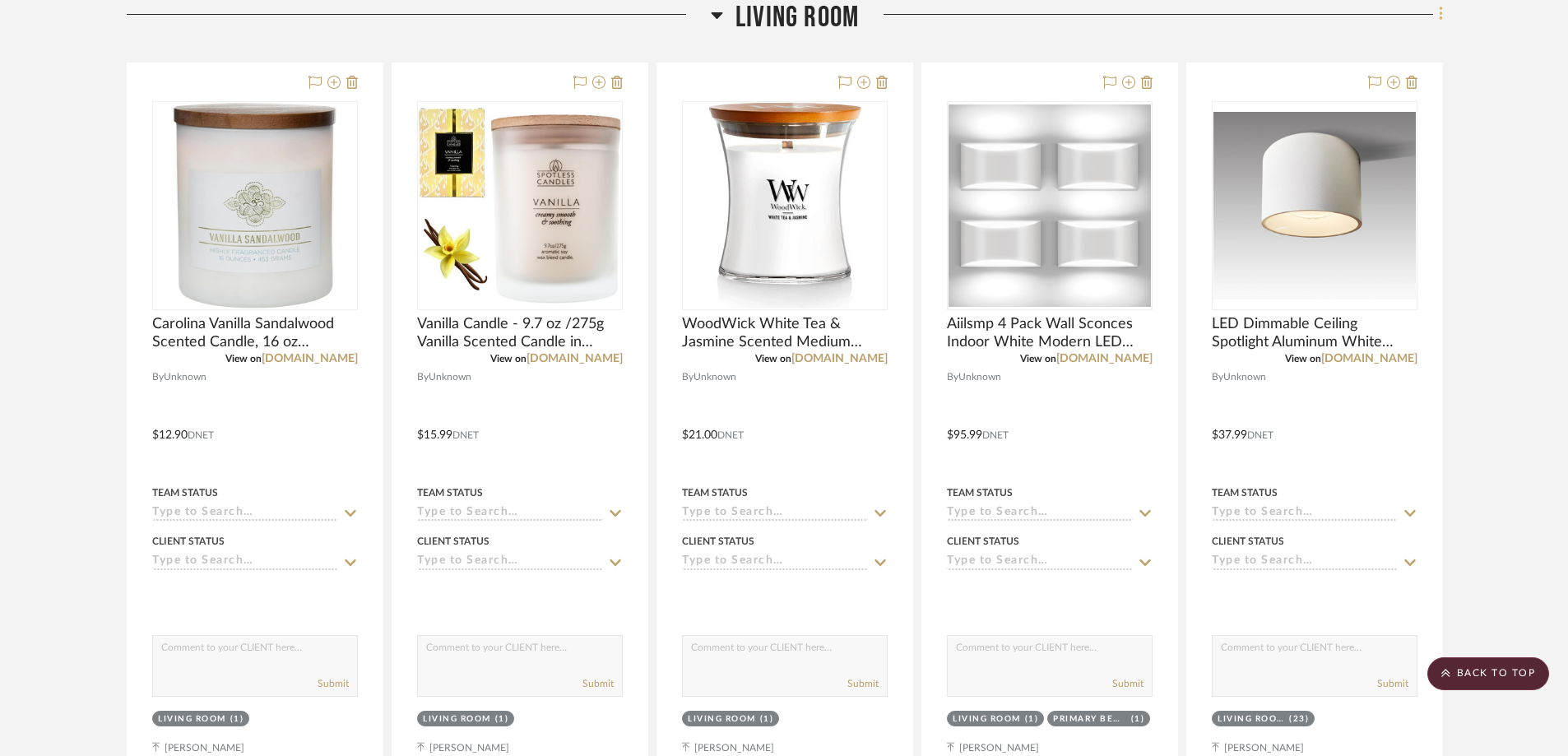 click 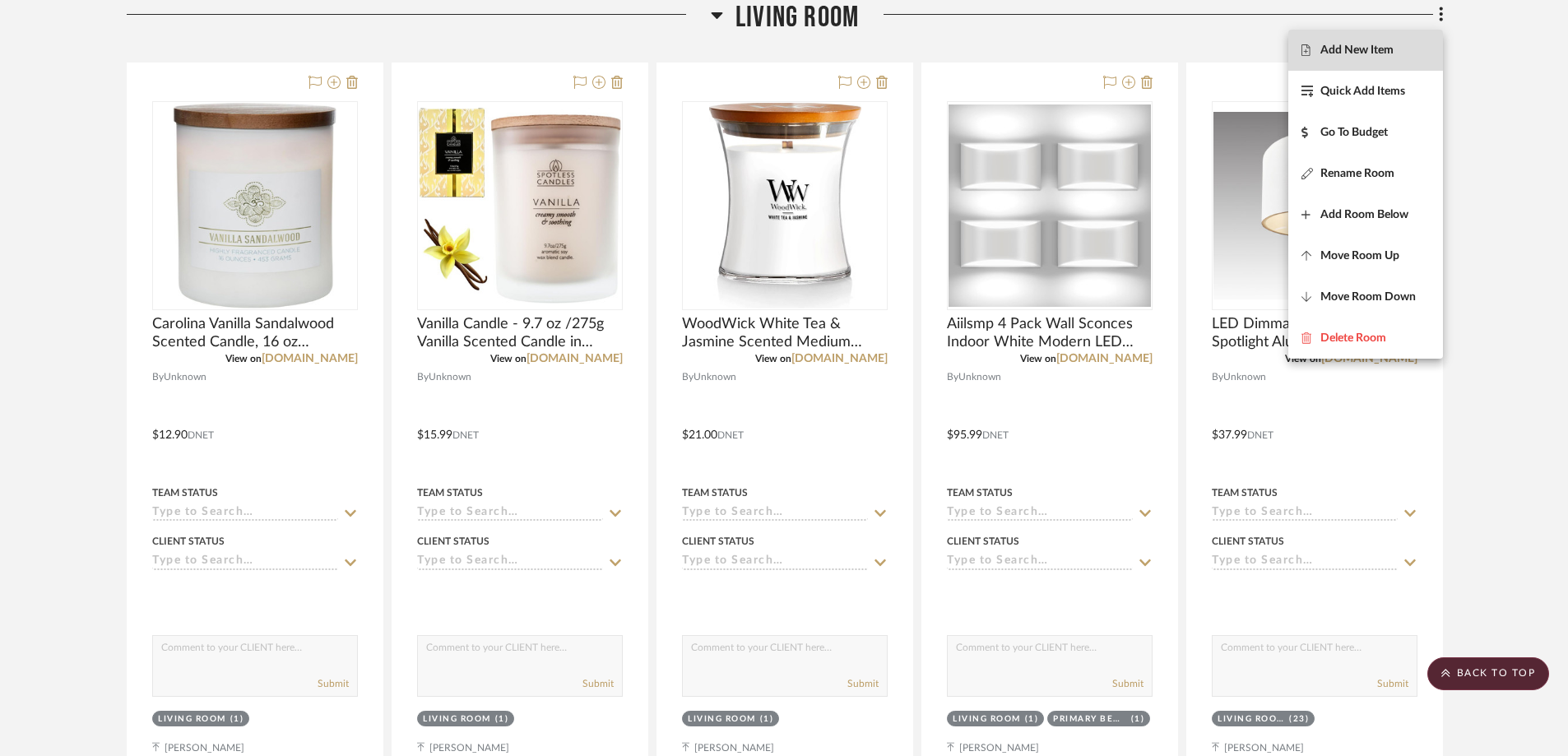 click on "Add New Item" at bounding box center (1357, 50) 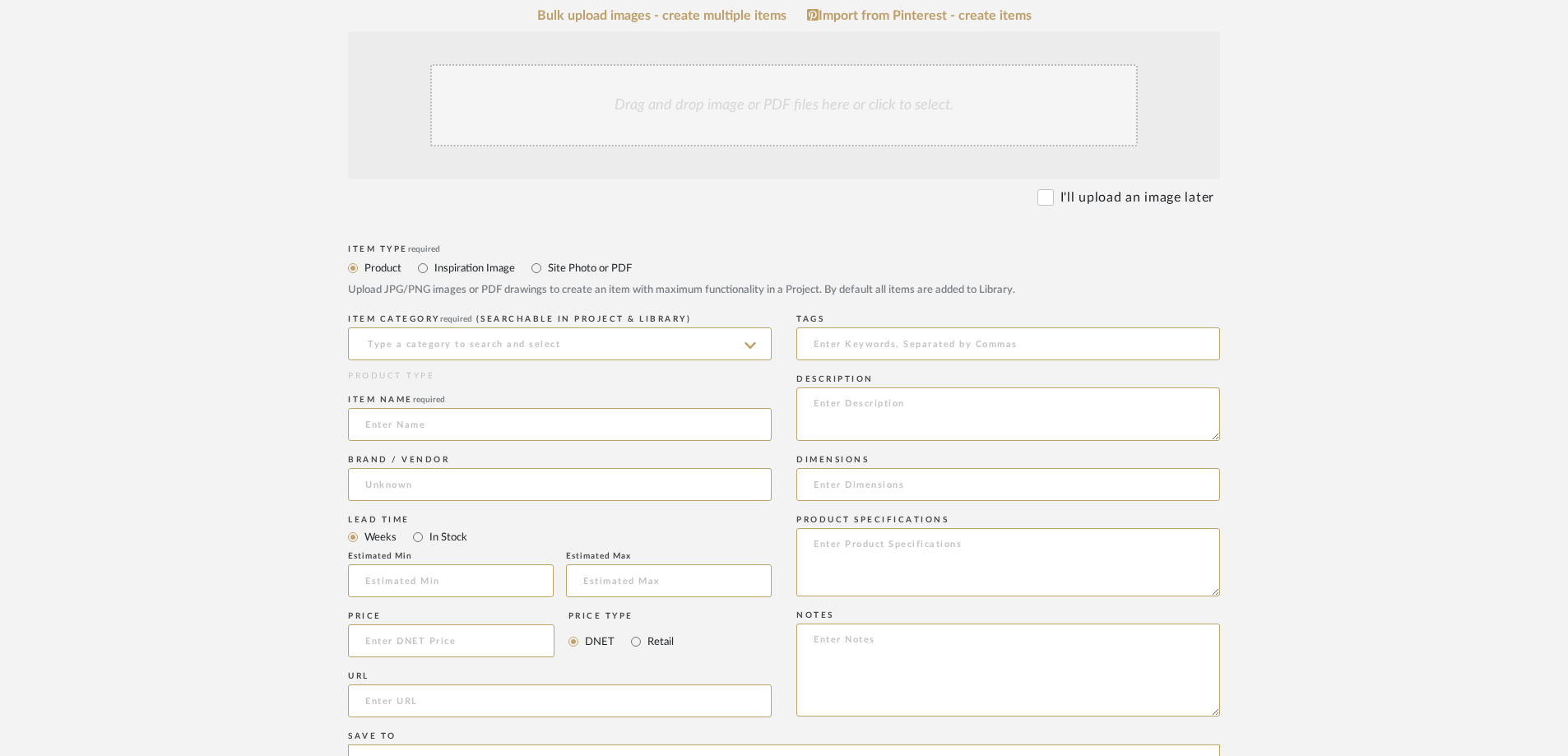 scroll, scrollTop: 329, scrollLeft: 0, axis: vertical 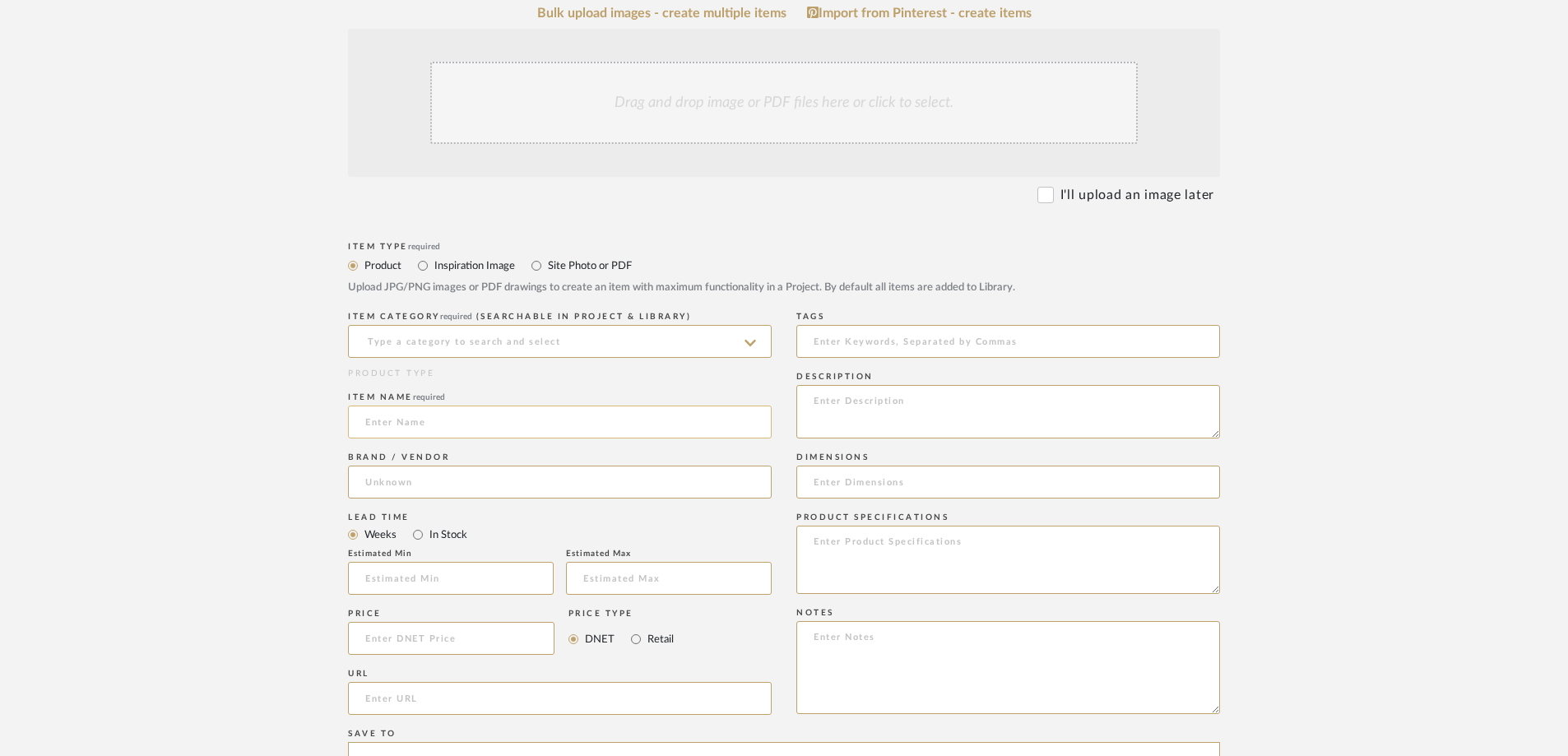 click 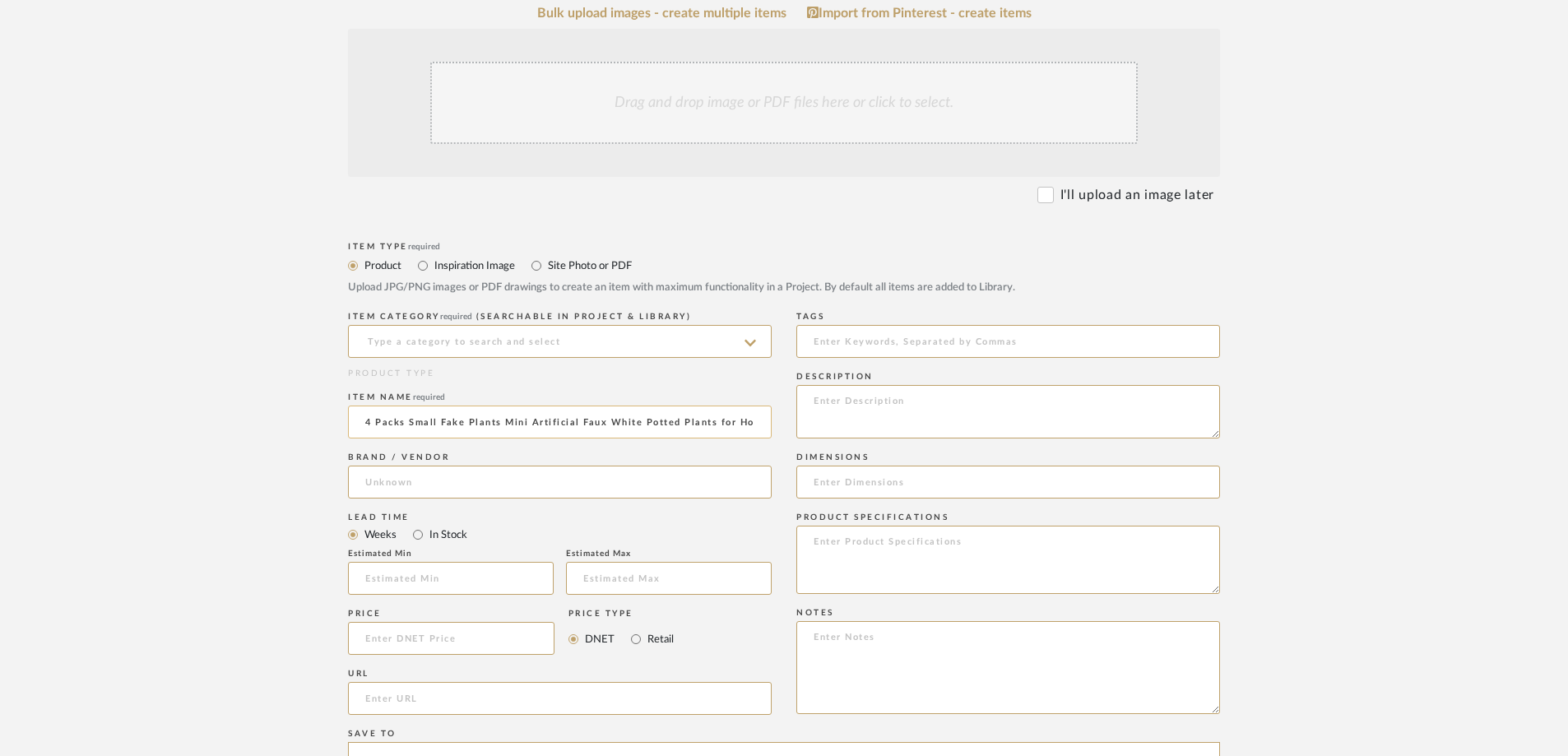 scroll, scrollTop: 0, scrollLeft: 317, axis: horizontal 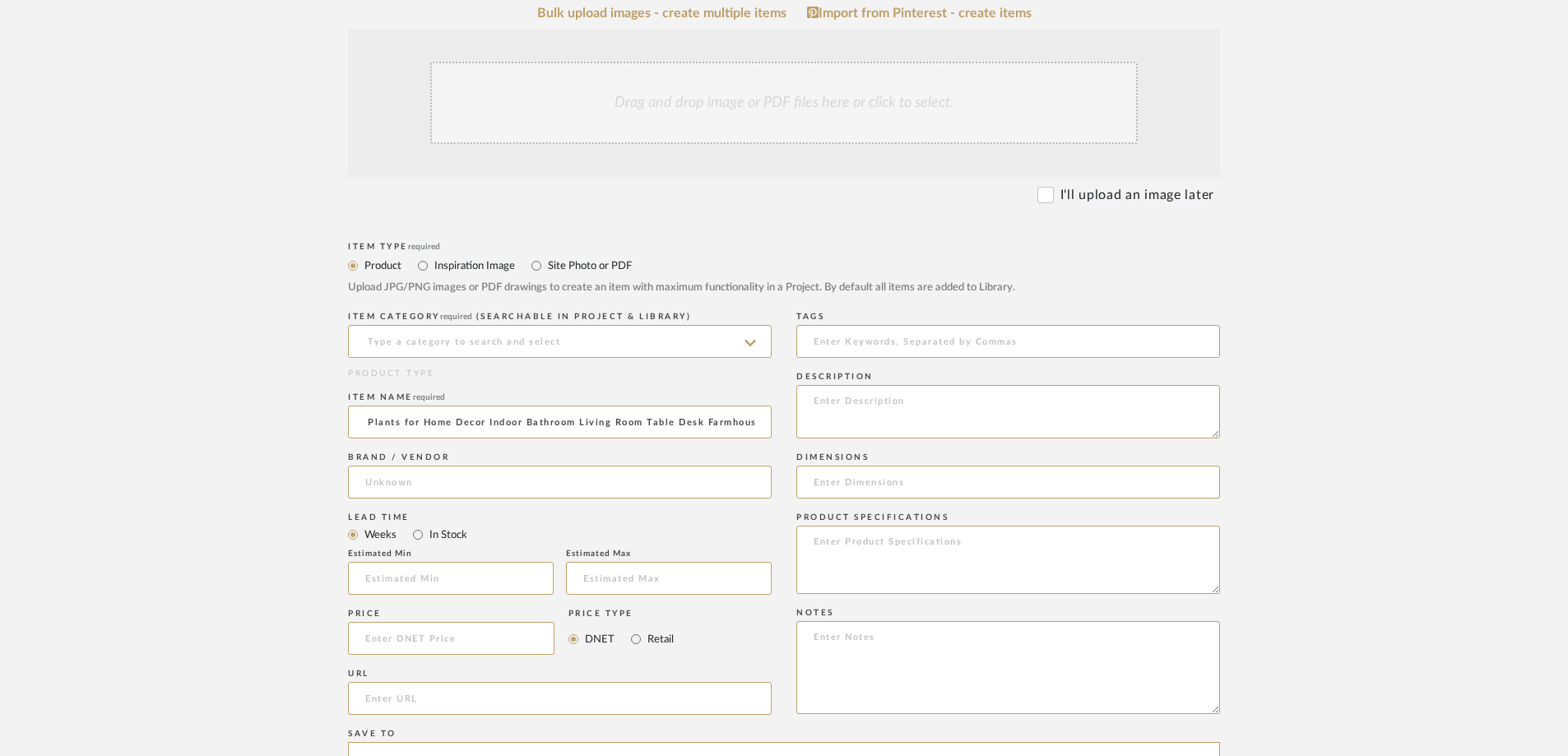 type on "4 Packs Small Fake Plants Mini Artificial Faux White Potted Plants for Home Decor Indoor Bathroom Living Room Table Desk Farmhouse" 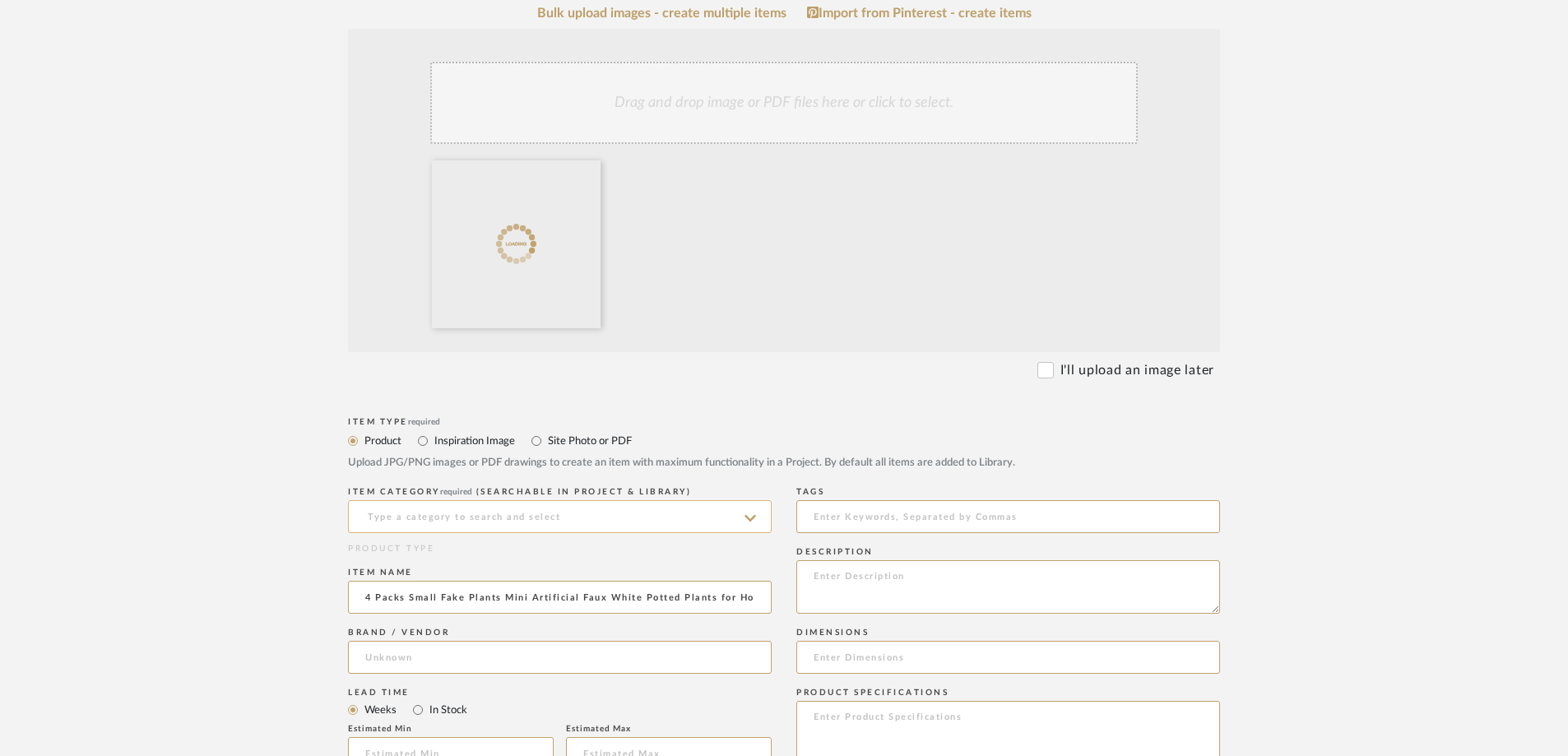click 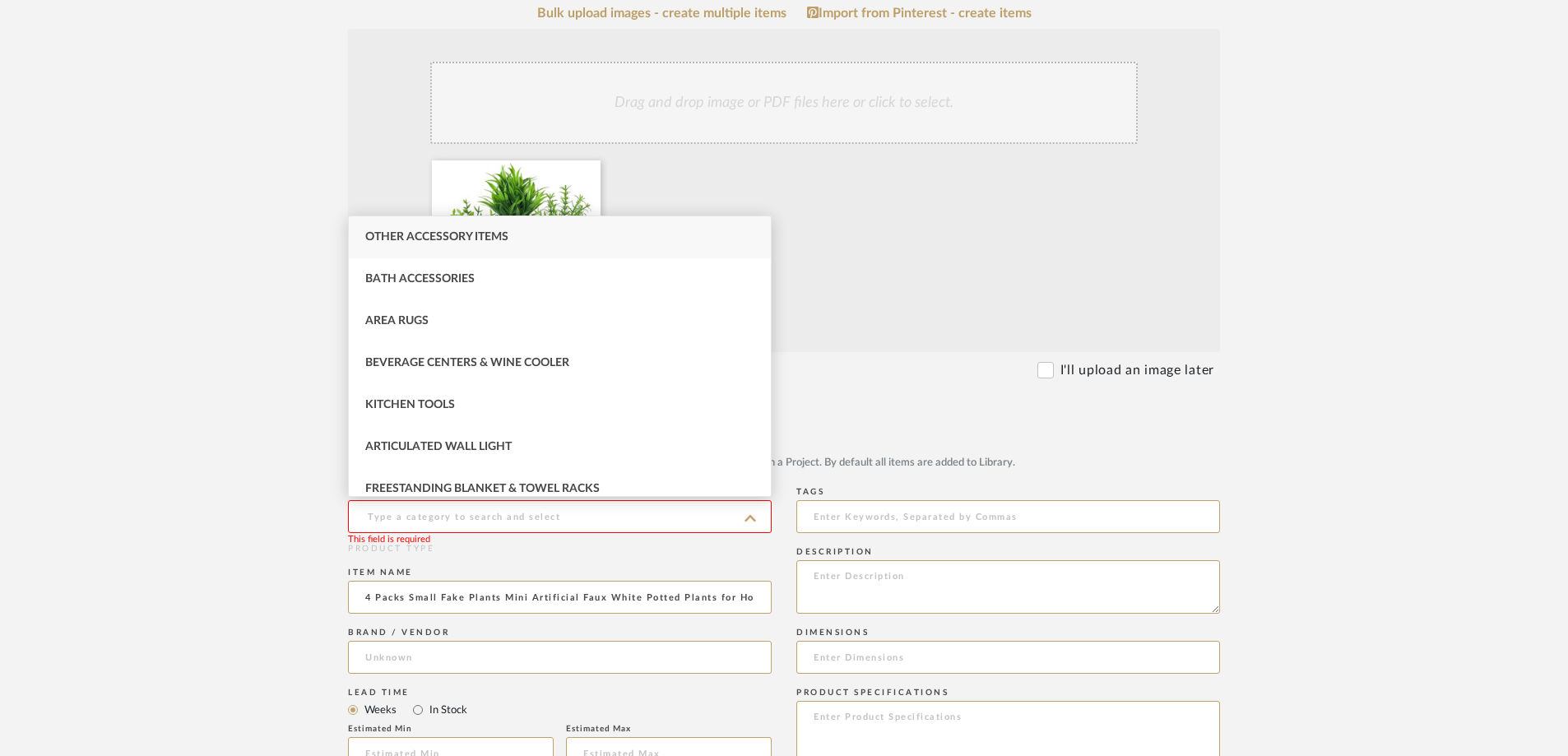 click on "Other Accessory Items" at bounding box center [559, 237] 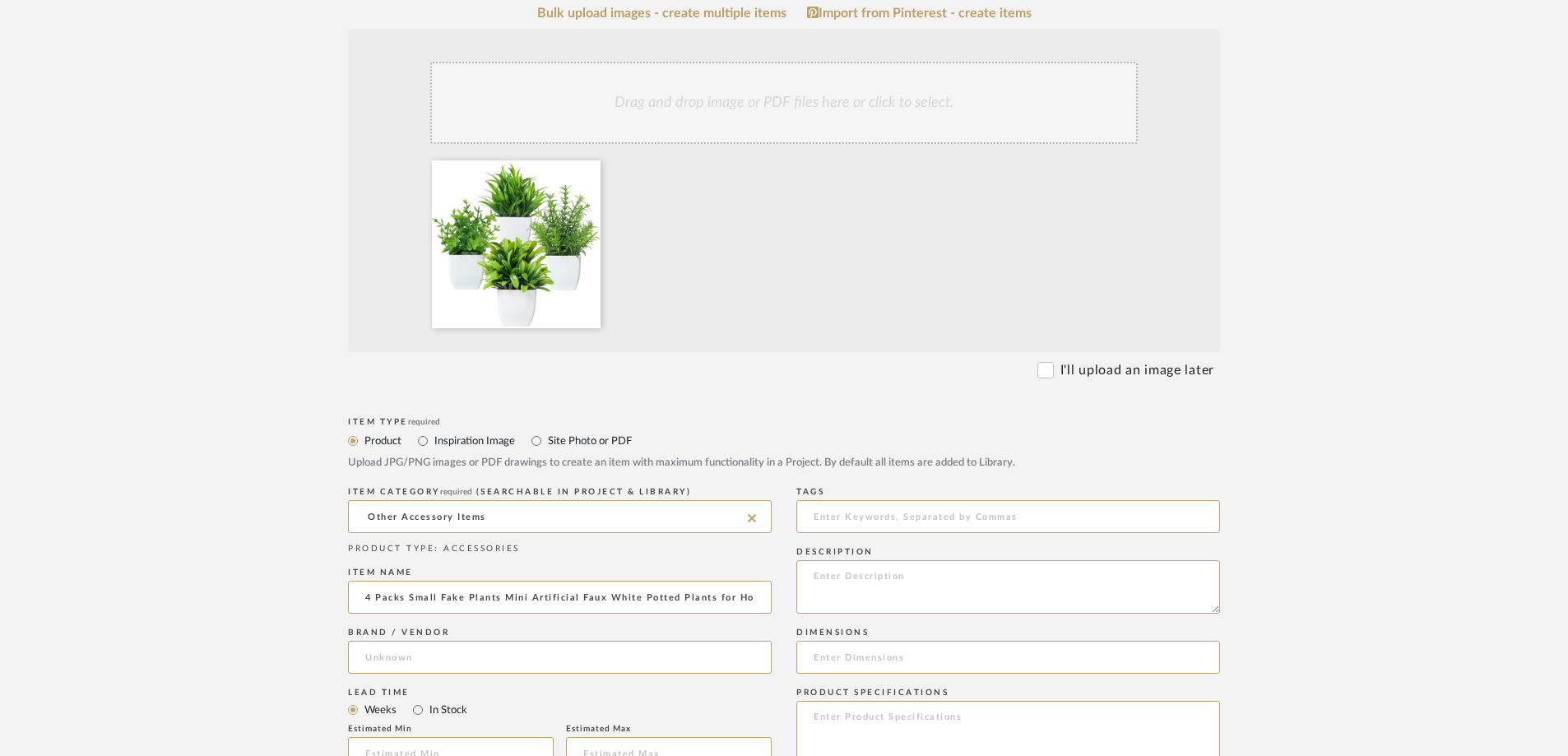 click on "Bulk upload images - create multiple items  Import from Pinterest - create items Drag and drop image or PDF files here or click to select. I'll upload an image later  Item Type  required Product Inspiration Image  Site Photo or PDF   Upload JPG/PNG images or PDF drawings to create an item with maximum functionality in a Project. By default all items are added to Library.   ITEM CATEGORY  required (Searchable in Project & Library) Other Accessory Items  PRODUCT TYPE : ACCESSORIES   Item name  4 Packs Small Fake Plants Mini Artificial Faux White Potted Plants for Home Decor Indoor Bathroom Living Room Table Desk Farmhouse  Brand / Vendor   Lead Time  Weeks In Stock  Estimated Min   Estimated Max   Price   Price Type  DNET Retail  URL   Tags   Description   Dimensions   Product Specifications   Notes   Save To  Projects Carobrese ROOM QTY  Products for Consideration   Primary Bedroom   Kitchen   Half/Guest Bathroom   Living Room  1  Primary Bathroom   Guest Bedroom off the Kitchen   Jack and [PERSON_NAME] Bathroom" 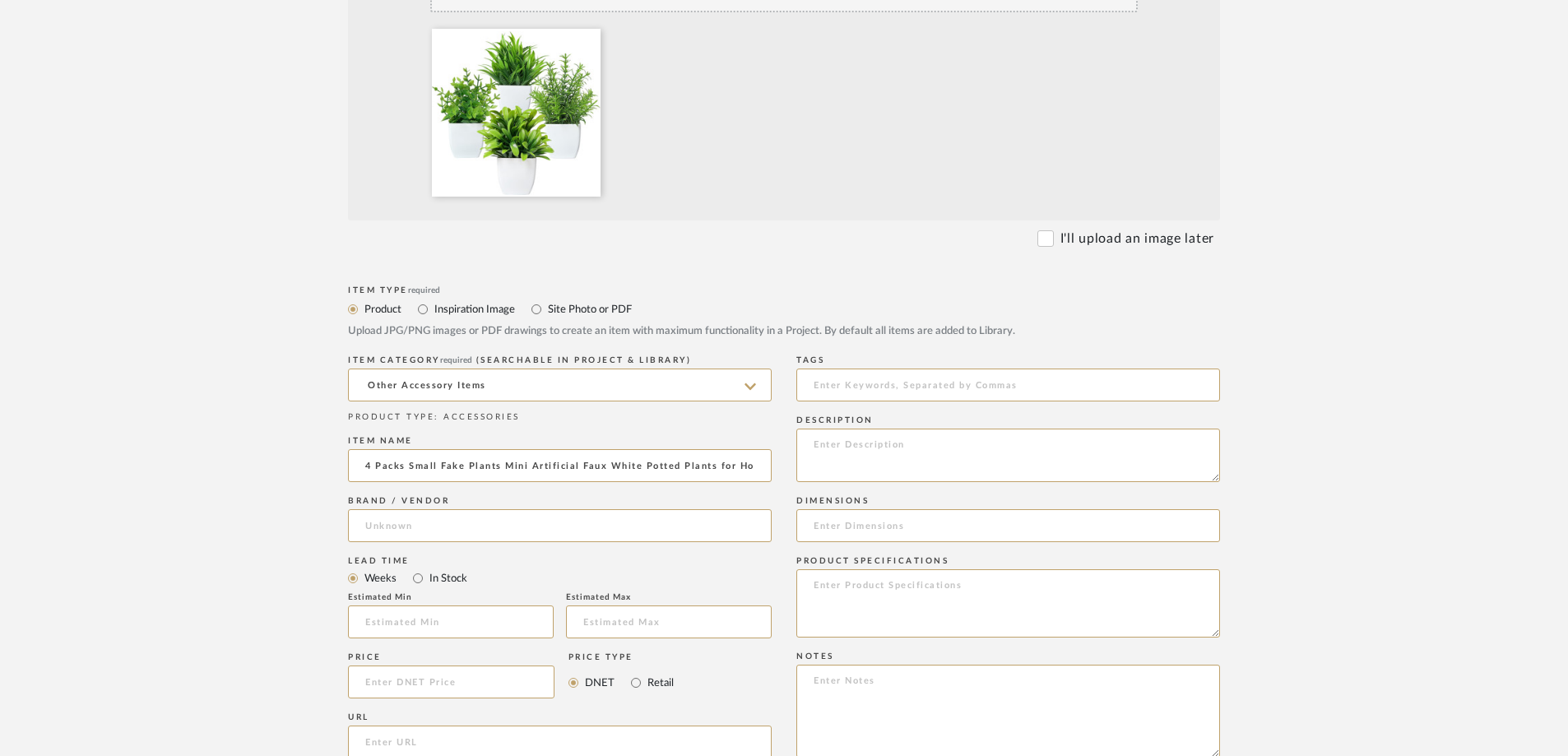 scroll, scrollTop: 658, scrollLeft: 0, axis: vertical 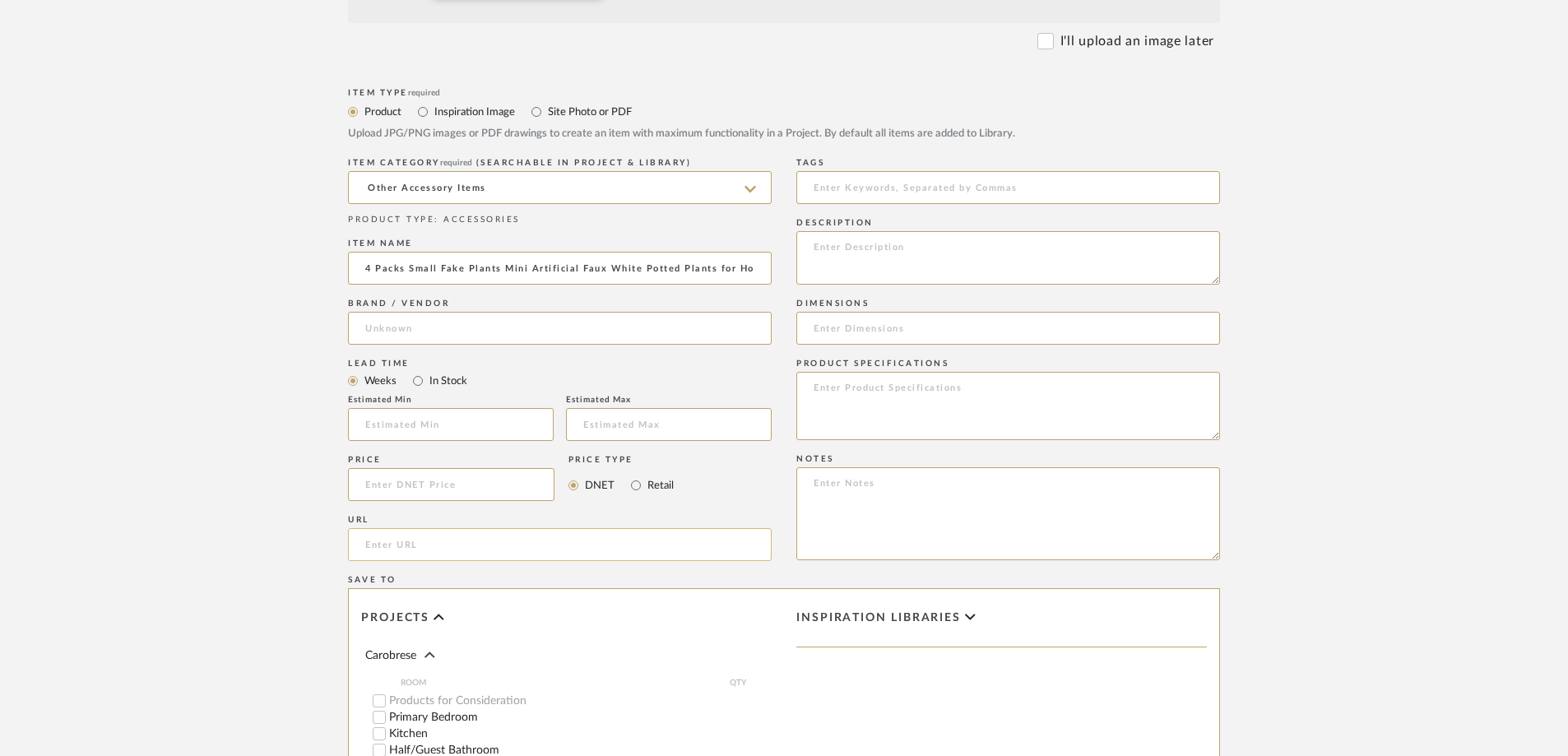 click 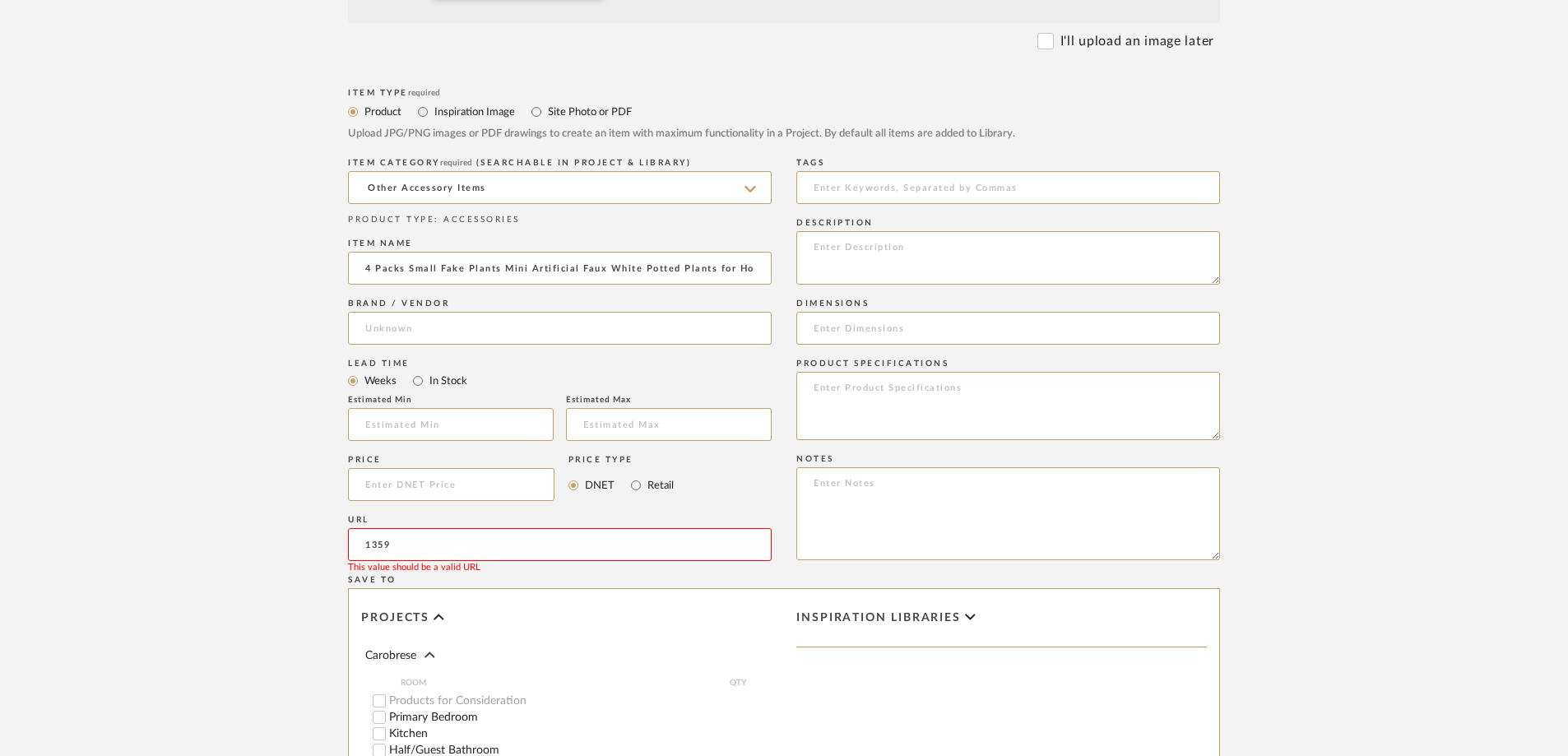 click on "1359" 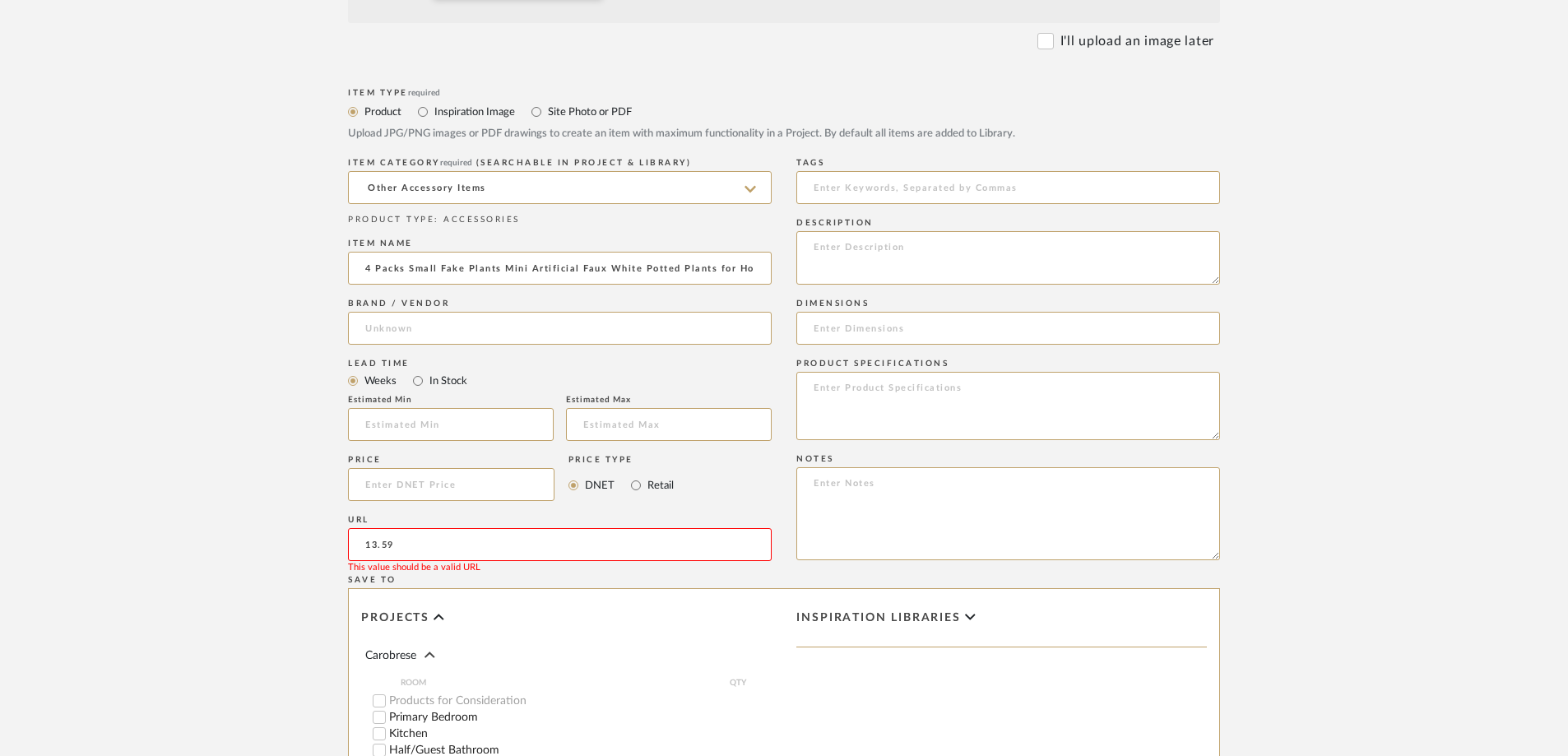 type on "13.59" 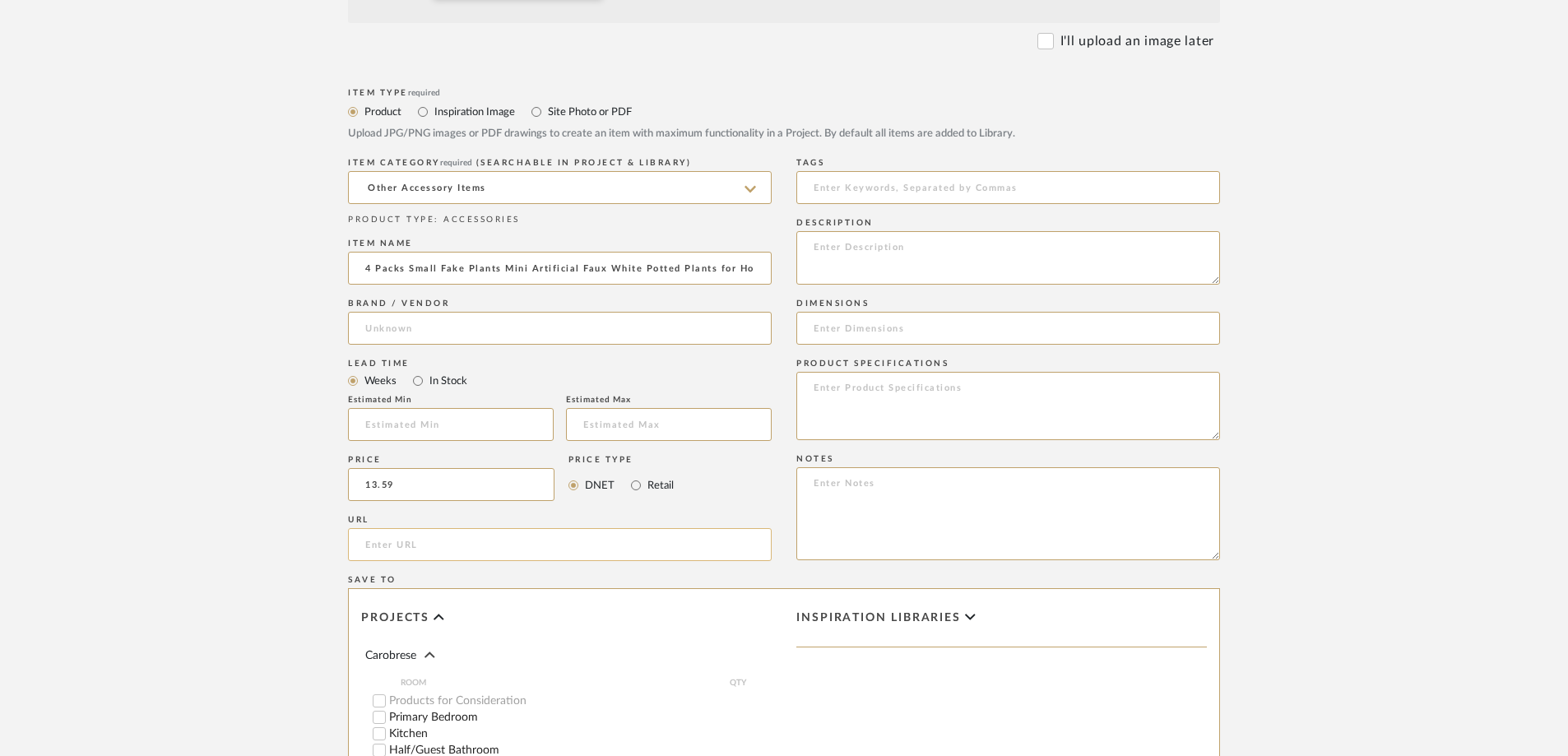type on "$13.59" 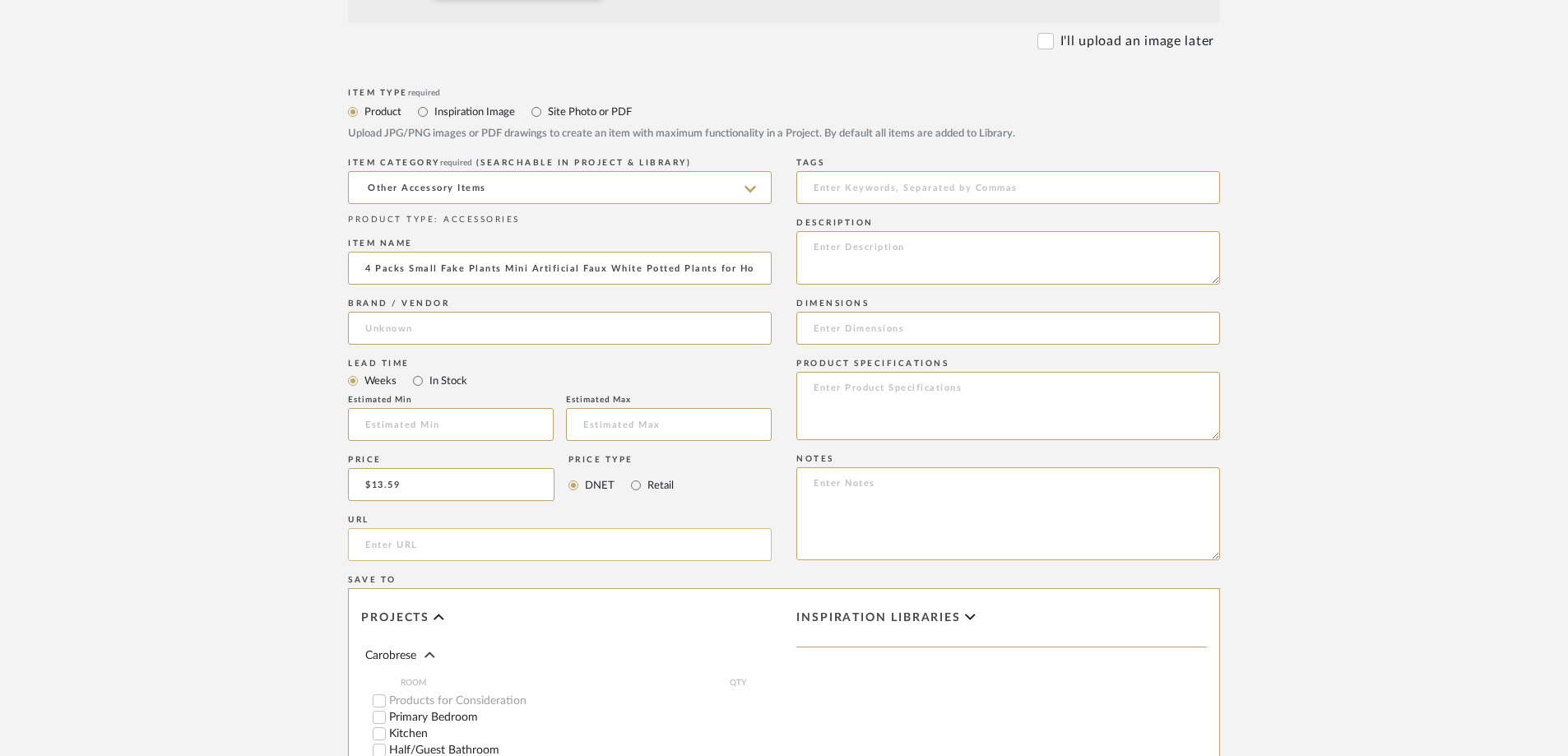 click 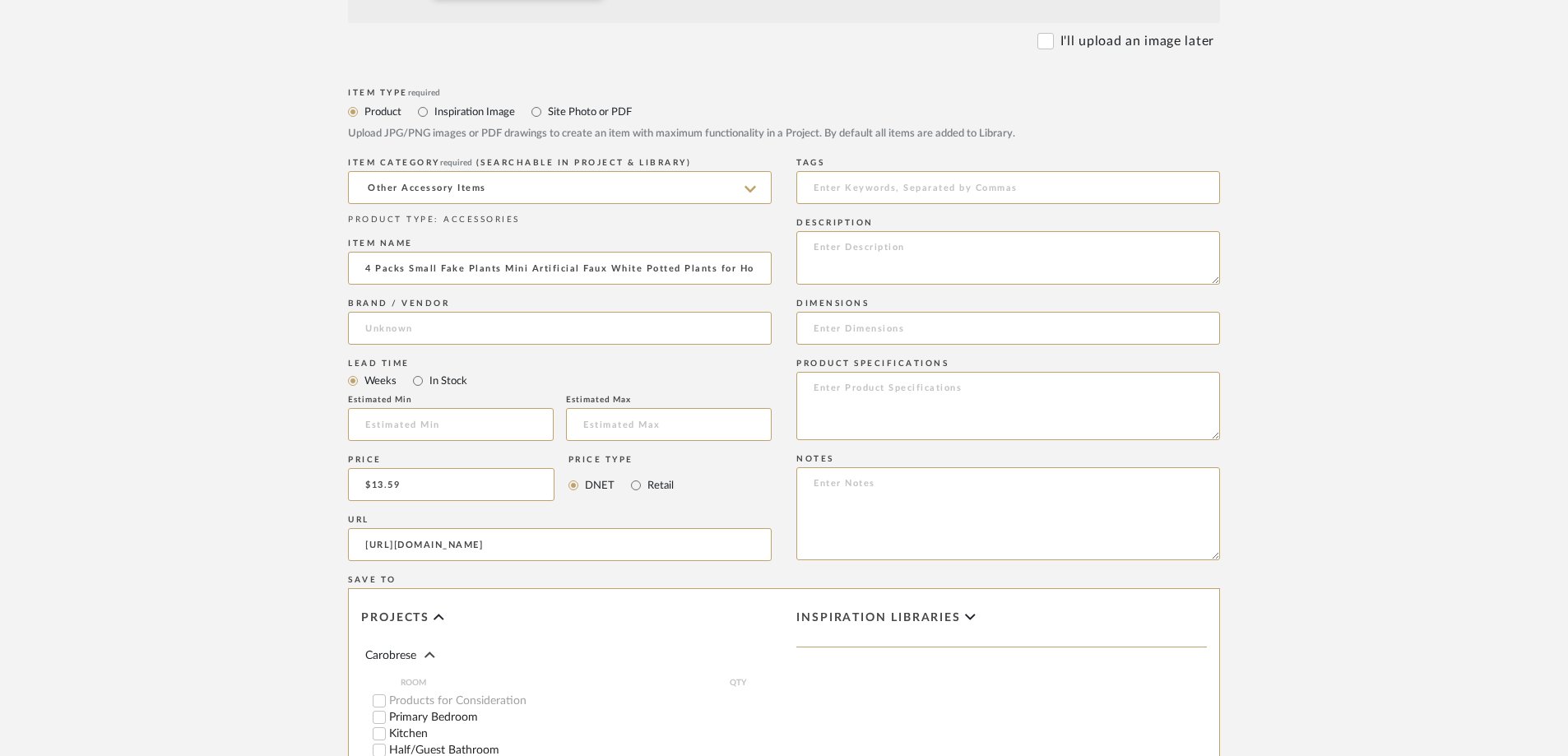 type on "[URL][DOMAIN_NAME]" 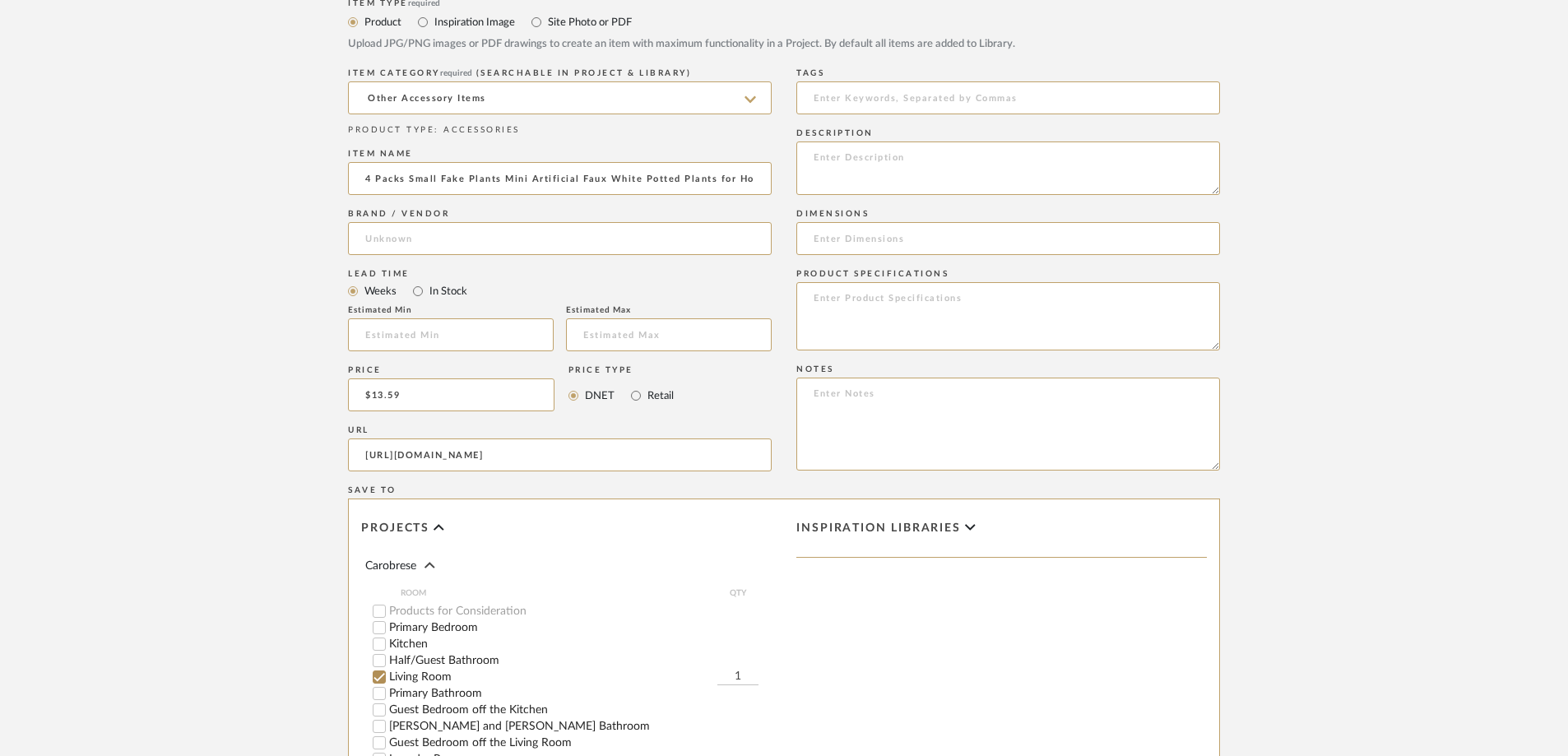 scroll, scrollTop: 905, scrollLeft: 0, axis: vertical 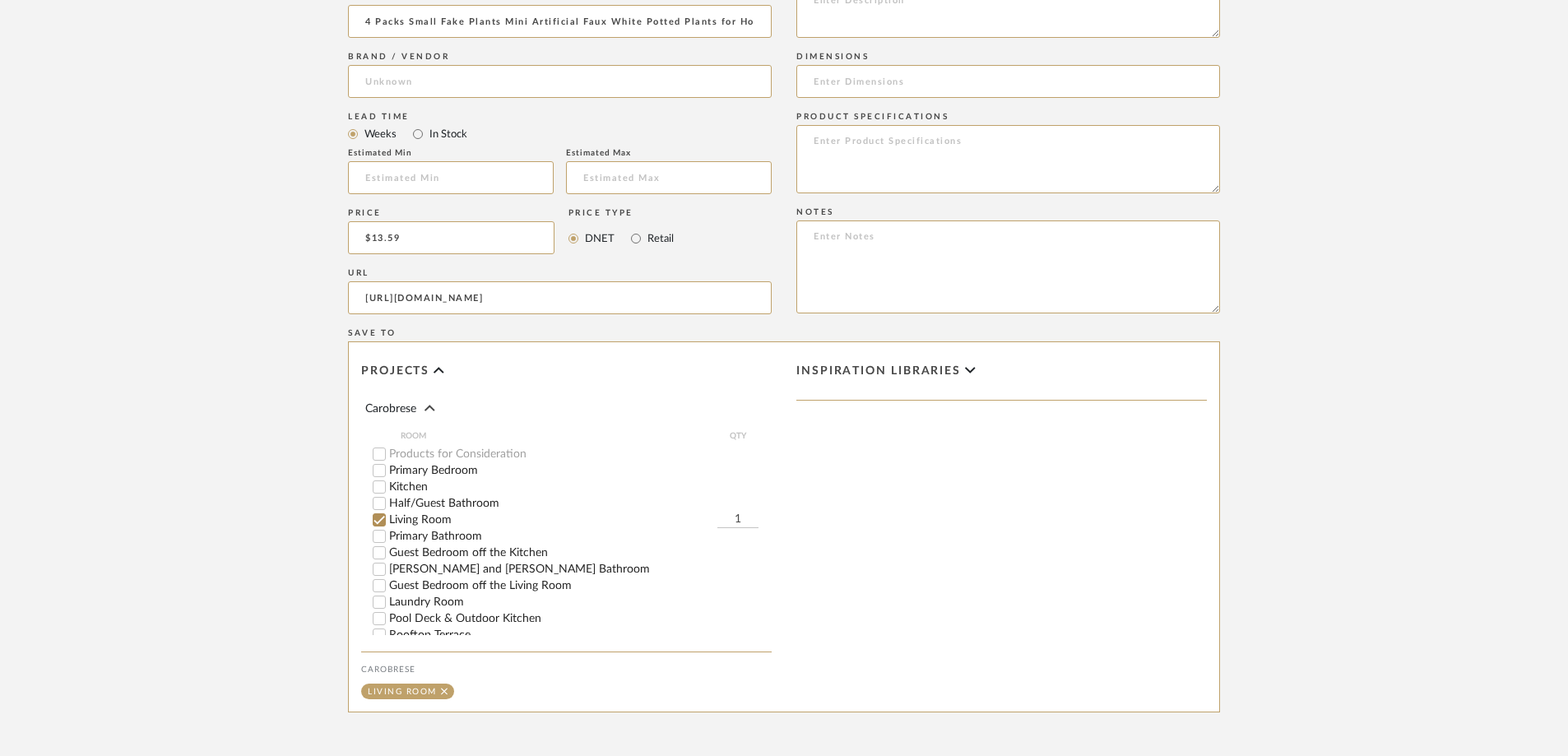 click on "Primary Bedroom" at bounding box center [379, 471] 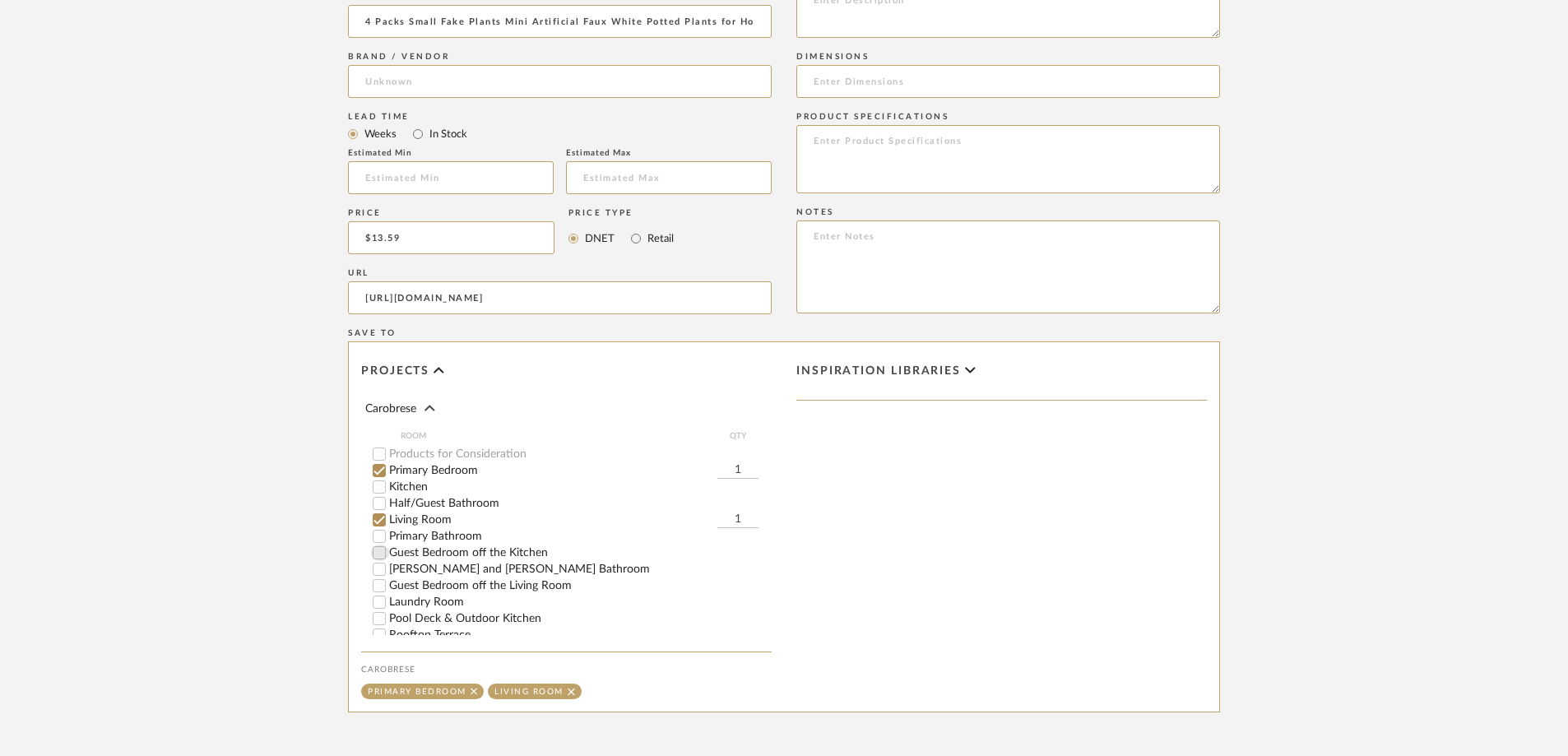click on "Guest Bedroom off the Kitchen" at bounding box center (379, 553) 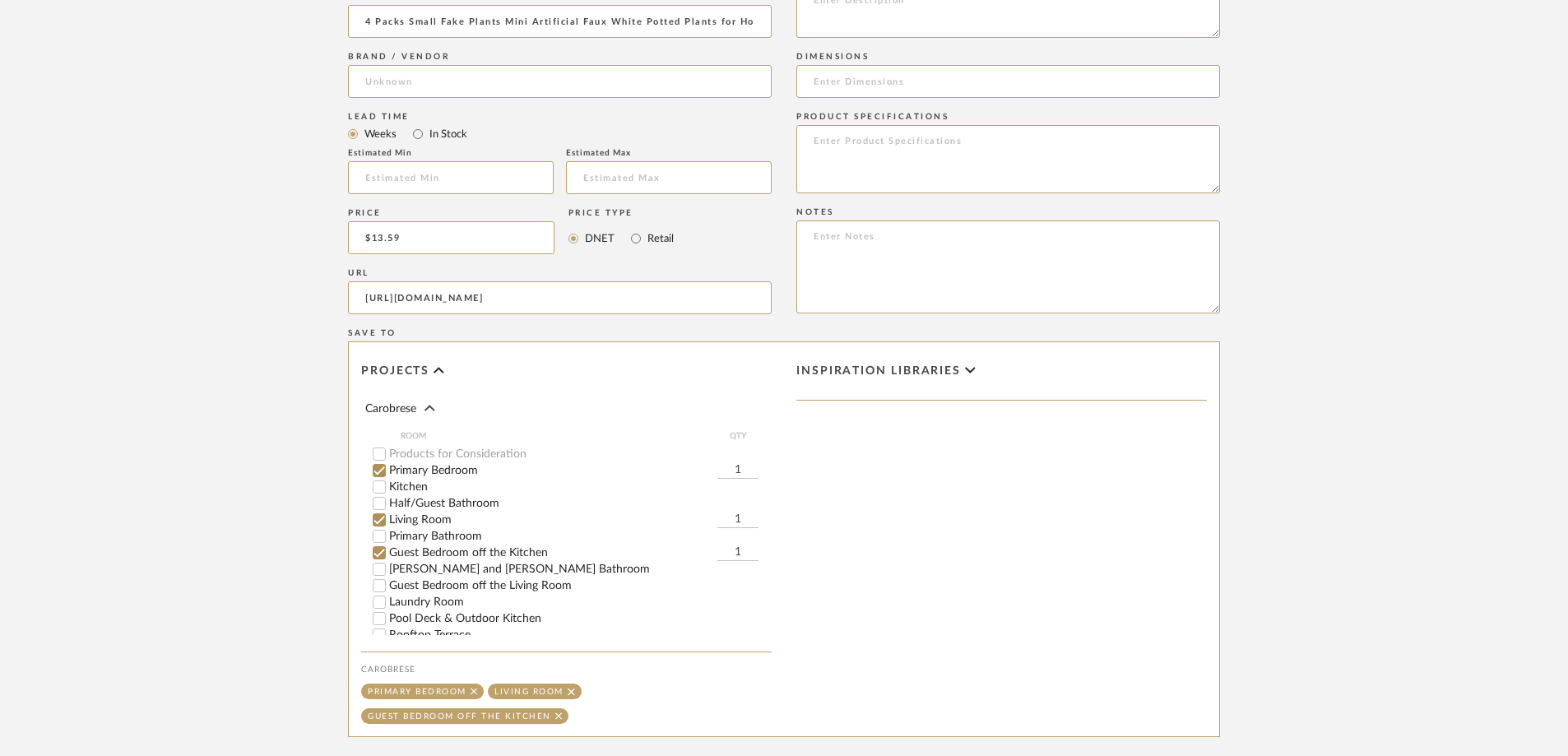 click on "Guest Bedroom off the Living Room" at bounding box center [379, 586] 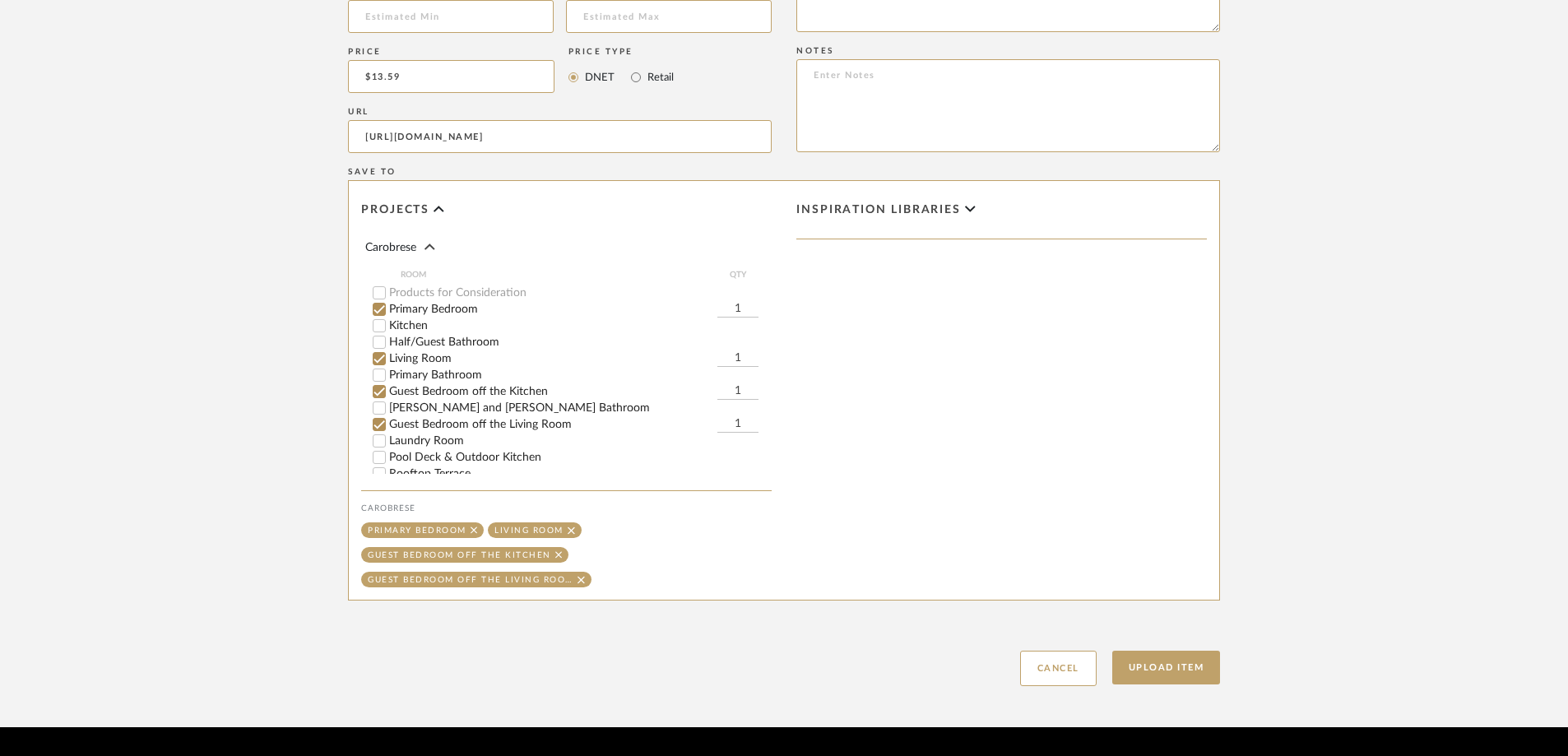 scroll, scrollTop: 1069, scrollLeft: 0, axis: vertical 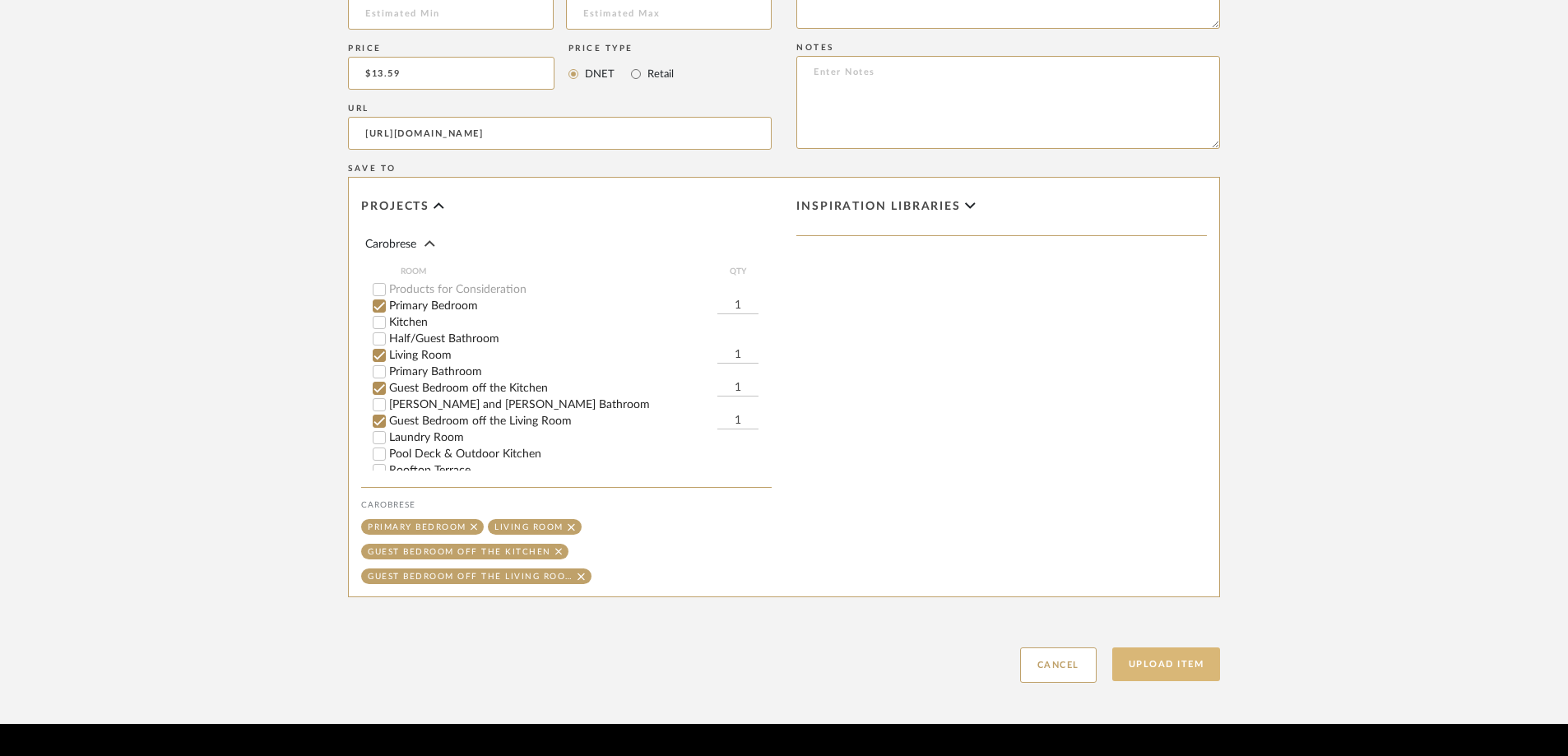 click on "Upload Item" 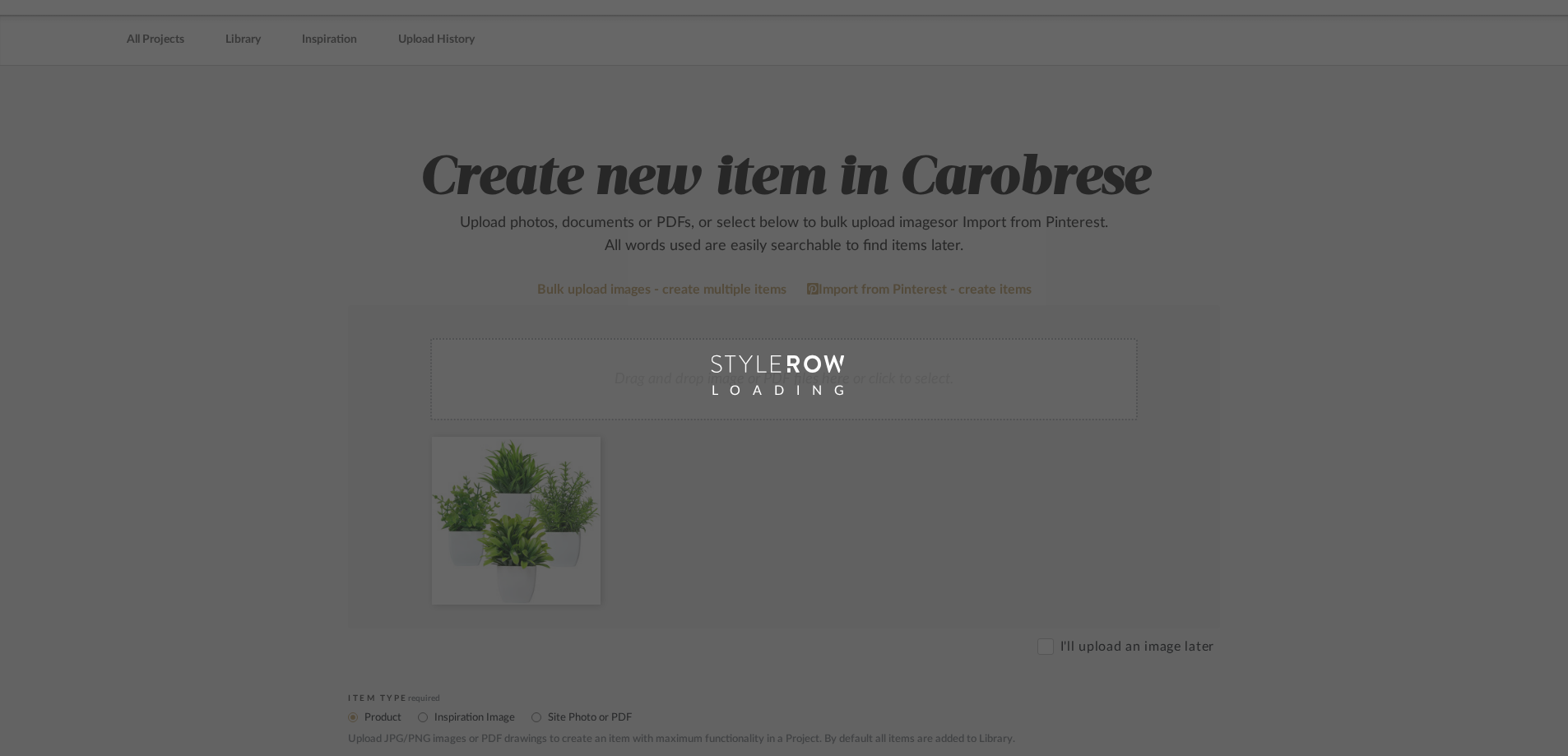scroll, scrollTop: 7, scrollLeft: 0, axis: vertical 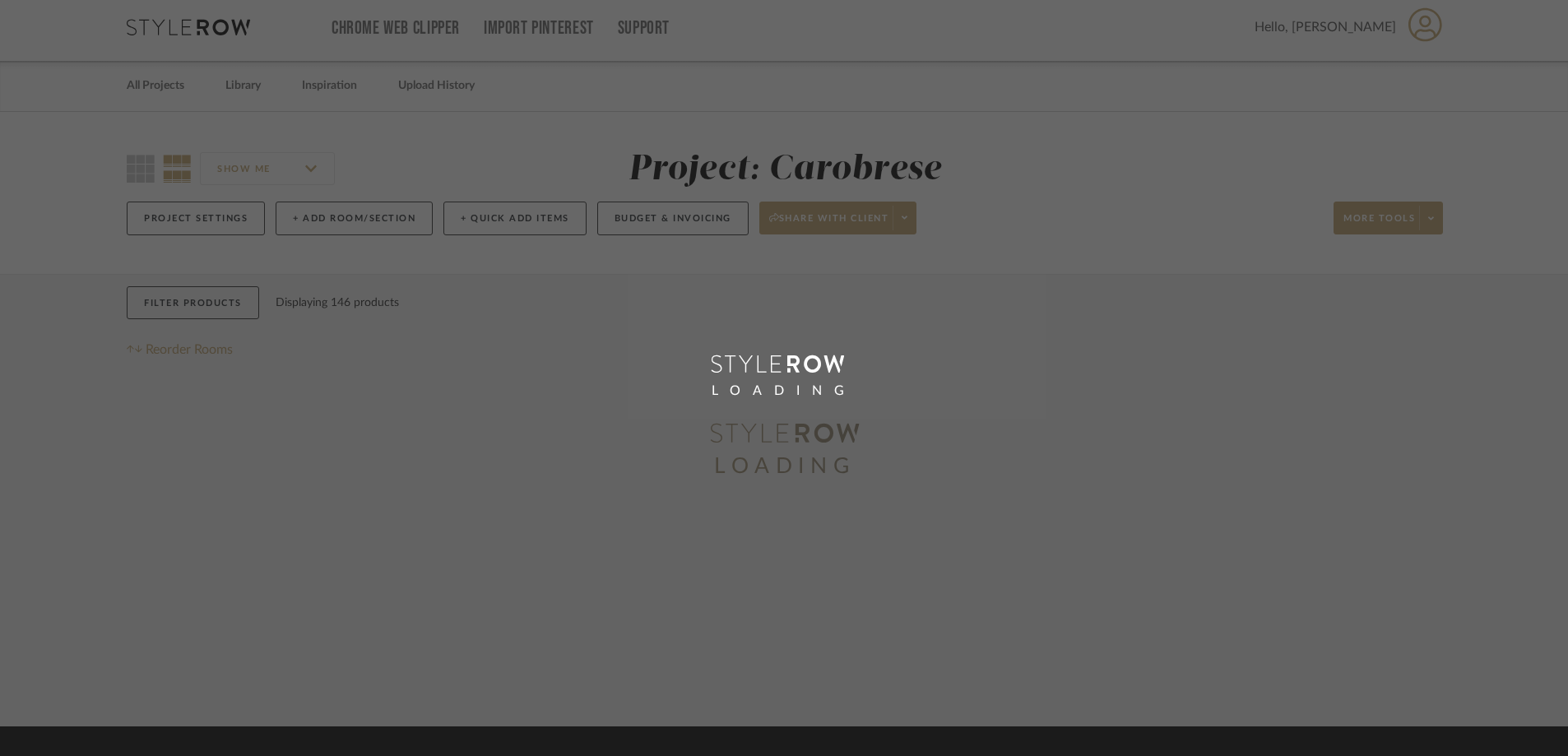 click on "LOADING" at bounding box center [784, 378] 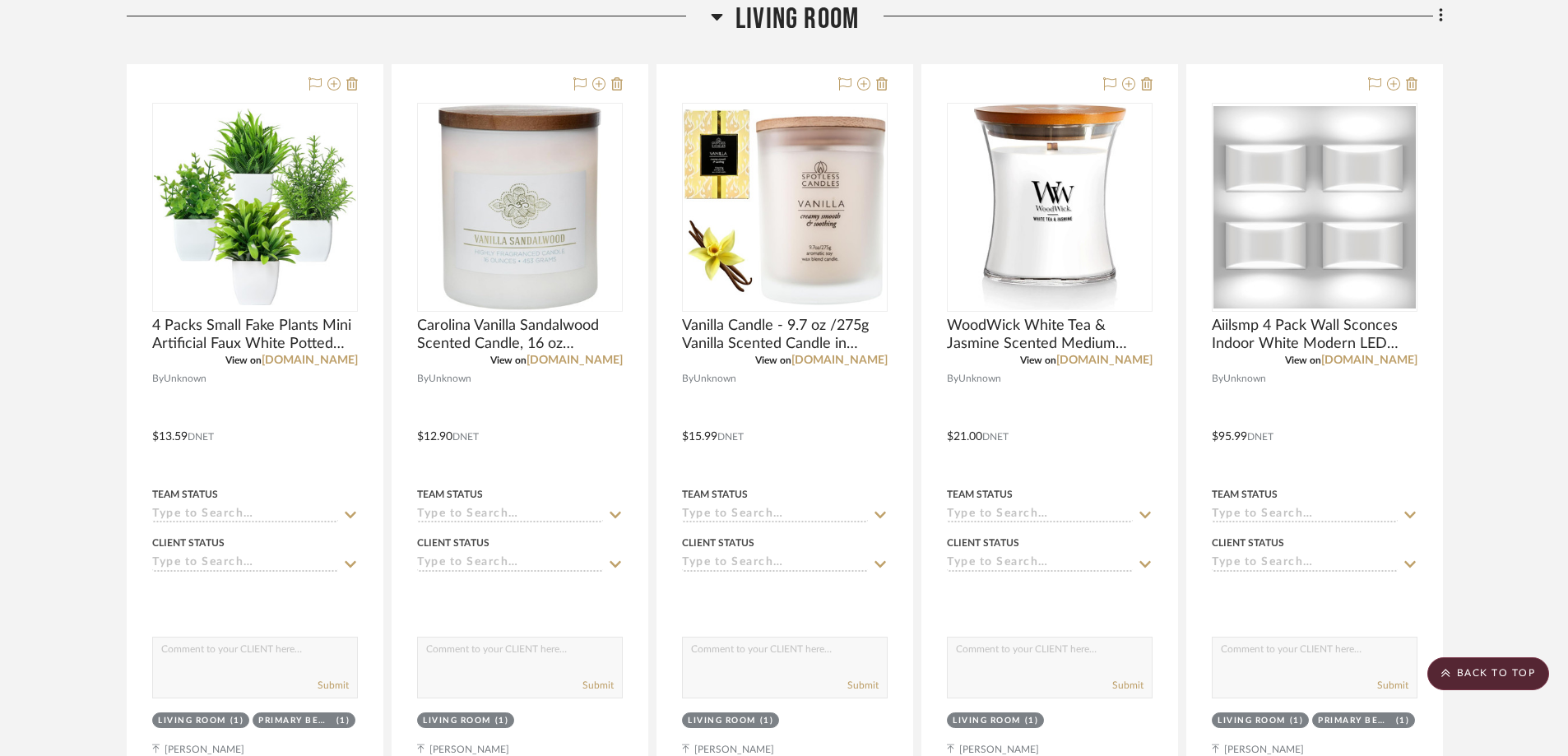 scroll, scrollTop: 1383, scrollLeft: 0, axis: vertical 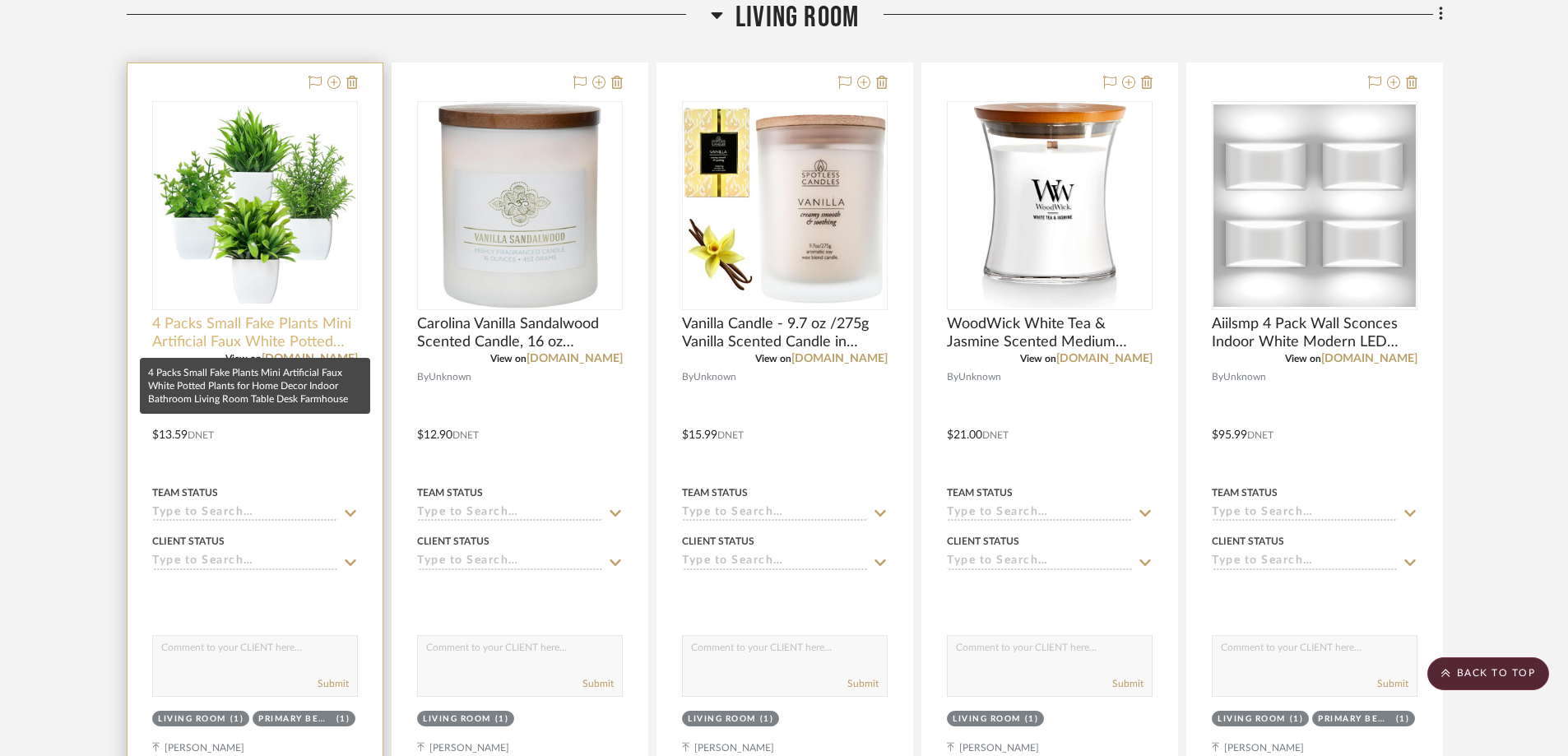 click on "4 Packs Small Fake Plants Mini Artificial Faux White Potted Plants for Home Decor Indoor Bathroom Living Room Table Desk Farmhouse" at bounding box center [255, 333] 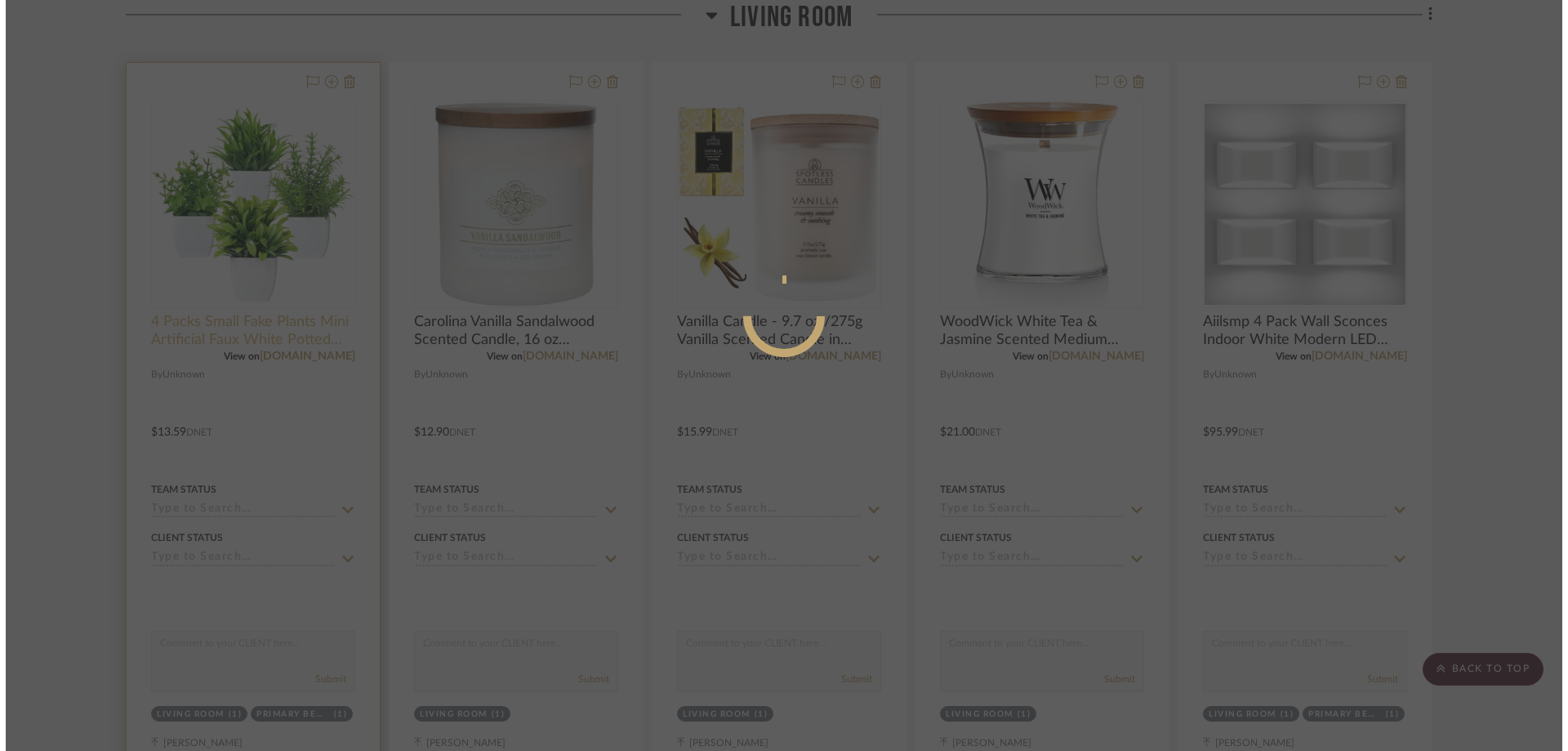 scroll, scrollTop: 0, scrollLeft: 0, axis: both 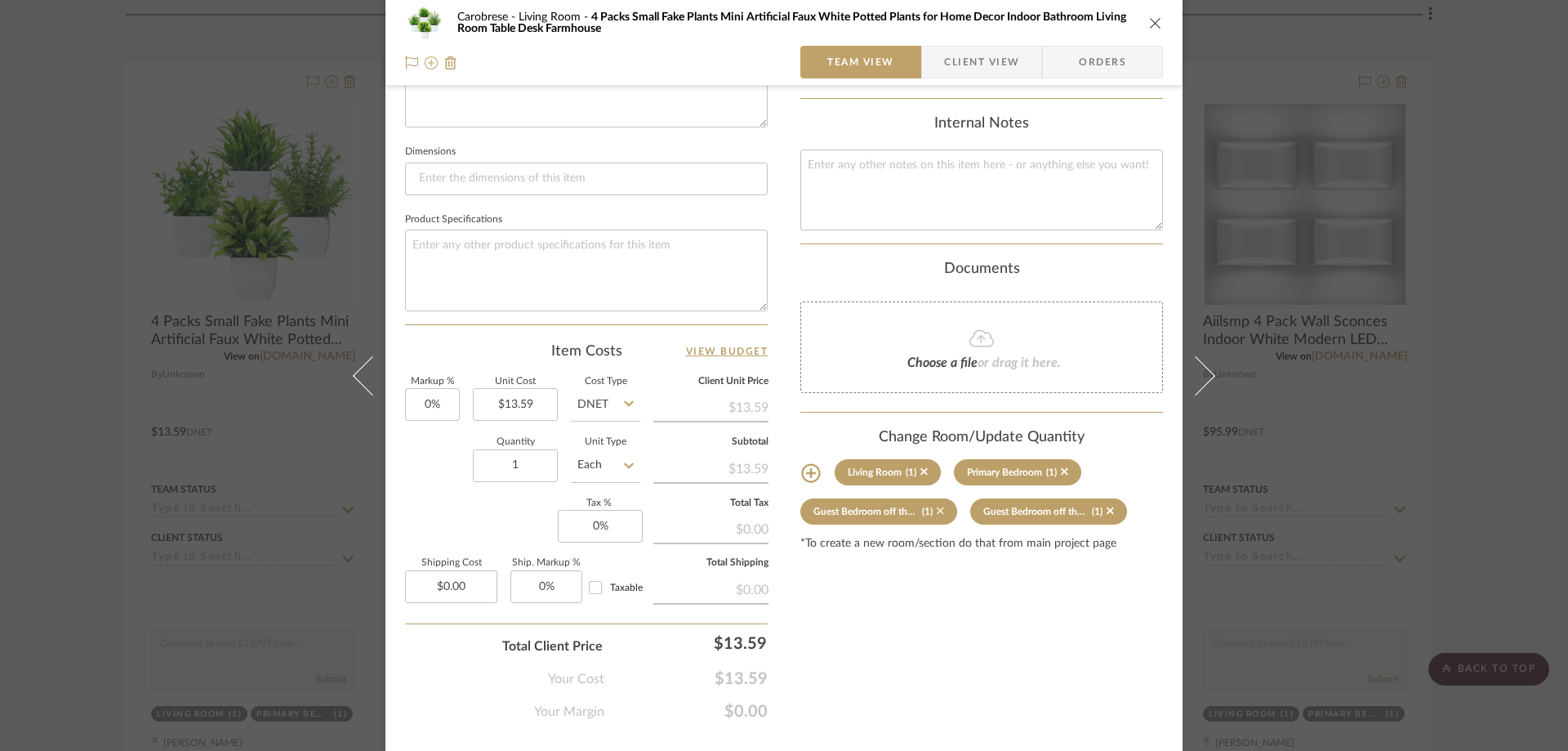 click 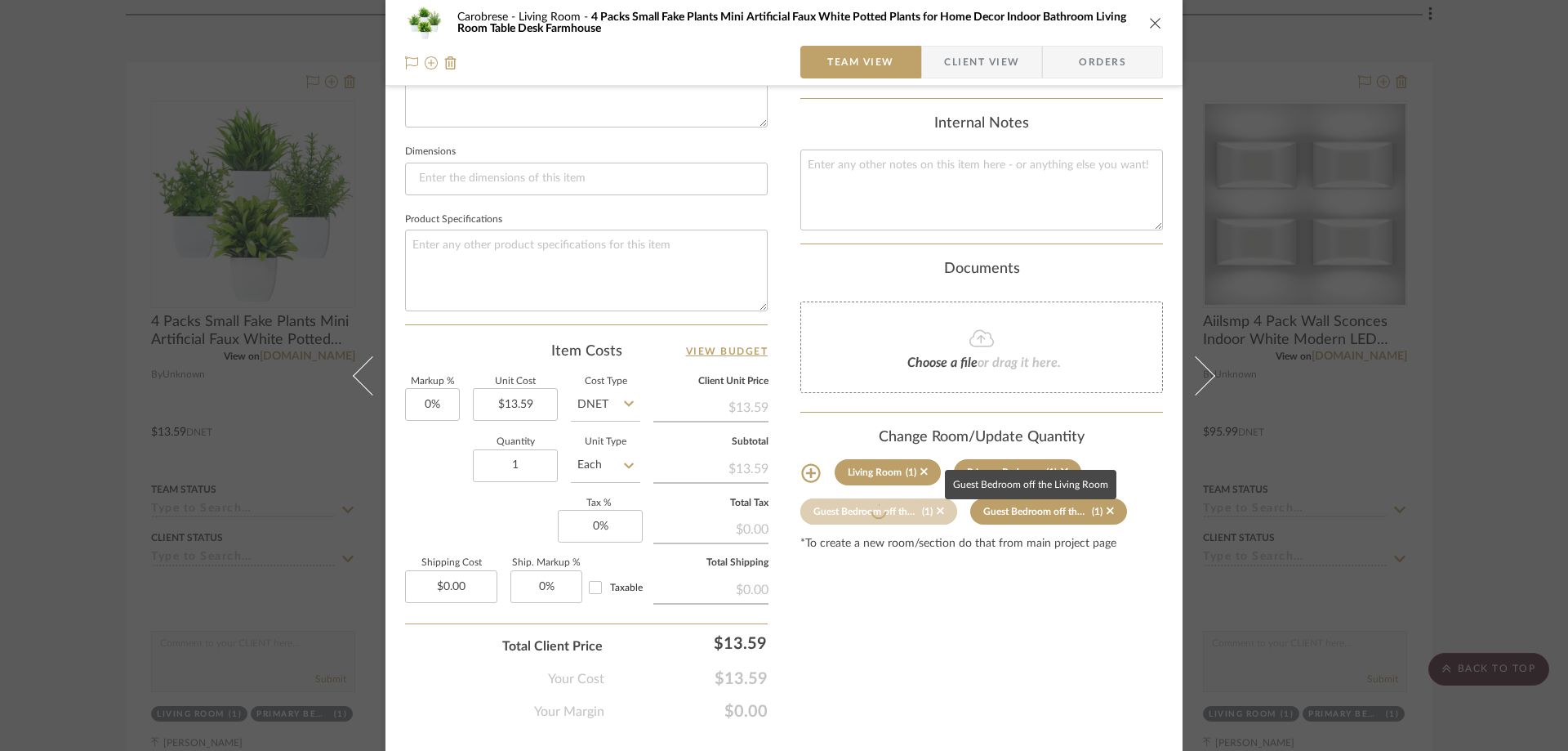 type 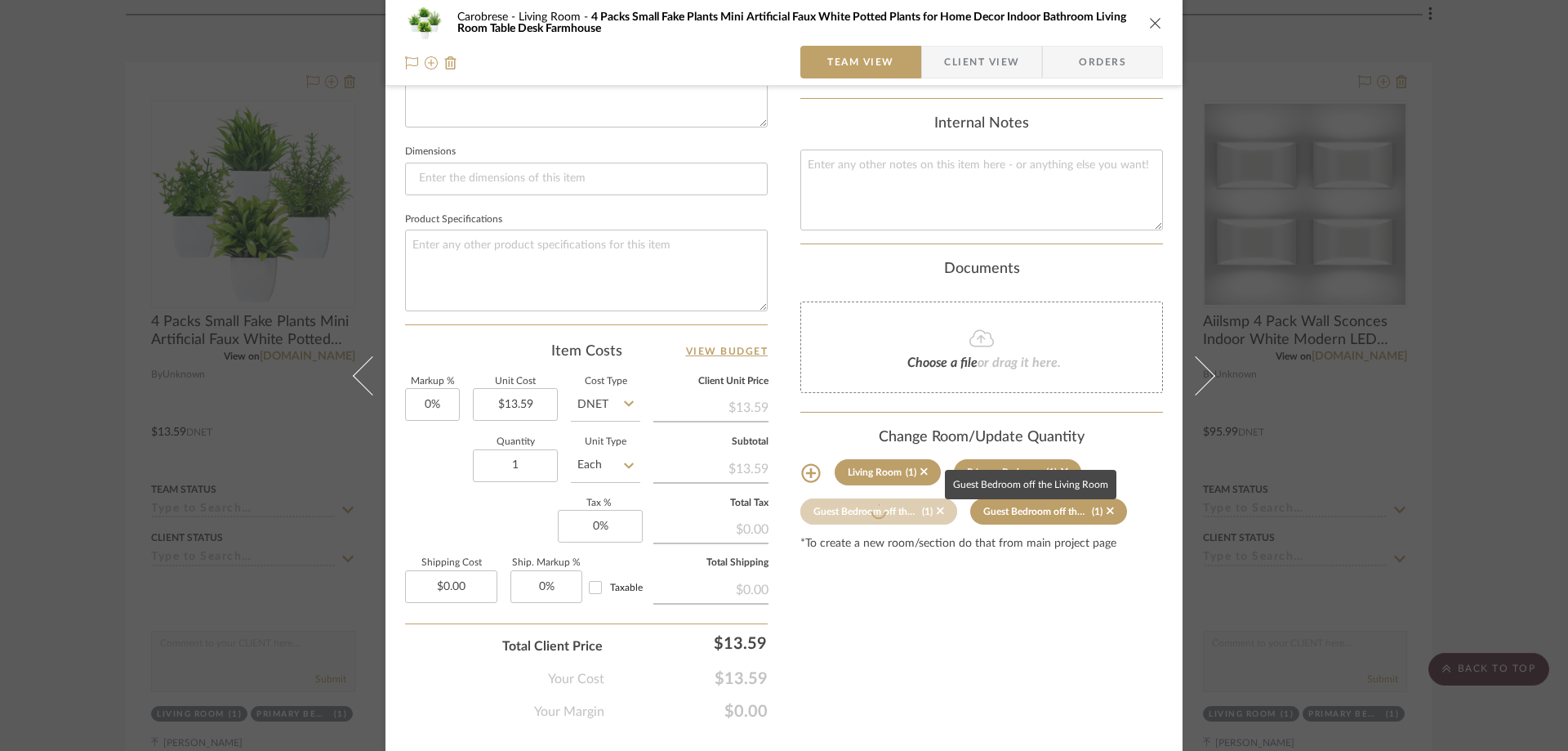 type 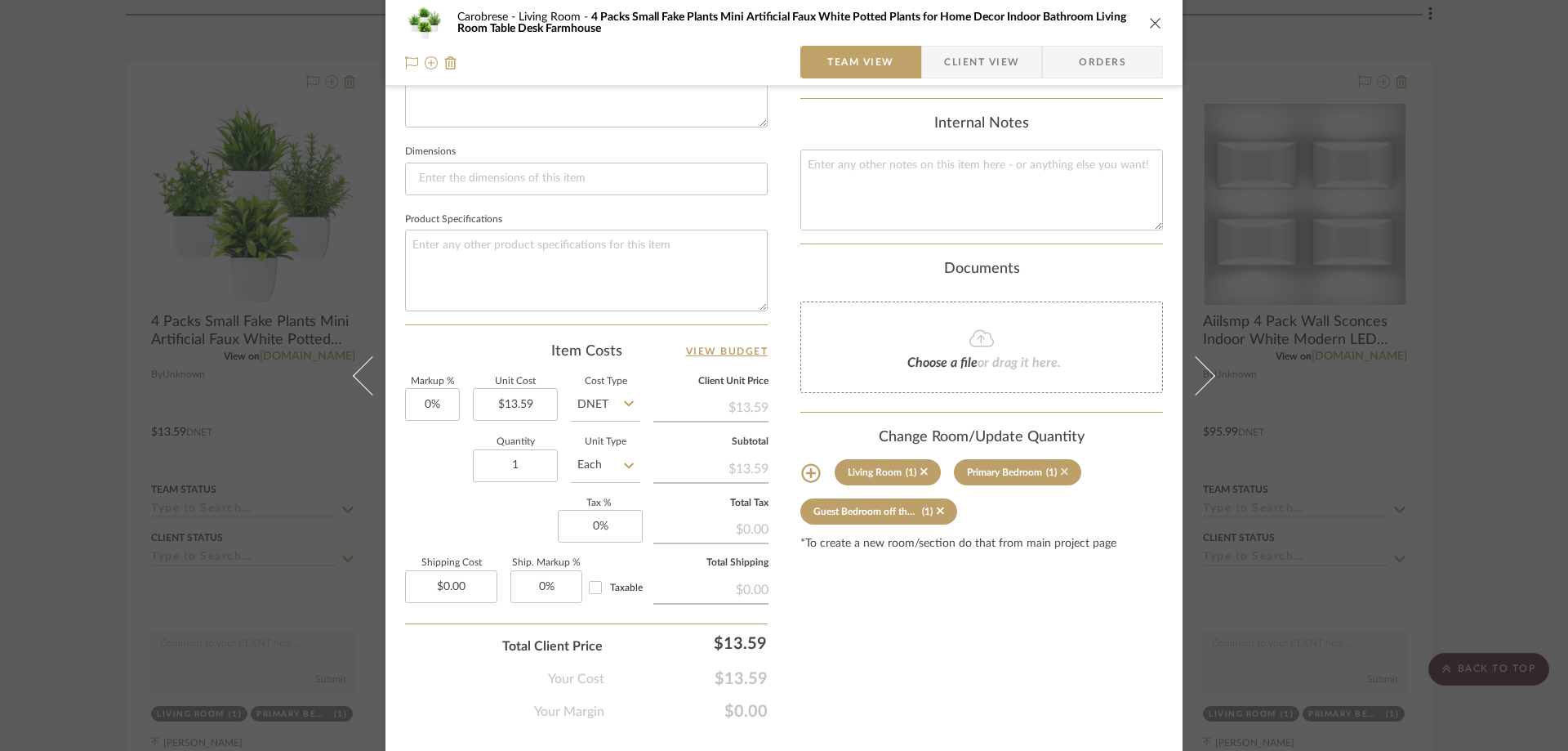click 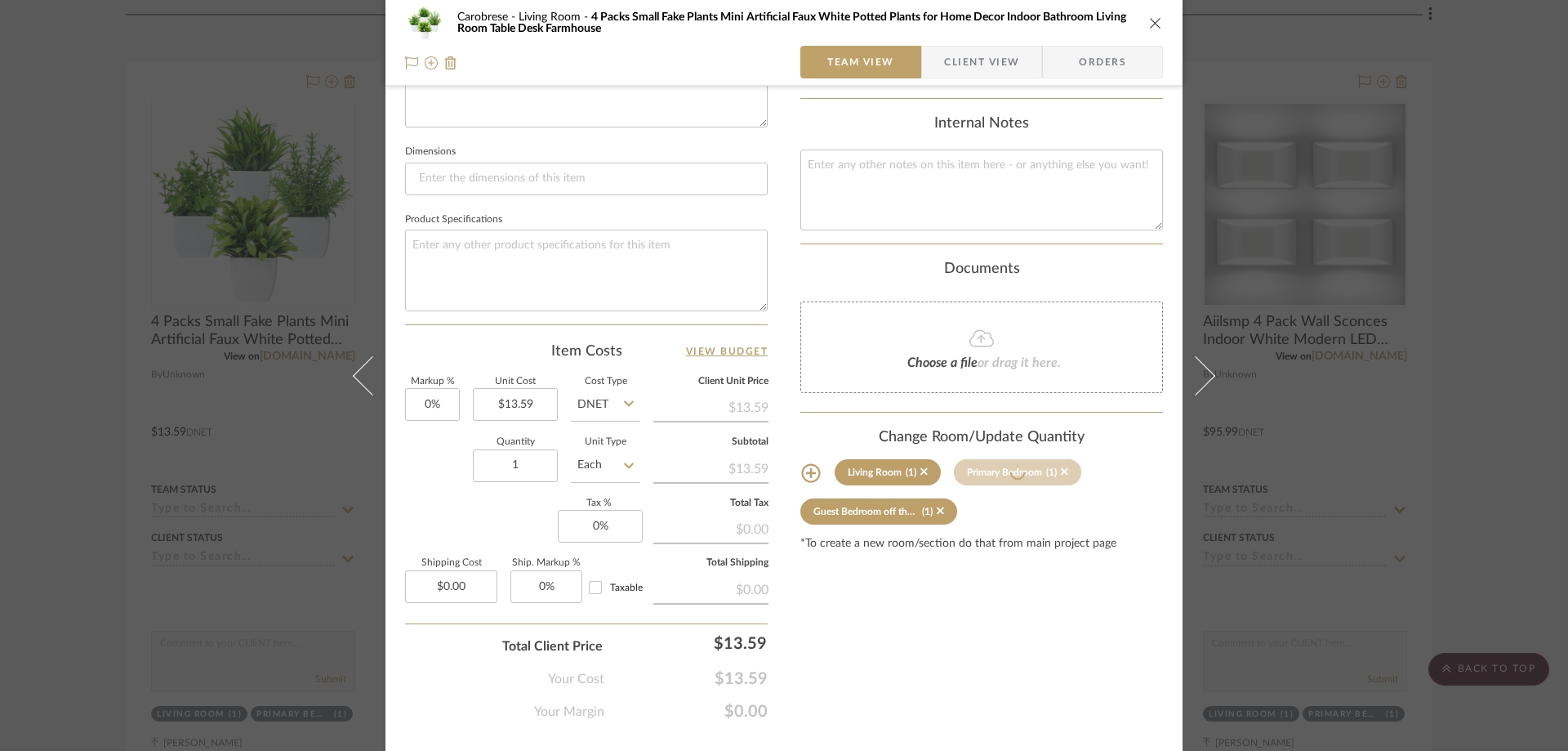 type 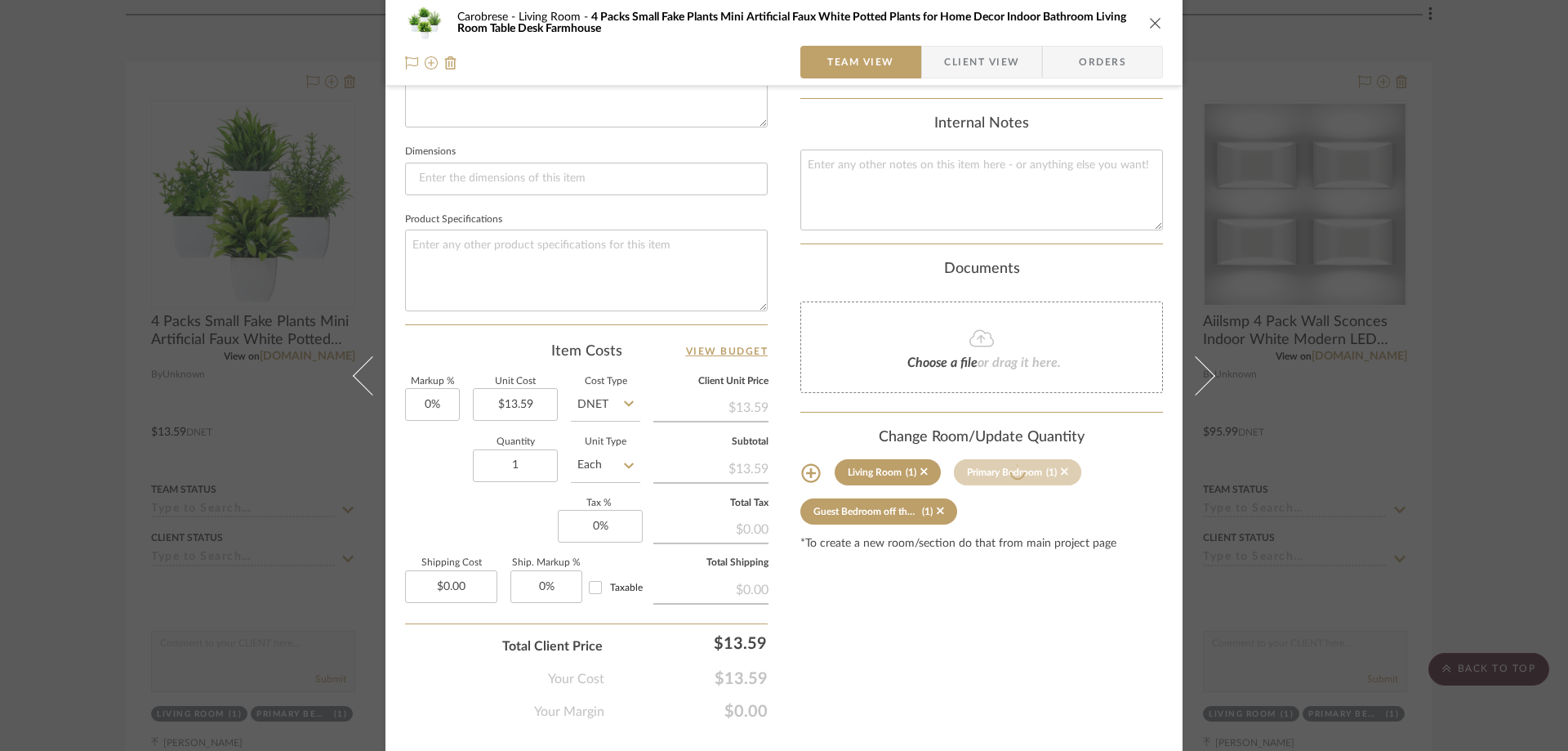 type 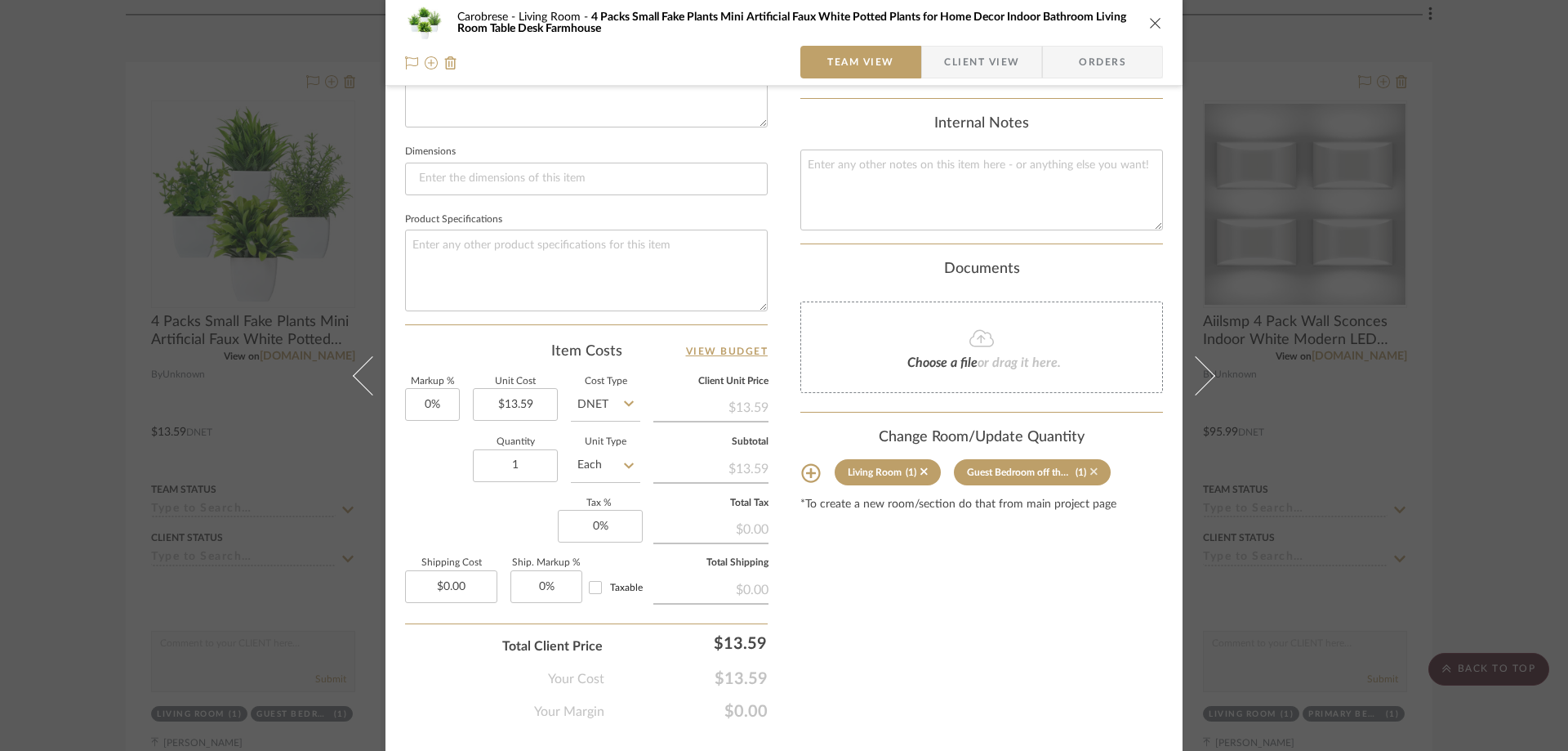click 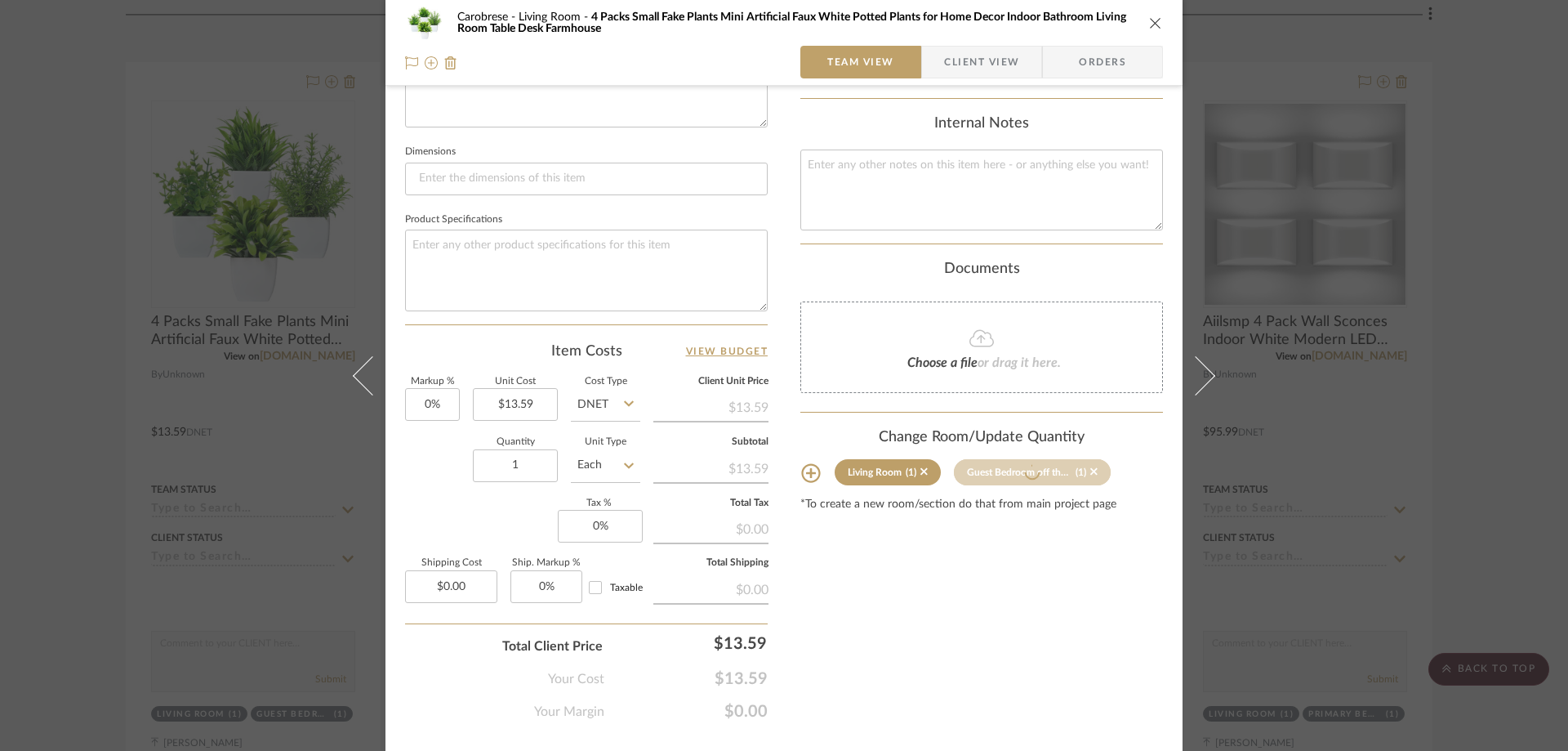 type 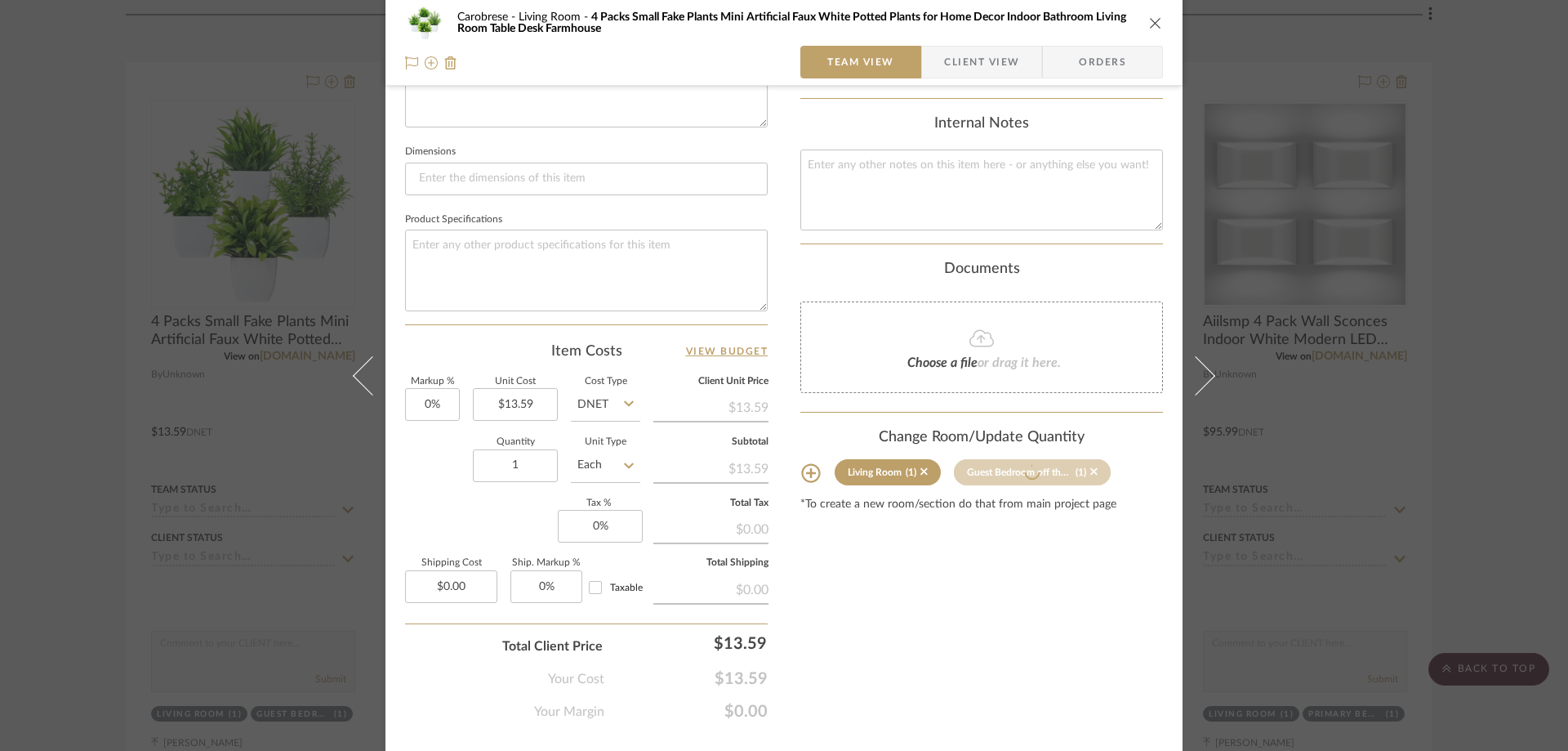 type 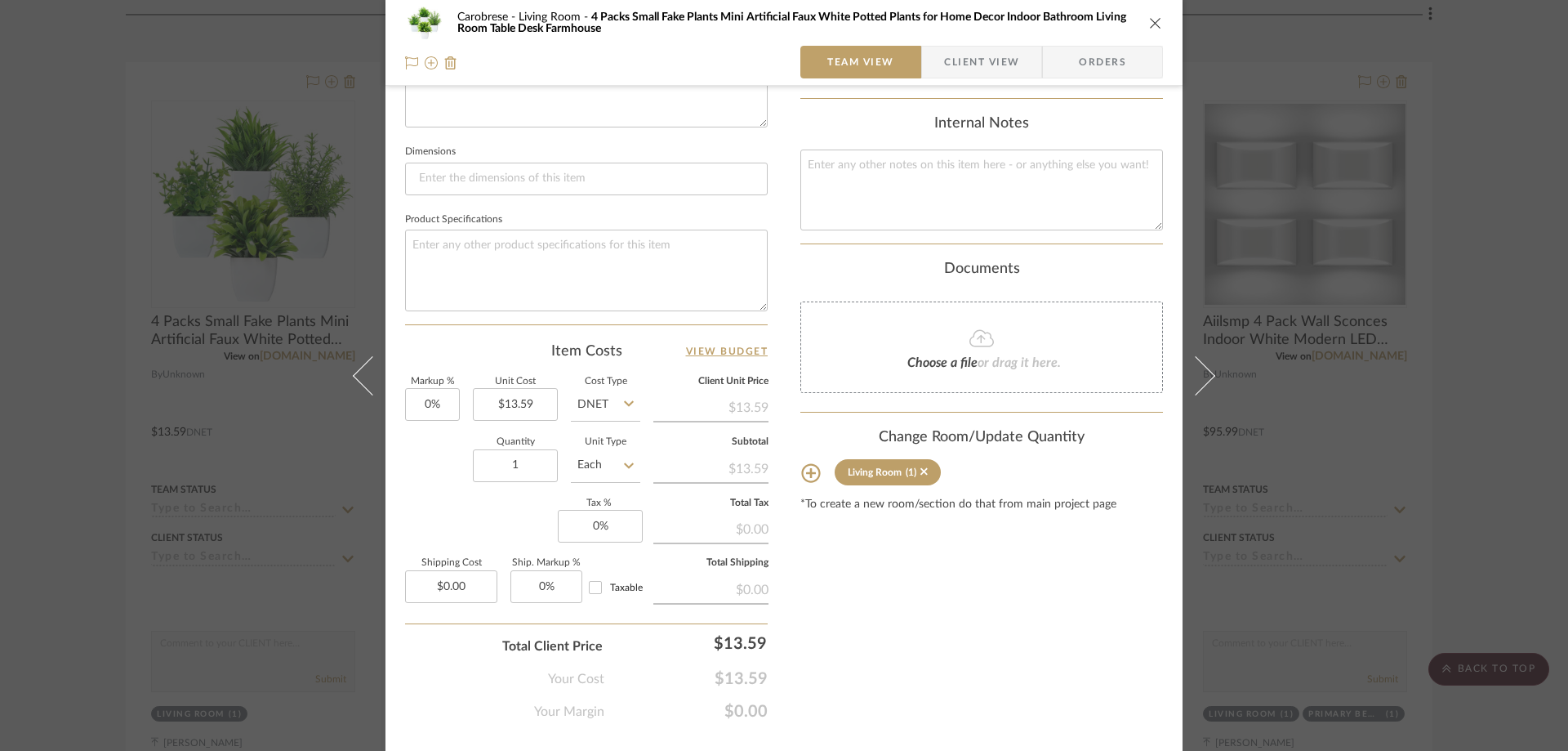 click at bounding box center (1156, 23) 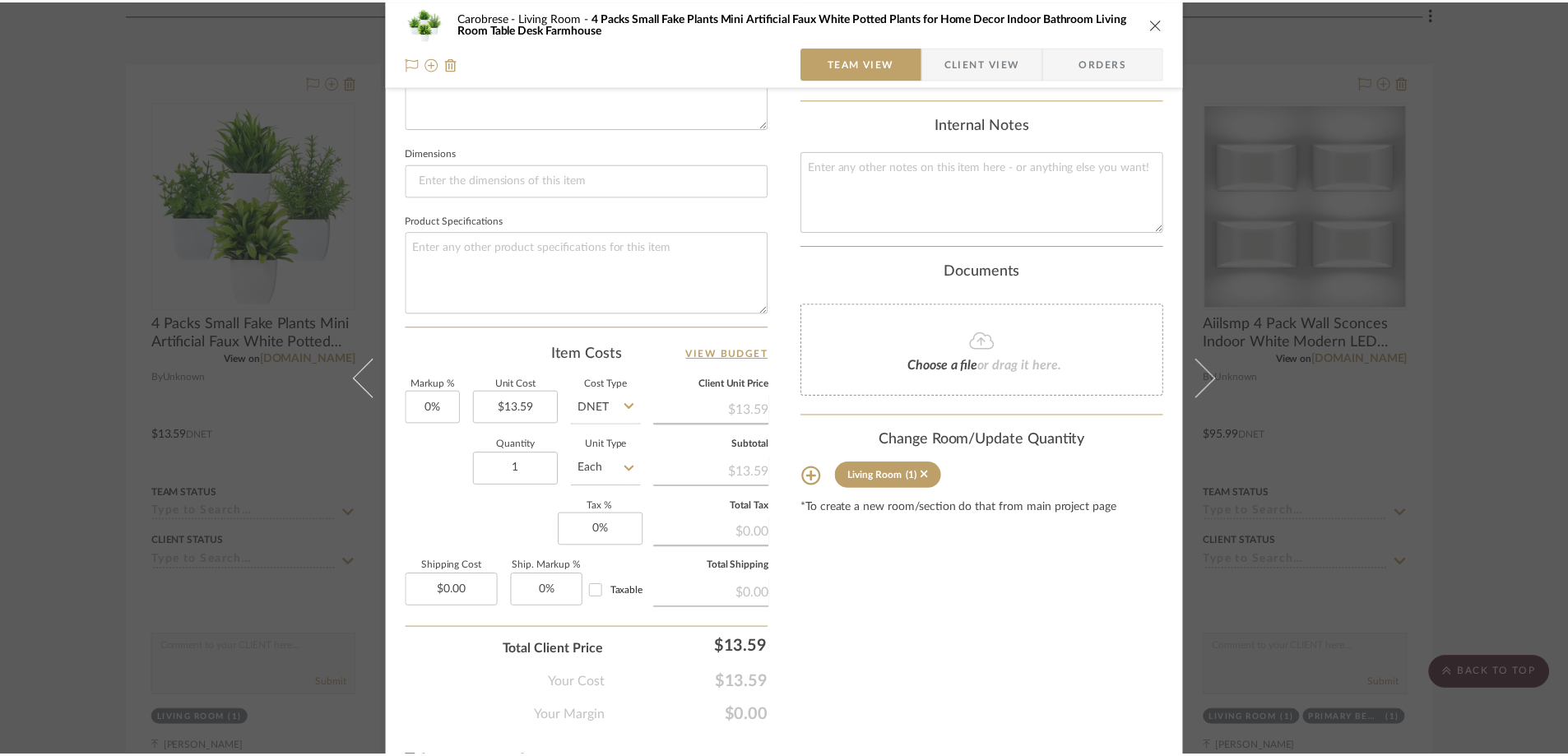 scroll, scrollTop: 1383, scrollLeft: 0, axis: vertical 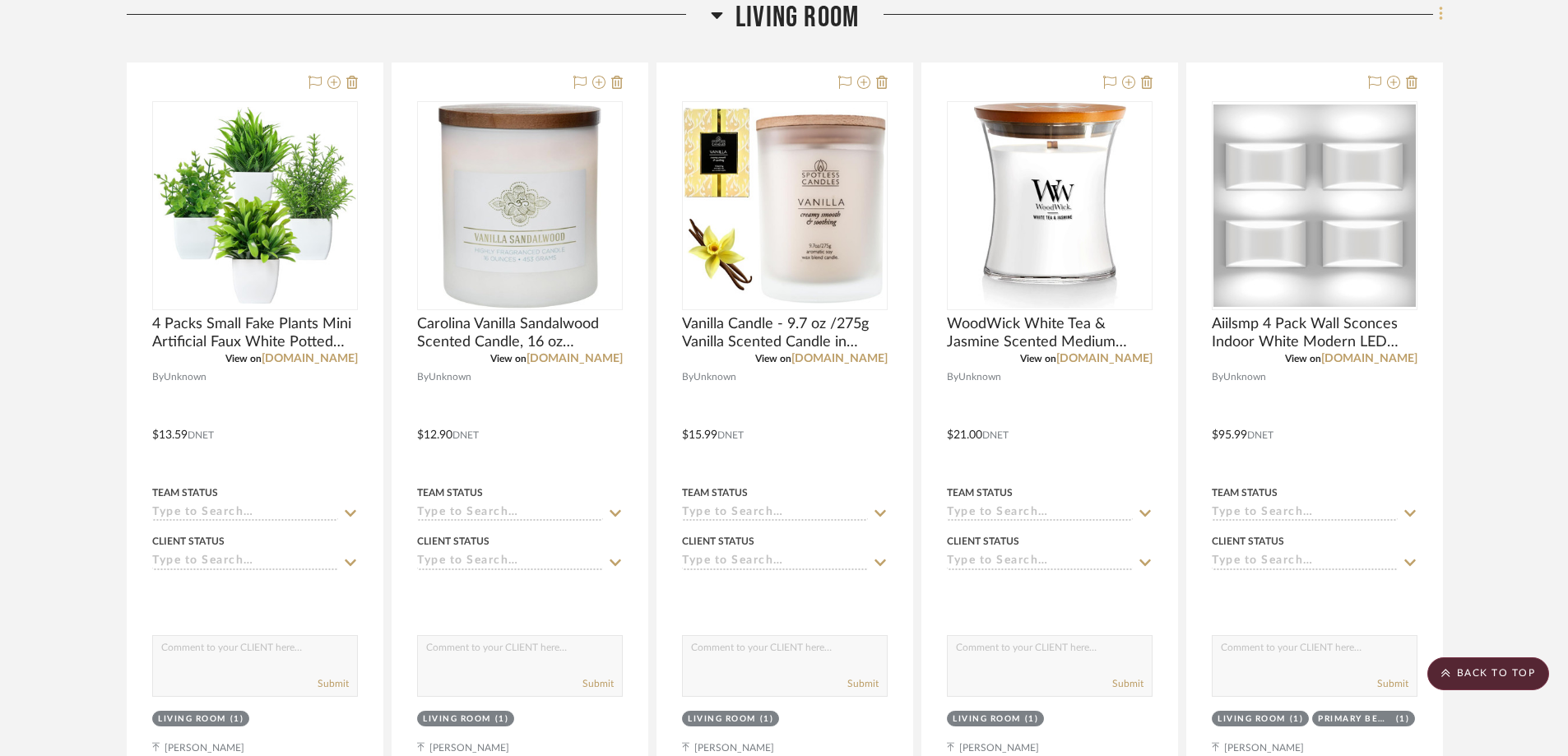 click 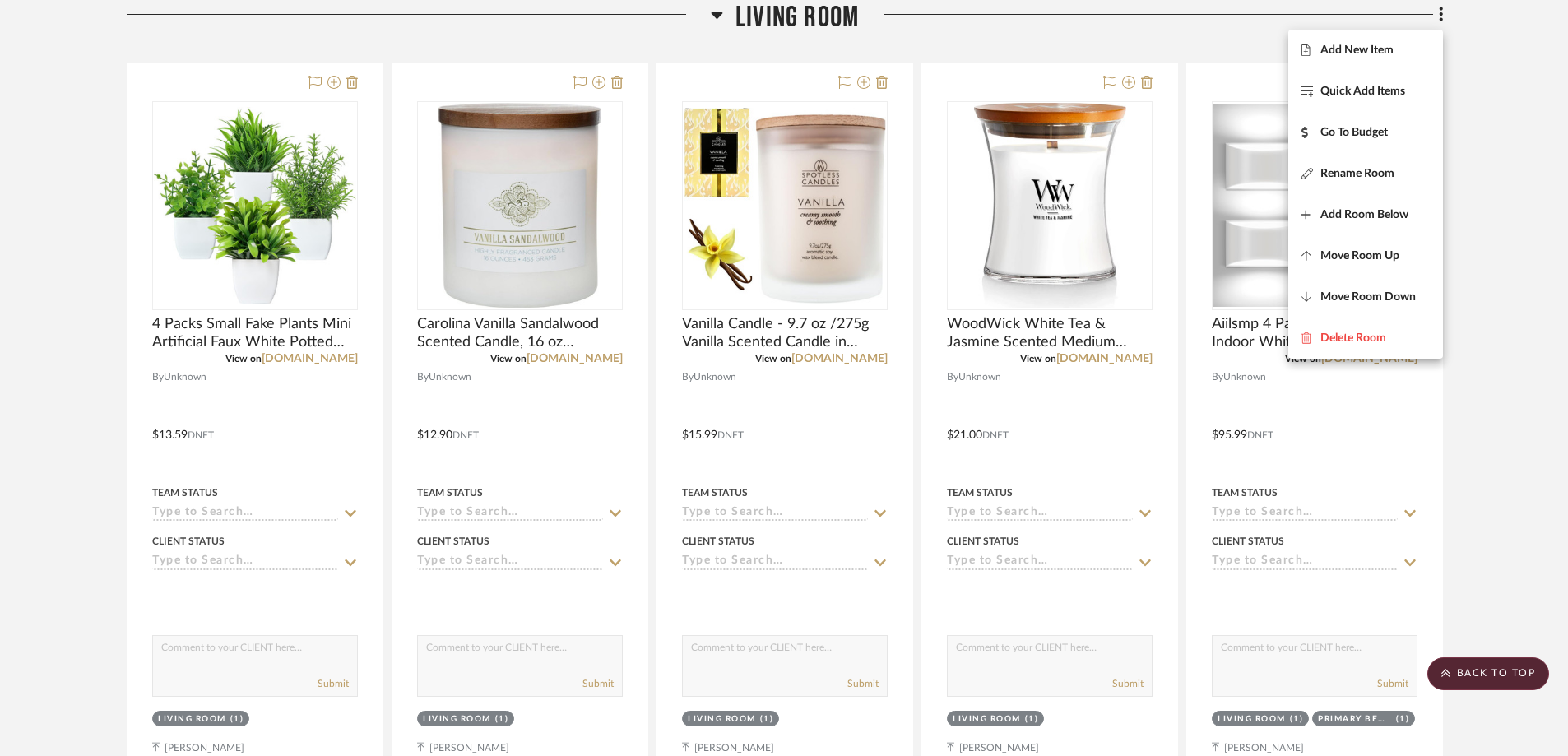 click on "Add New Item" at bounding box center [1357, 50] 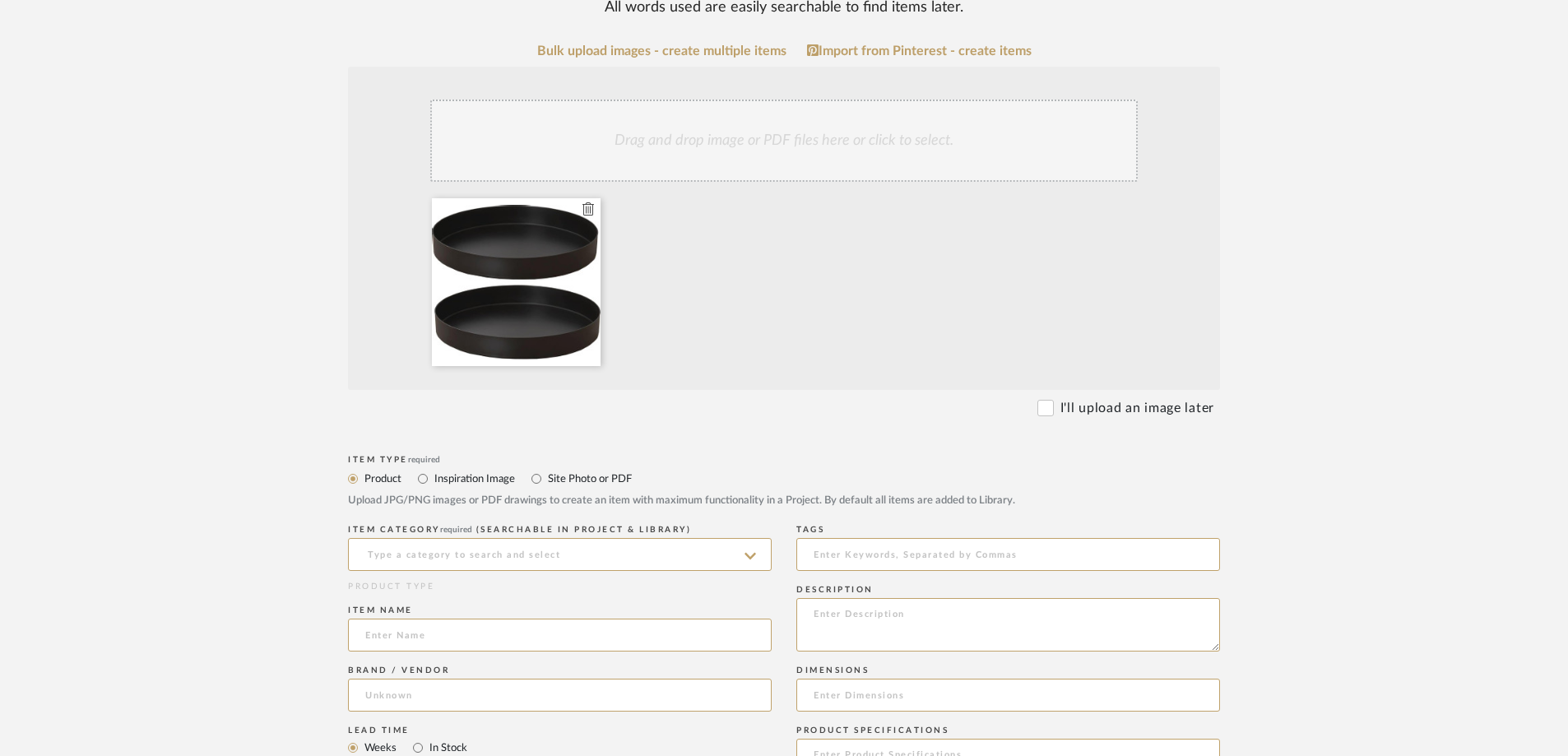 scroll, scrollTop: 576, scrollLeft: 0, axis: vertical 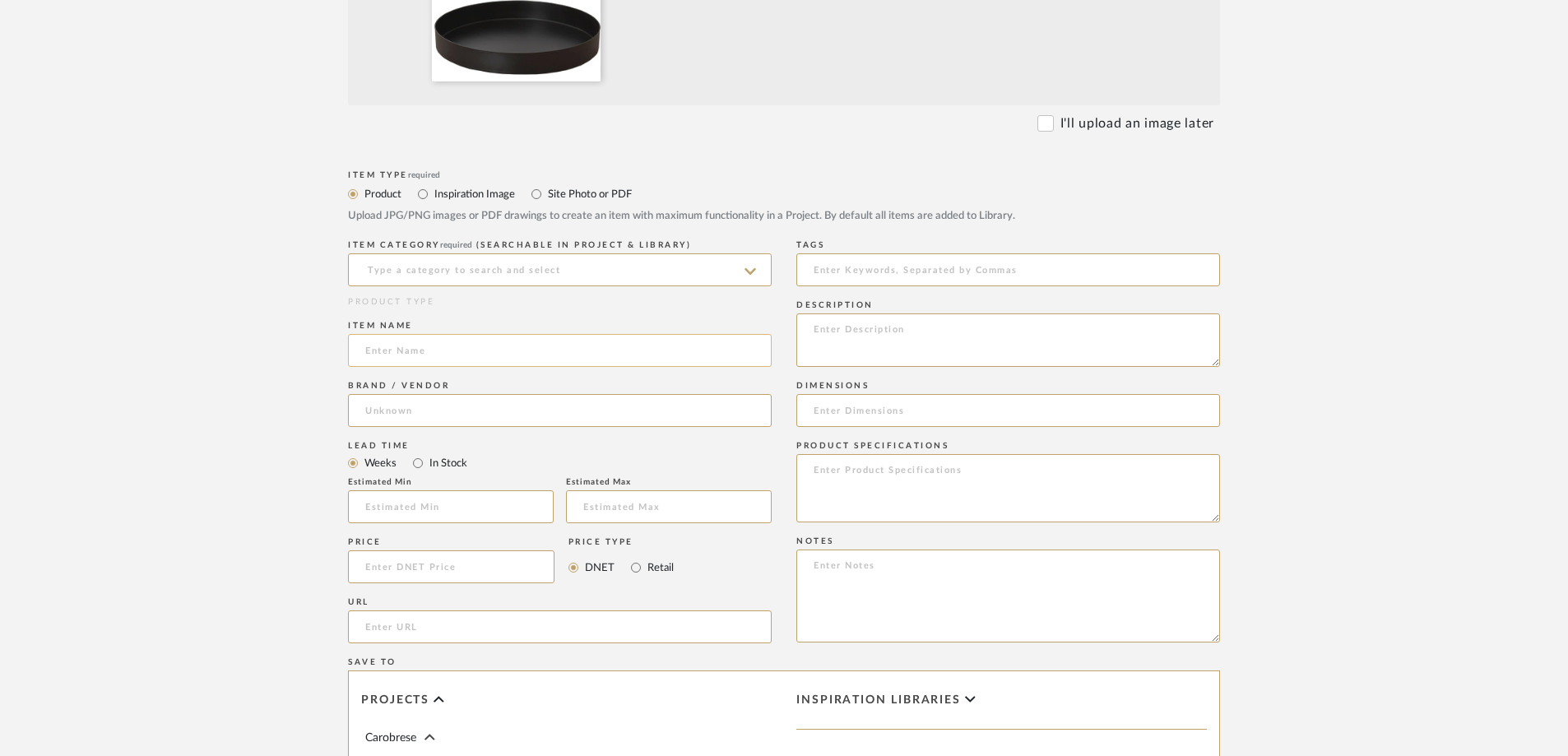 click 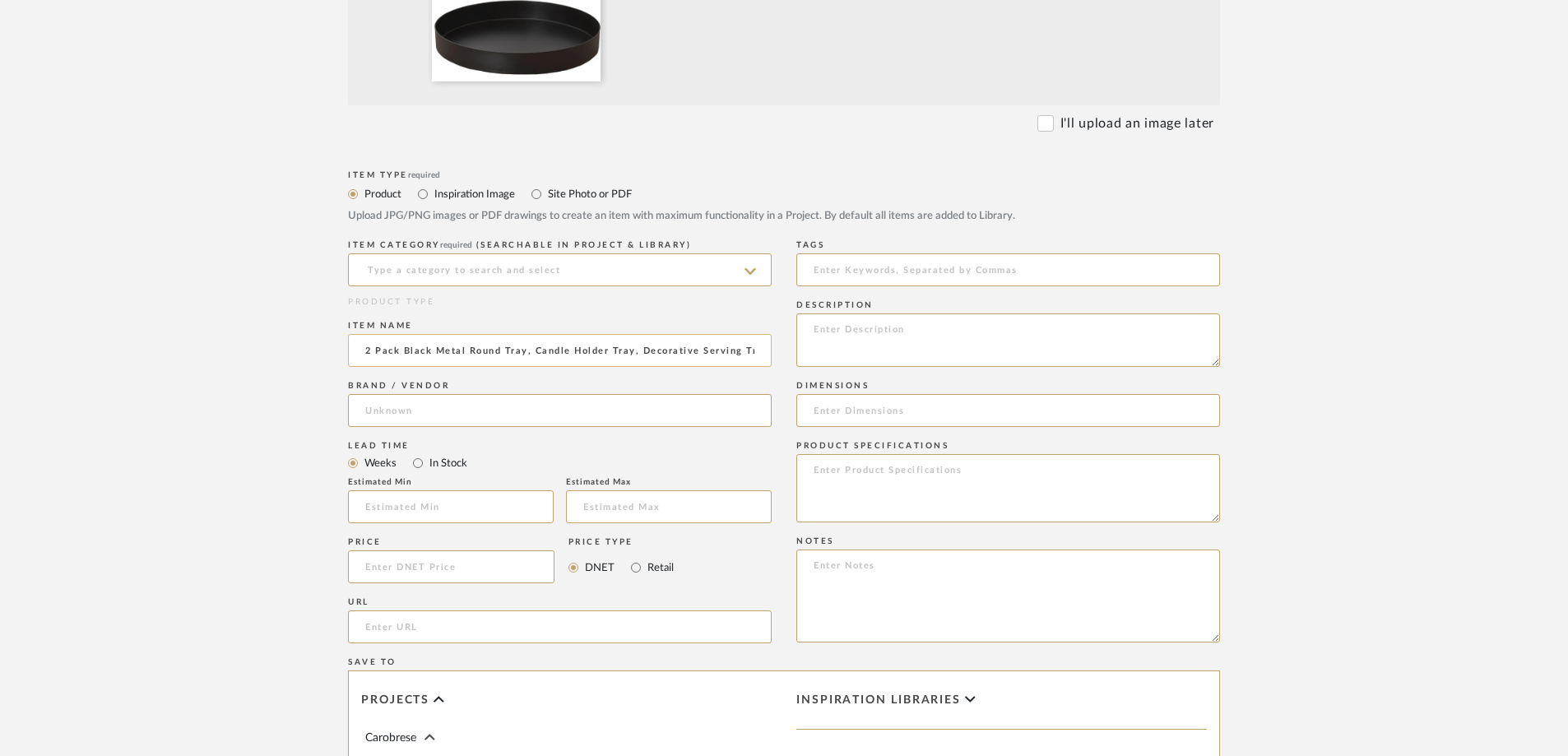 scroll, scrollTop: 0, scrollLeft: 9, axis: horizontal 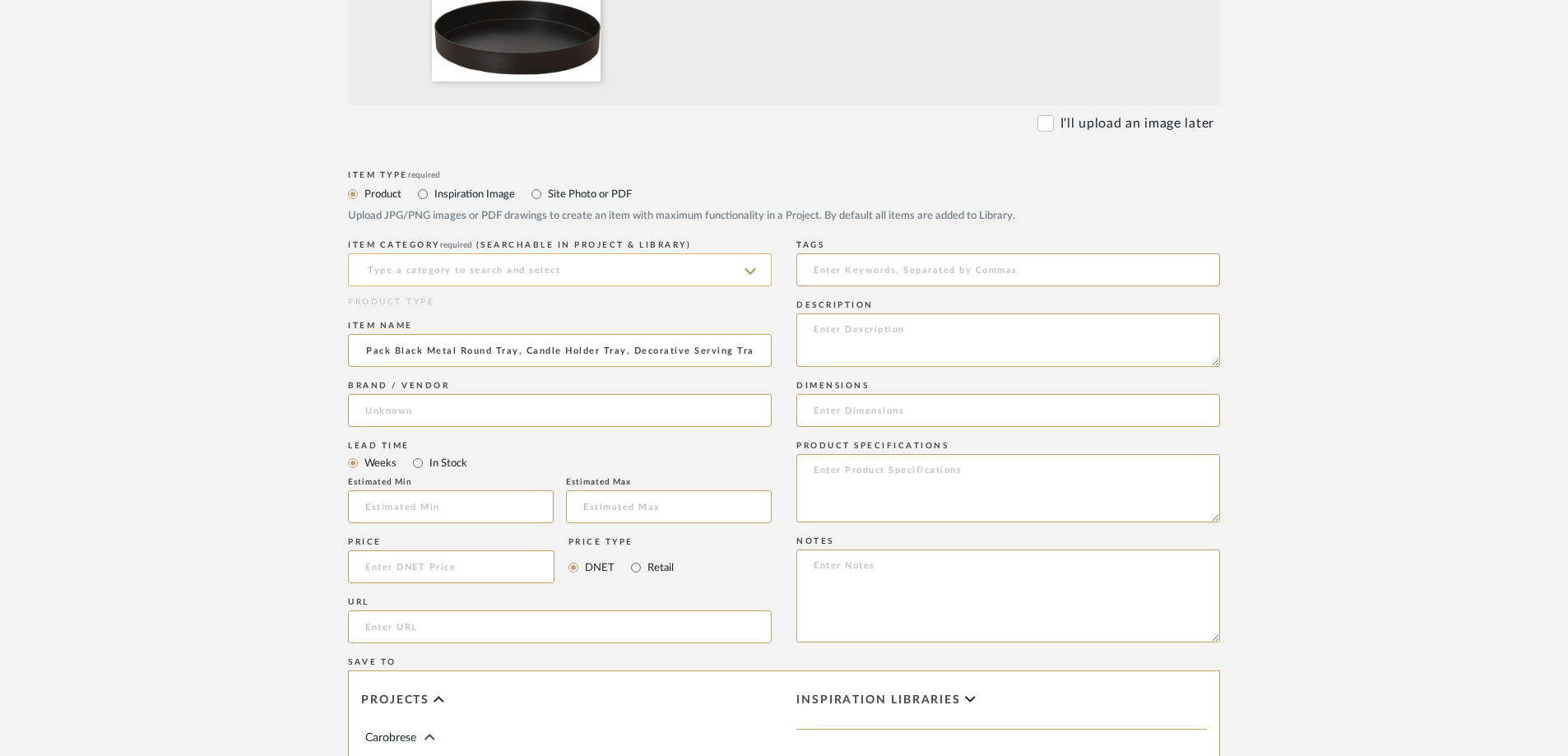 type on "2 Pack Black Metal Round Tray, Candle Holder Tray, Decorative Serving Tray," 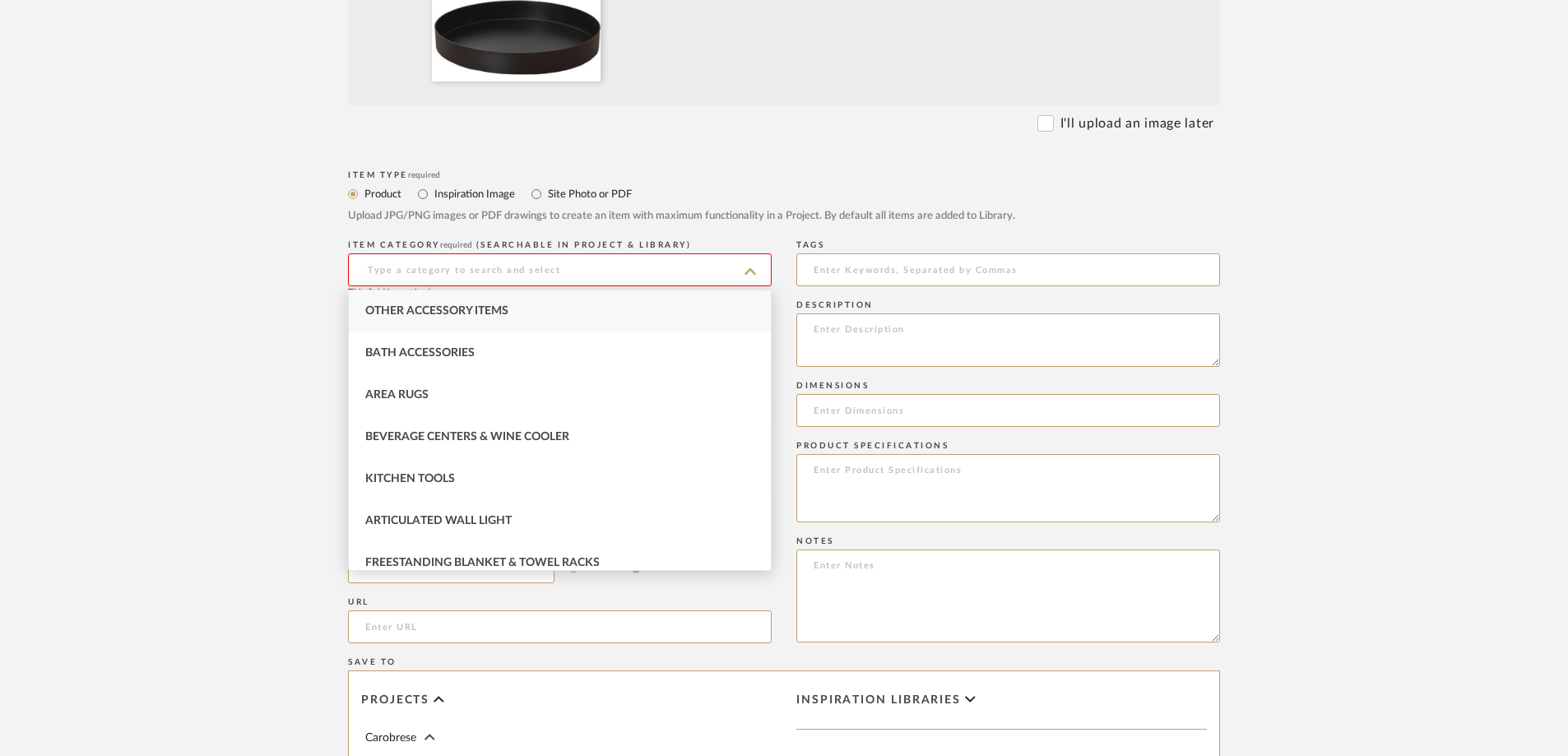 click on "Other Accessory Items" at bounding box center [437, 311] 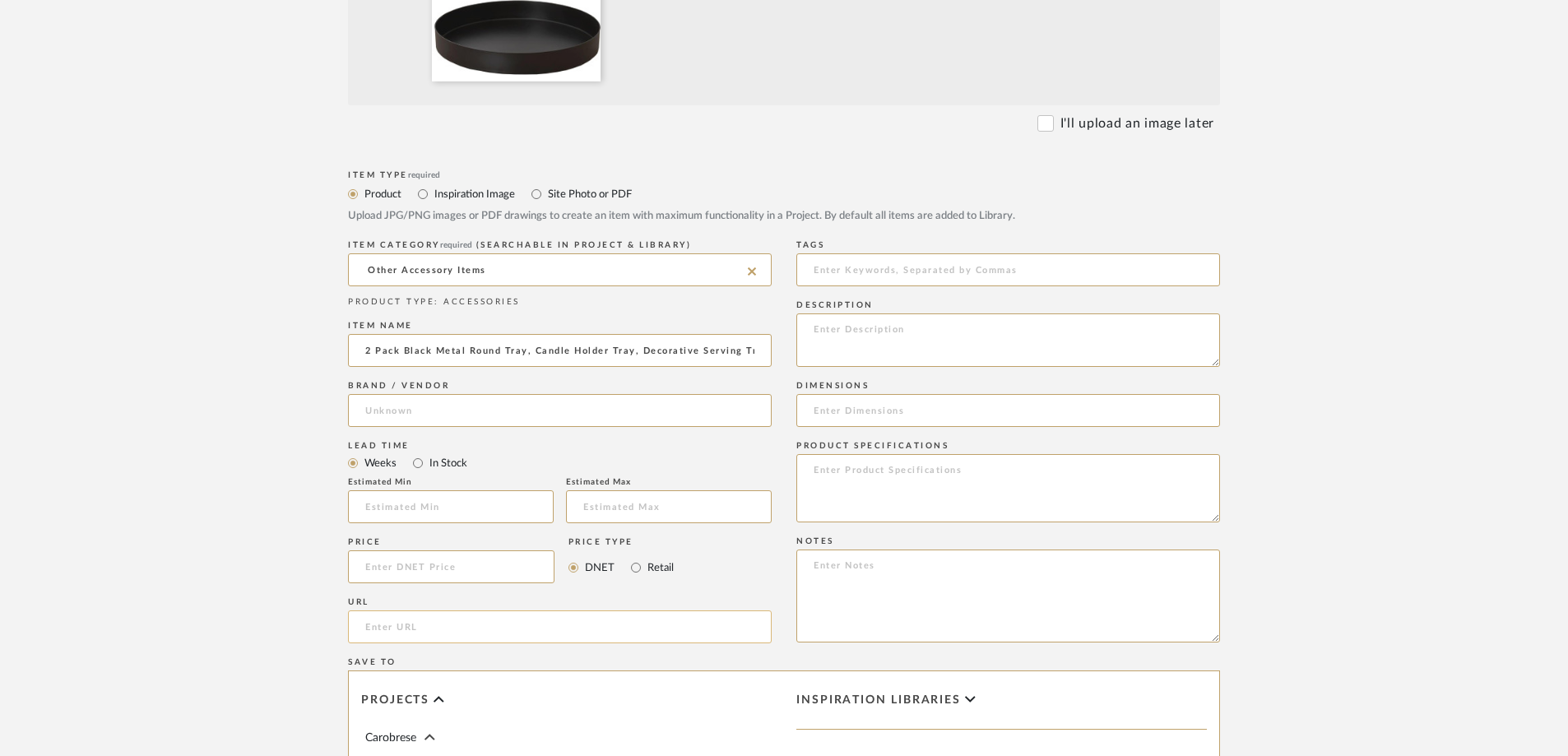 click 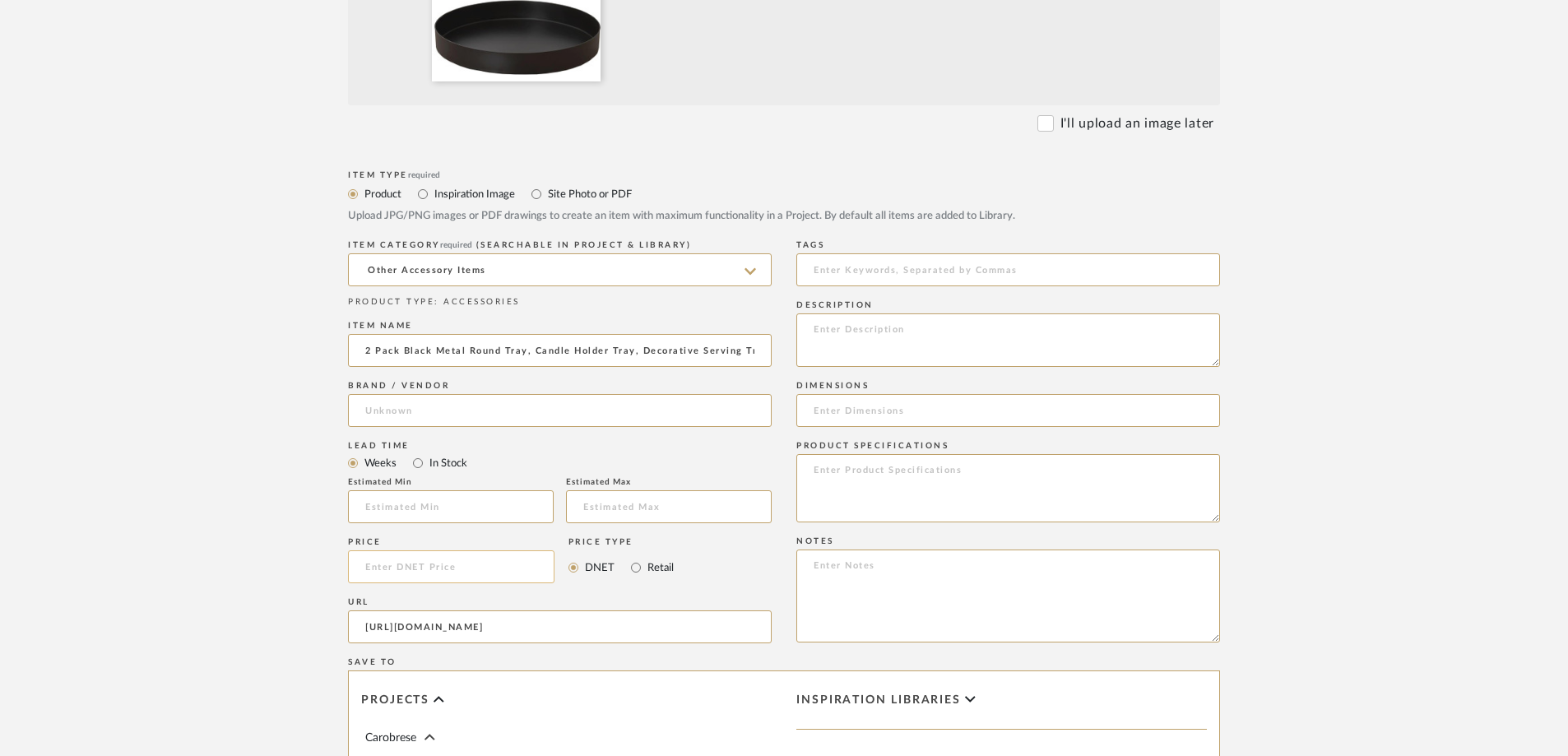 type on "[URL][DOMAIN_NAME]" 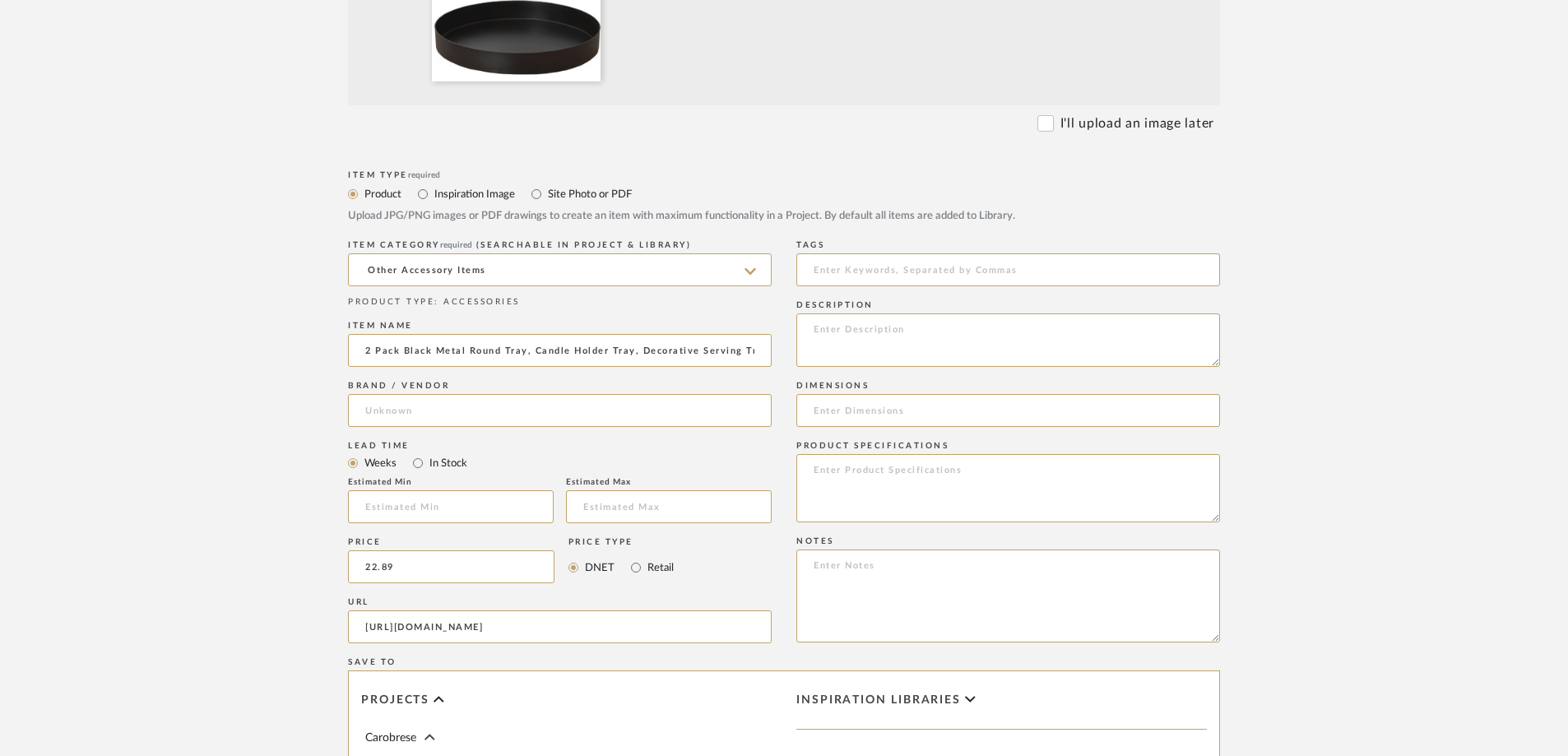 type on "$22.89" 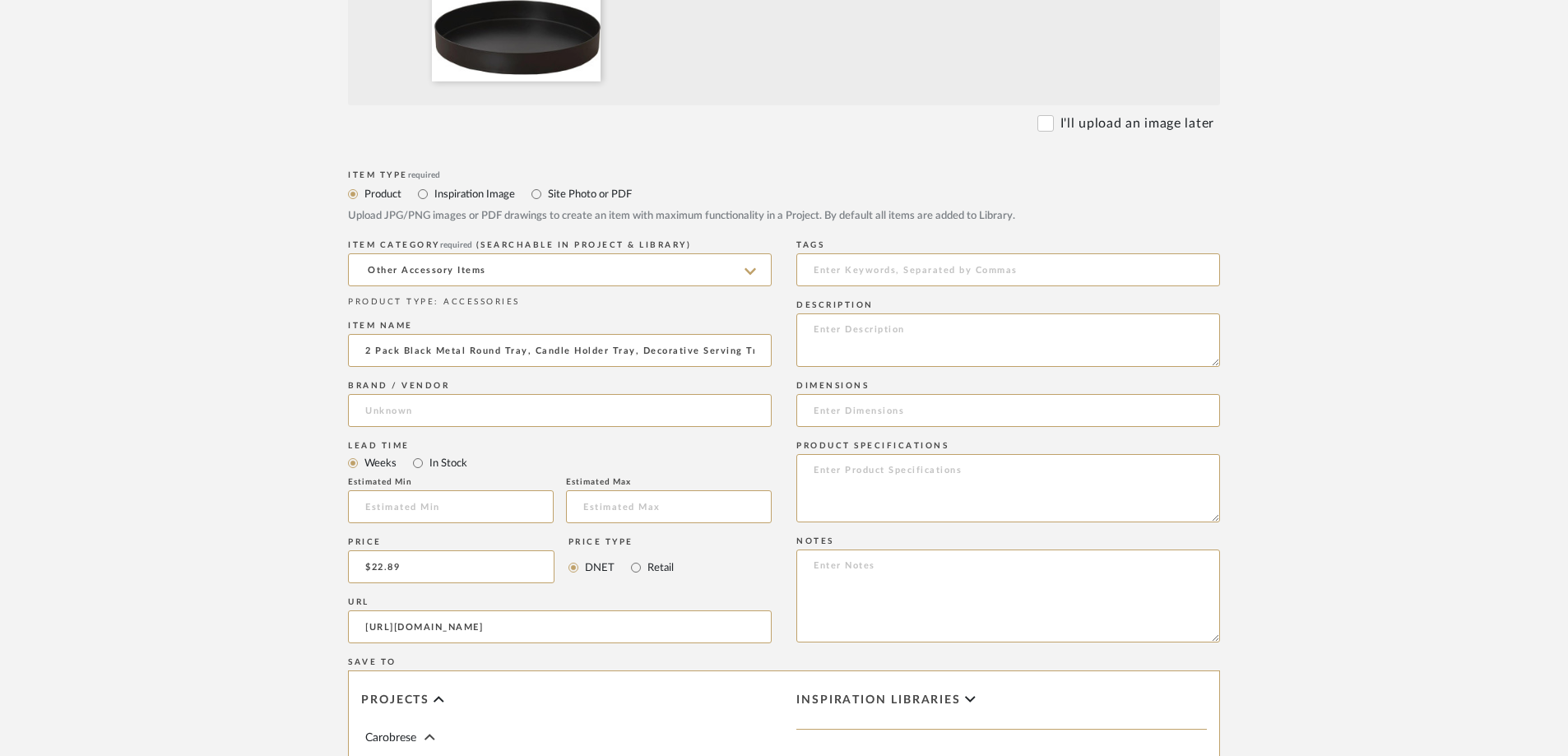 click on "Create new item in Carobrese   Upload photos, documents or PDFs, or select below to bulk upload images  or Import from Pinterest .  All words used are easily searchable to find items later.  Bulk upload images - create multiple items  Import from Pinterest - create items Drag and drop image or PDF files here or click to select. I'll upload an image later  Item Type  required Product Inspiration Image  Site Photo or PDF   Upload JPG/PNG images or PDF drawings to create an item with maximum functionality in a Project. By default all items are added to Library.   ITEM CATEGORY  required (Searchable in Project & Library) Other Accessory Items  PRODUCT TYPE : ACCESSORIES   Item name  2 Pack Black Metal Round Tray, Candle Holder Tray, Decorative Serving Tray,  Brand / Vendor   Lead Time  Weeks In Stock  Estimated Min   Estimated Max   Price  $22.89  Price Type  DNET Retail  URL  [URL][DOMAIN_NAME]  Tags   Description   Dimensions   Product Specifications   Notes   Save To  Projects Carobrese ROOM QTY 1  BTB" 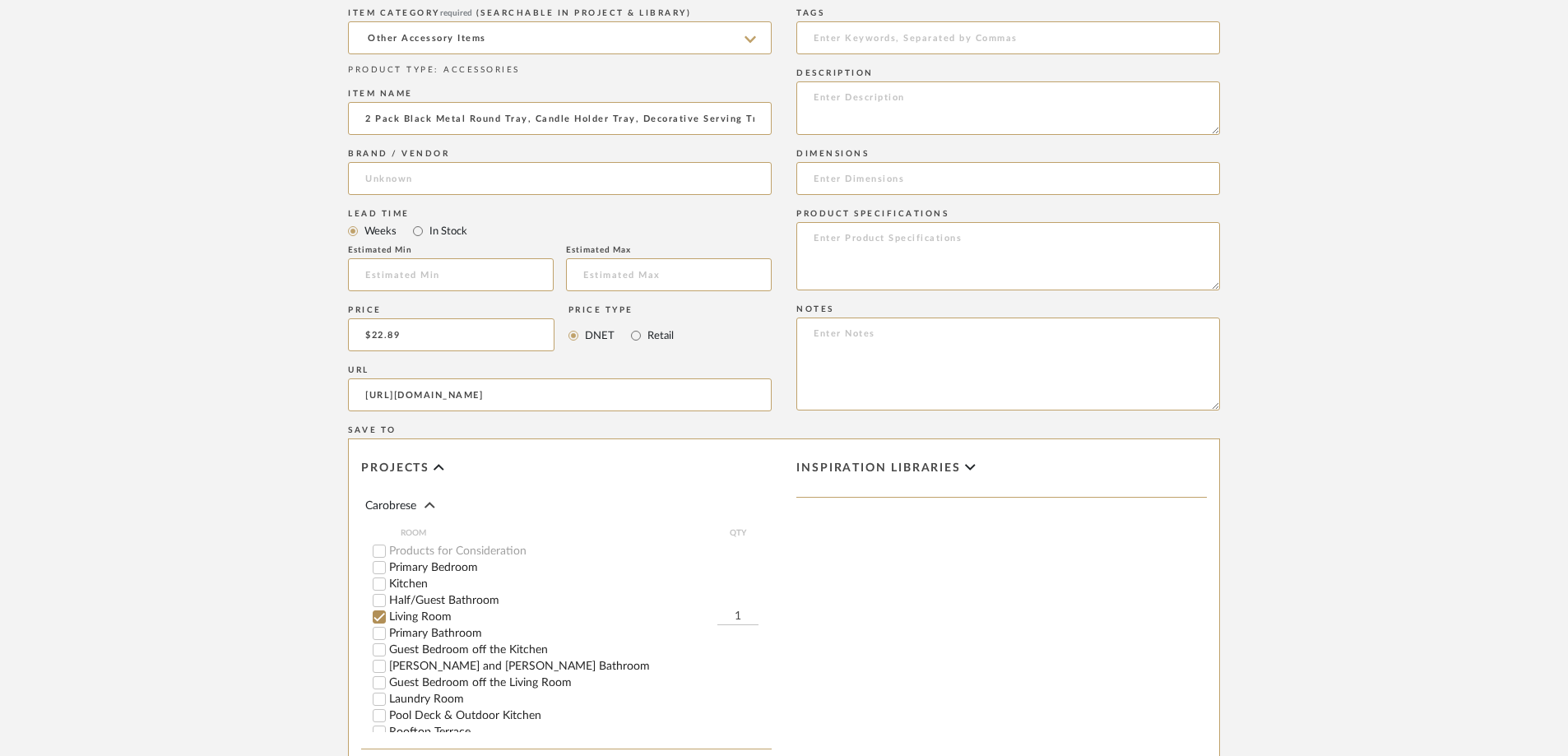 scroll, scrollTop: 823, scrollLeft: 0, axis: vertical 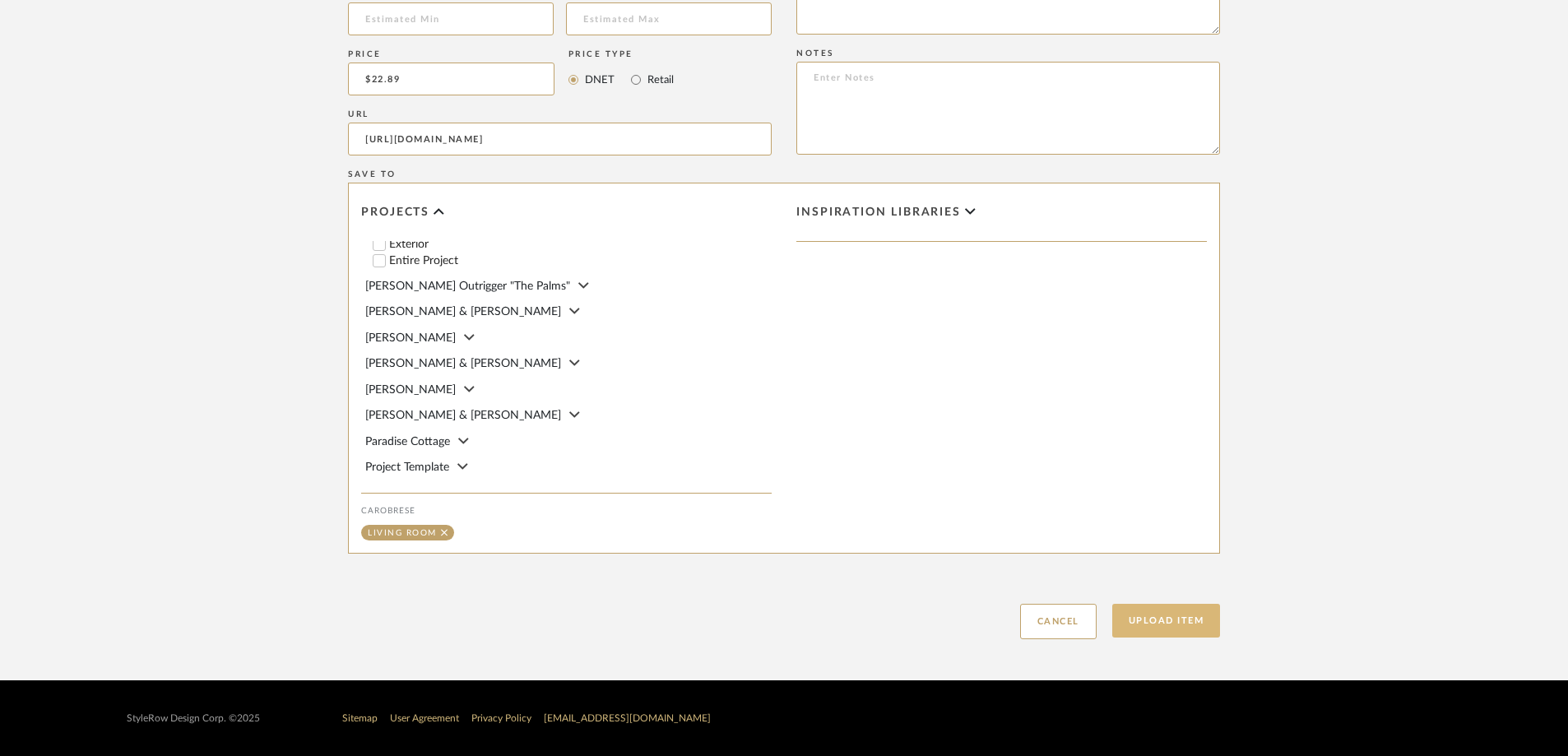 click on "Upload Item" 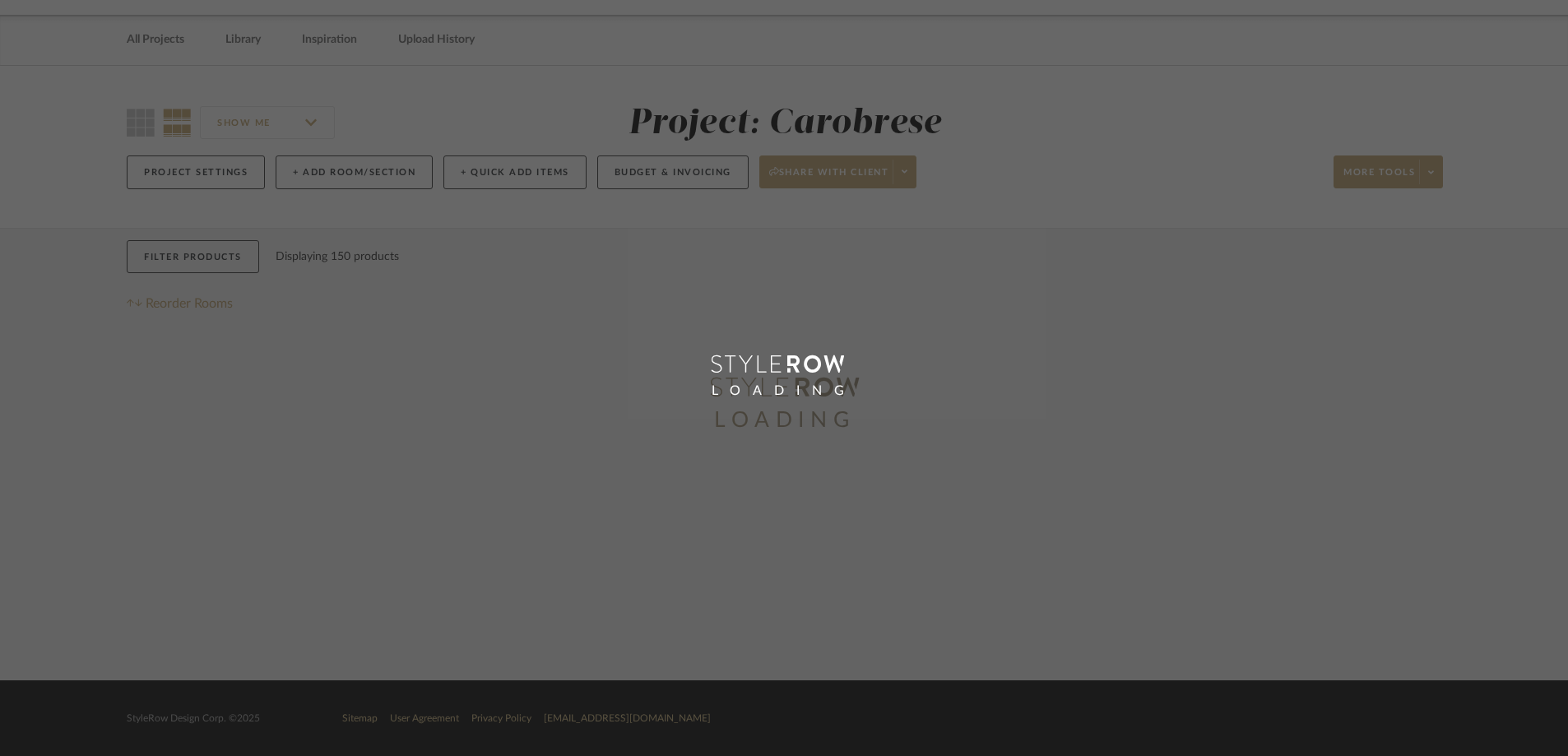 scroll, scrollTop: 0, scrollLeft: 0, axis: both 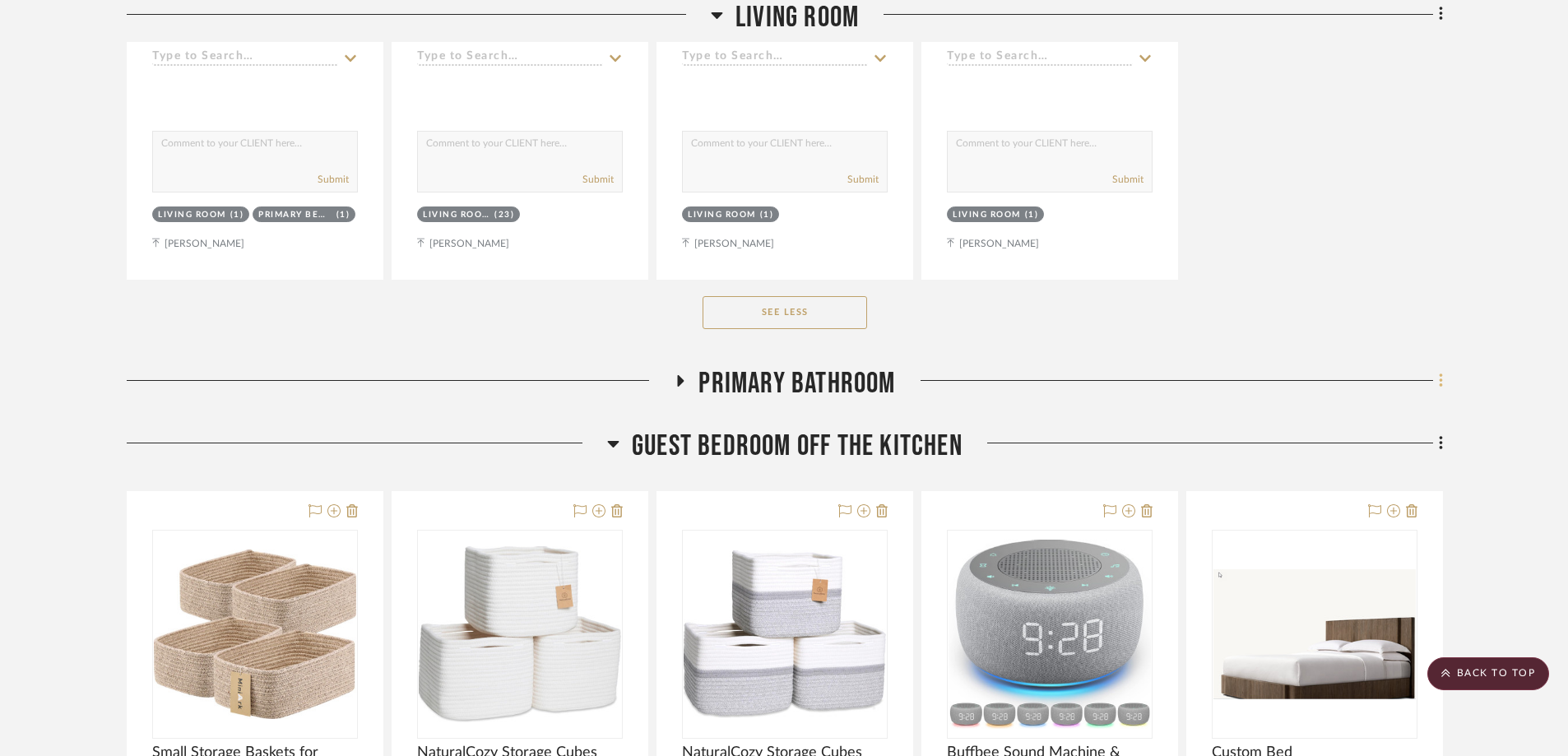 click 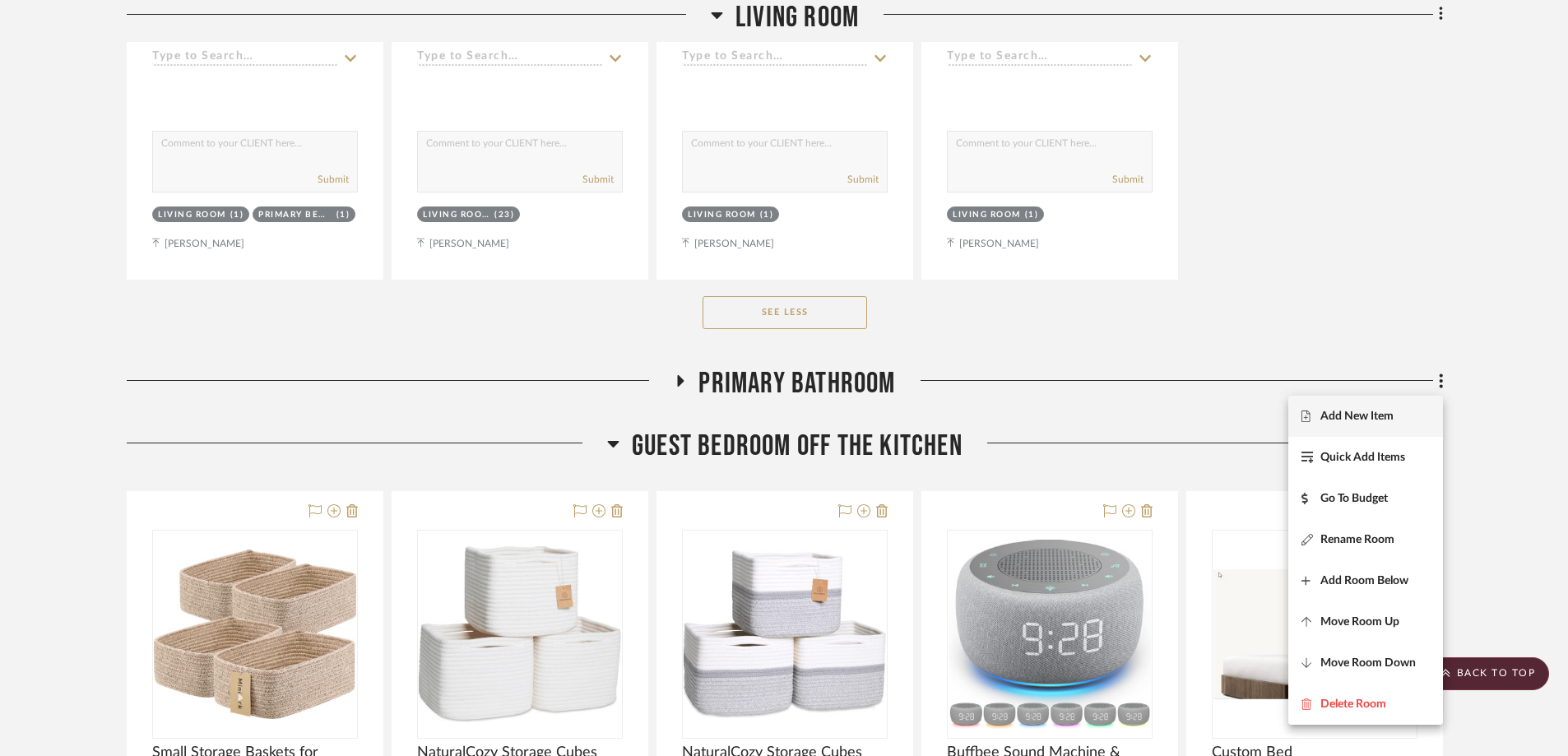 click on "Add New Item" at bounding box center [1357, 415] 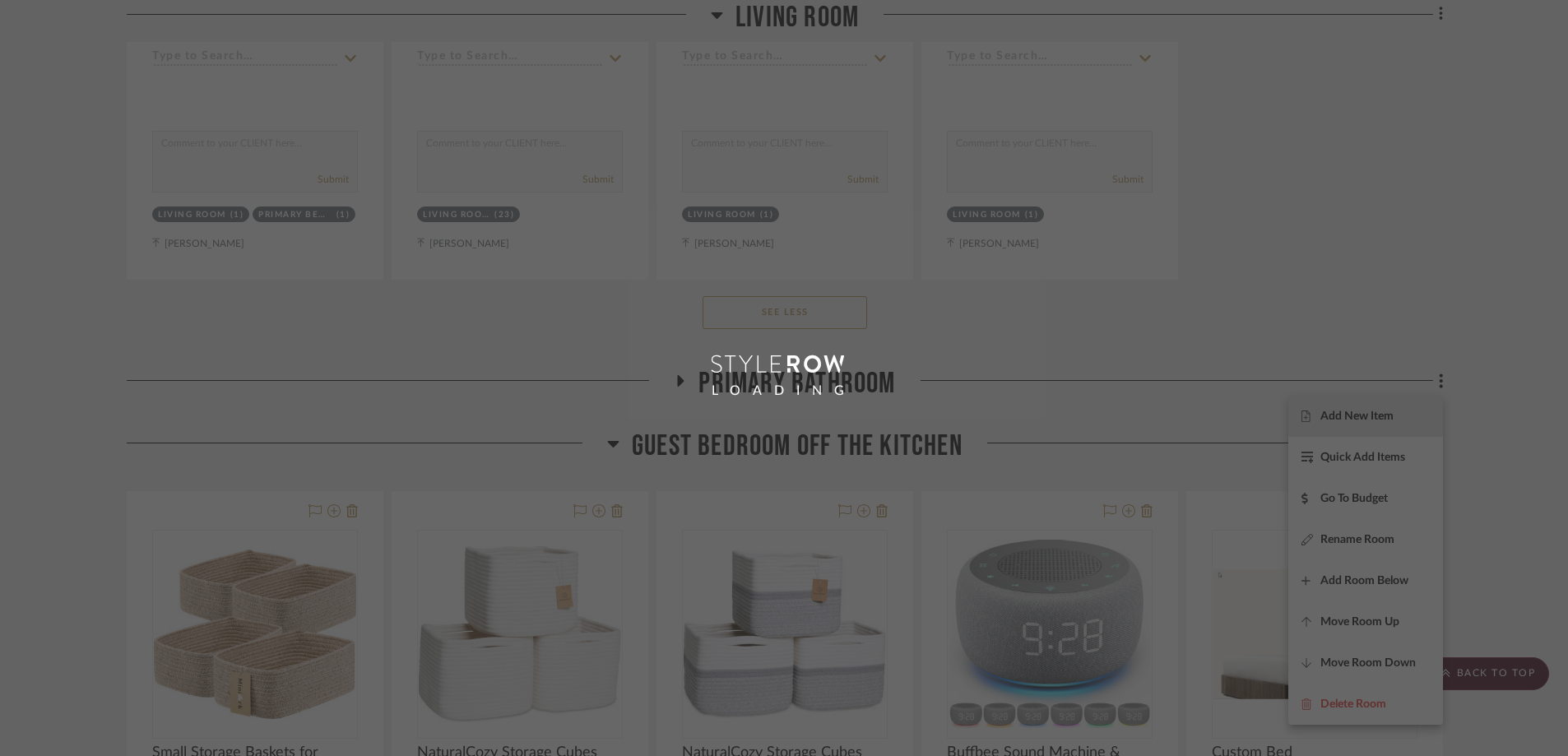 scroll, scrollTop: 0, scrollLeft: 0, axis: both 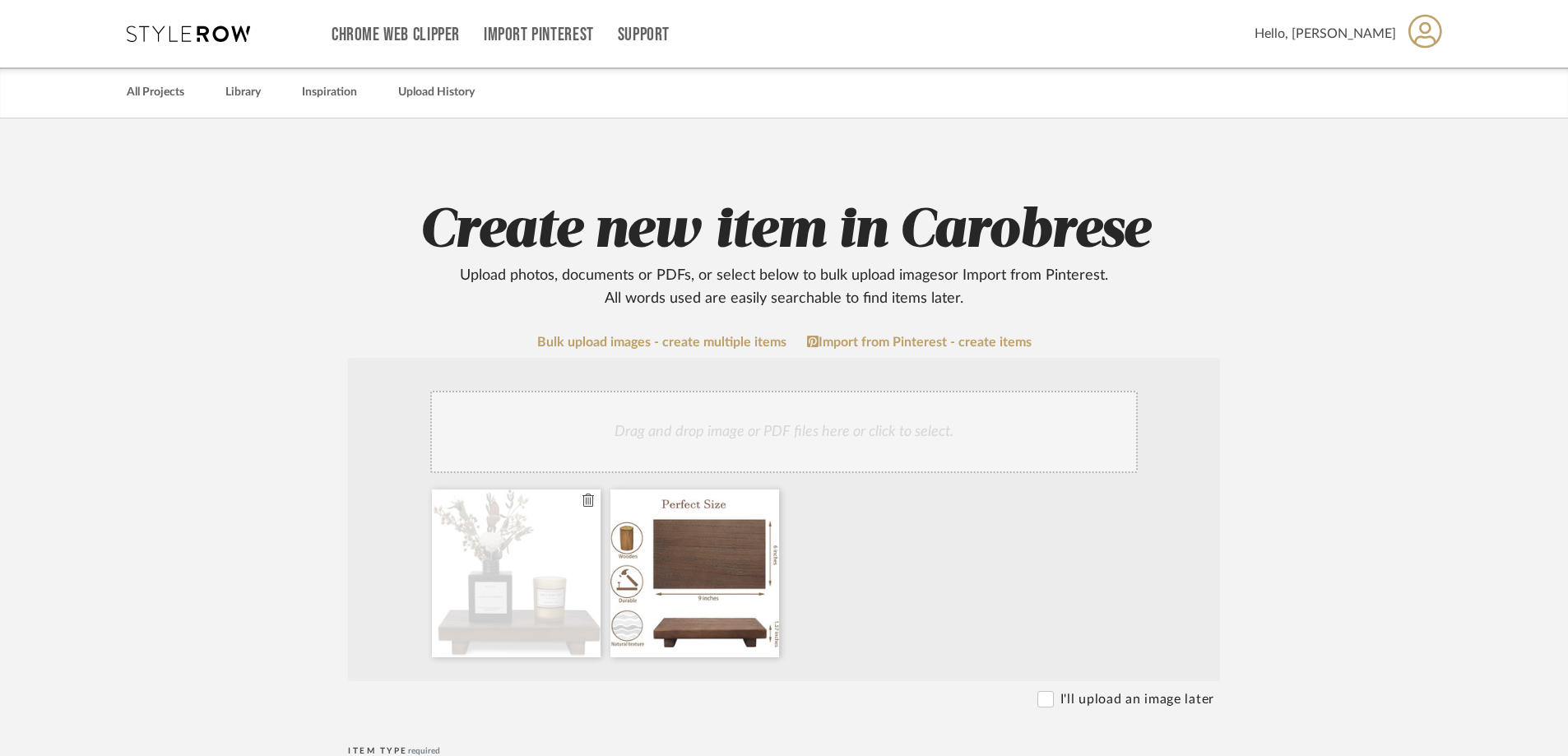 click 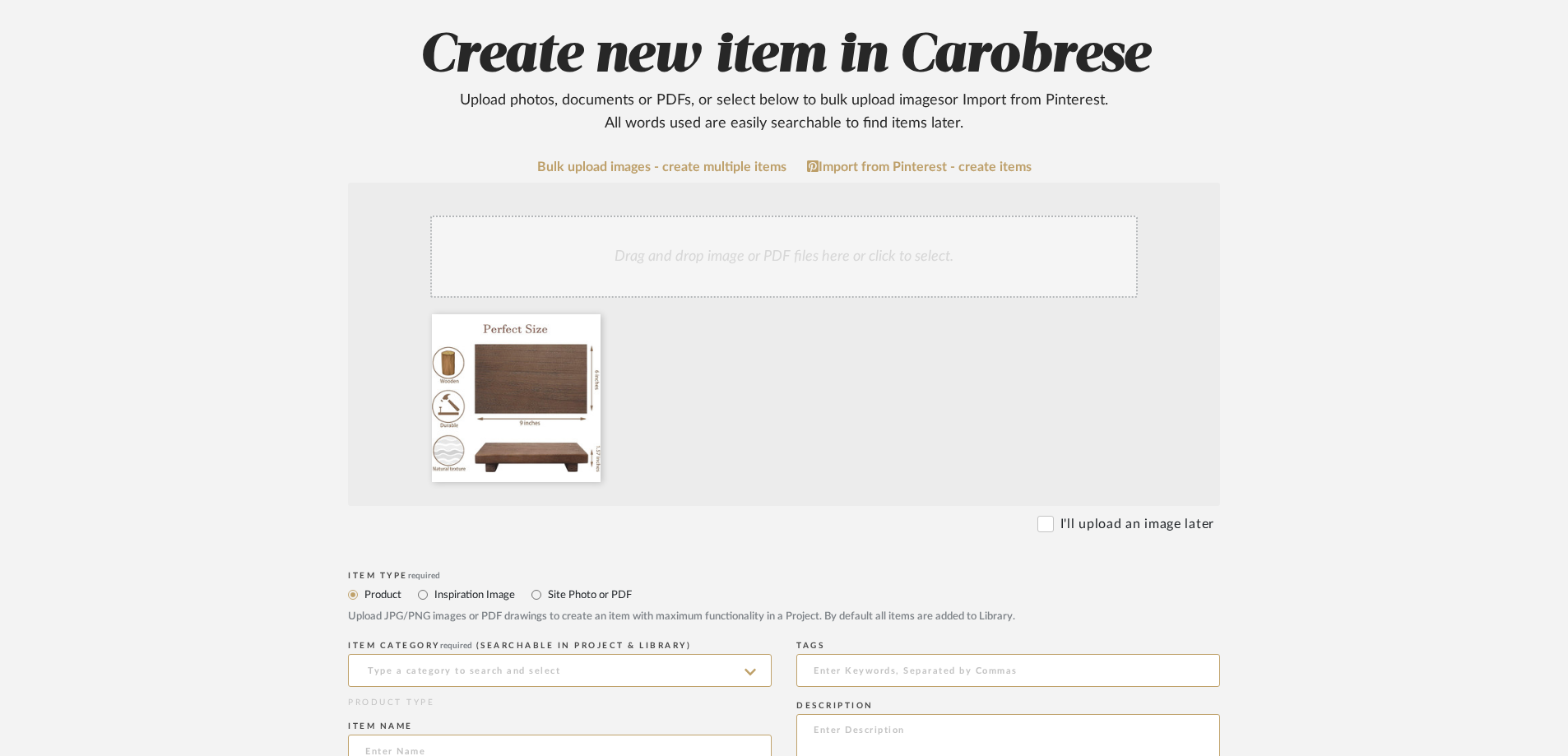 scroll, scrollTop: 329, scrollLeft: 0, axis: vertical 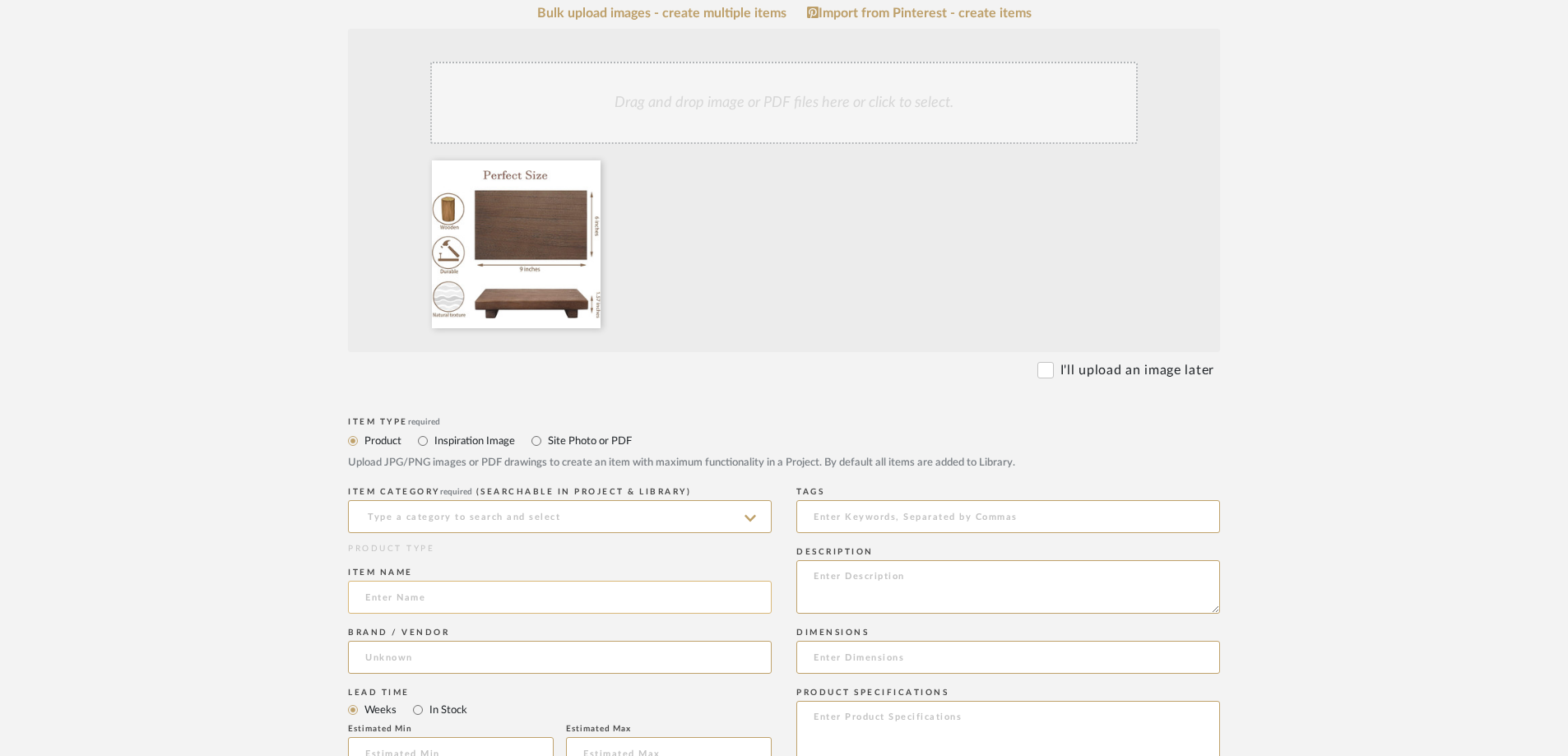 click 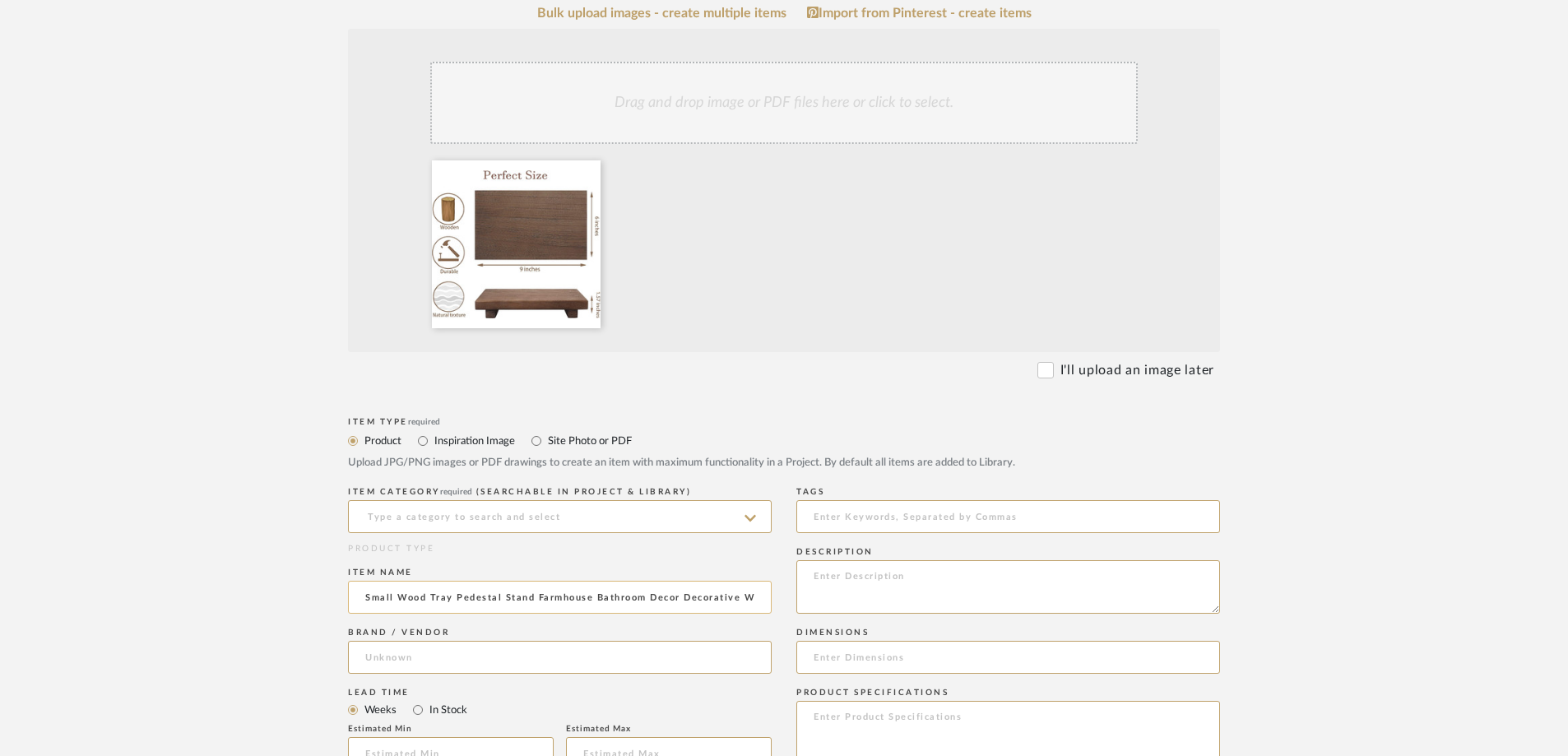 scroll, scrollTop: 0, scrollLeft: 425, axis: horizontal 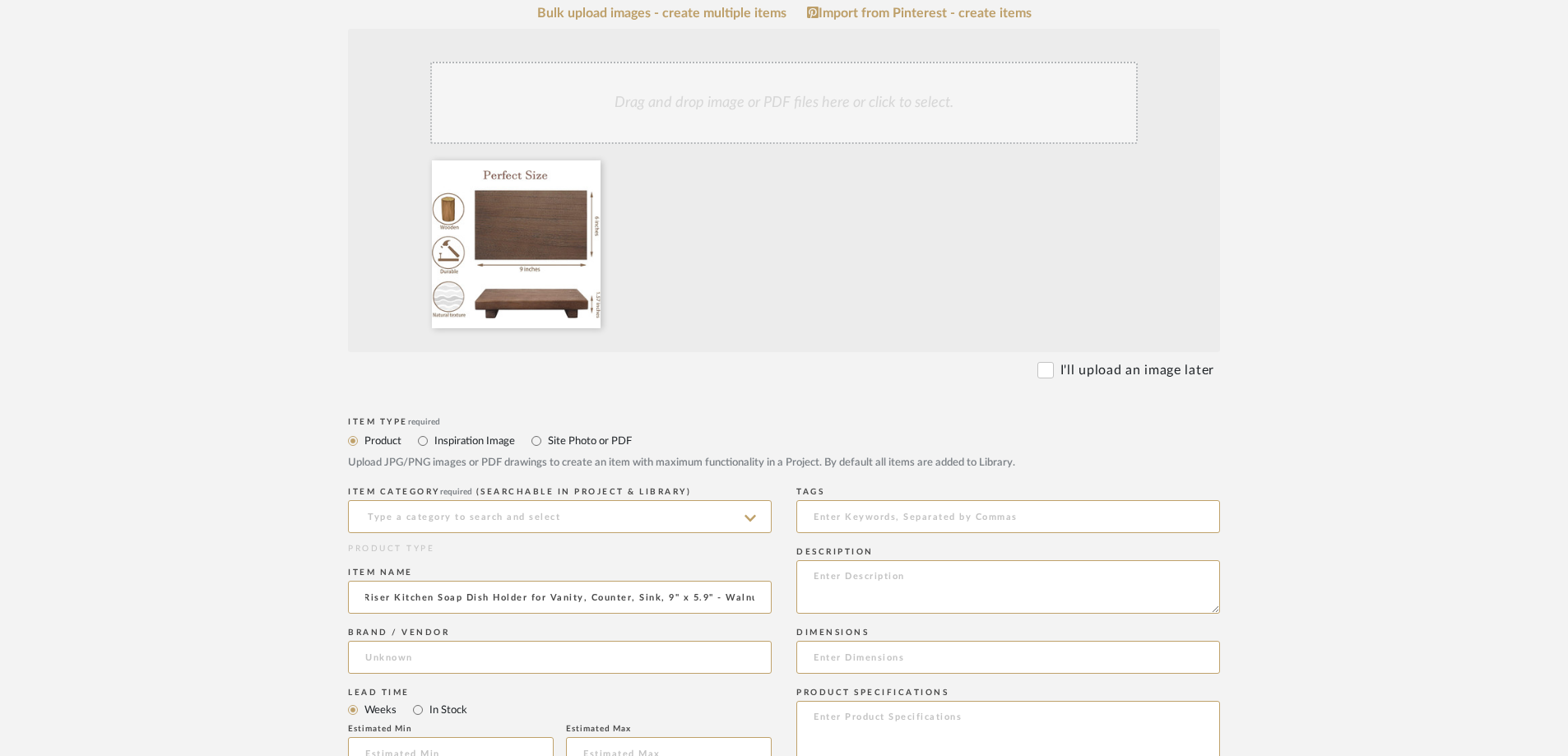type on "Small Wood Tray Pedestal Stand Farmhouse Bathroom Decor Decorative Wooden Riser Kitchen Soap Dish Holder for Vanity, Counter, Sink, 9" x 5.9" - Walnut" 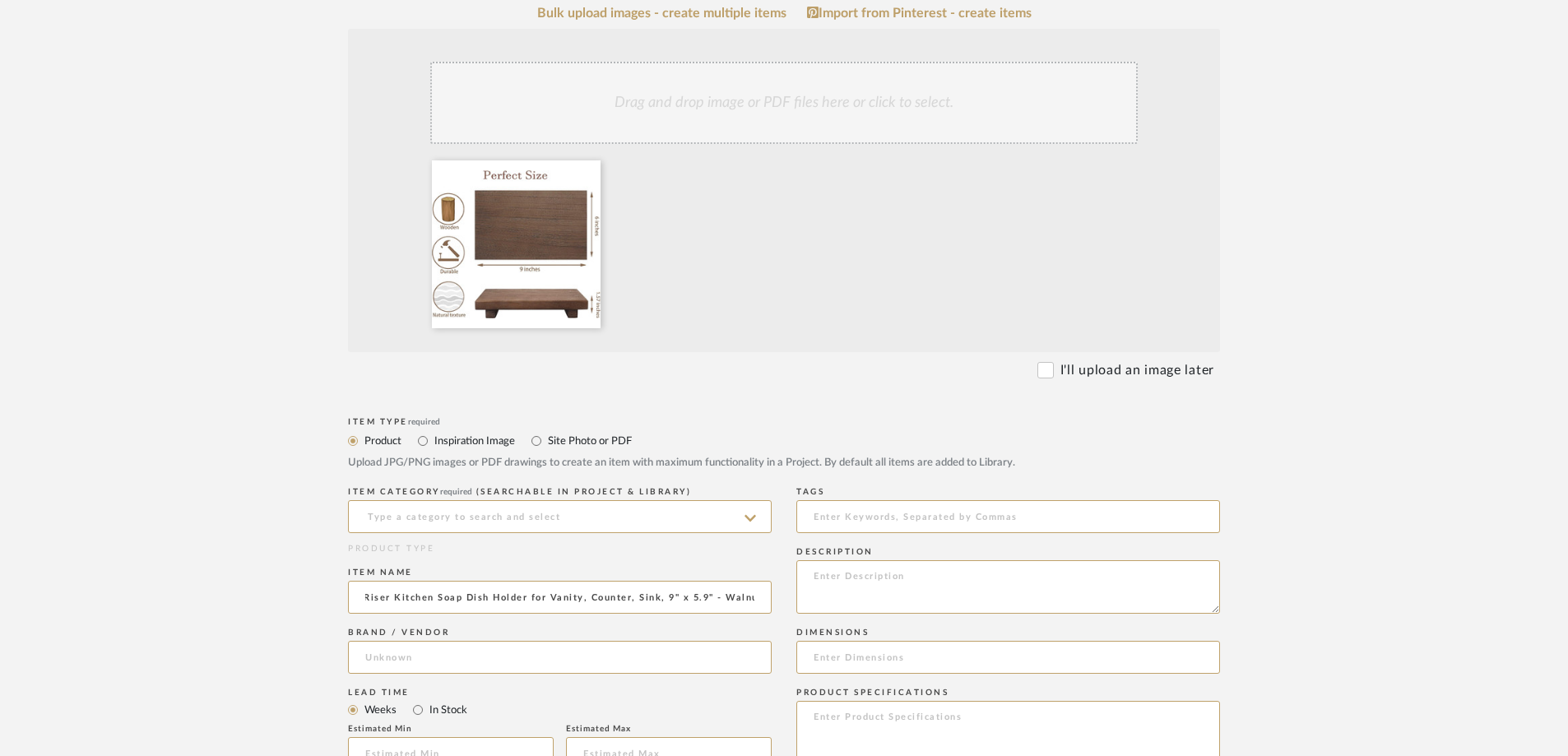 scroll, scrollTop: 0, scrollLeft: 0, axis: both 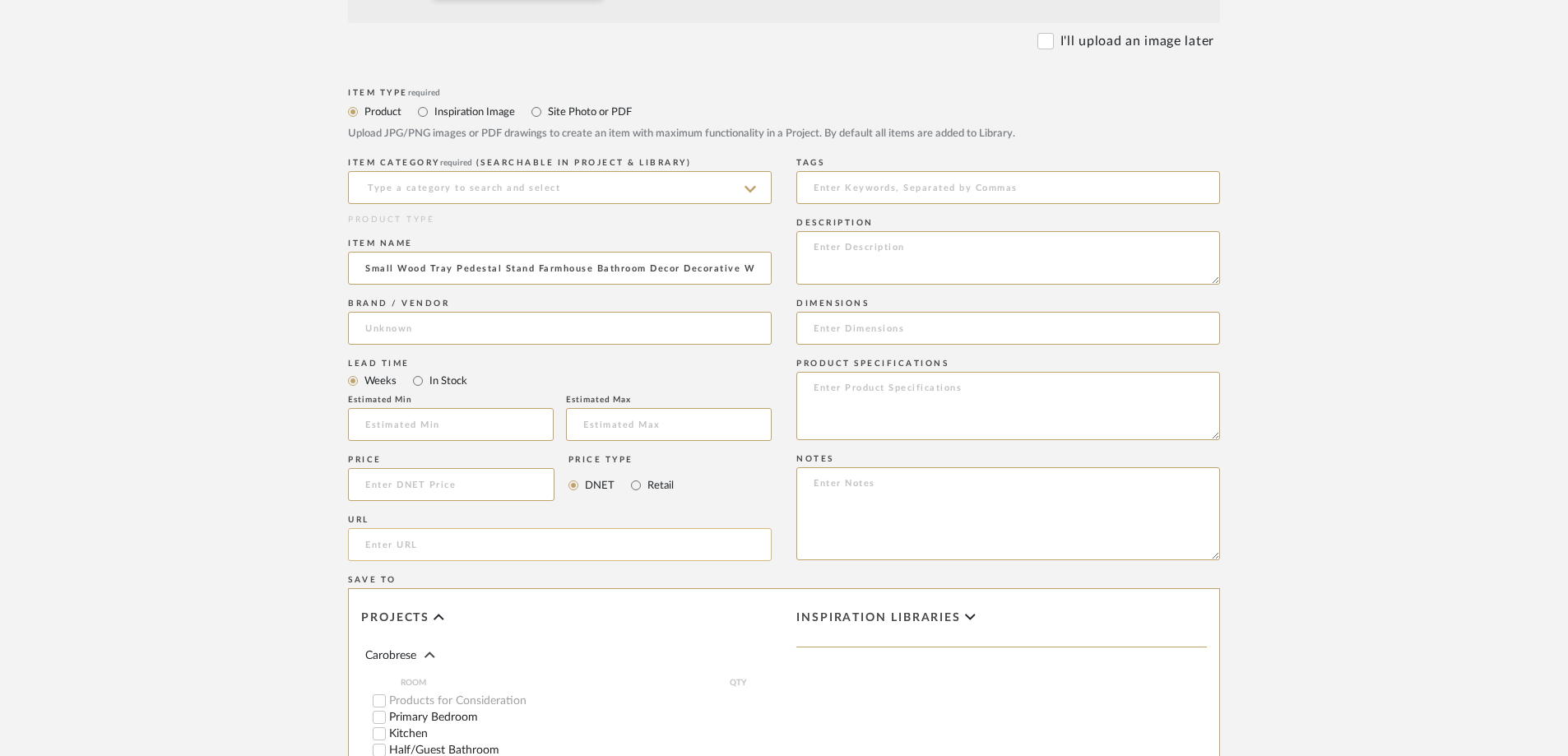 click 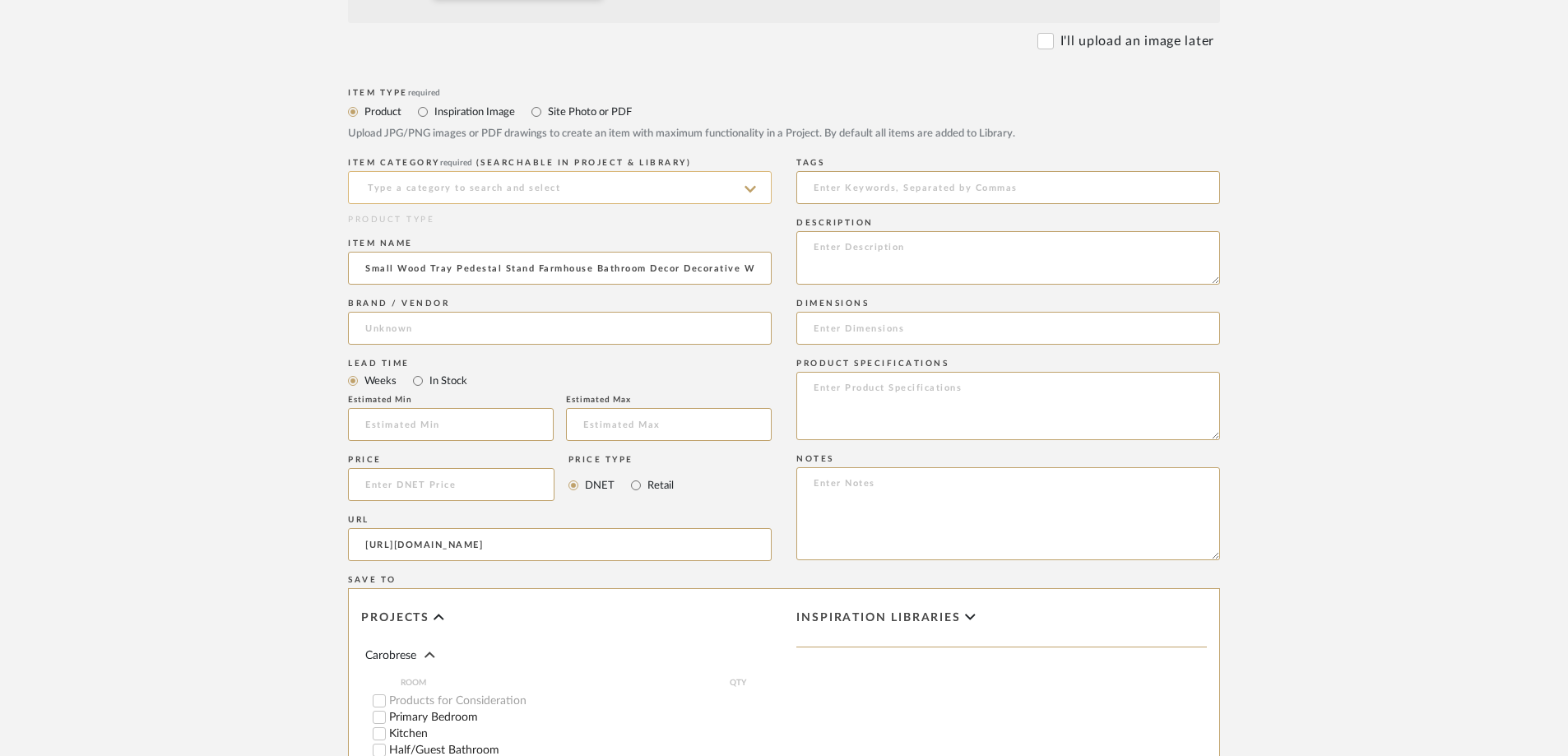 type on "[URL][DOMAIN_NAME]" 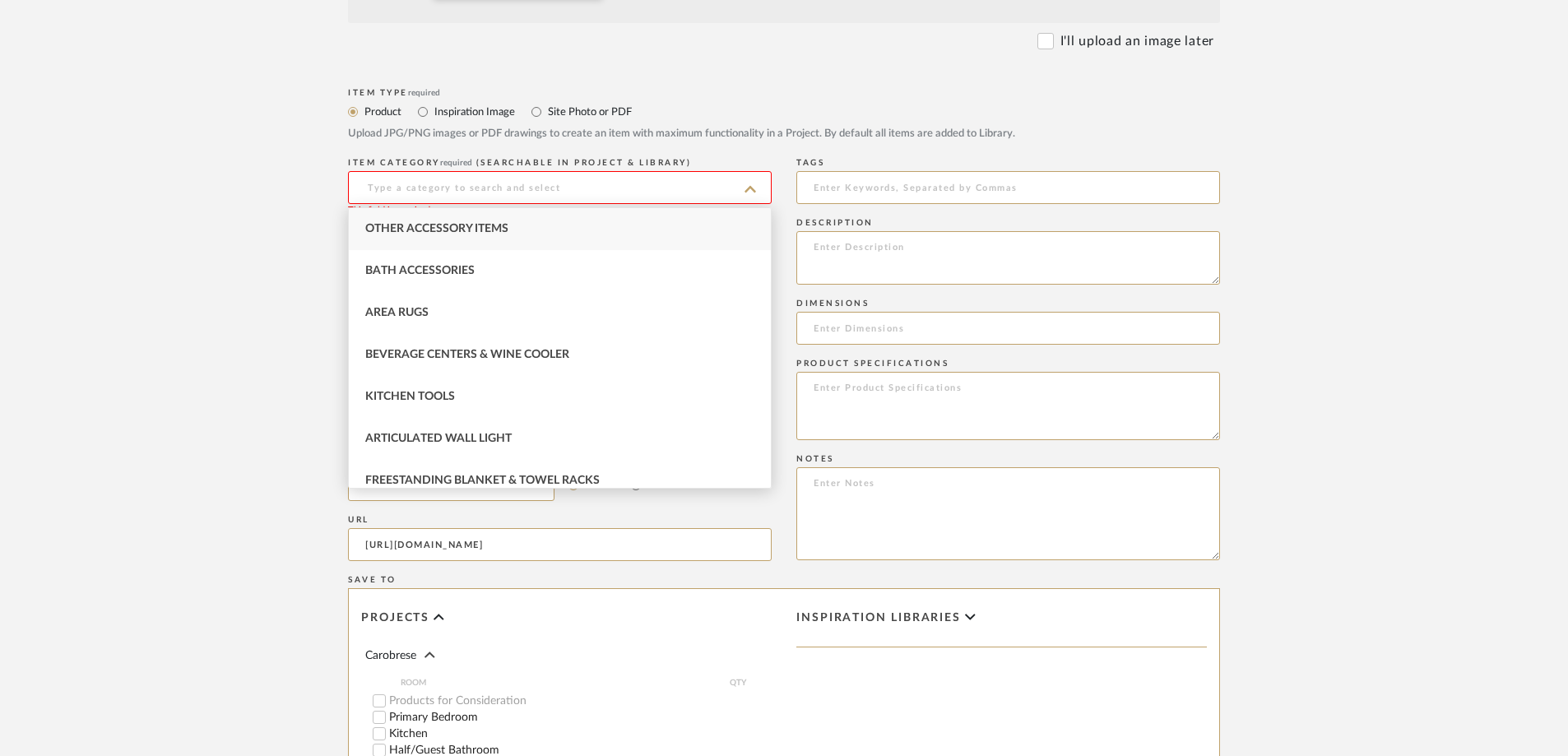 click on "Other Accessory Items" at bounding box center (559, 229) 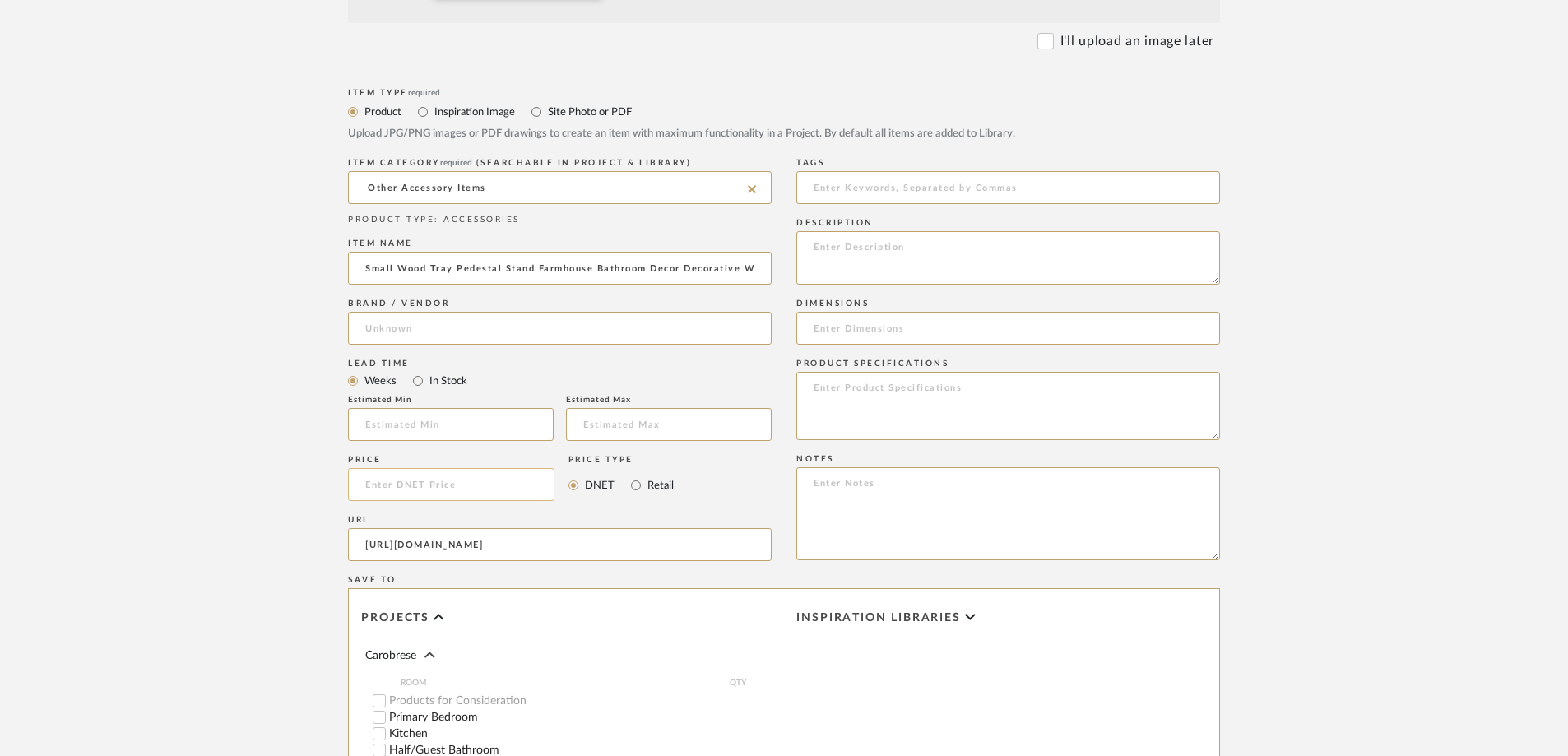click 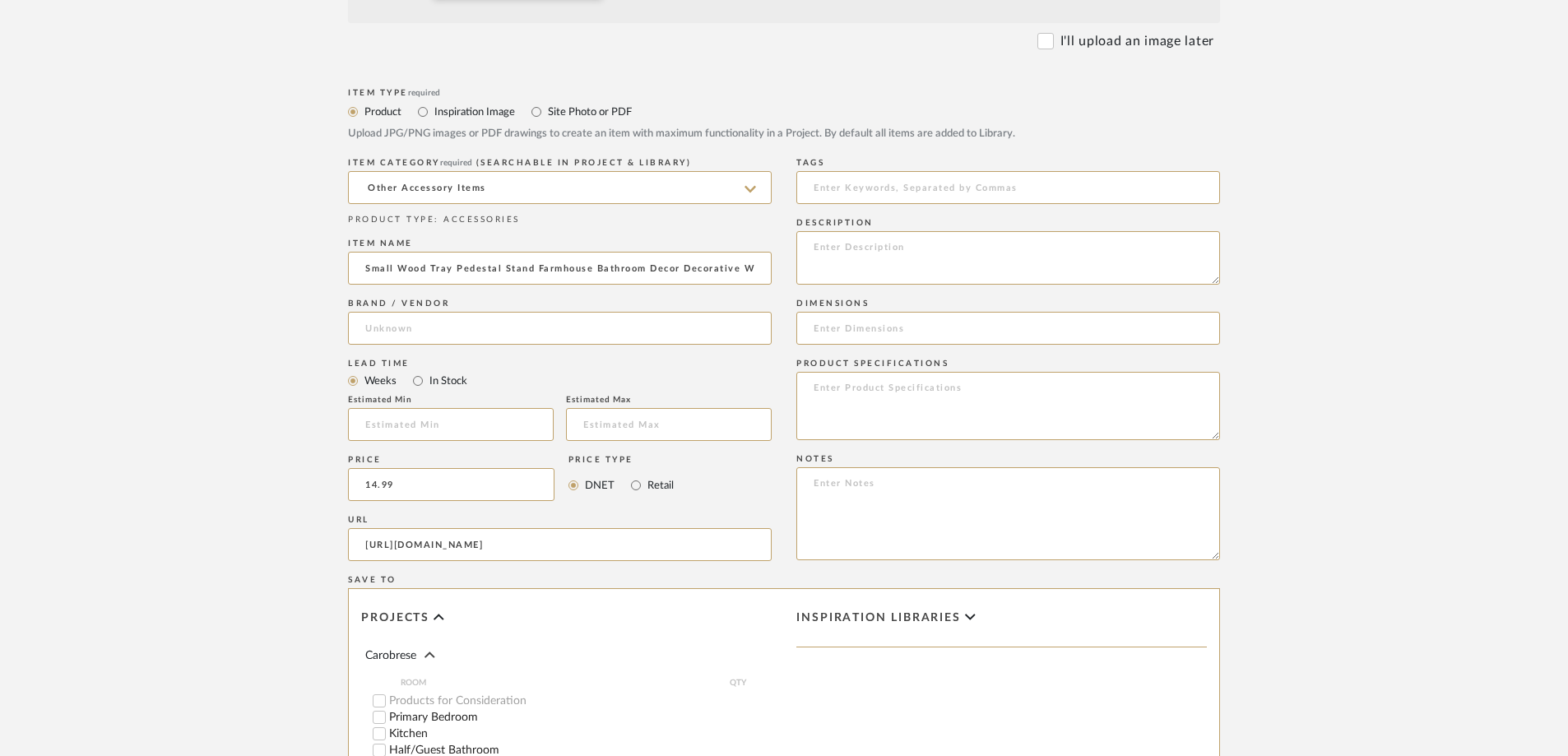 type on "$14.99" 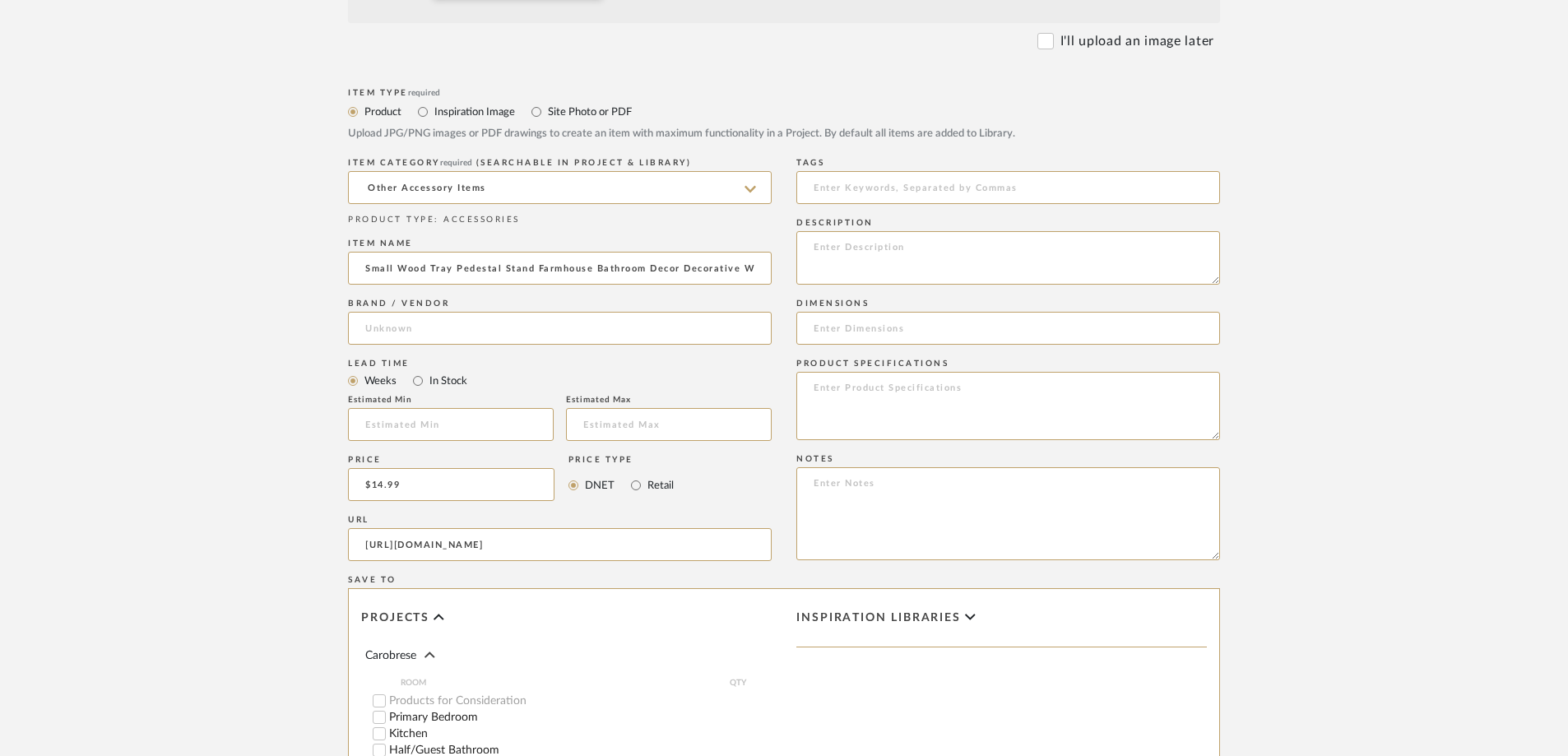 click on "Bulk upload images - create multiple items  Import from Pinterest - create items Drag and drop image or PDF files here or click to select. I'll upload an image later  Item Type  required Product Inspiration Image  Site Photo or PDF   Upload JPG/PNG images or PDF drawings to create an item with maximum functionality in a Project. By default all items are added to Library.   ITEM CATEGORY  required (Searchable in Project & Library) Other Accessory Items  PRODUCT TYPE : ACCESSORIES   Item name  Small Wood Tray Pedestal Stand Farmhouse Bathroom Decor Decorative Wooden Riser Kitchen Soap Dish Holder for Vanity, Counter, Sink, 9" x 5.9" - Walnut  Brand / Vendor   Lead Time  Weeks In Stock  Estimated Min   Estimated Max   Price  $14.99  Price Type  DNET Retail  URL  [URL][DOMAIN_NAME]  Tags   Description   Dimensions   Product Specifications   Notes   Save To  Projects Carobrese ROOM QTY  Products for Consideration   Primary Bedroom   Kitchen   Half/Guest Bathroom   Living Room   Primary Bathroom  1  BTB" 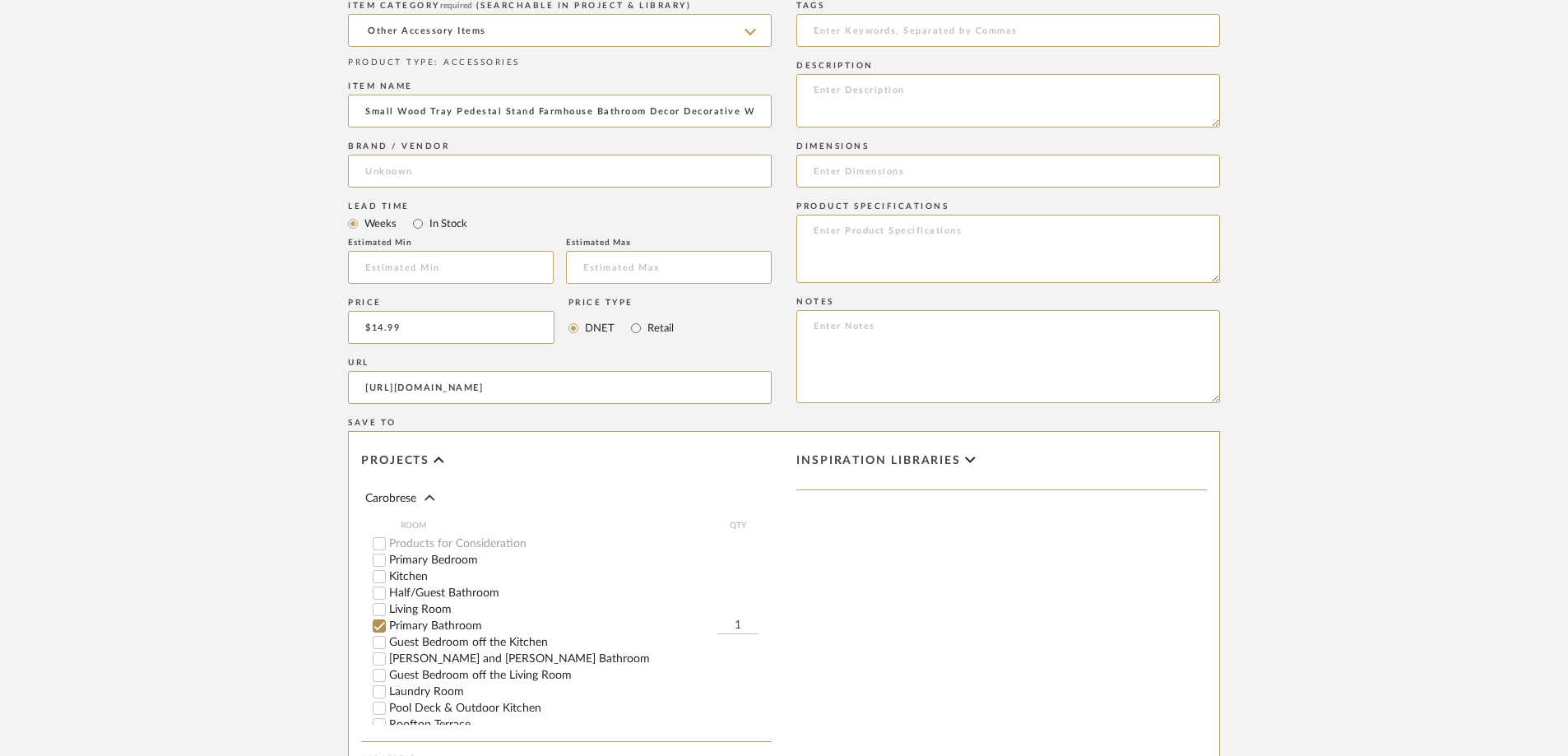 scroll, scrollTop: 823, scrollLeft: 0, axis: vertical 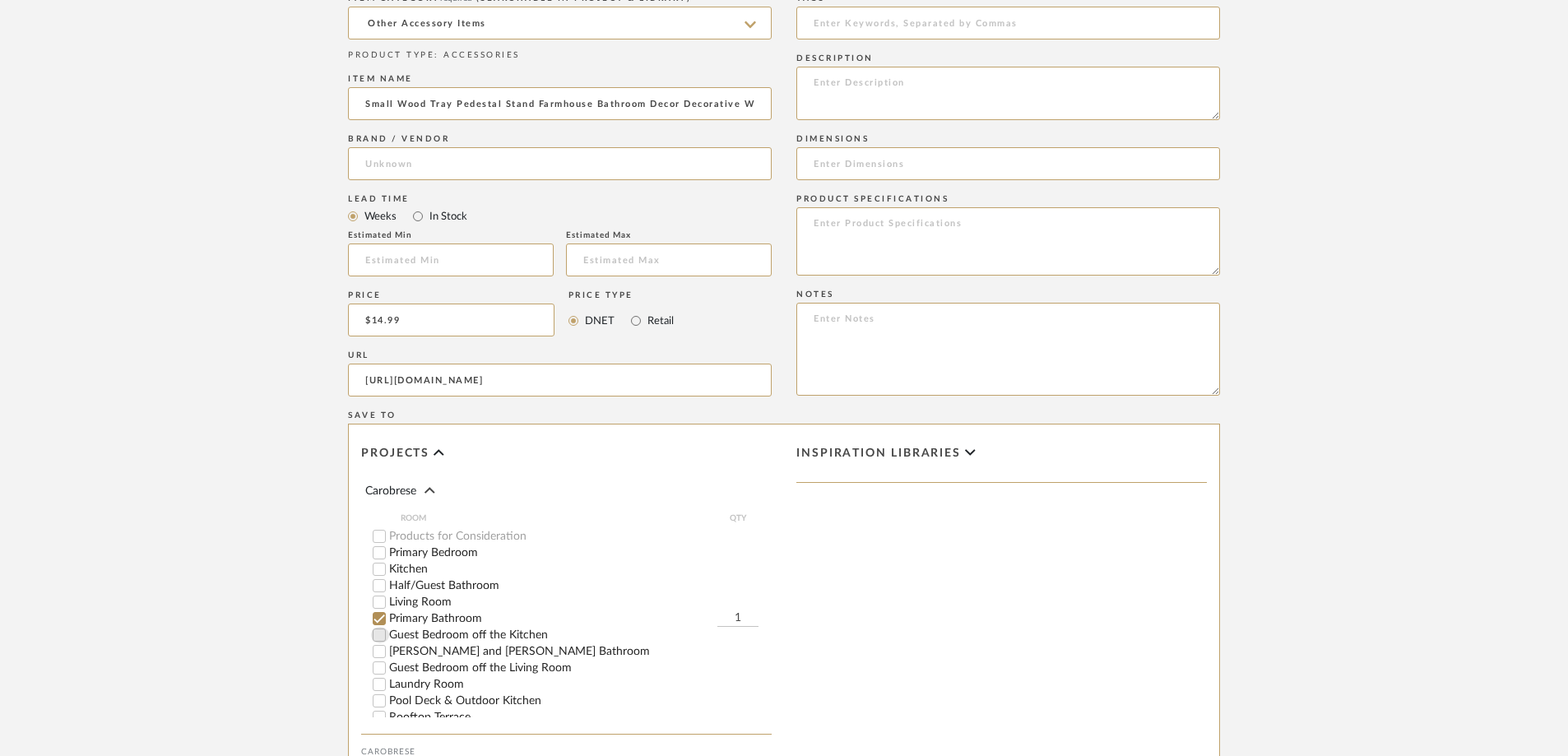 click on "Guest Bedroom off the Kitchen" at bounding box center (379, 635) 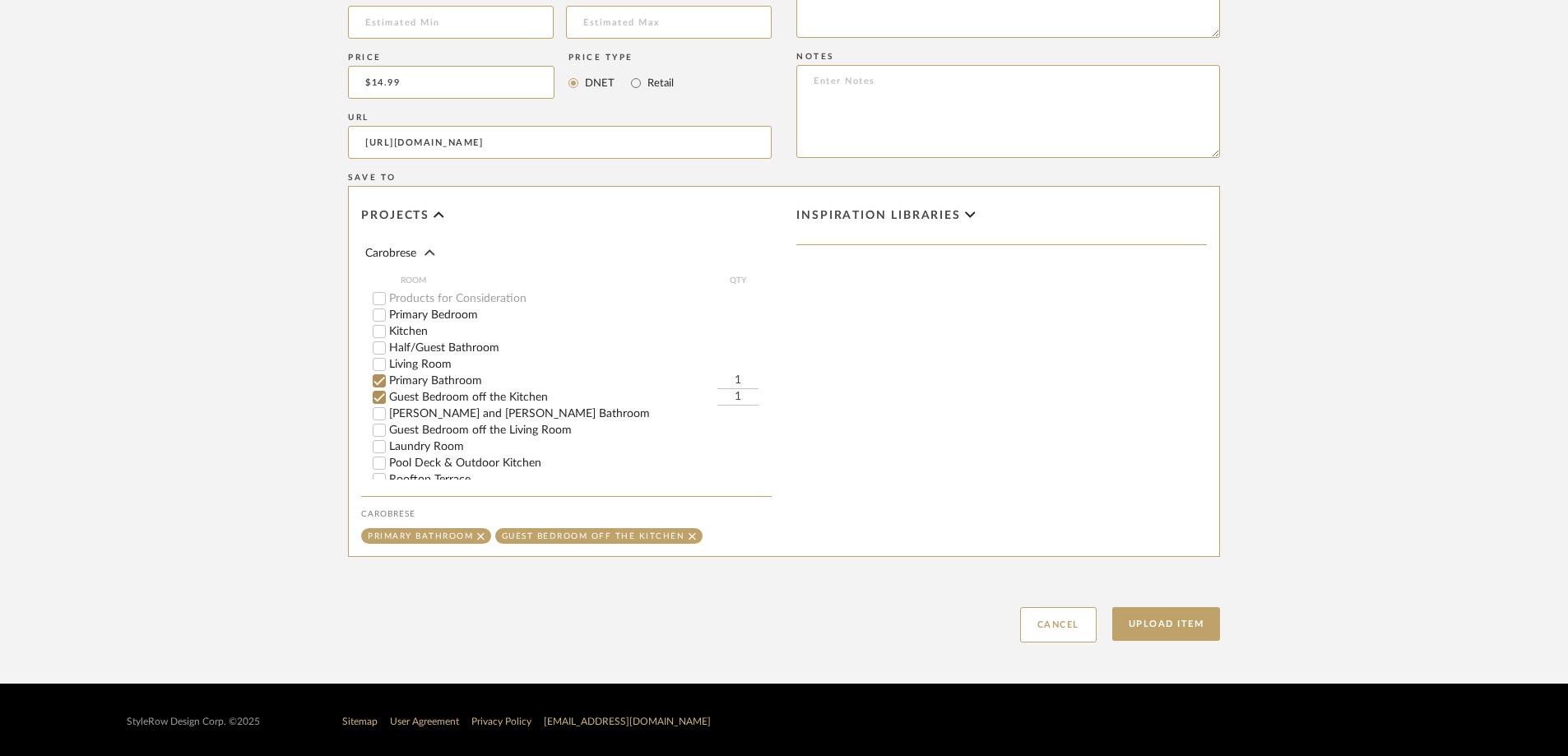 scroll, scrollTop: 1064, scrollLeft: 0, axis: vertical 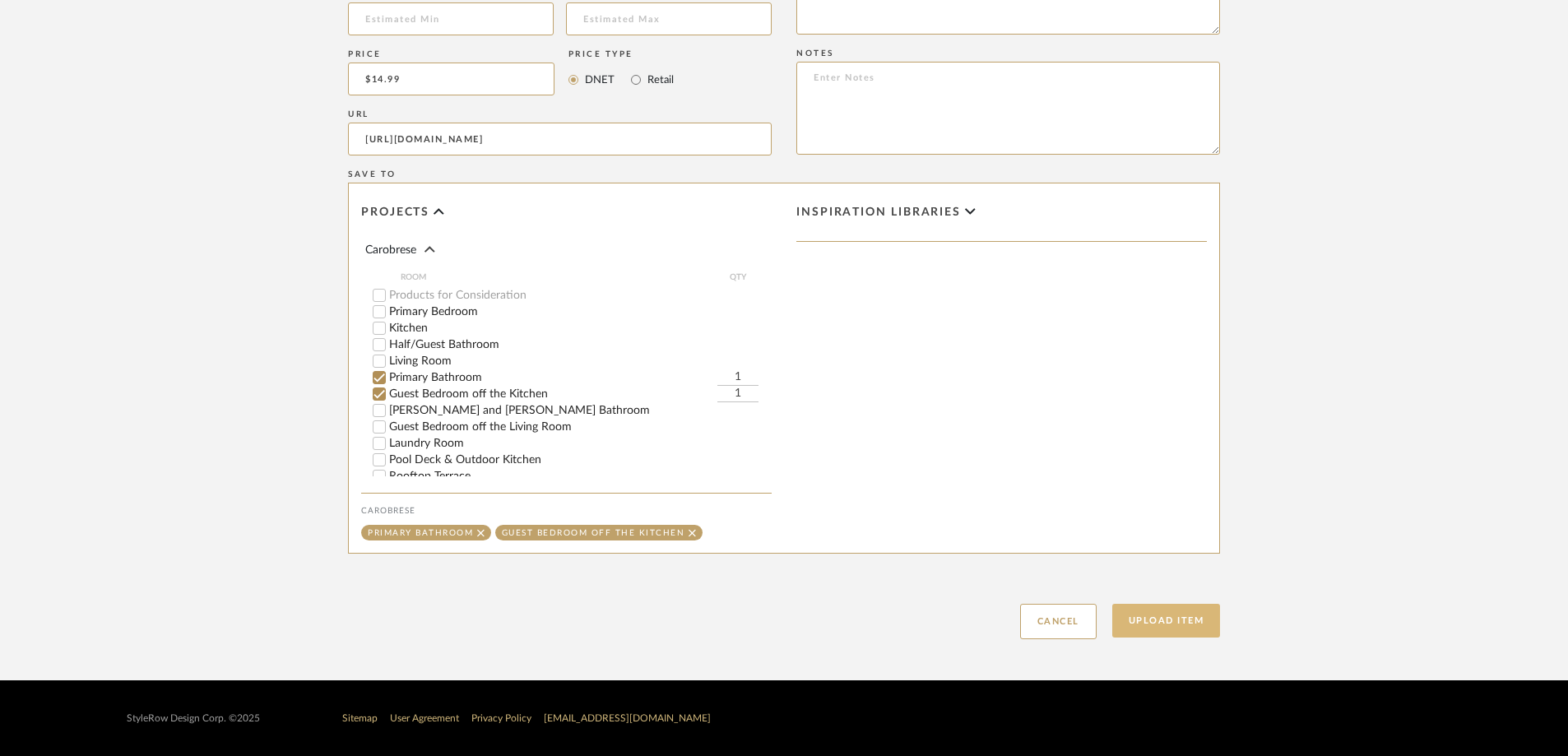 click on "Upload Item" 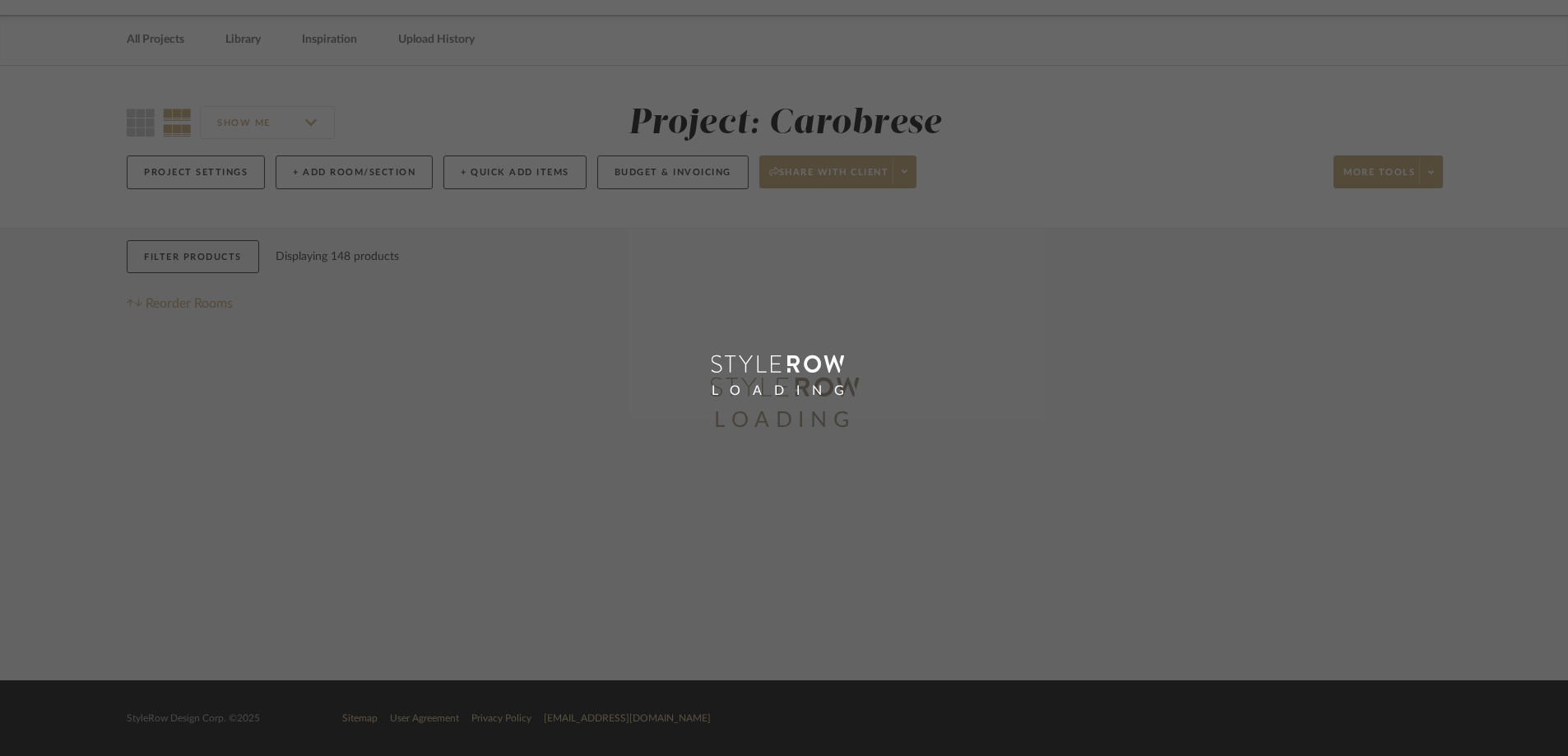 scroll, scrollTop: 0, scrollLeft: 0, axis: both 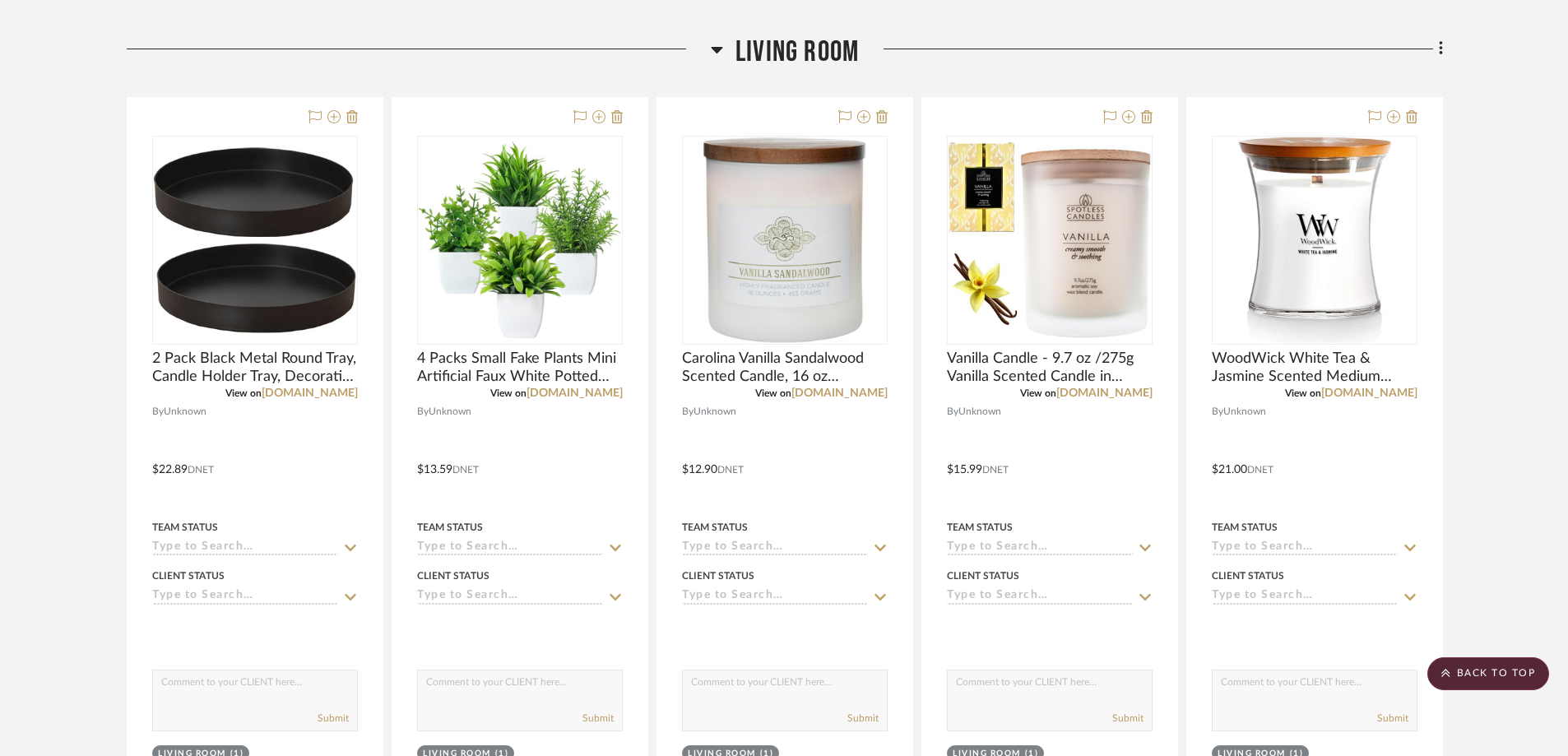 click 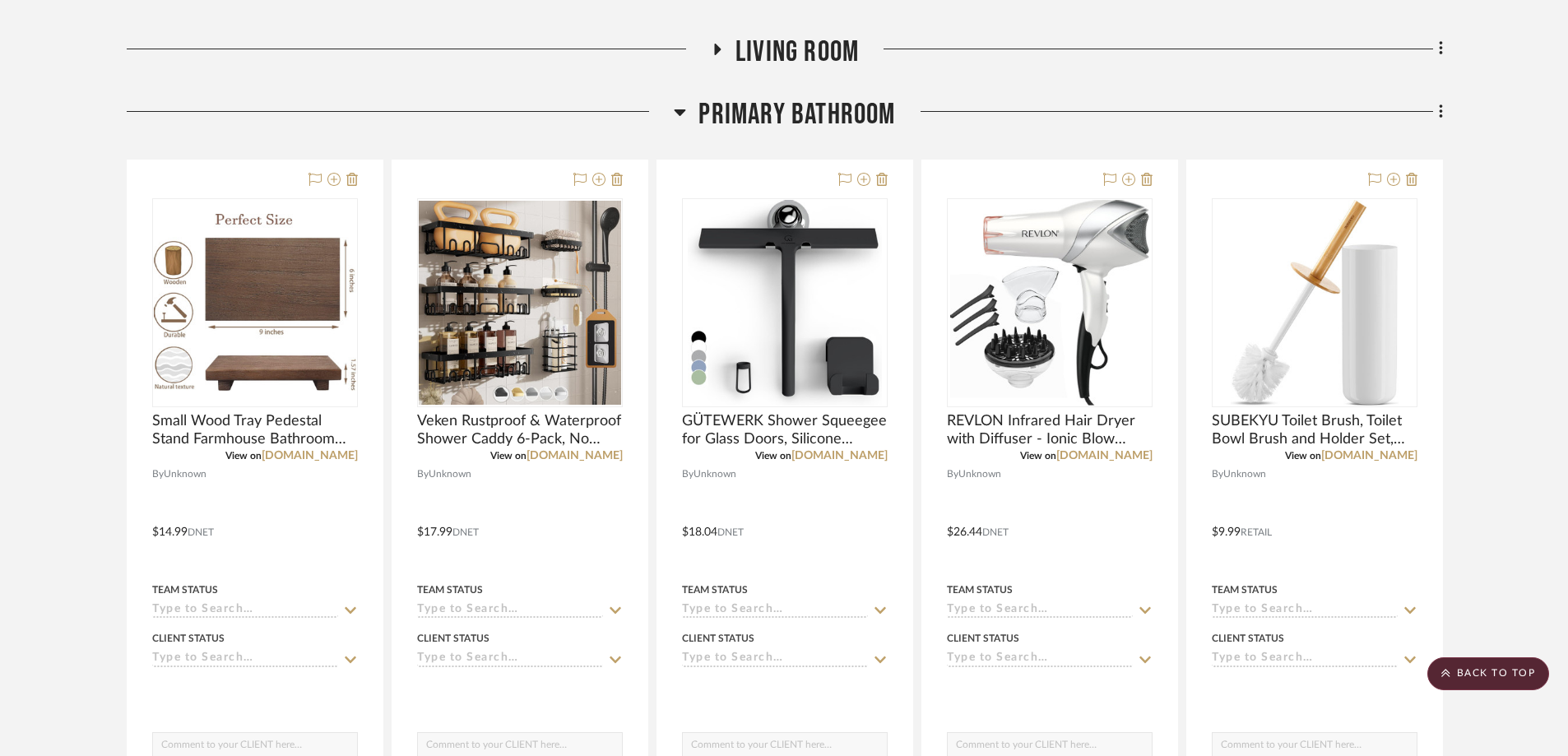 click 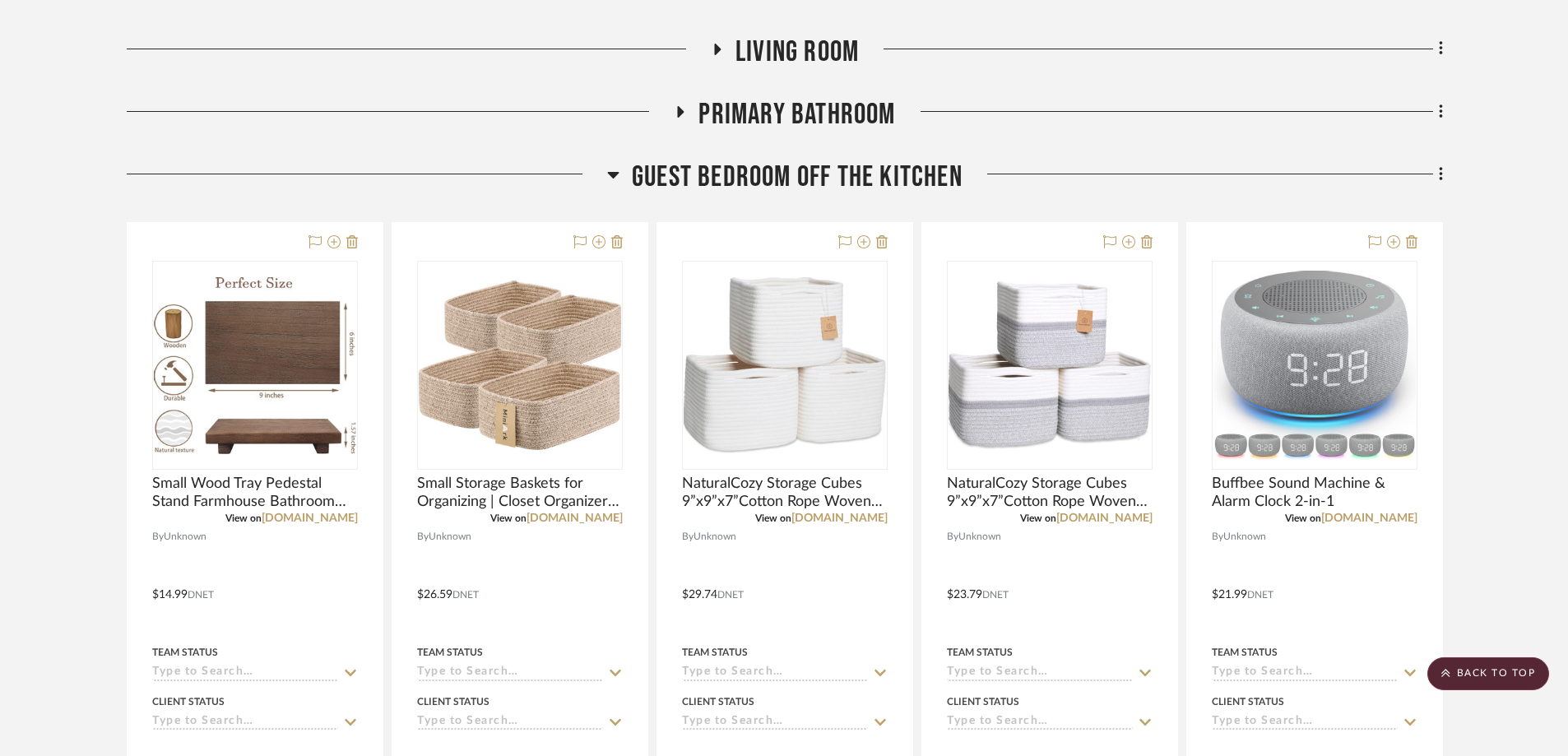 click 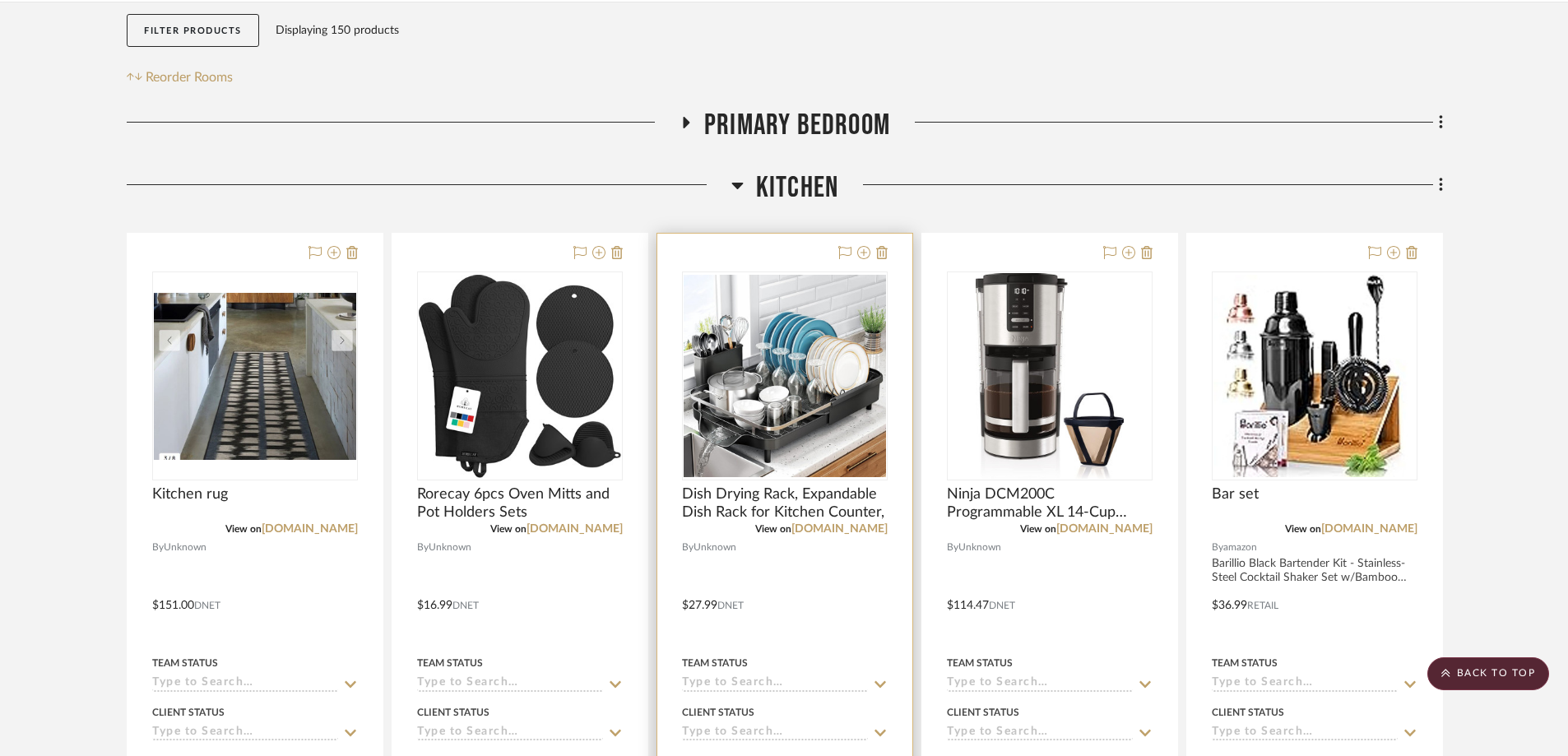 scroll, scrollTop: 0, scrollLeft: 0, axis: both 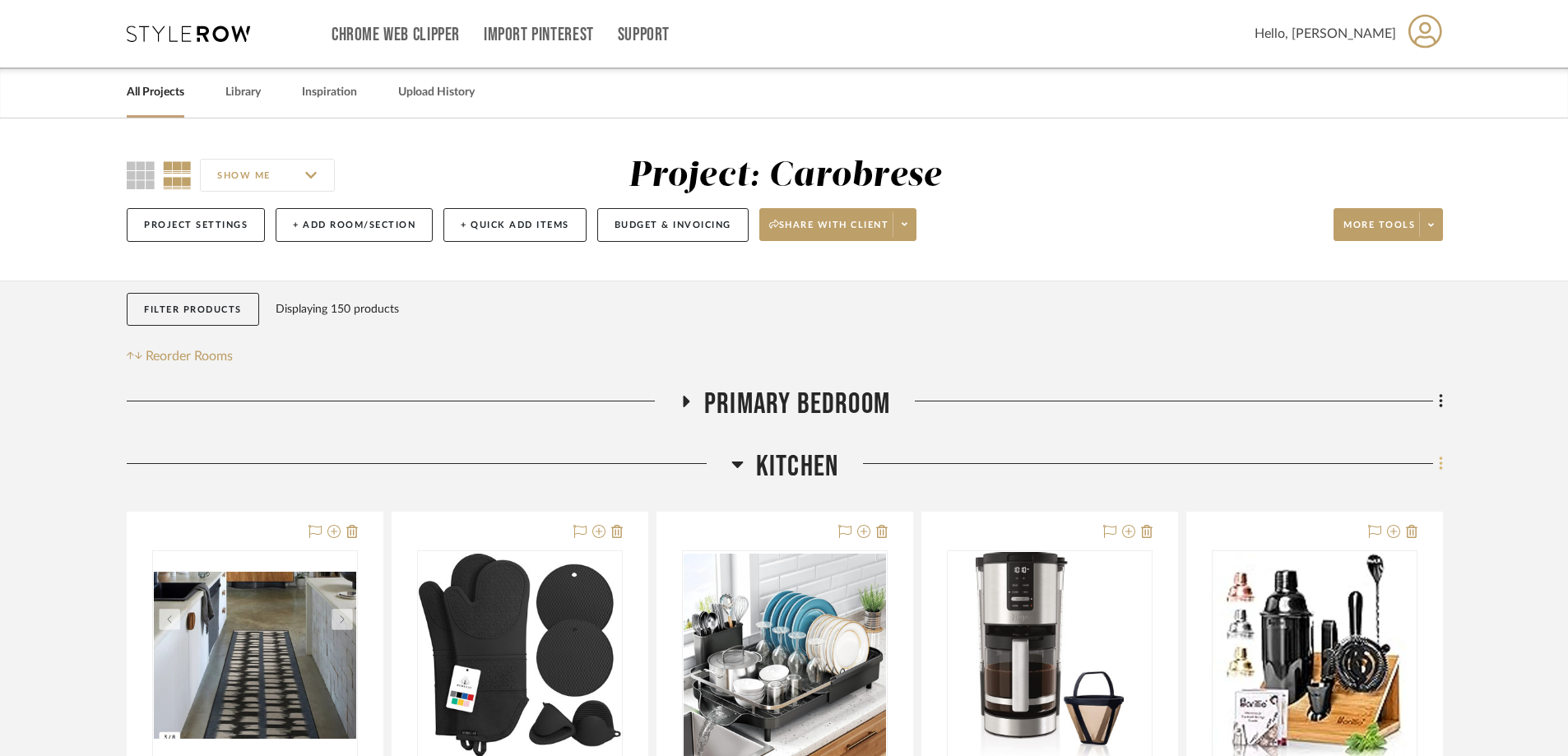 click 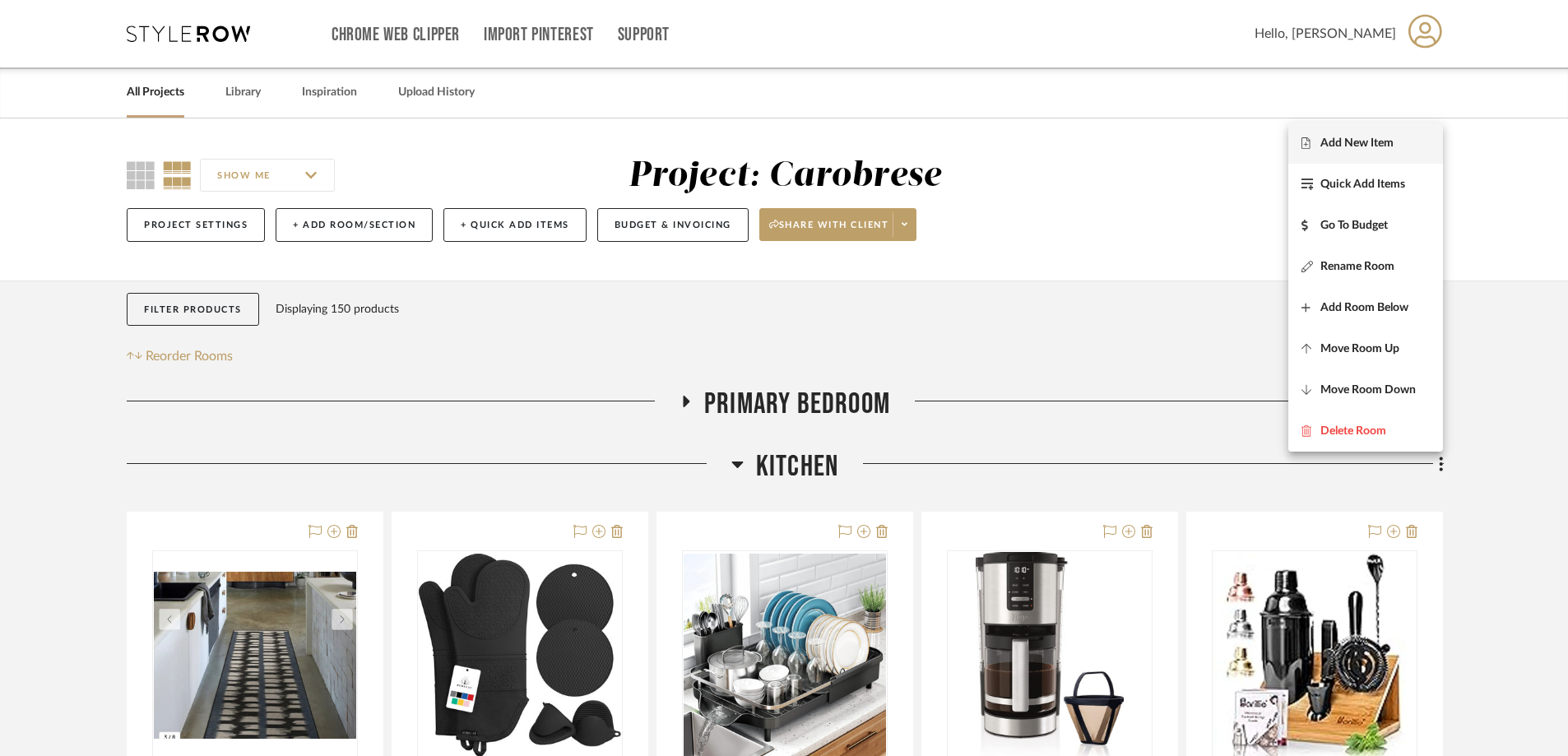 click on "Add New Item" at bounding box center [1357, 143] 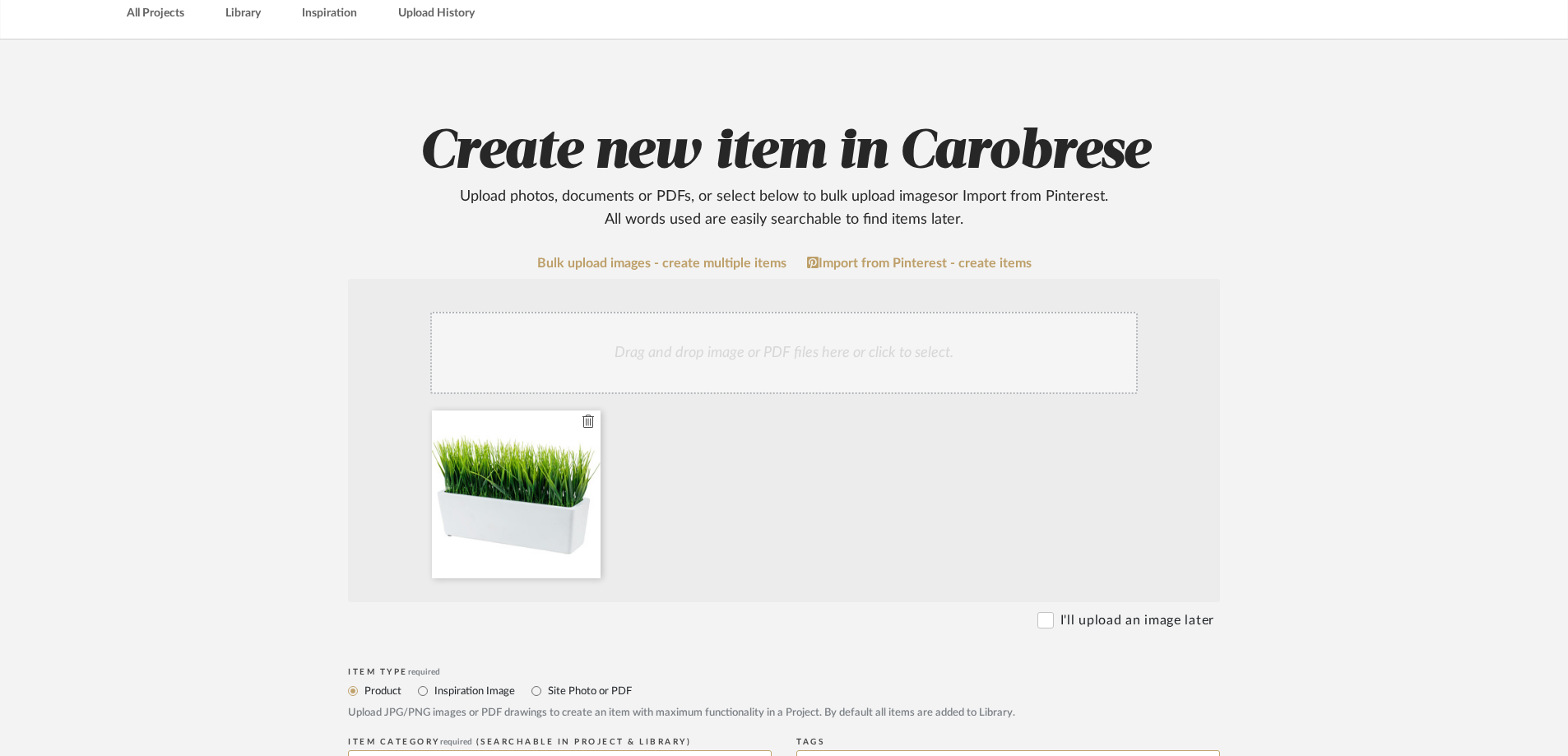 scroll, scrollTop: 494, scrollLeft: 0, axis: vertical 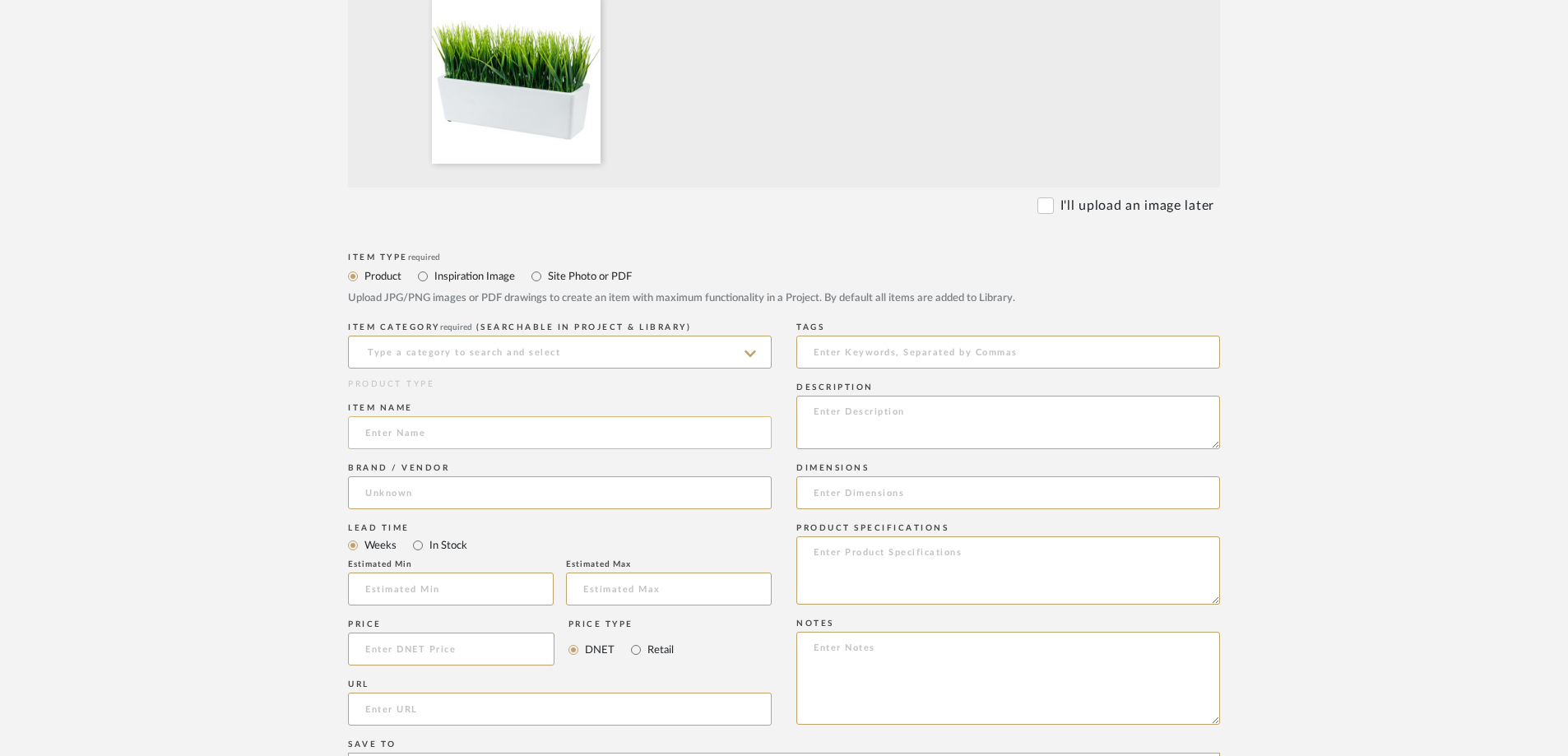 paste on "MyGift 14 Inch Artificial Green Grass Plant in Modern White Concrete Planter Window Box, Tabletop Faux Greenery in Decorative Rectangular" 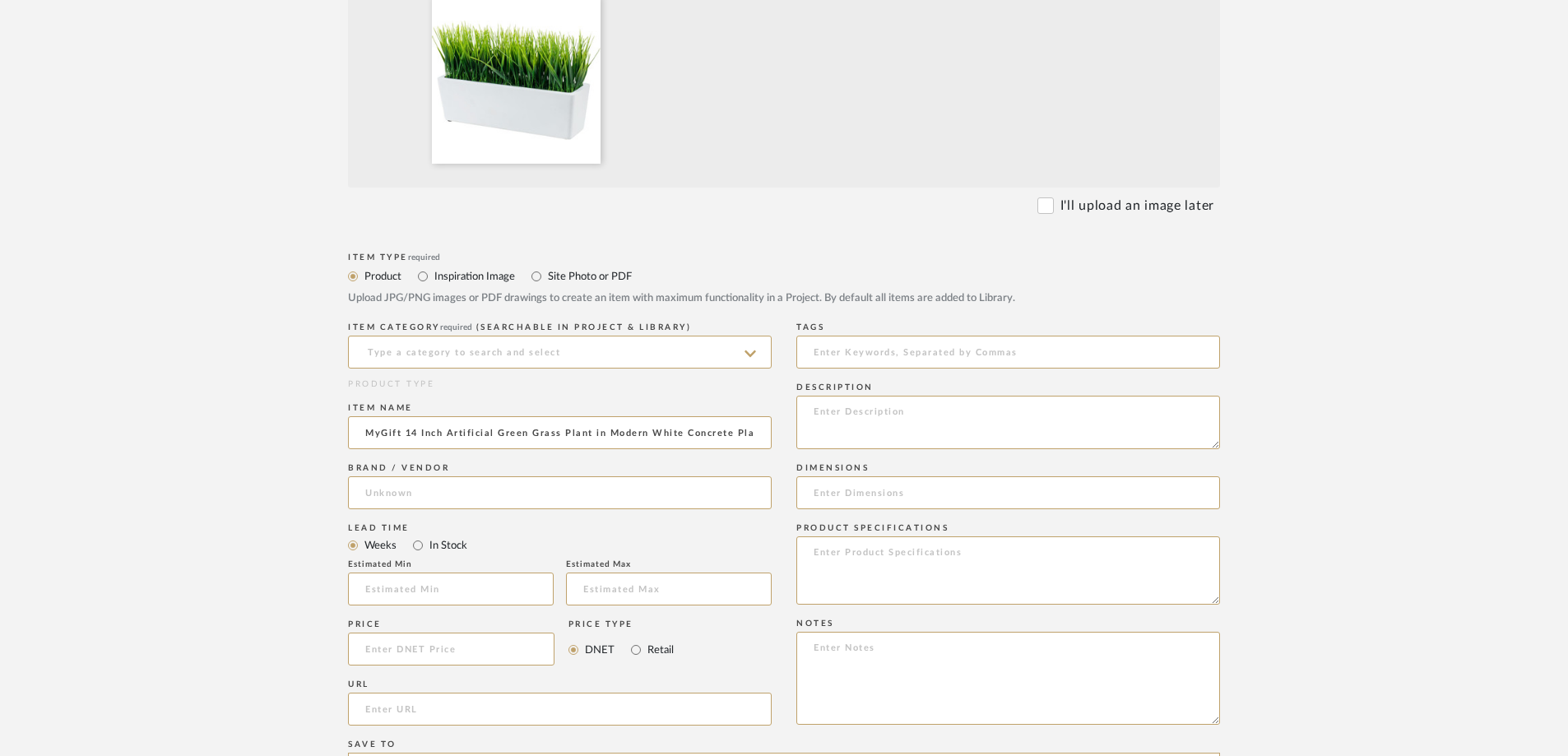 scroll, scrollTop: 0, scrollLeft: 355, axis: horizontal 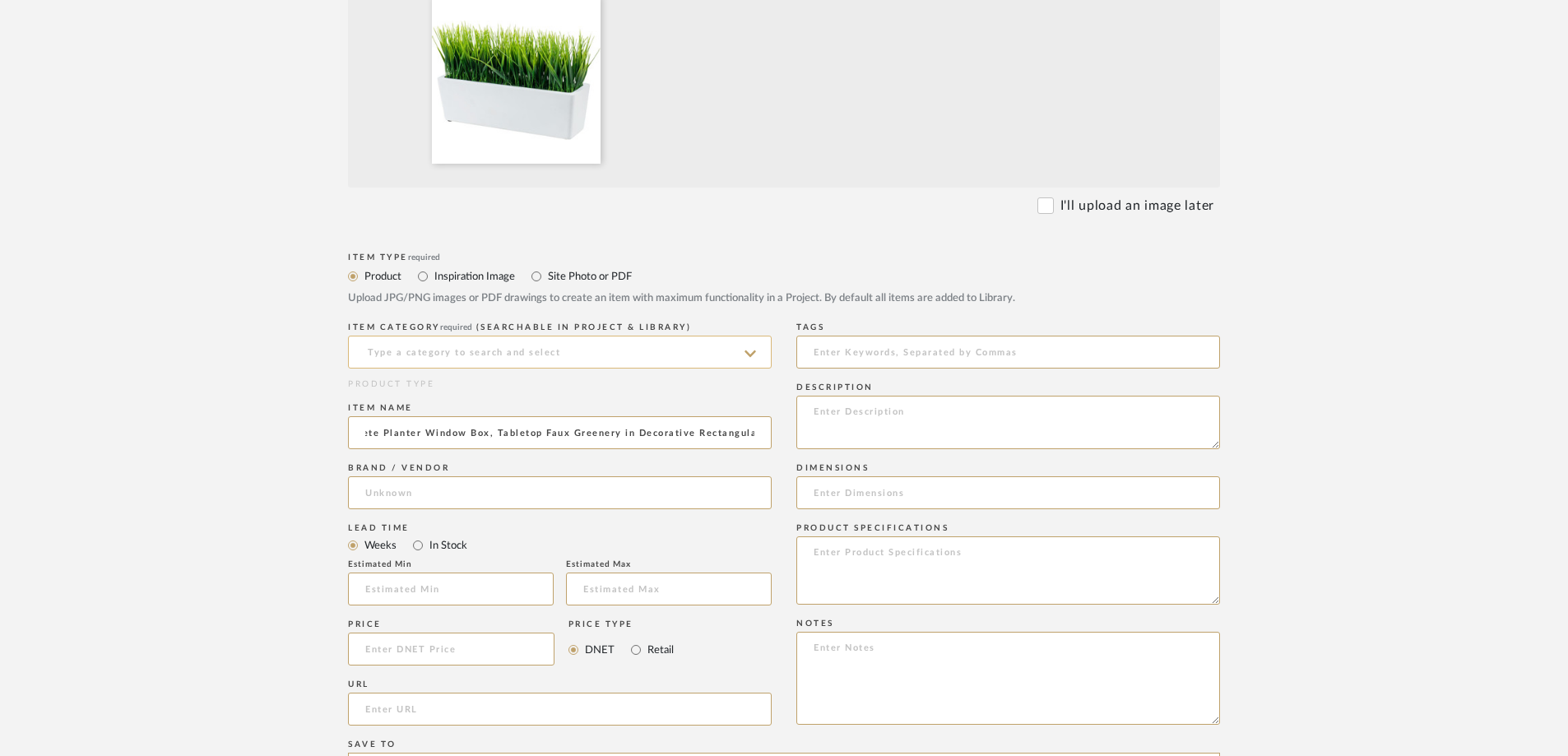 type on "MyGift 14 Inch Artificial Green Grass Plant in Modern White Concrete Planter Window Box, Tabletop Faux Greenery in Decorative Rectangular" 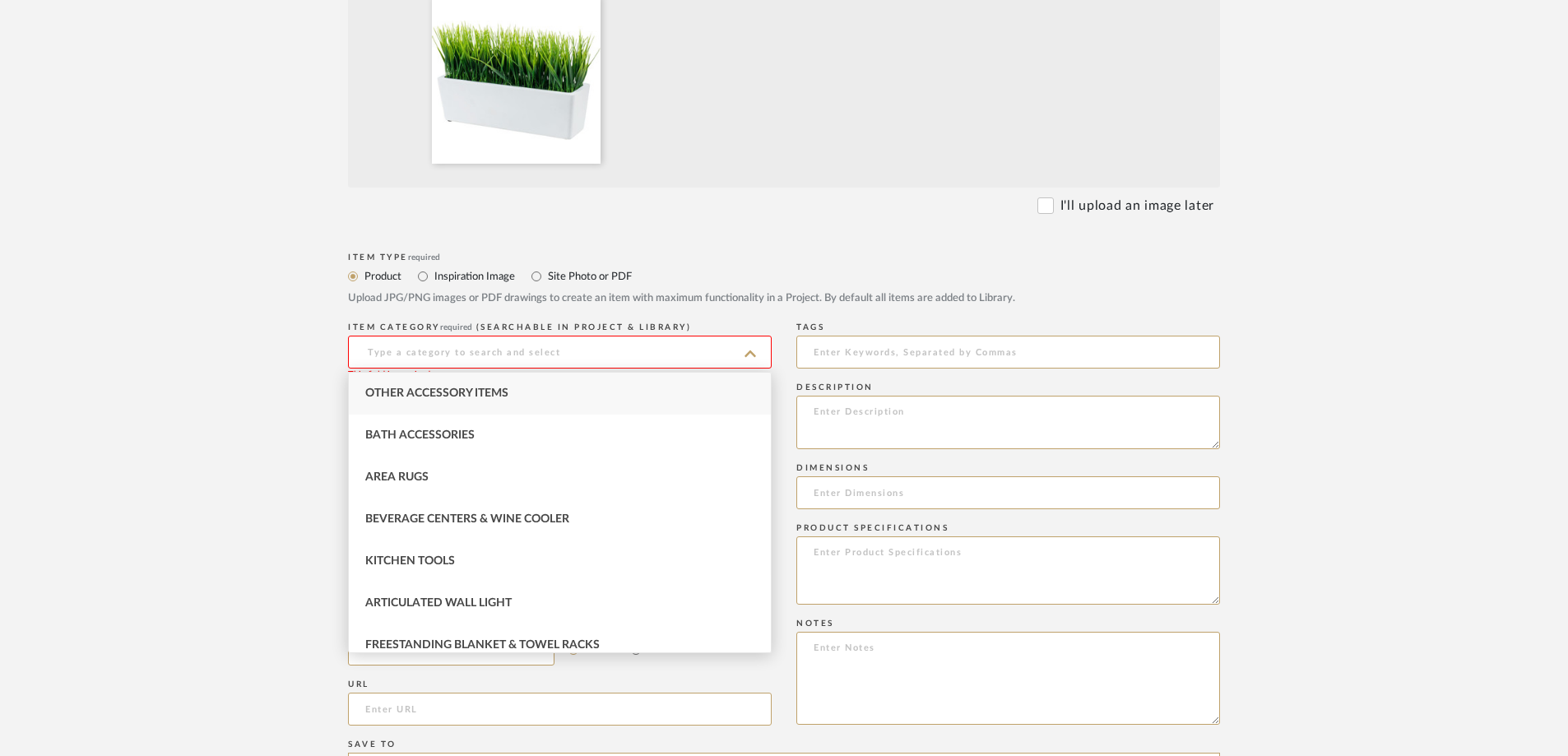 click on "Other Accessory Items" at bounding box center (437, 393) 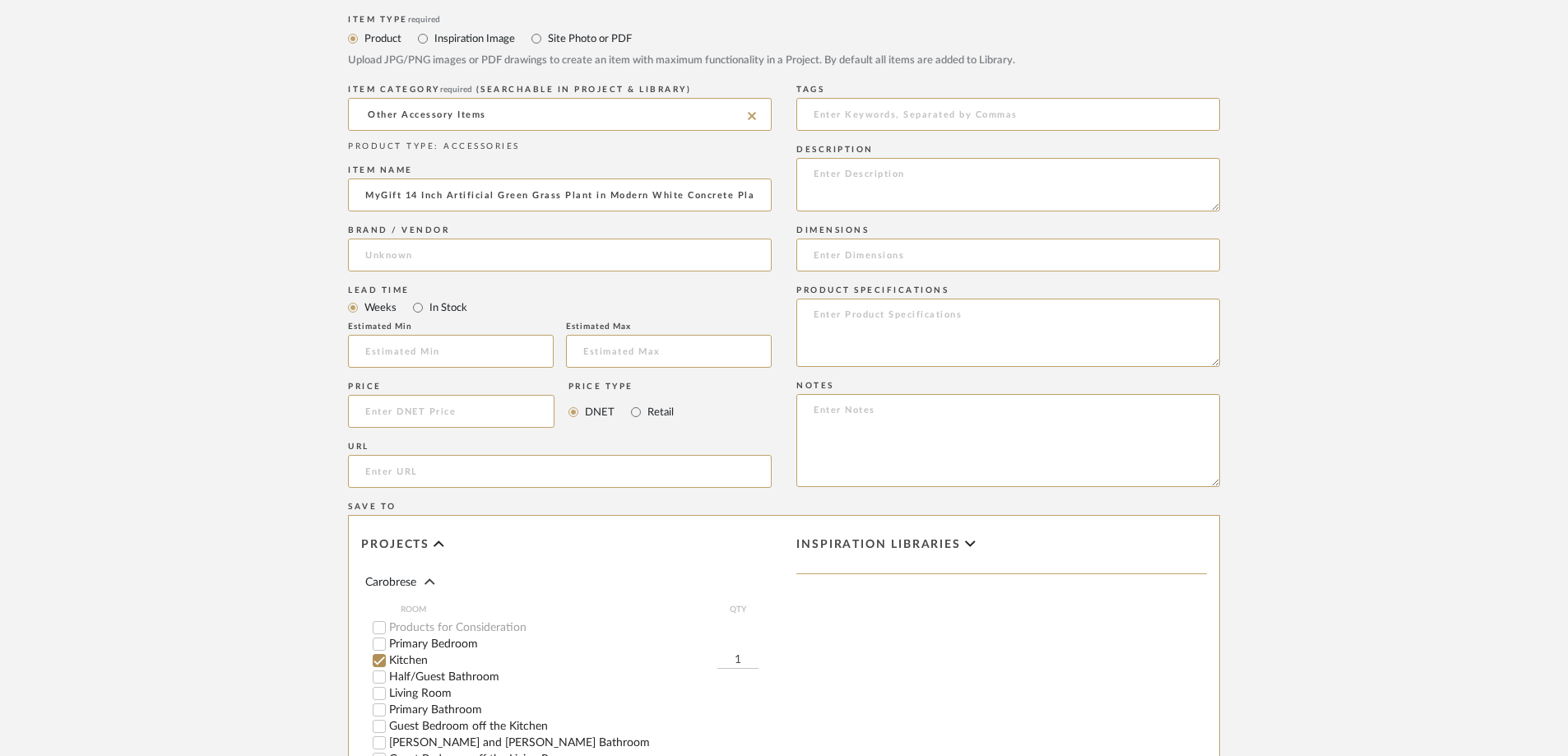scroll, scrollTop: 740, scrollLeft: 0, axis: vertical 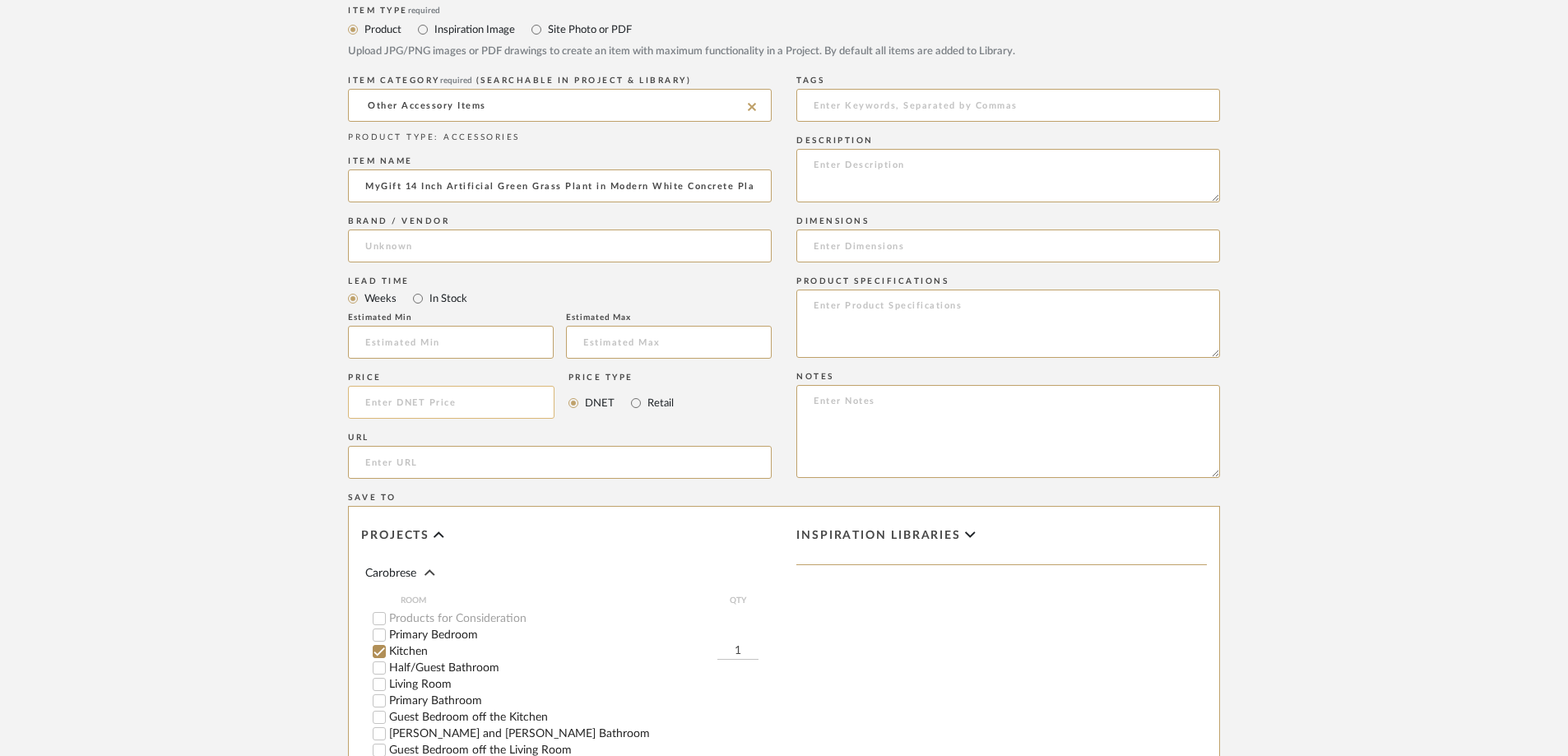 click 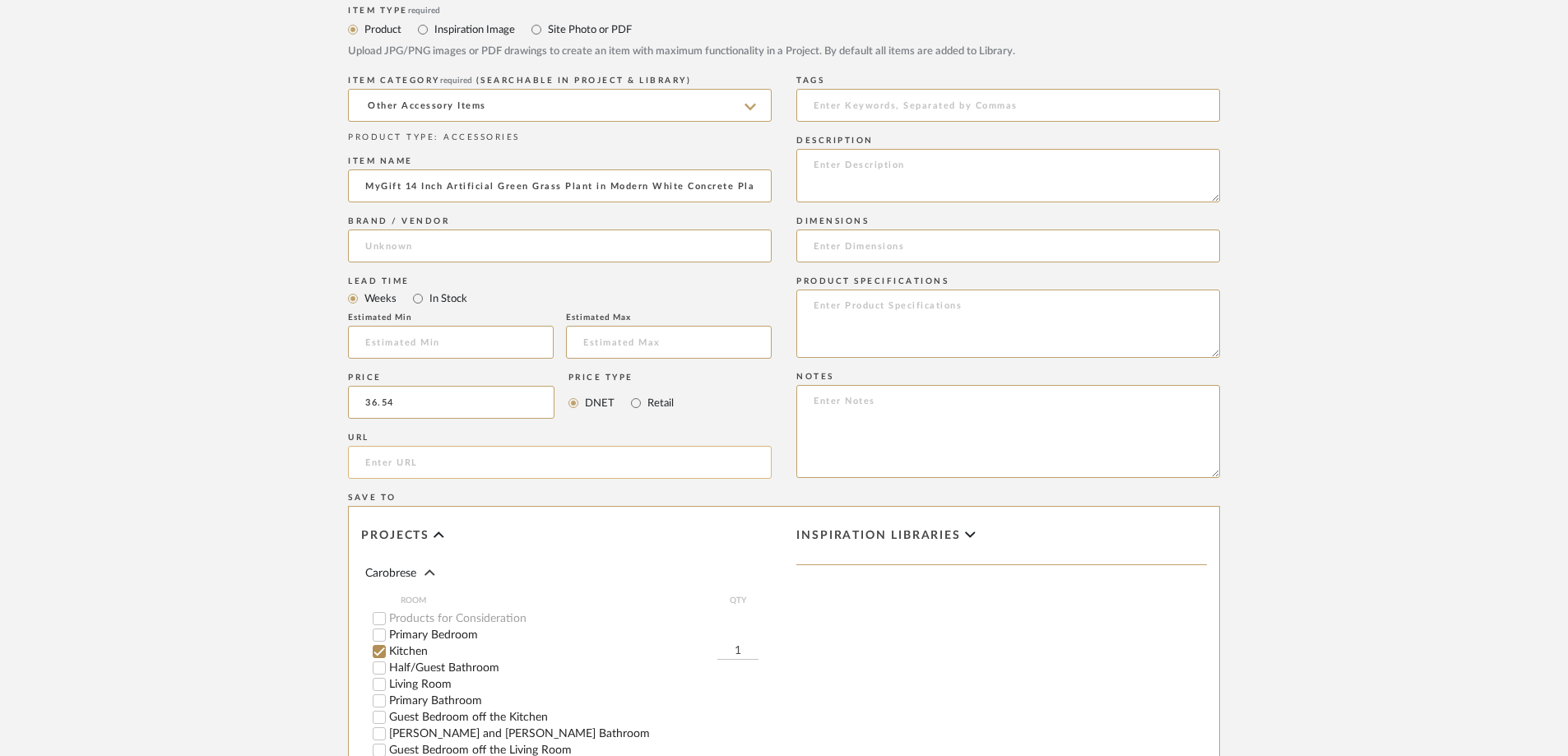 type on "$36.54" 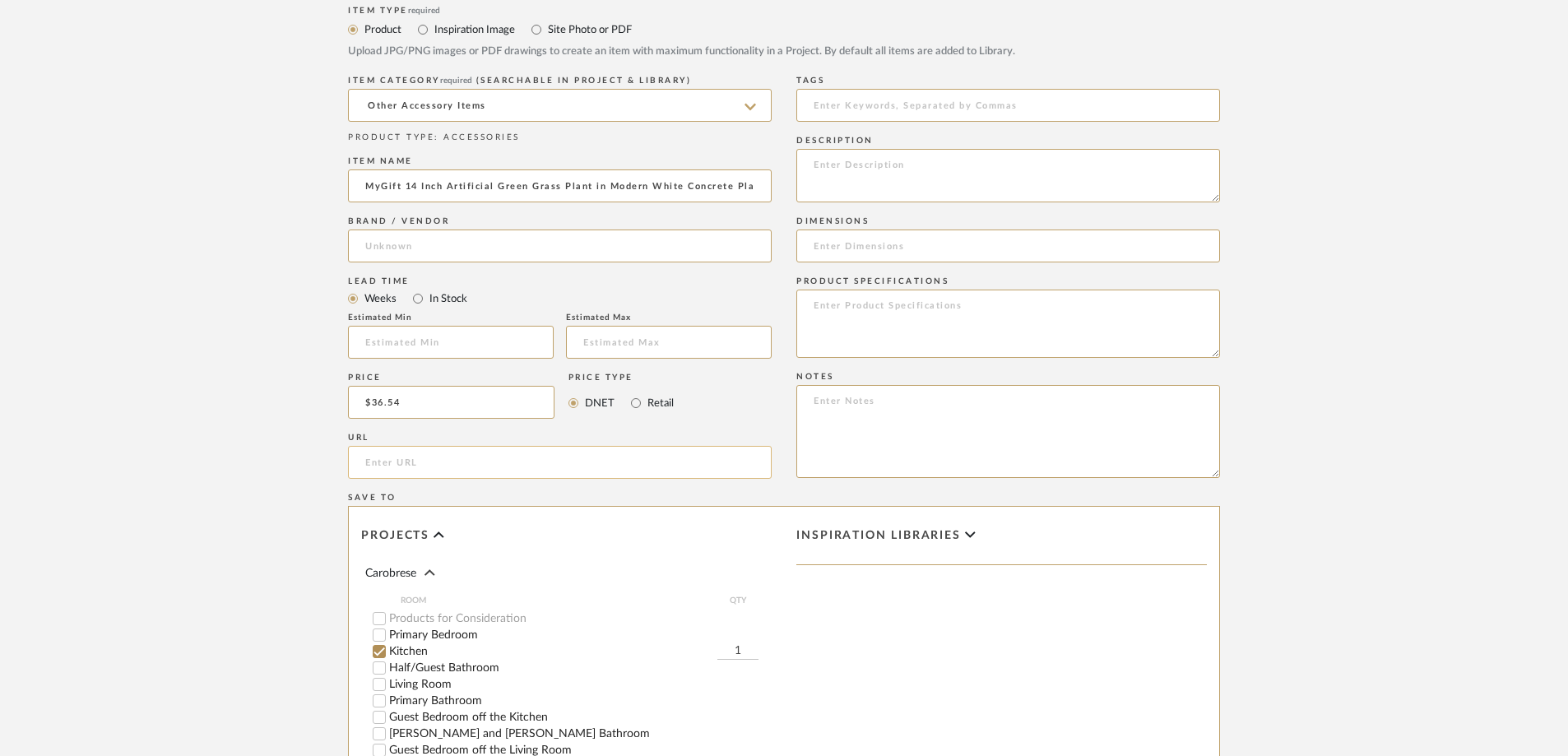 paste on "[URL][DOMAIN_NAME]" 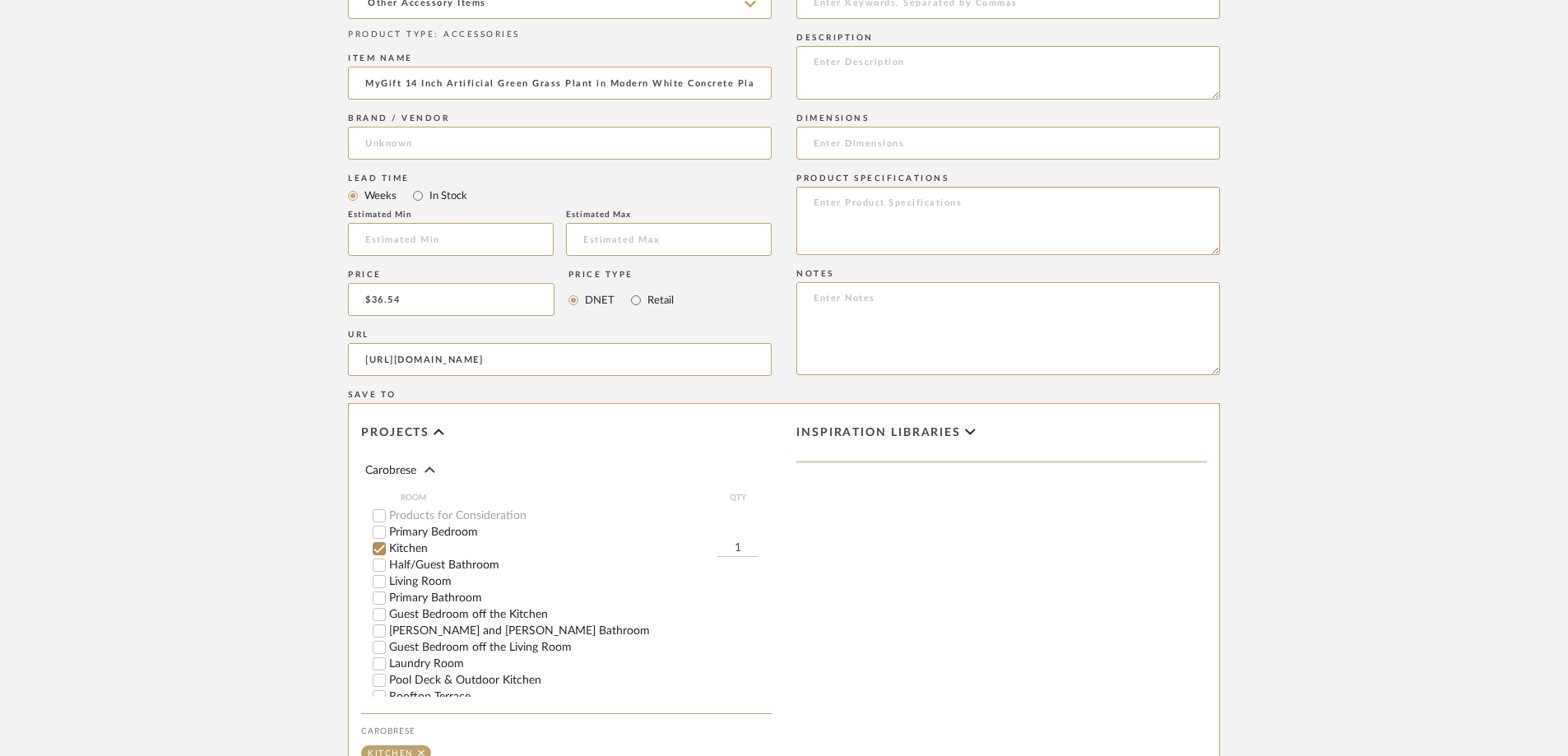 scroll, scrollTop: 1064, scrollLeft: 0, axis: vertical 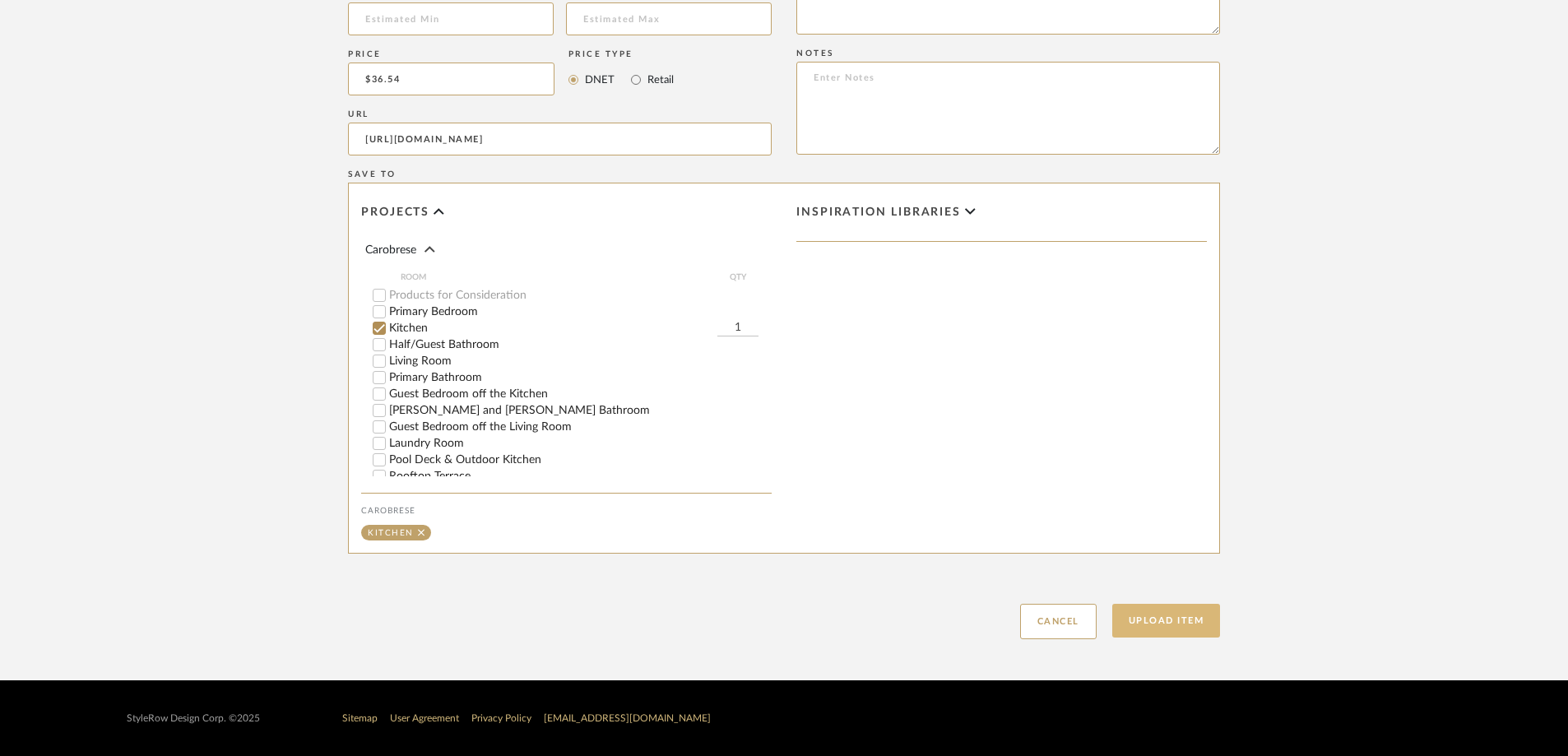 type on "[URL][DOMAIN_NAME]" 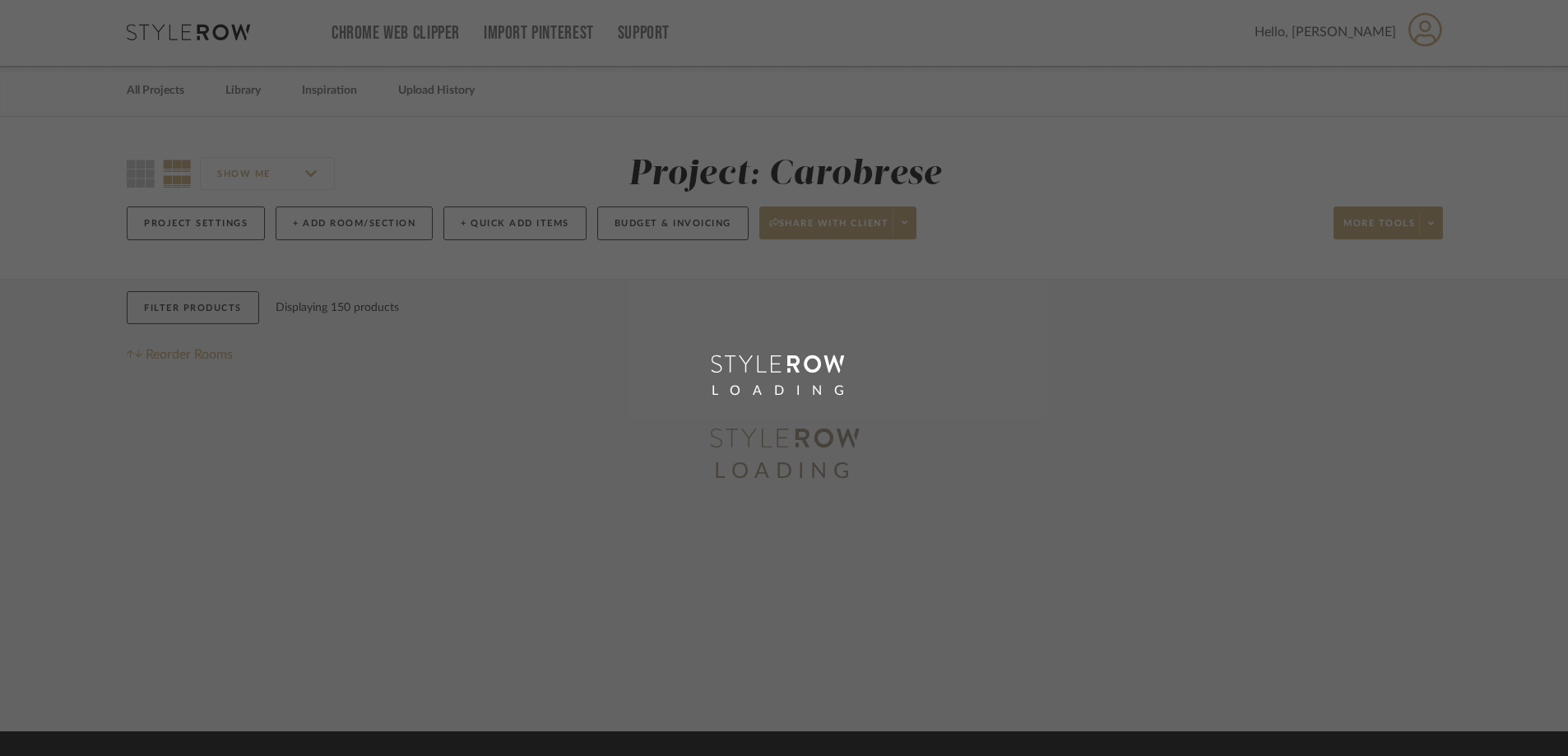 scroll, scrollTop: 0, scrollLeft: 0, axis: both 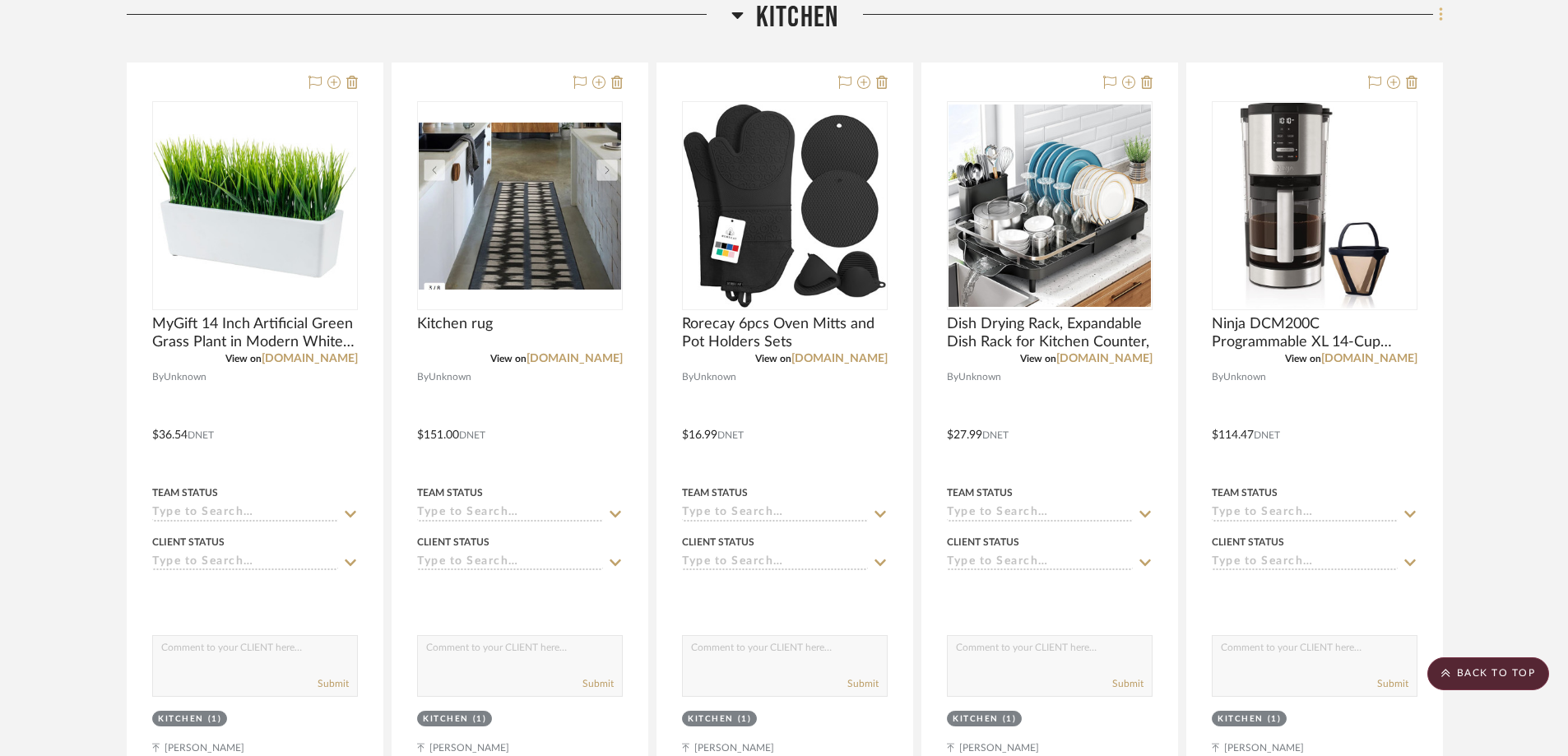 click 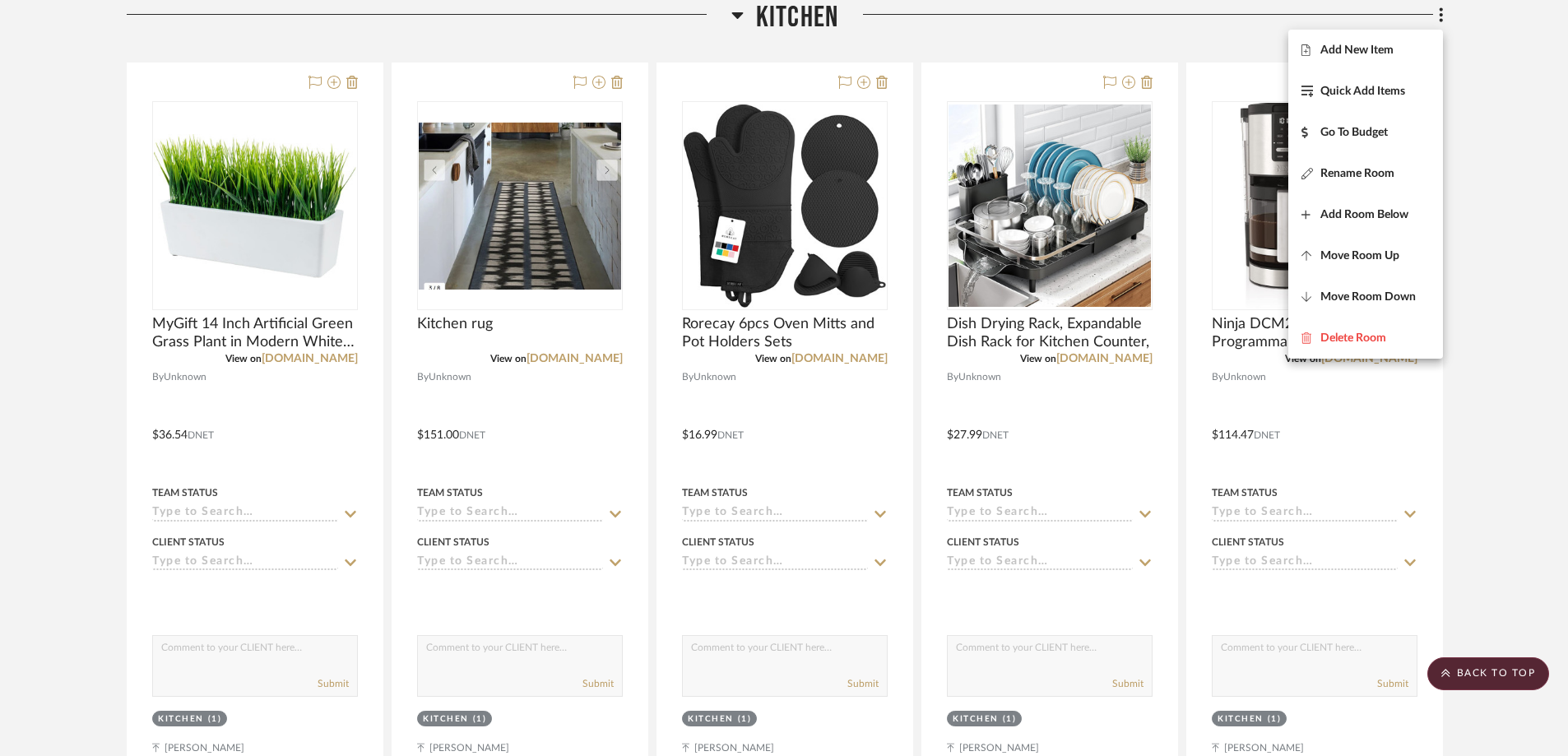 click at bounding box center [784, 378] 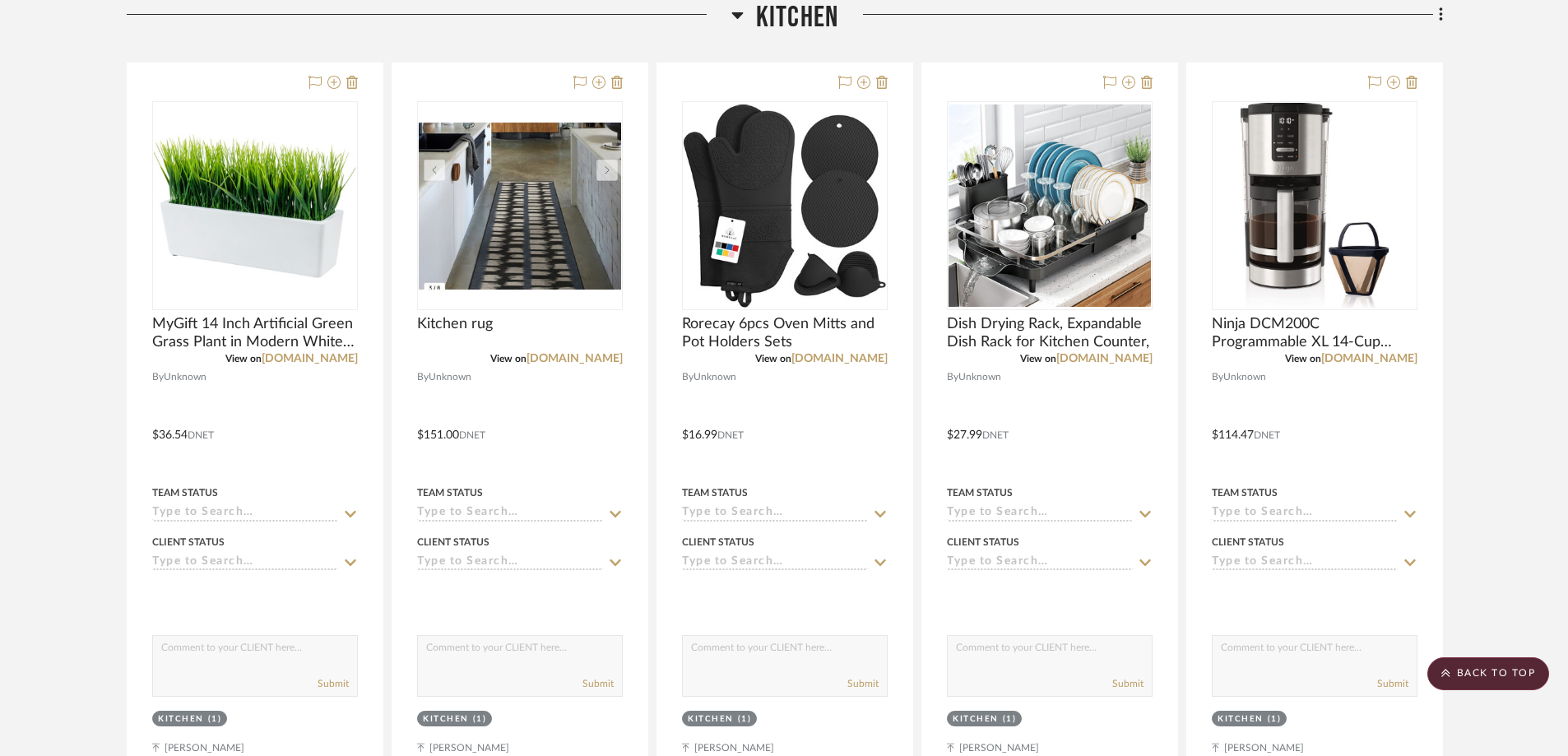 click 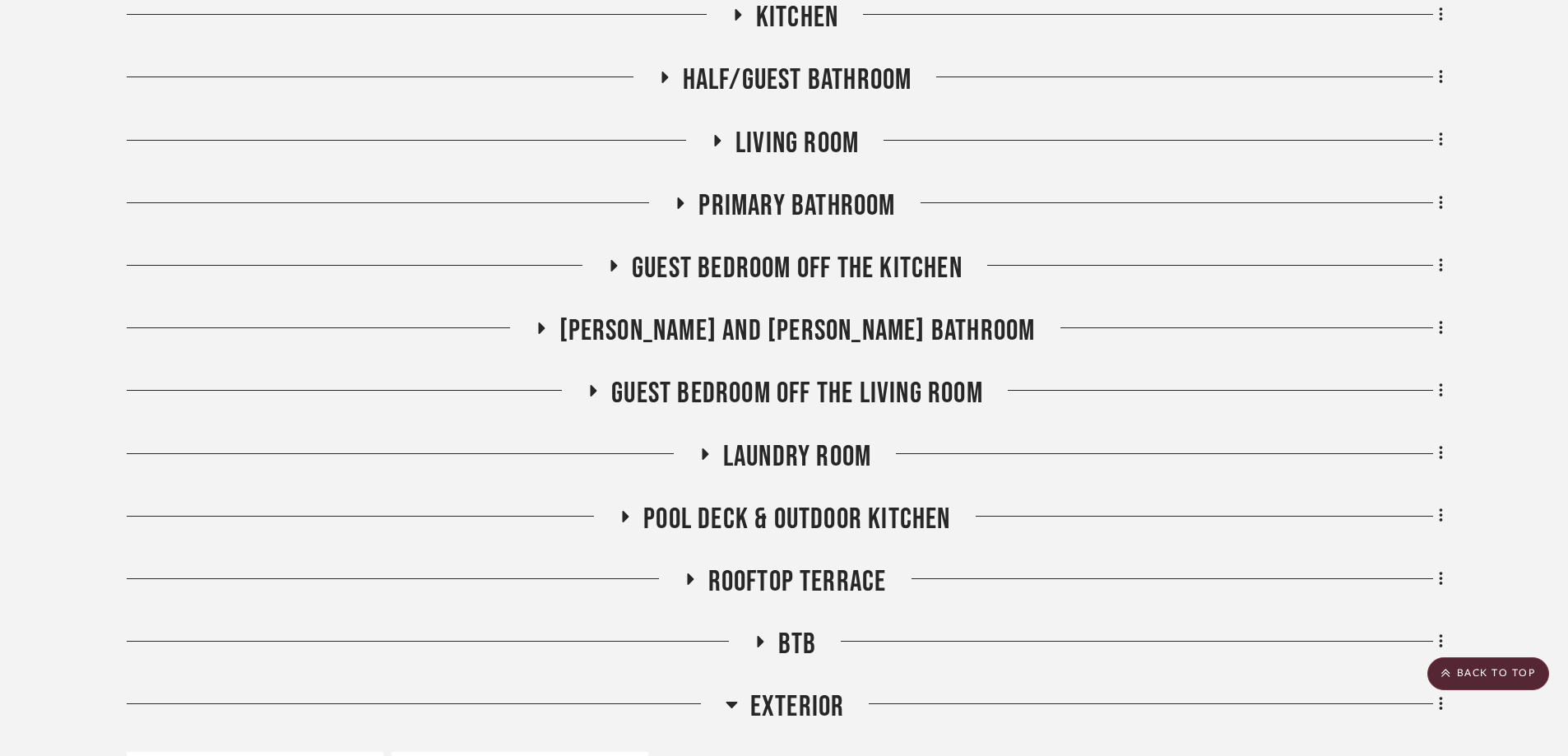 drag, startPoint x: 870, startPoint y: 145, endPoint x: 1052, endPoint y: 146, distance: 182.00275 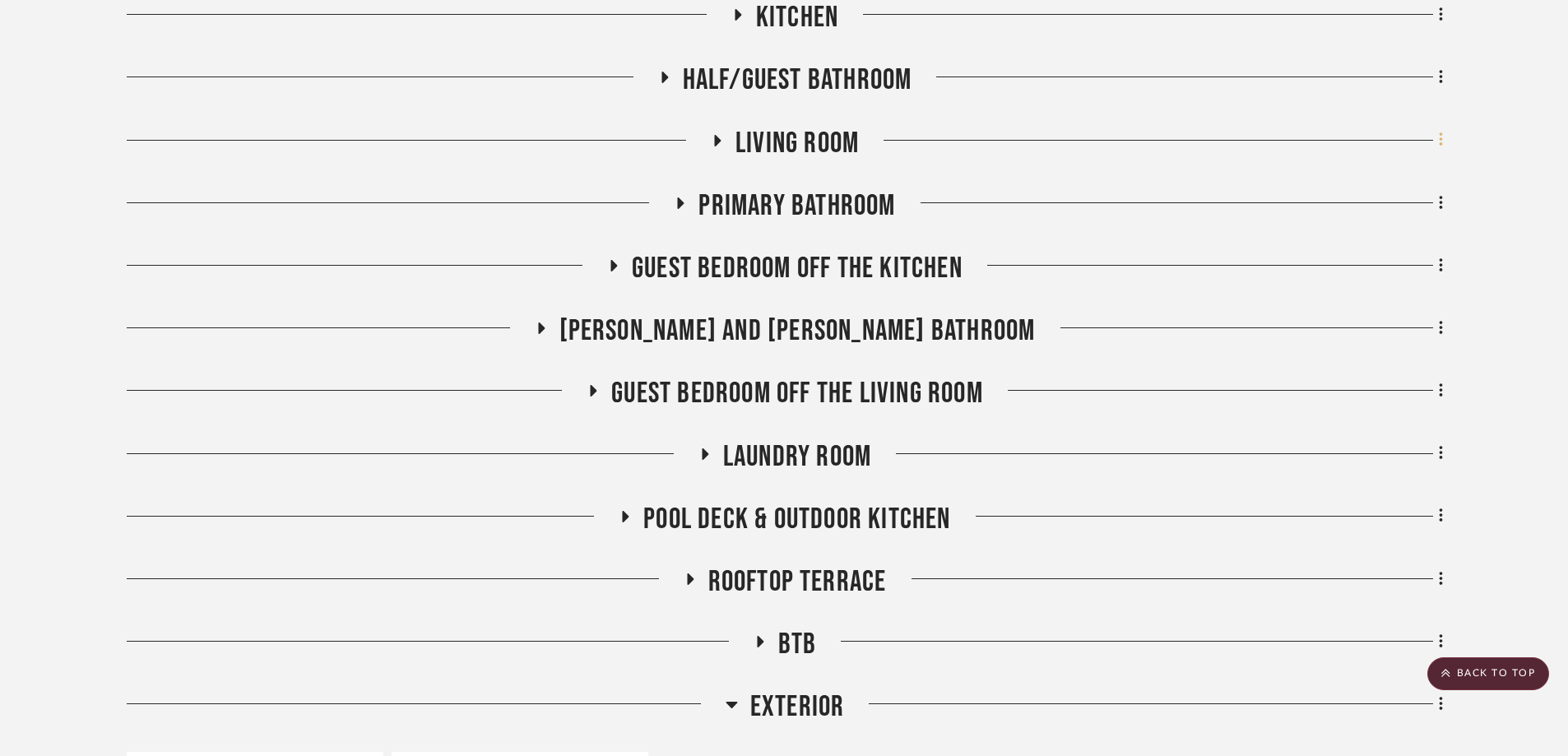 click 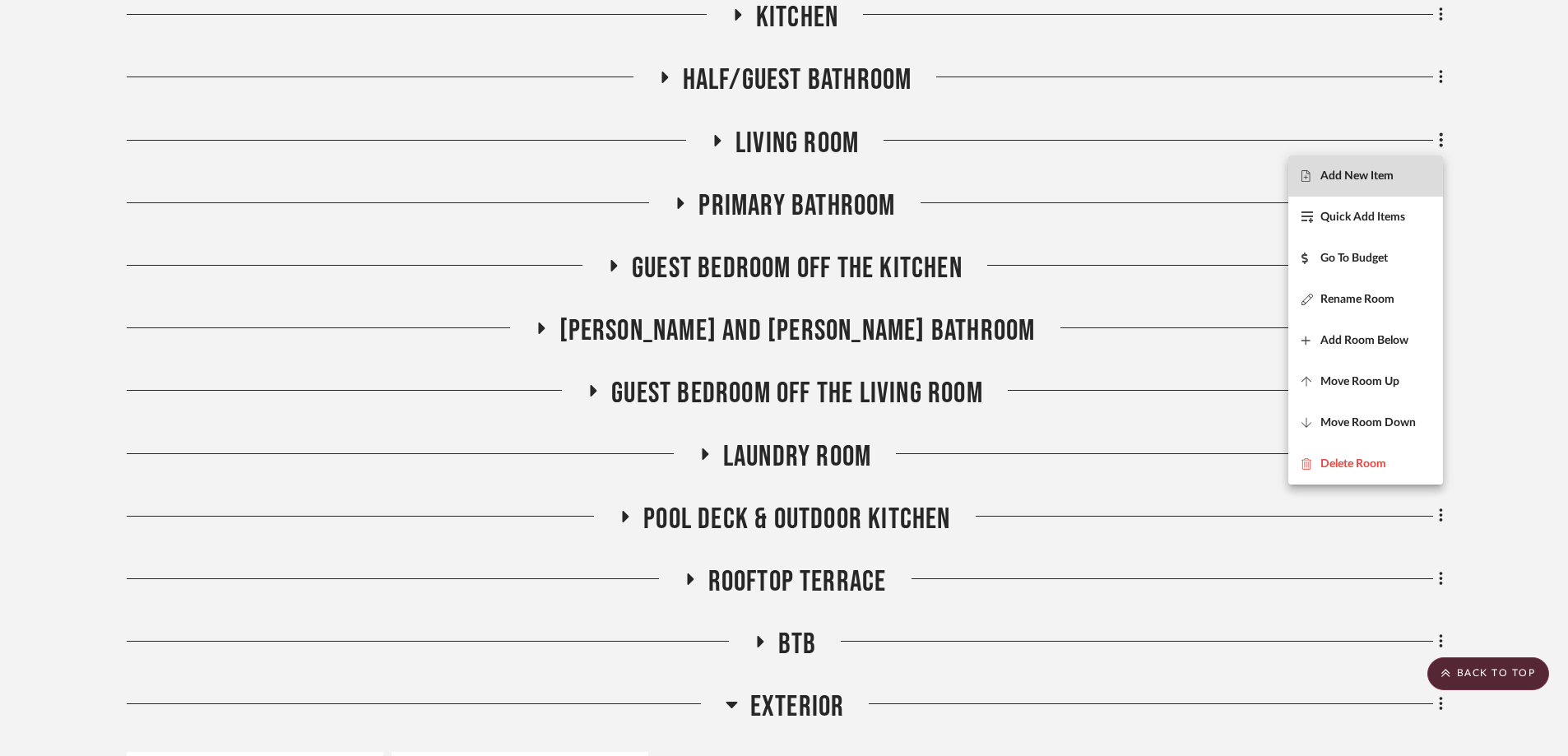 click on "Add New Item" at bounding box center [1357, 175] 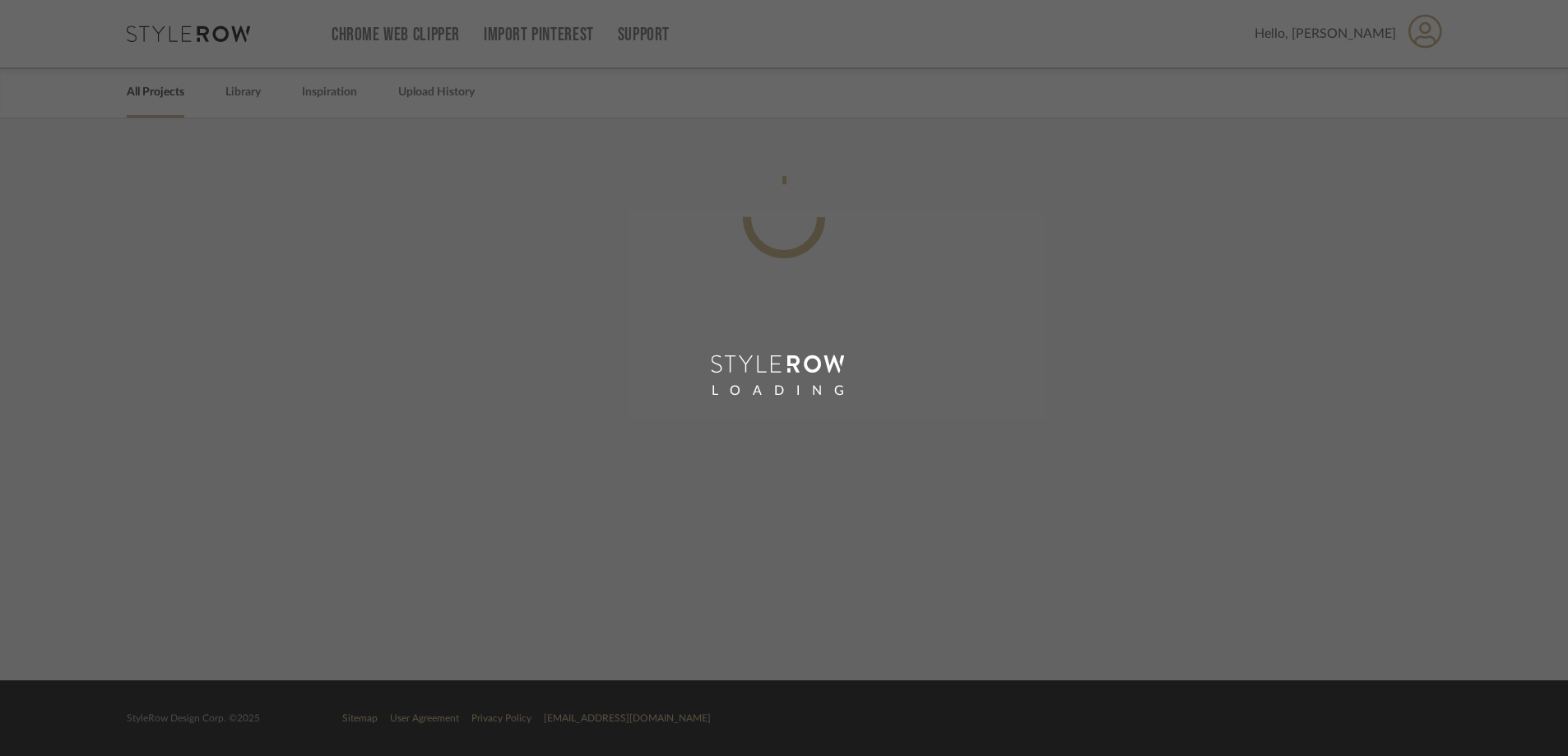 scroll, scrollTop: 0, scrollLeft: 0, axis: both 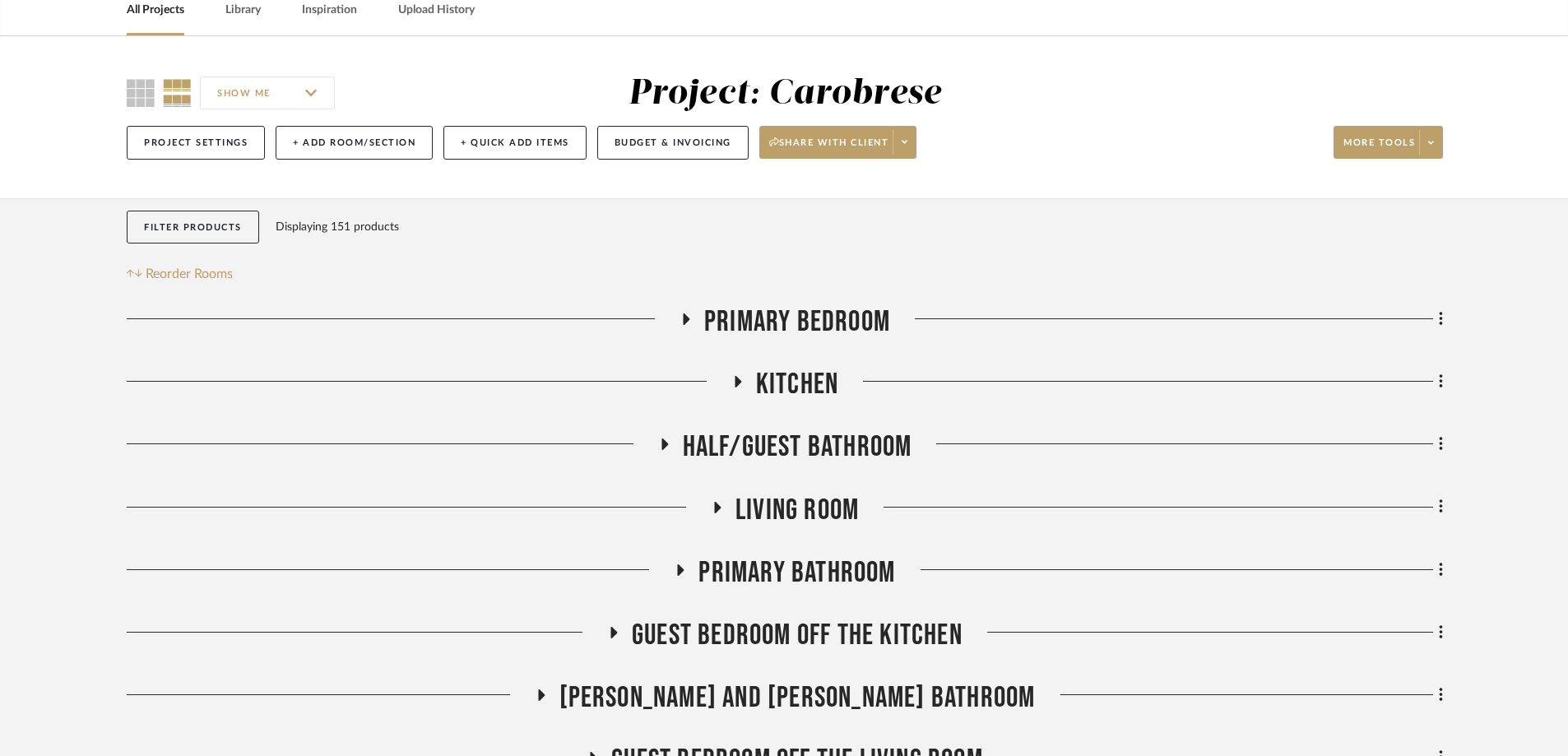 click on "Guest Bedroom off the Kitchen" 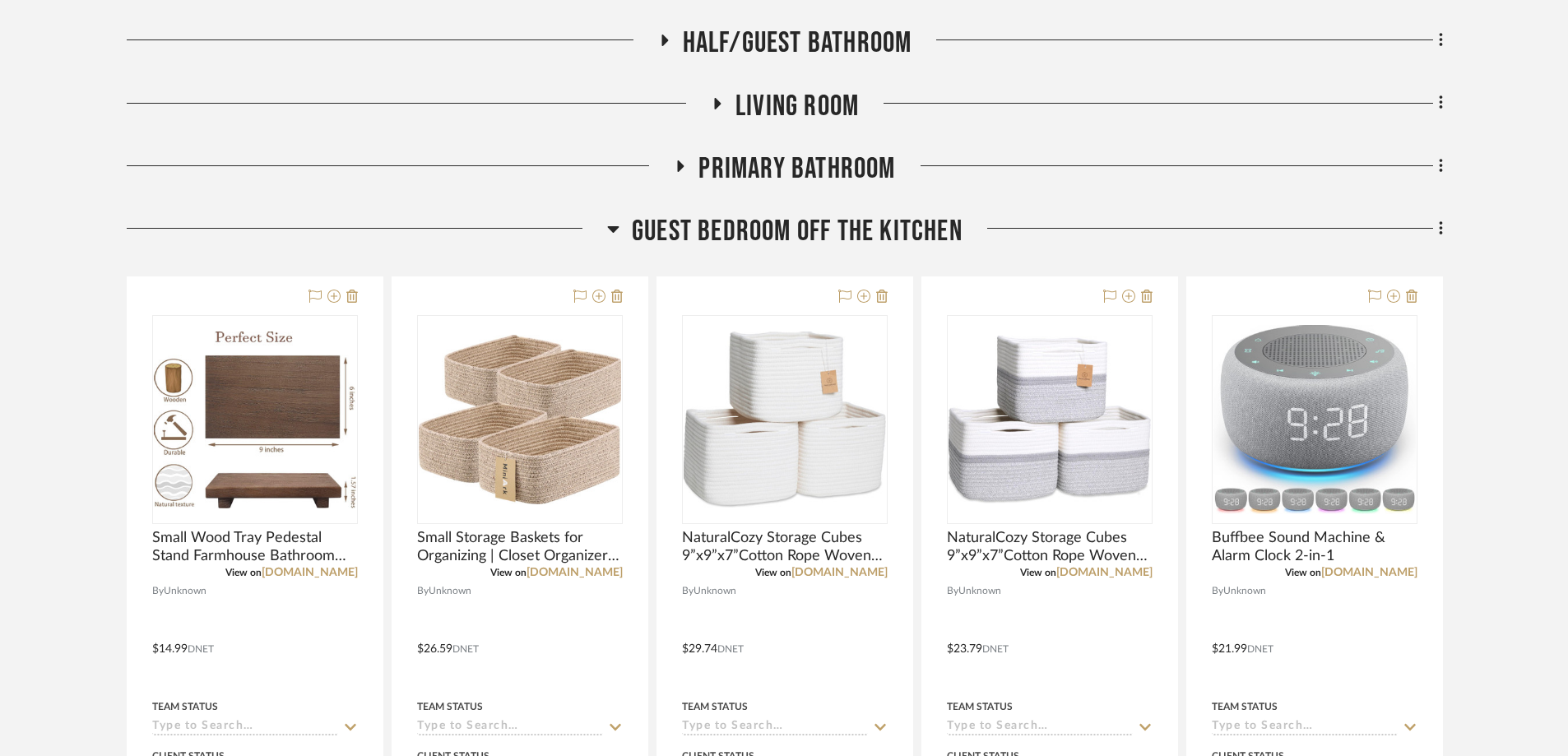 scroll, scrollTop: 494, scrollLeft: 0, axis: vertical 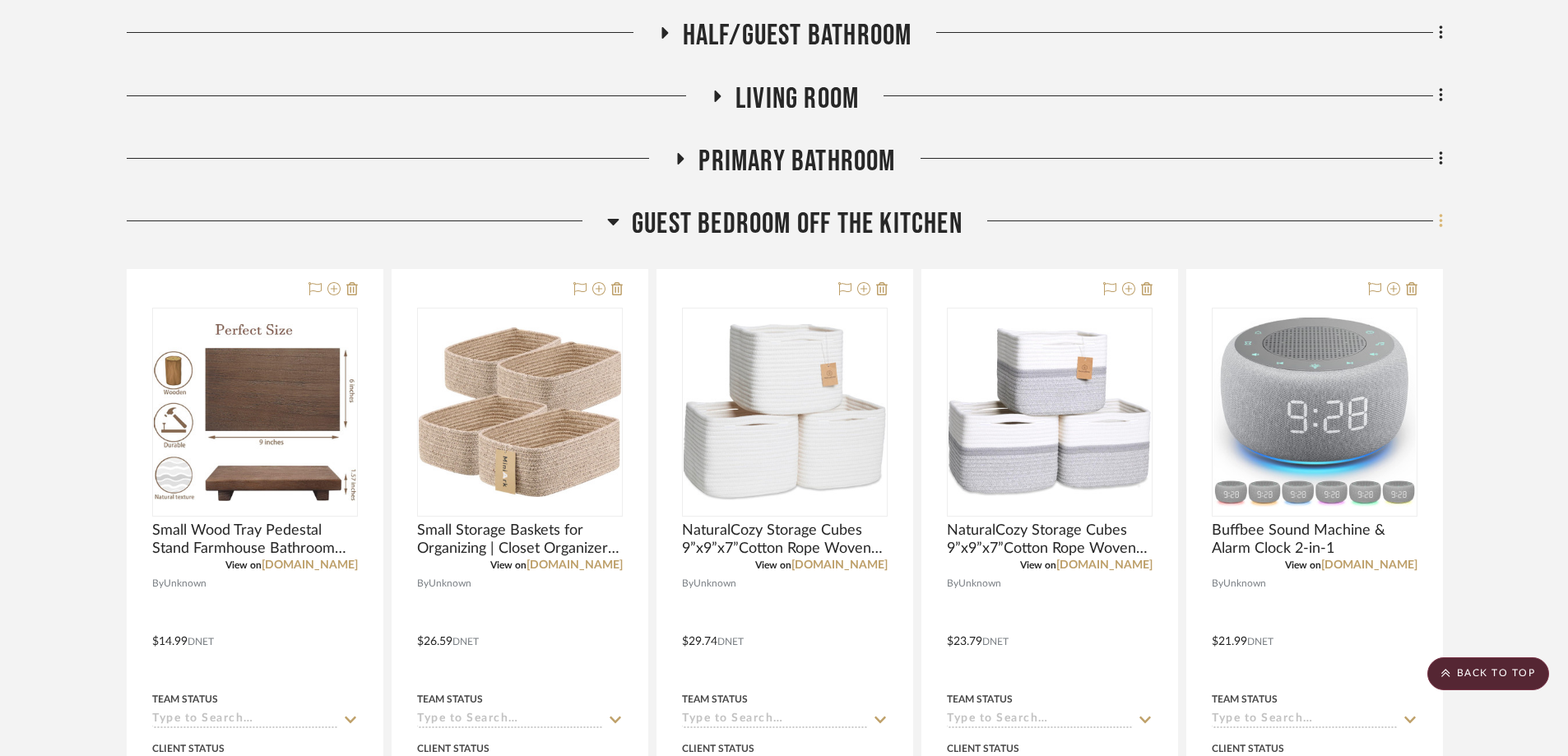 click 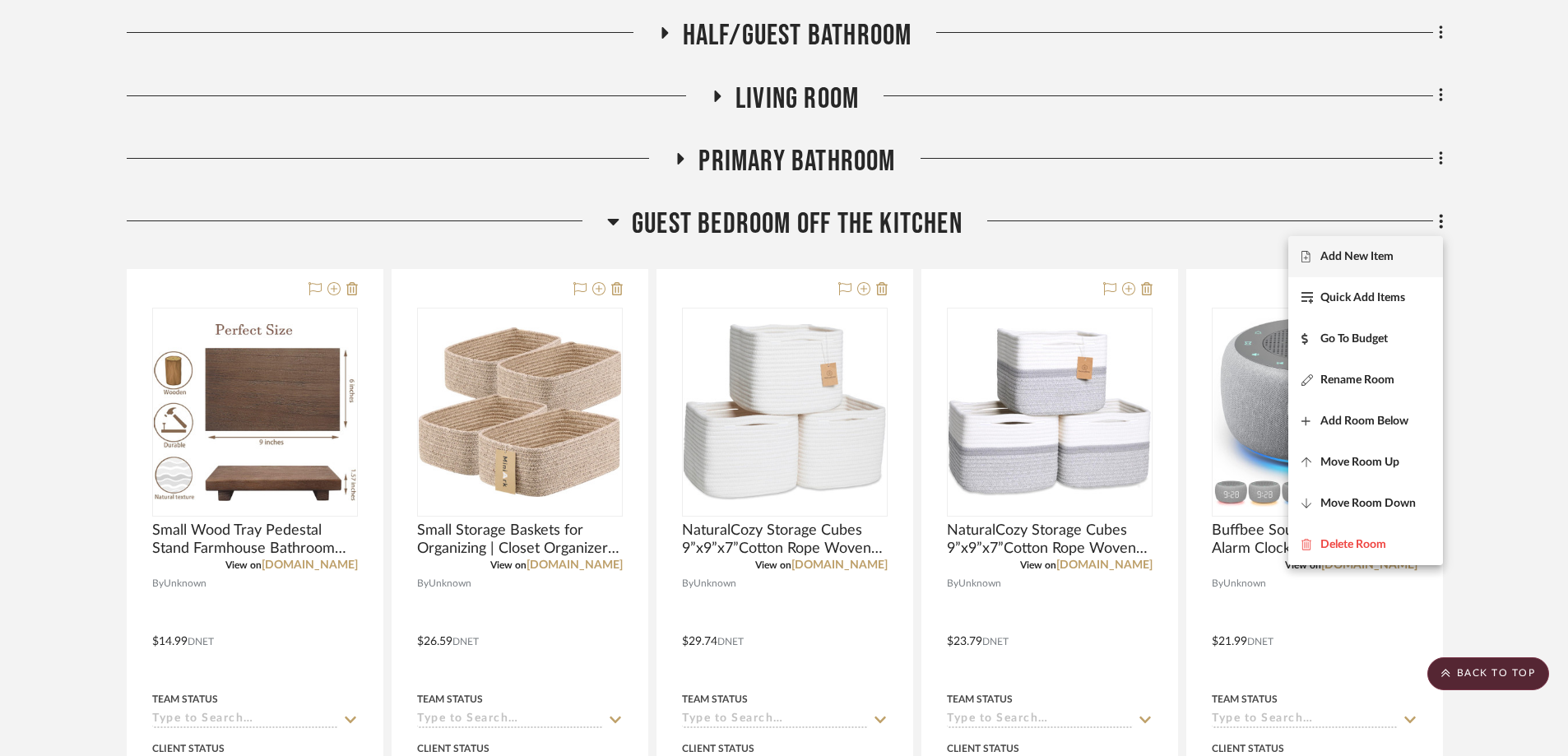 click on "Add New Item" at bounding box center [1366, 257] 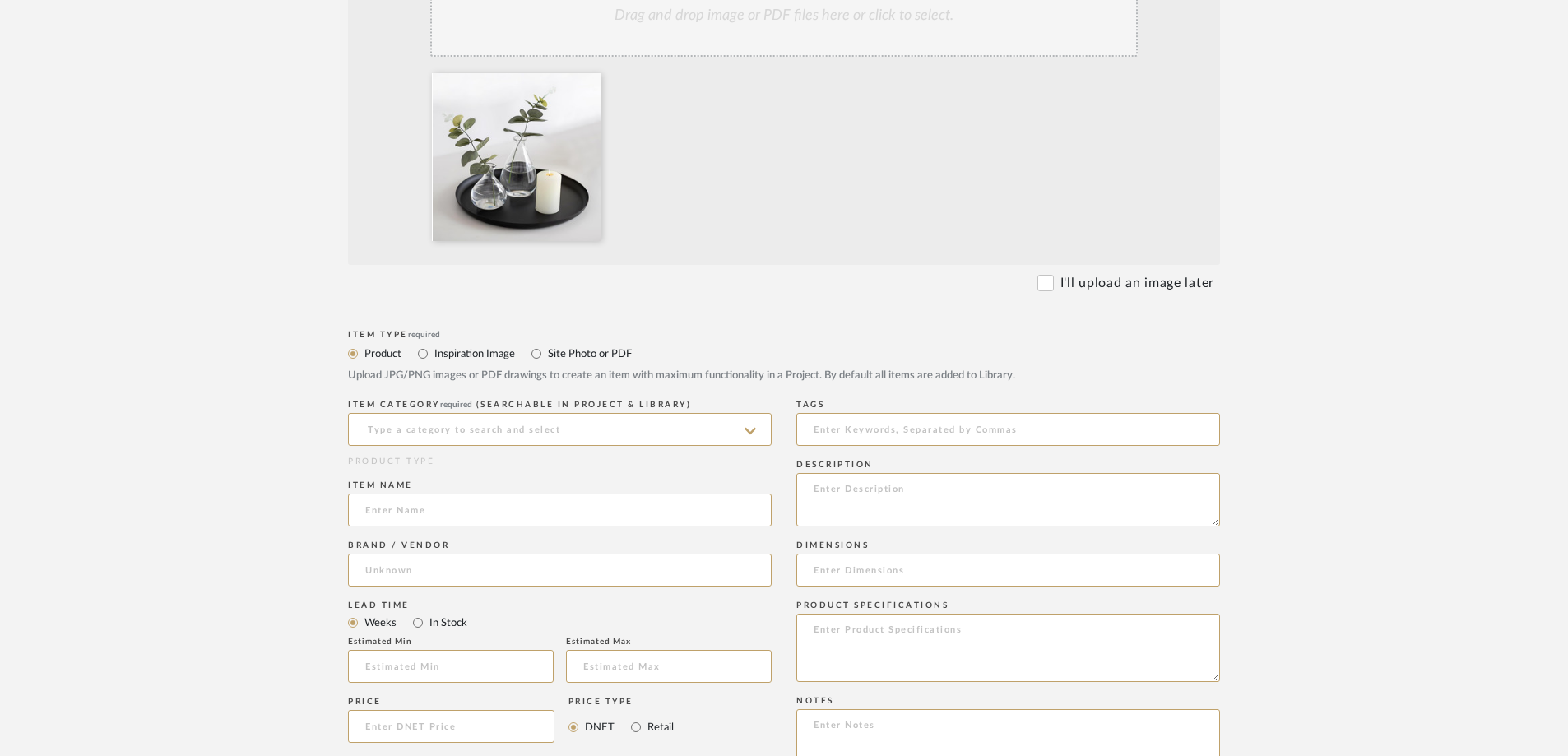 scroll, scrollTop: 658, scrollLeft: 0, axis: vertical 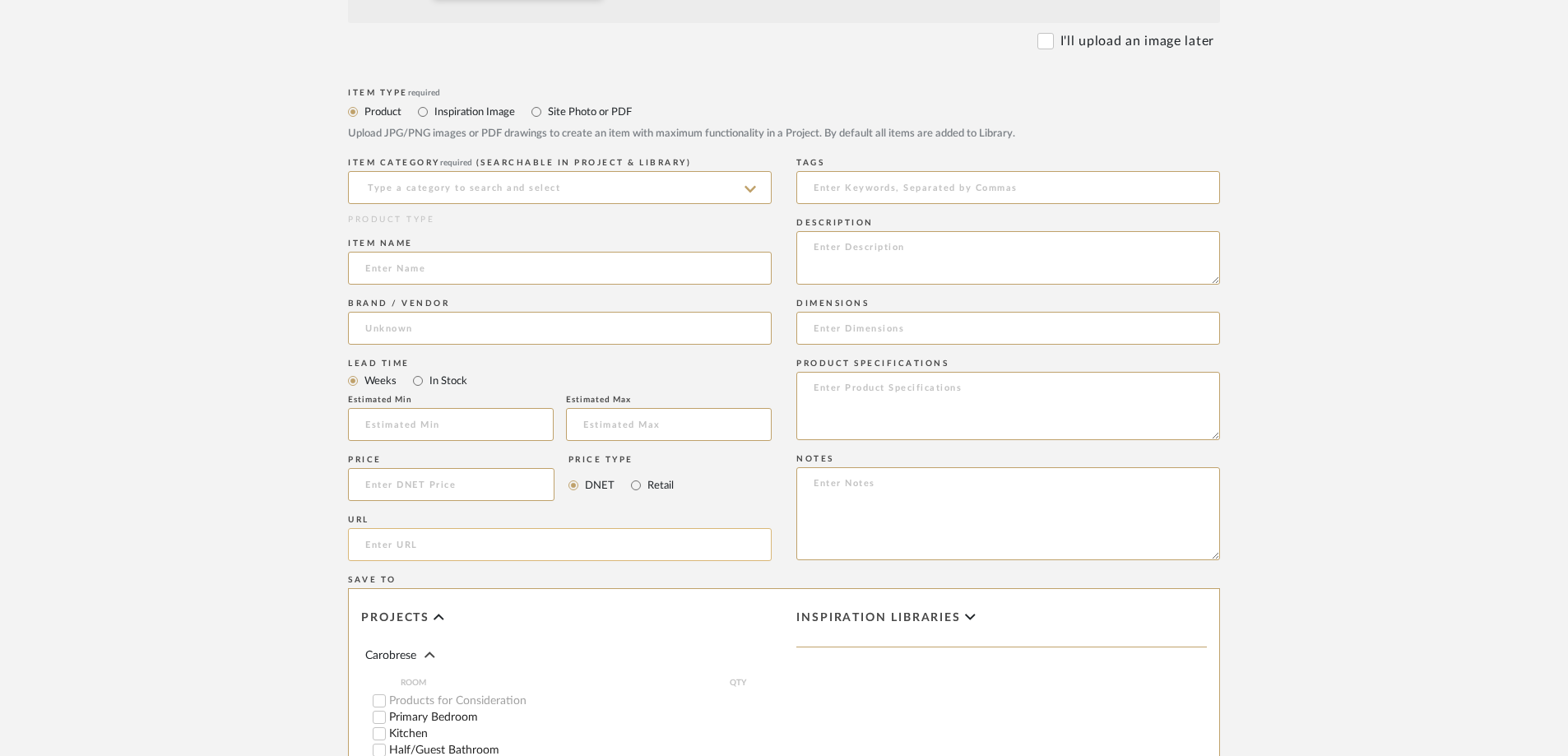 click 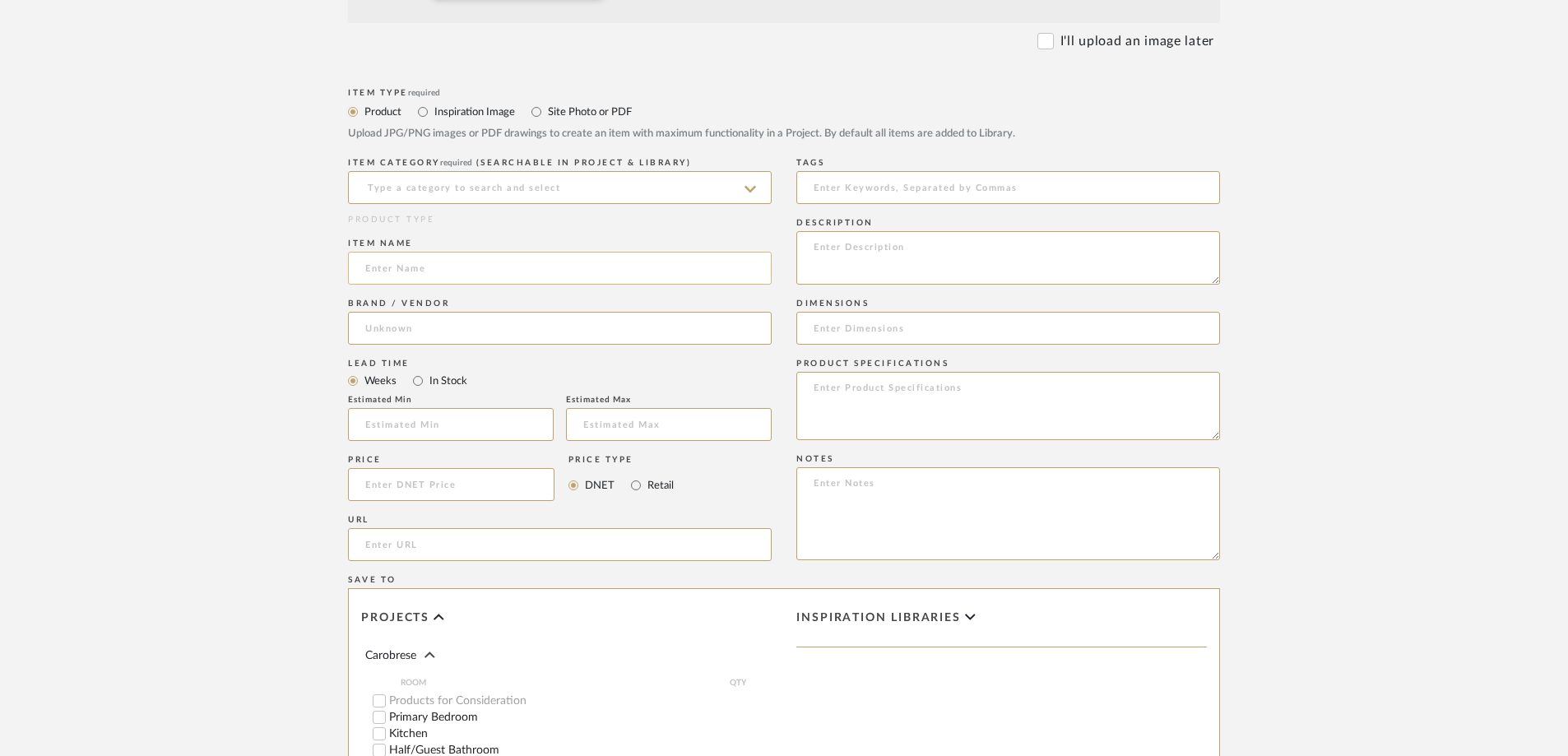 click 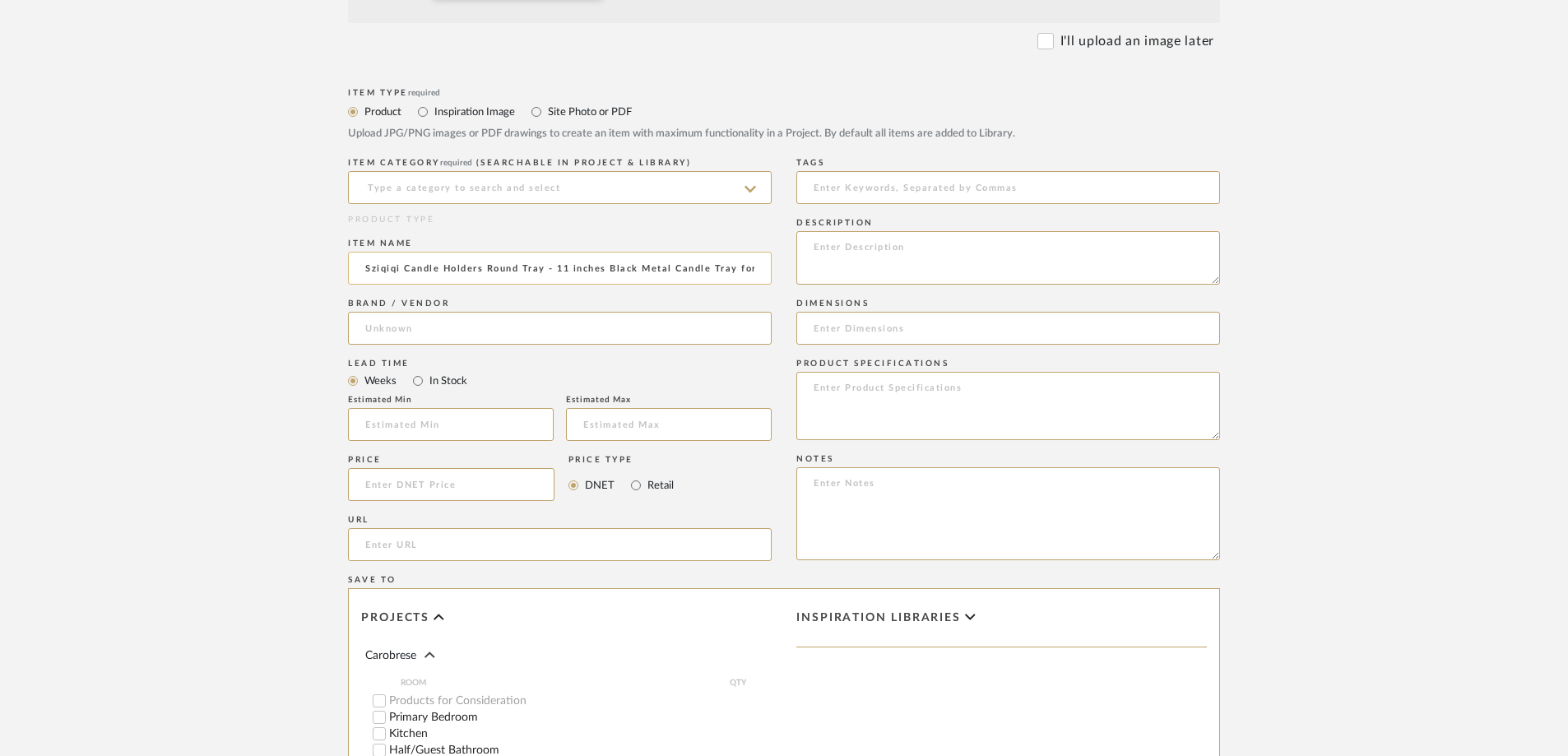 scroll, scrollTop: 0, scrollLeft: 564, axis: horizontal 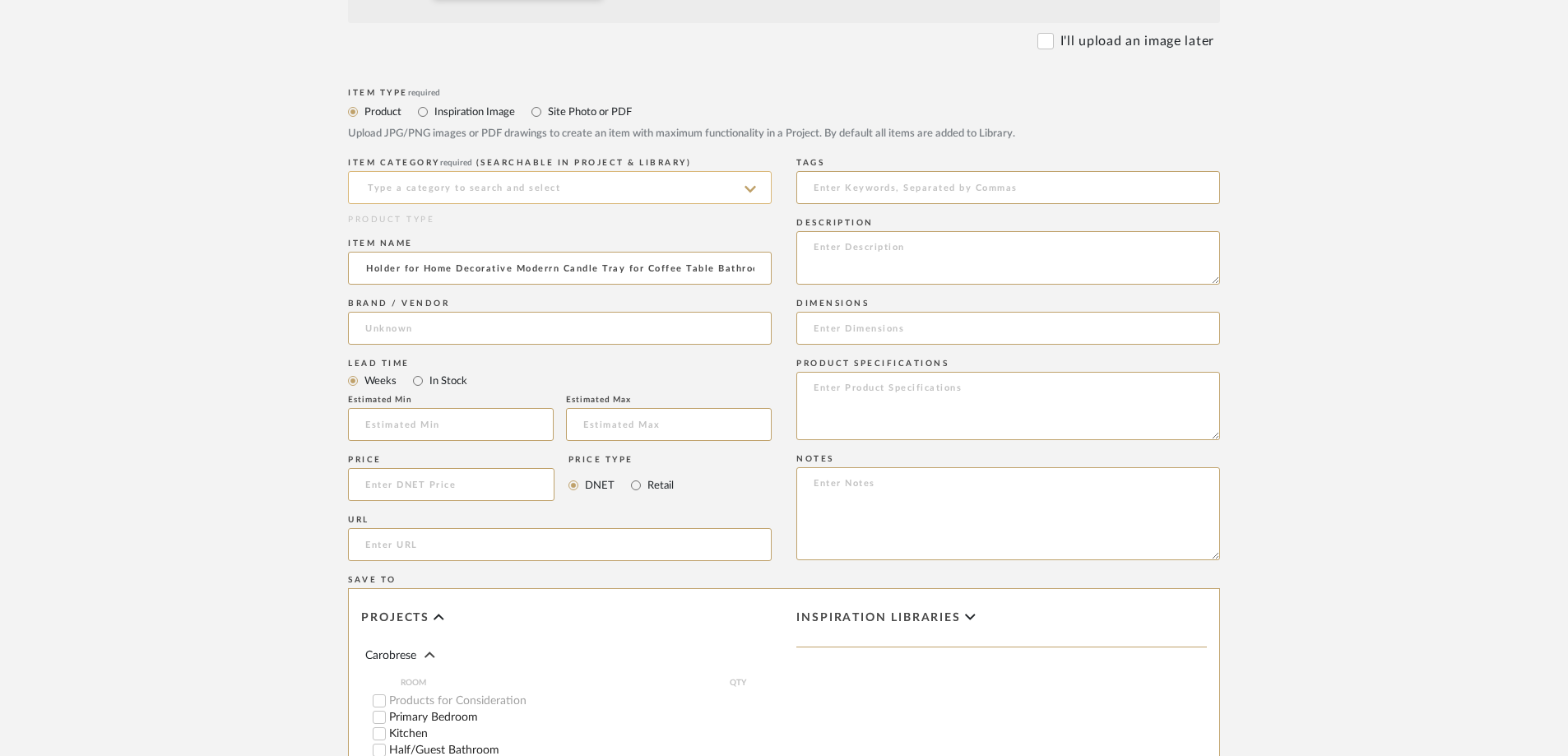 type on "Sziqiqi Candle Holders Round Tray - 11 inches Black Metal Candle Tray for Table Centerpiece Pillar Candle Holder for Home Decorative Moderrn Candle Tray for Coffee Table Bathroom" 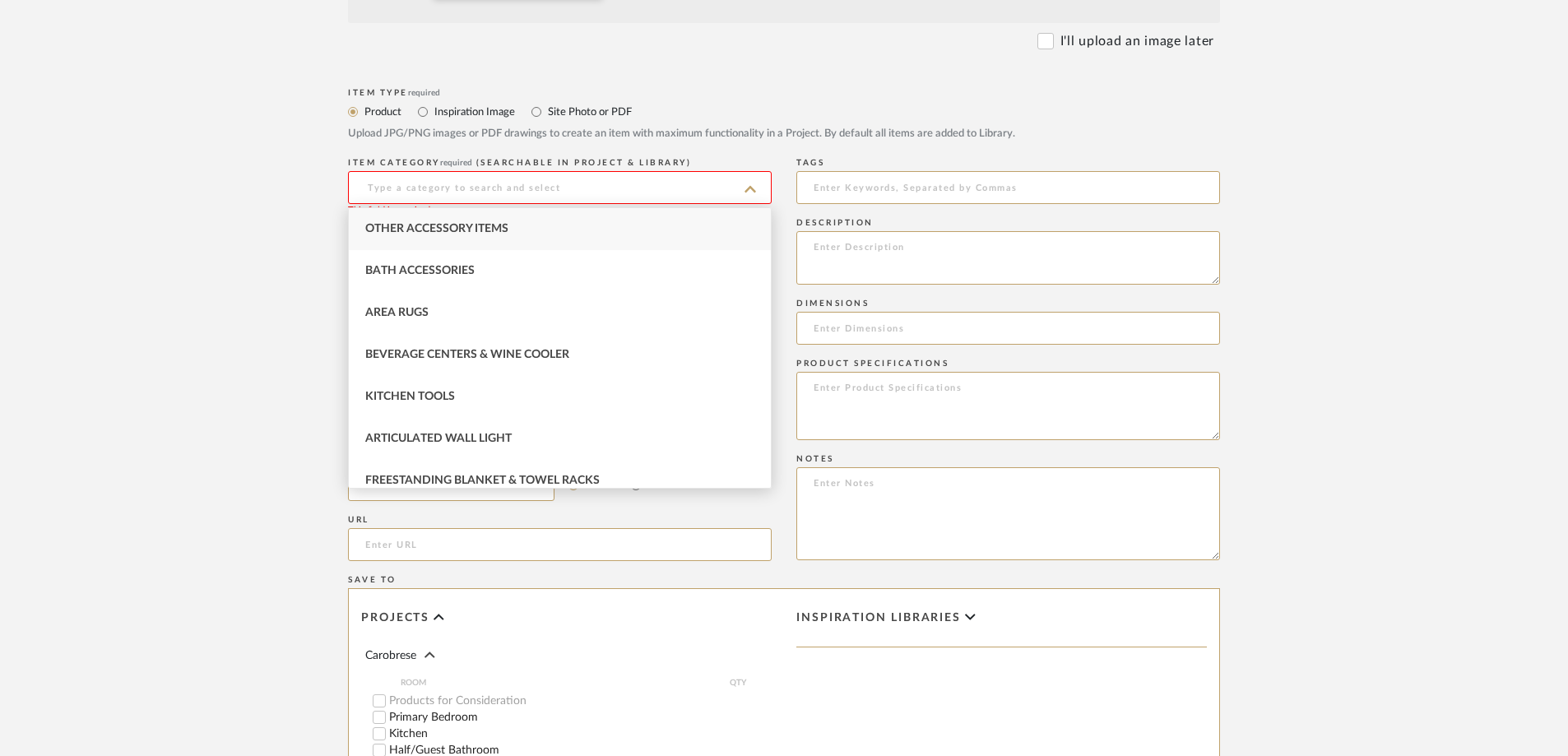 click on "Other Accessory Items" at bounding box center (559, 229) 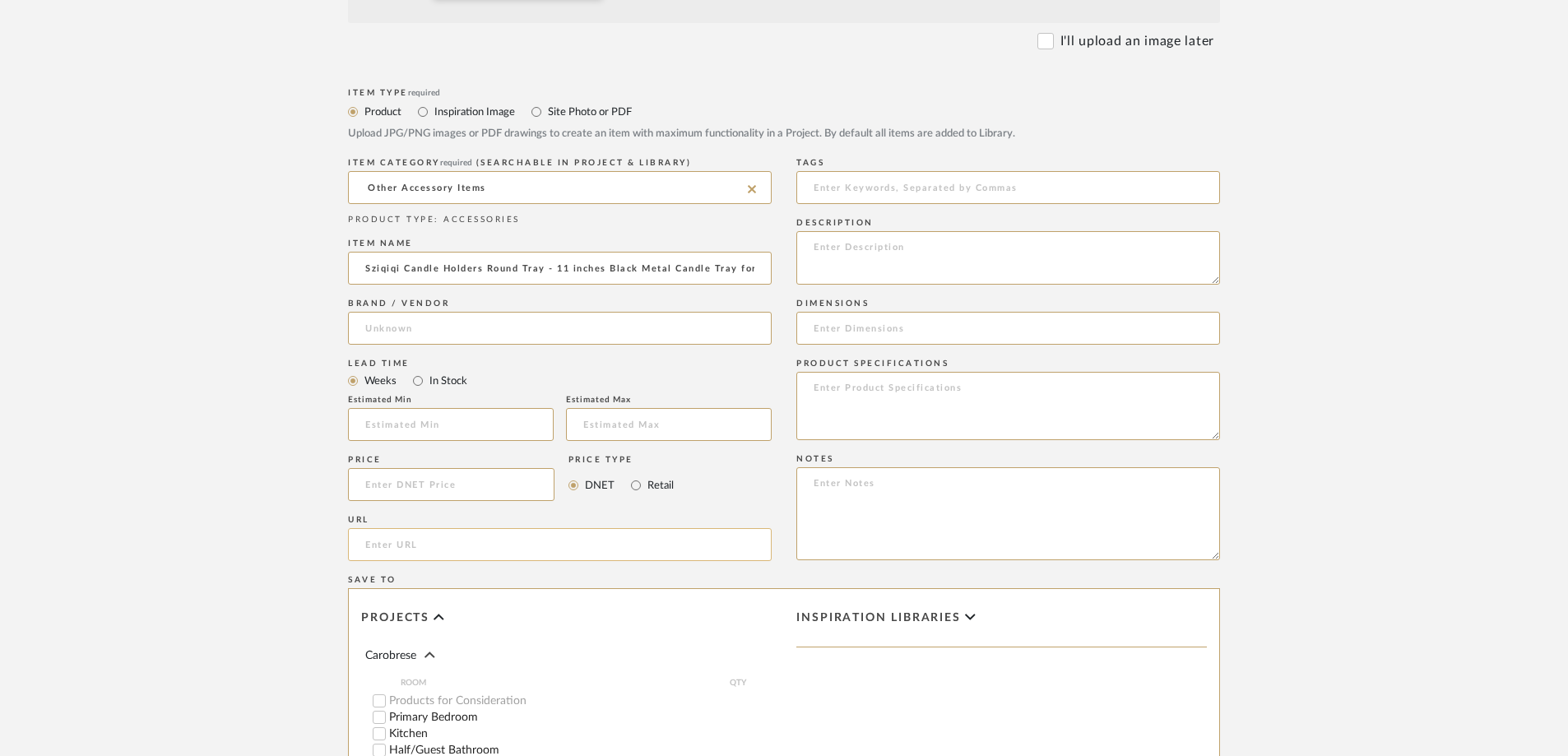 click 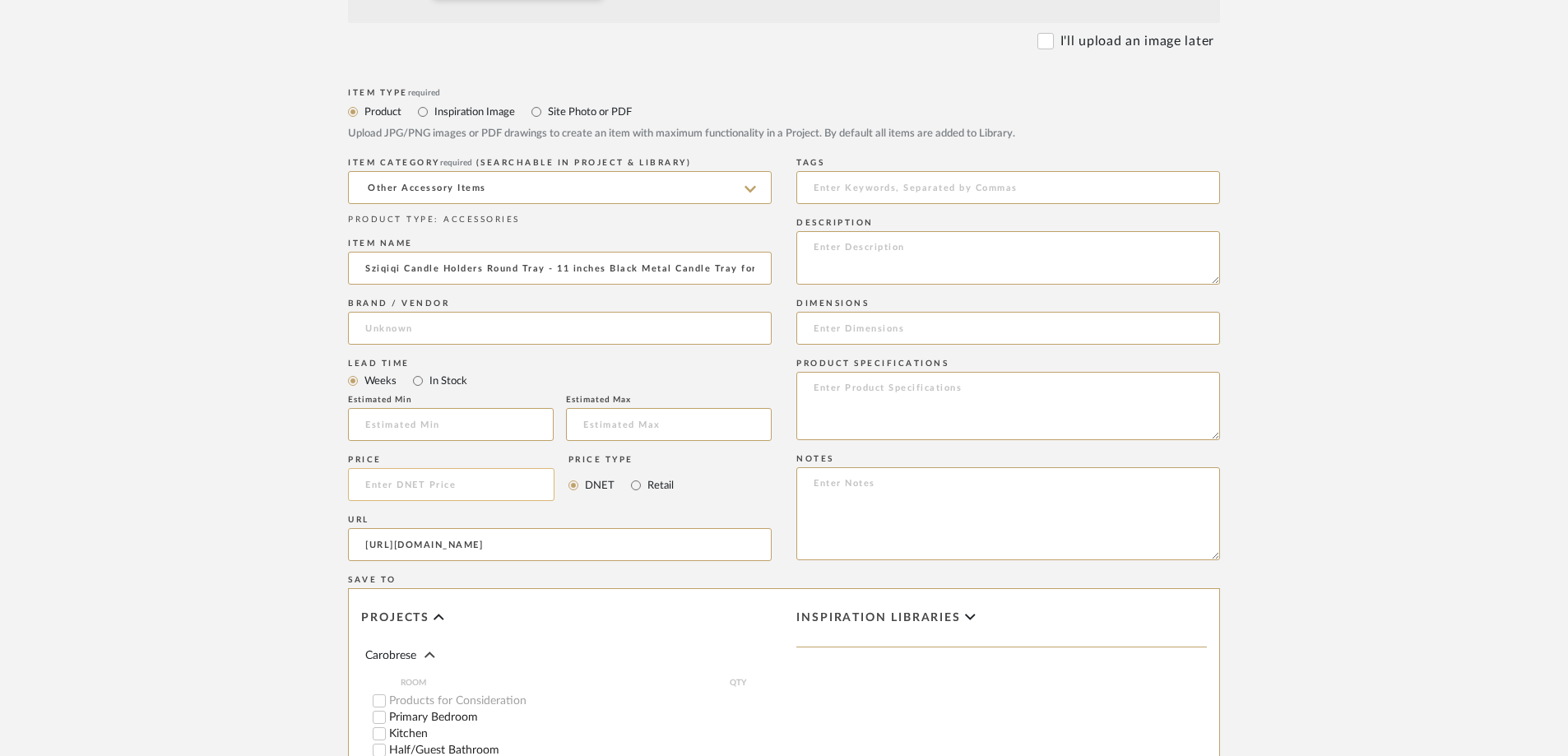type on "[URL][DOMAIN_NAME]" 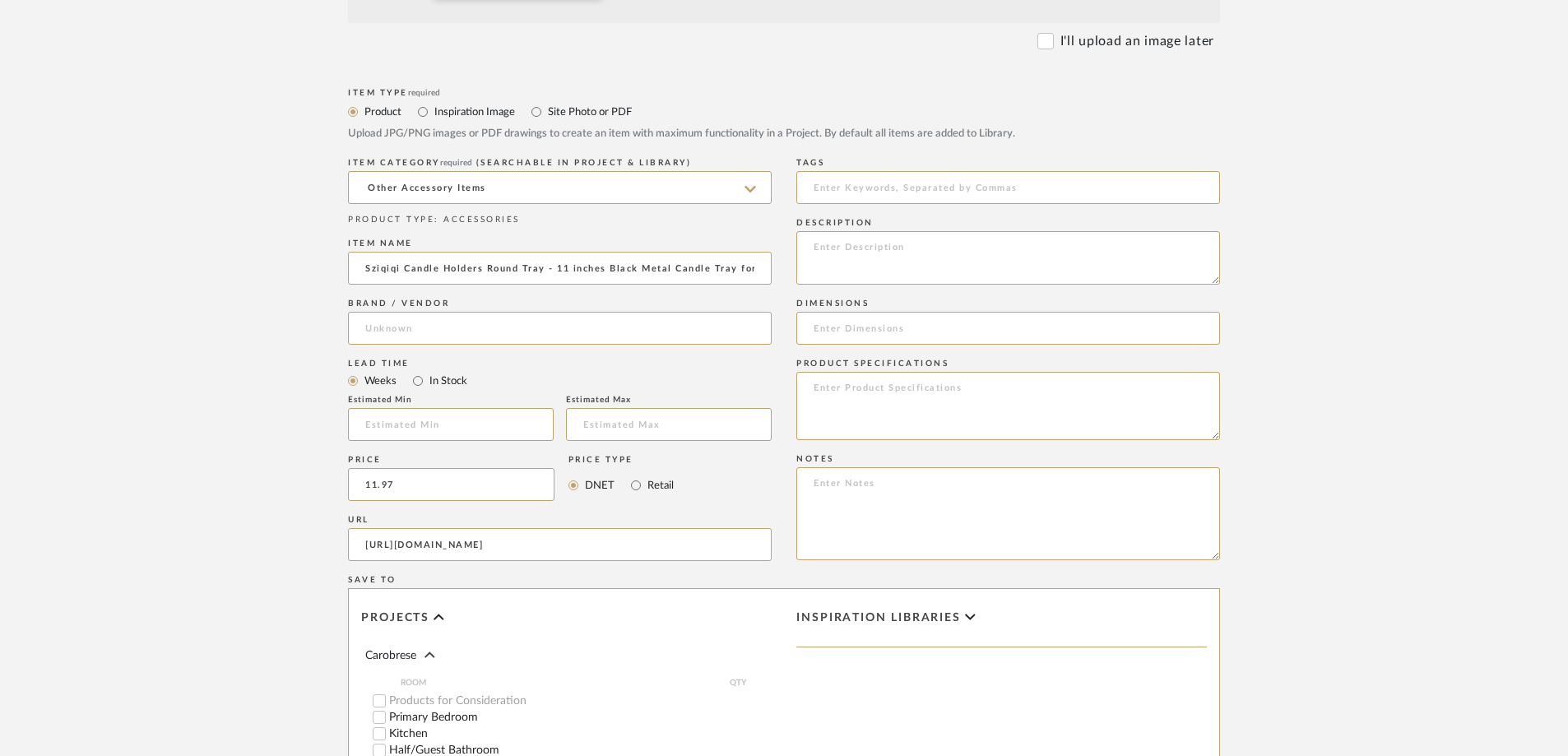 type on "$11.97" 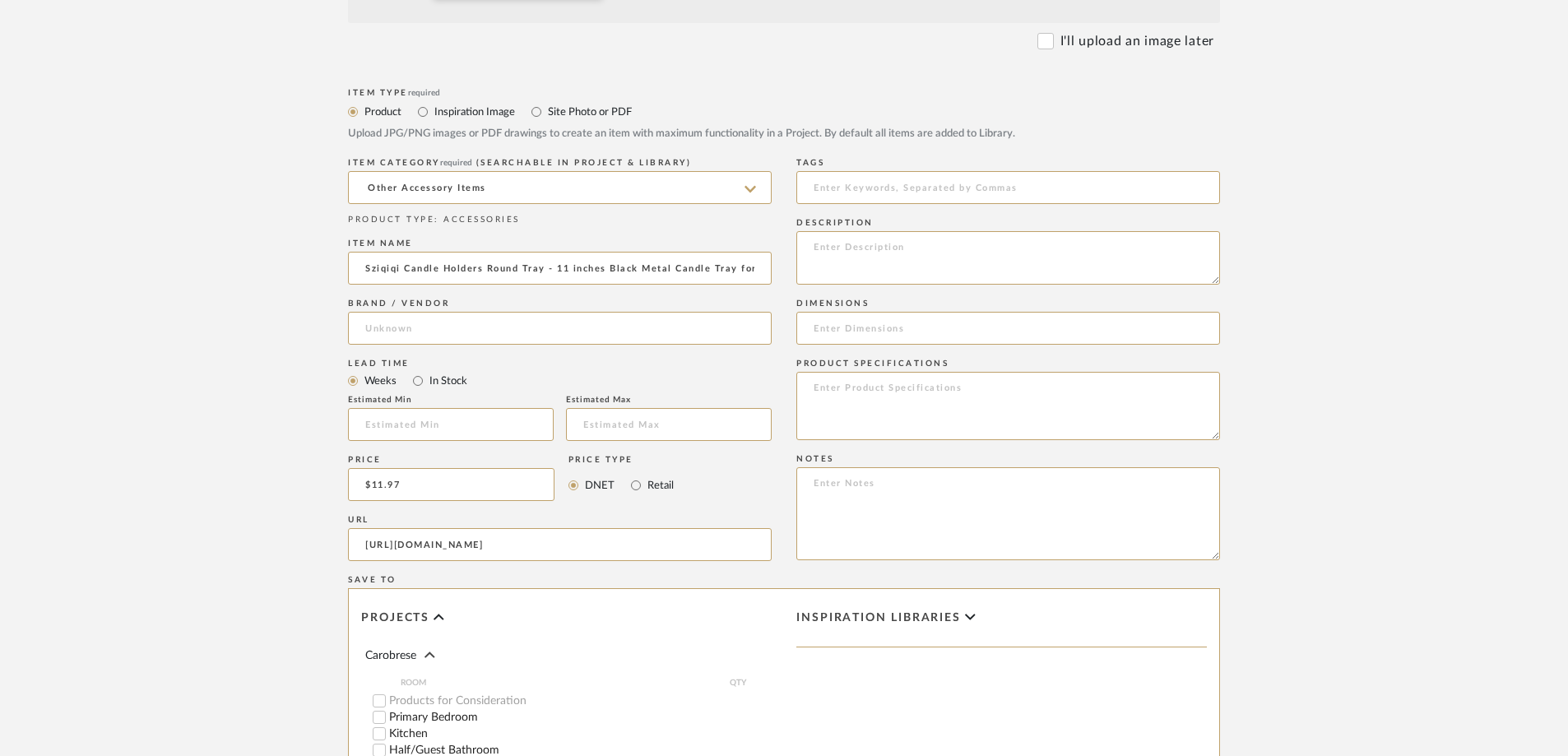 click on "Create new item in Carobrese   Upload photos, documents or PDFs, or select below to bulk upload images  or Import from Pinterest .  All words used are easily searchable to find items later.  Bulk upload images - create multiple items  Import from Pinterest - create items Drag and drop image or PDF files here or click to select. I'll upload an image later  Item Type  required Product Inspiration Image  Site Photo or PDF   Upload JPG/PNG images or PDF drawings to create an item with maximum functionality in a Project. By default all items are added to Library.   ITEM CATEGORY  required (Searchable in Project & Library) Other Accessory Items  PRODUCT TYPE : ACCESSORIES   Item name  Sziqiqi Candle Holders Round Tray - 11 inches Black Metal Candle Tray for Table Centerpiece Pillar Candle Holder for Home Decorative Moderrn Candle Tray for Coffee Table Bathroom  Brand / Vendor   Lead Time  Weeks In Stock  Estimated Min   Estimated Max   Price  $11.97  Price Type  DNET Retail  URL  [URL][DOMAIN_NAME]  Tags  QTY" 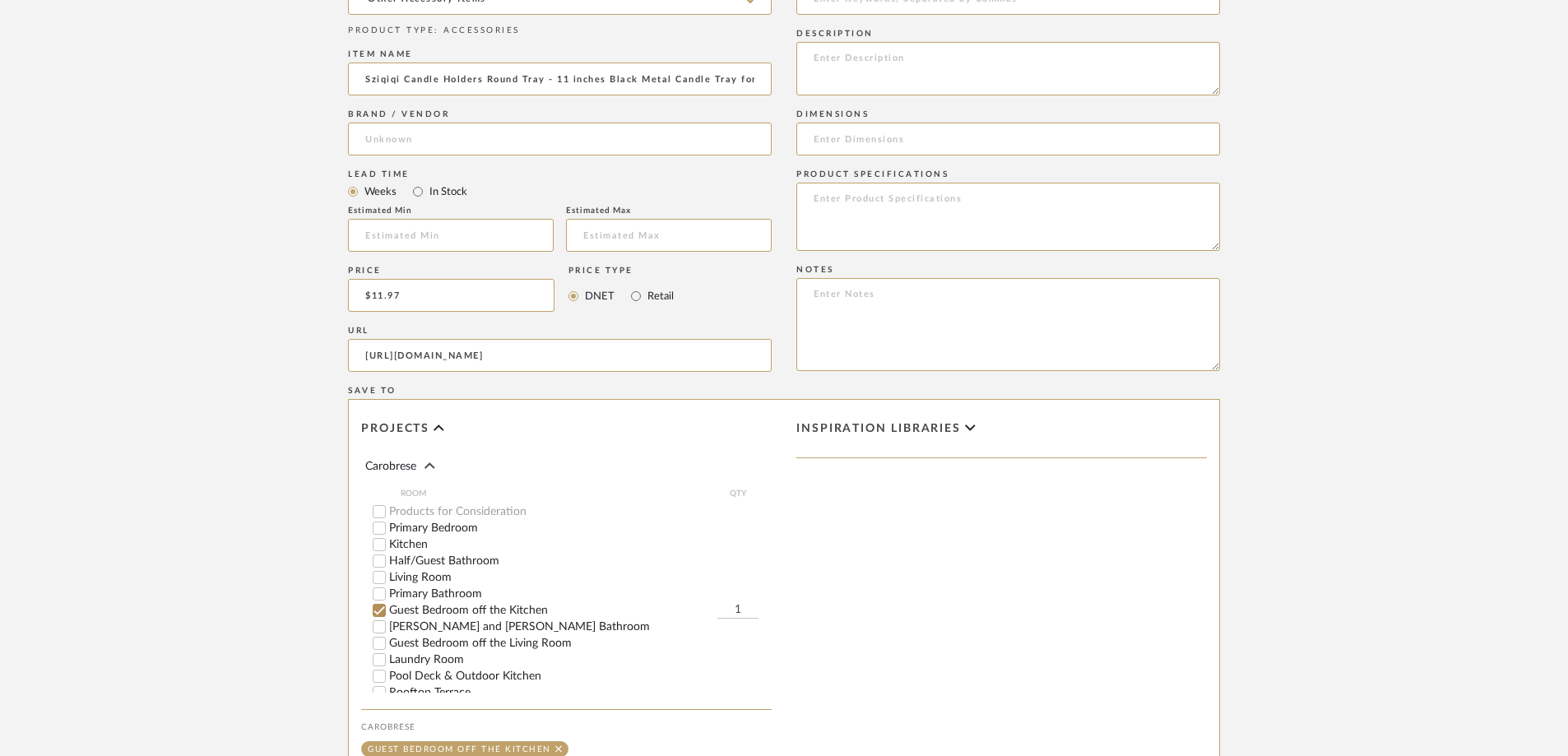 scroll, scrollTop: 905, scrollLeft: 0, axis: vertical 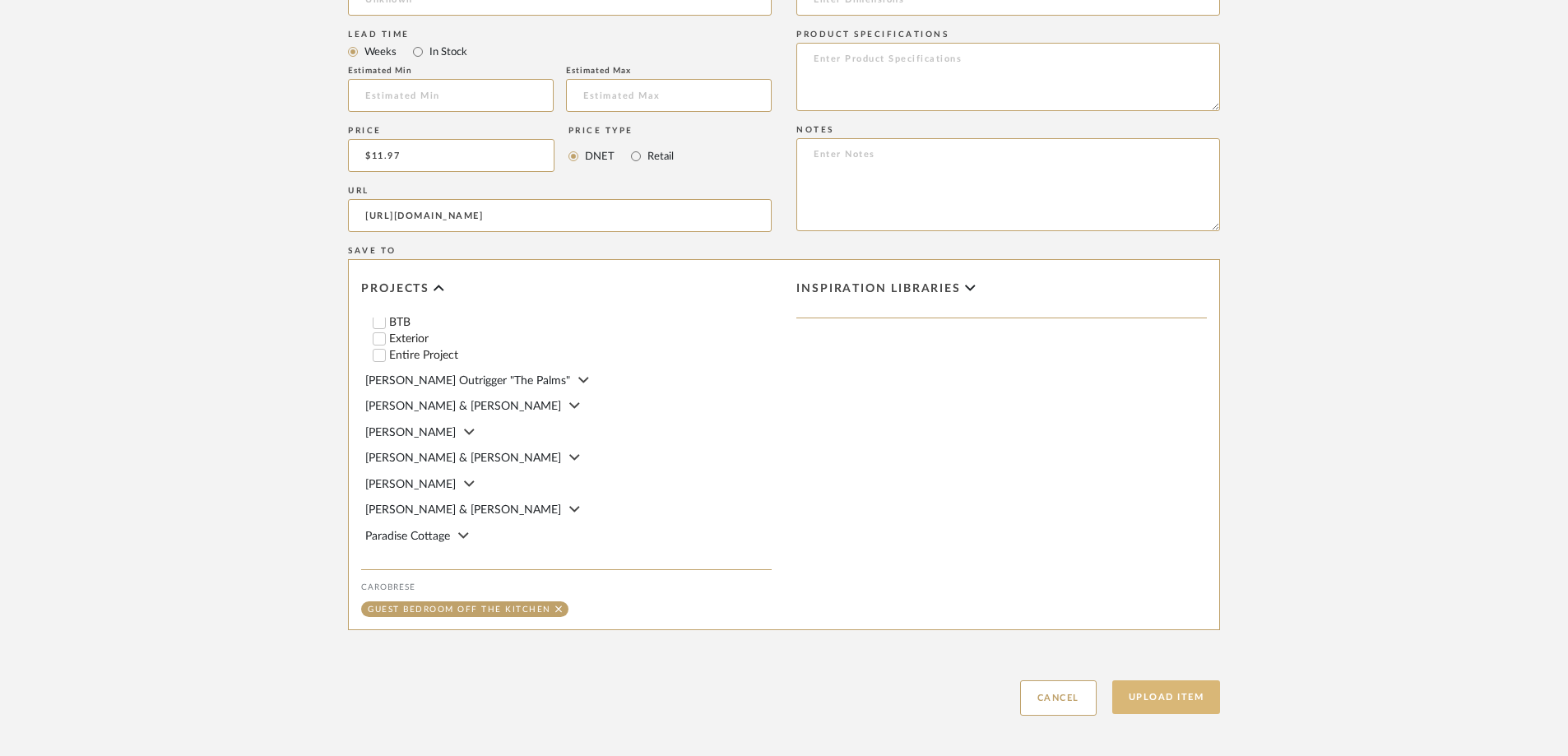 click on "Upload Item" 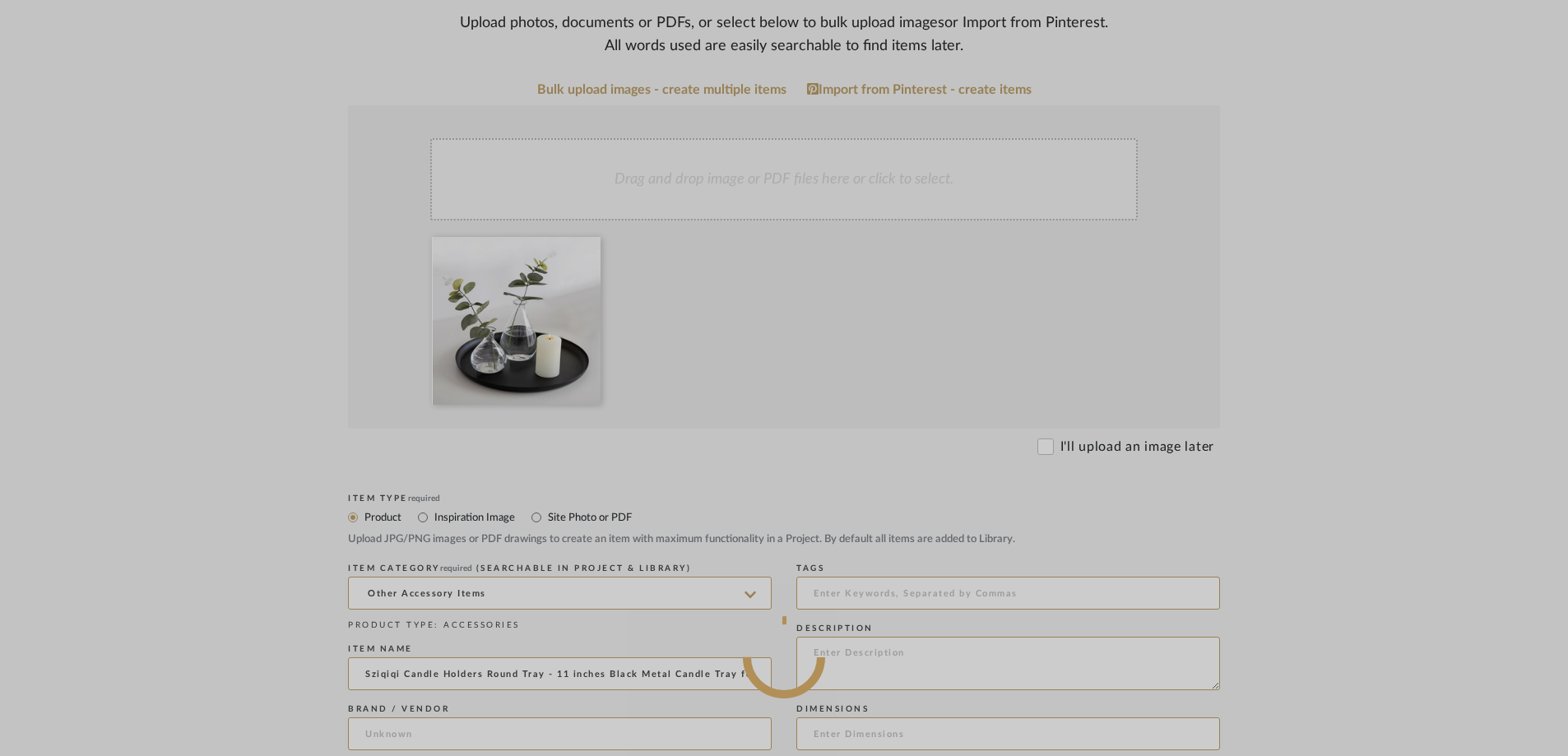 scroll, scrollTop: 0, scrollLeft: 0, axis: both 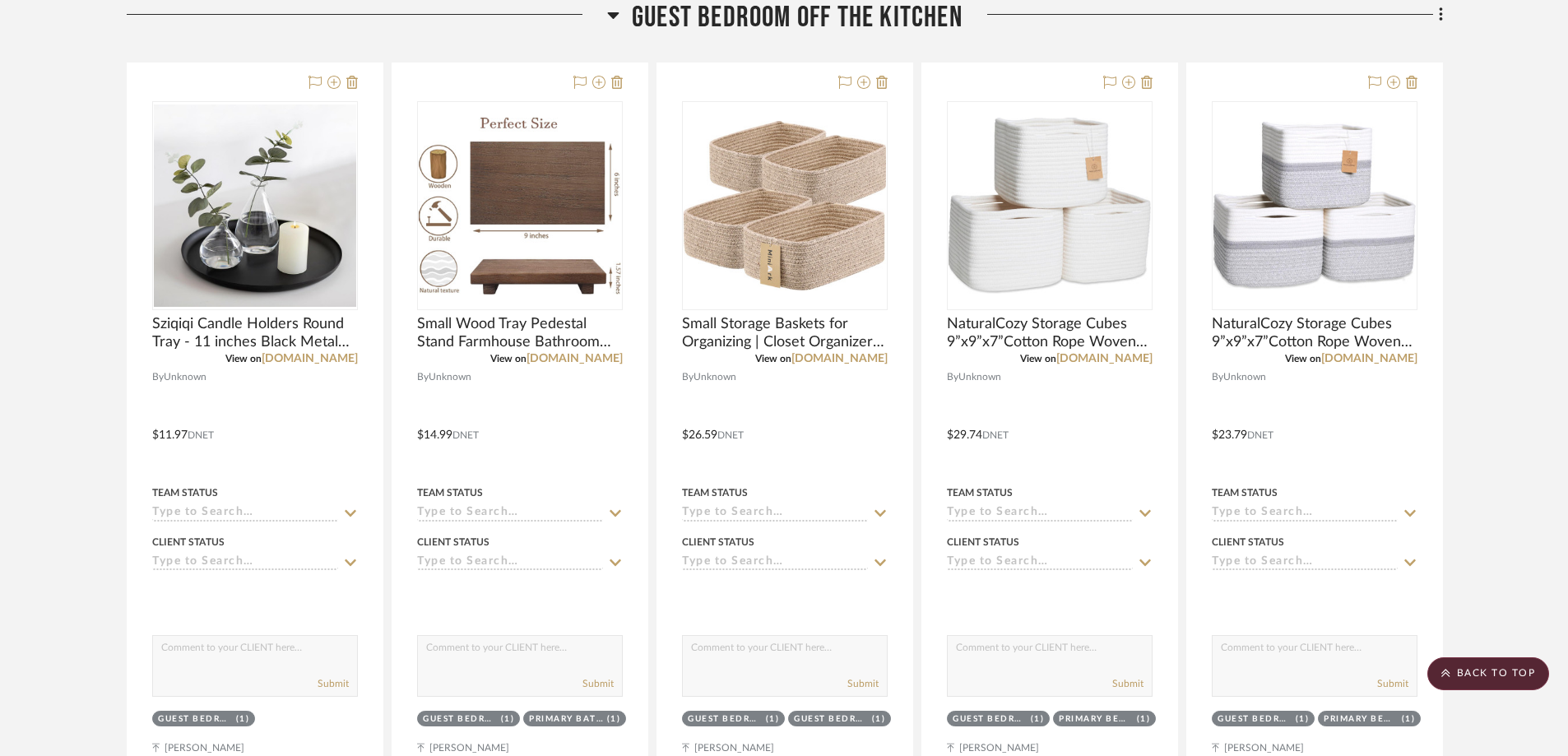 click on "Sziqiqi Candle Holders Round Tray - 11 inches Black Metal Candle Tray for Table Centerpiece Pillar Candle Holder for Home Decorative Moderrn Candle Tray for Coffee Table Bathroom  View on  [DOMAIN_NAME]  By  Unknown
$11.97  DNET  Team Status Client Status client Comments:  Submit   Guest Bedroom off the Kitchen  (1)    [PERSON_NAME]  Small Wood Tray Pedestal Stand Farmhouse Bathroom Decor Decorative Wooden Riser Kitchen Soap Dish Holder for Vanity, Counter, Sink, 9" x 5.9" - Walnut  View on  [DOMAIN_NAME]  By  Unknown
$14.99  DNET  Team Status Client Status client Comments:  Submit   Guest Bedroom off the Kitchen  (1)  Primary Bathroom  (1)    [PERSON_NAME]  Small Storage Baskets for Organizing | Closet Organizer Bins | Shelf Toy Basket | Woven Rope Baskets | Cube Decorative Box | Shallow Basket | 11.5x7.5x4.7” | 4 Packs Mixed Brown  View on  [DOMAIN_NAME]  By  Unknown
$26.59  DNET  Team Status Client Status client Comments:  Submit   Guest Bedroom off the Kitchen  (1)  Guest Bedroom off the Living Room  (1)" 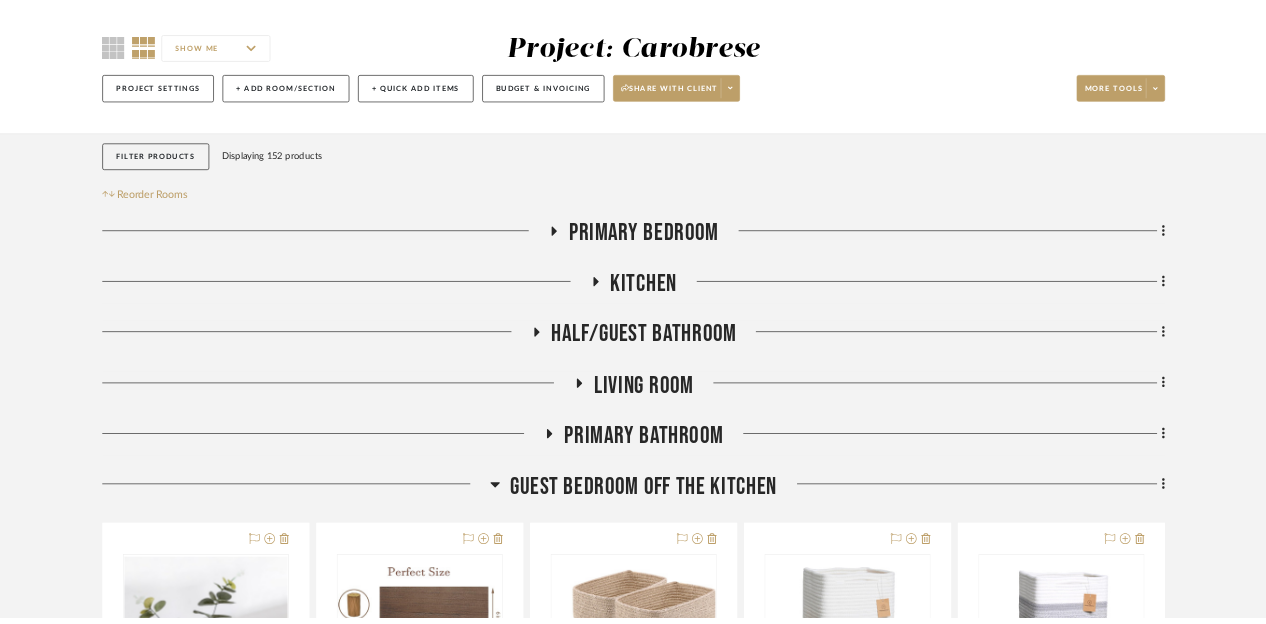 scroll, scrollTop: 151, scrollLeft: 0, axis: vertical 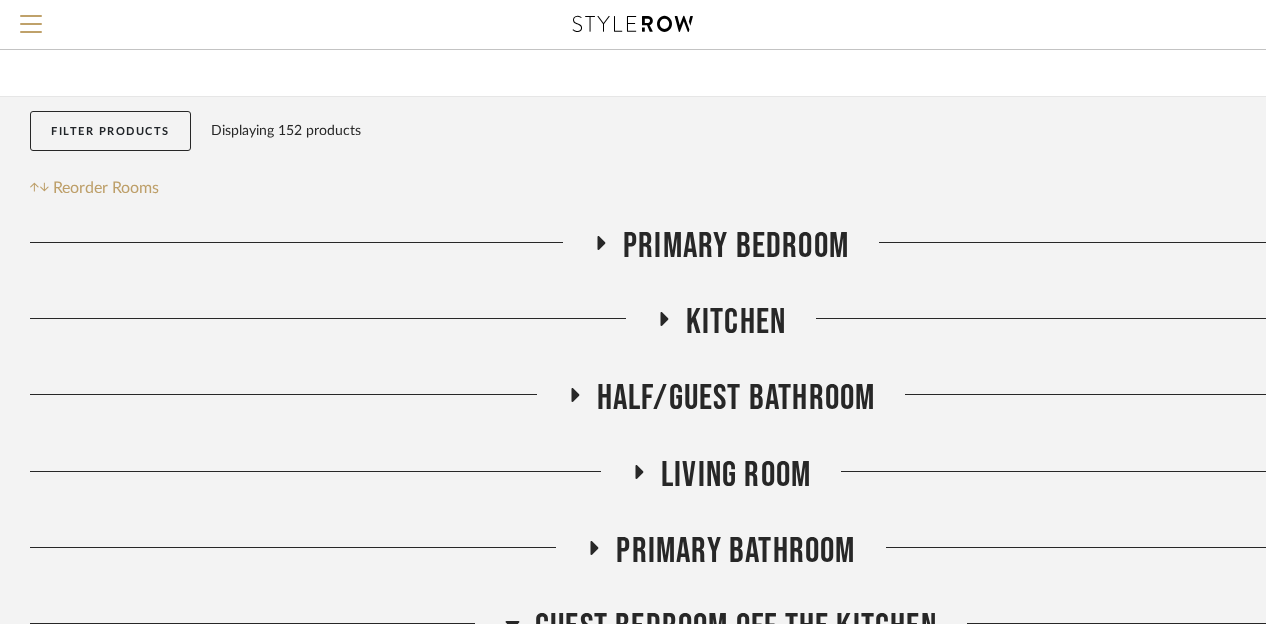 click 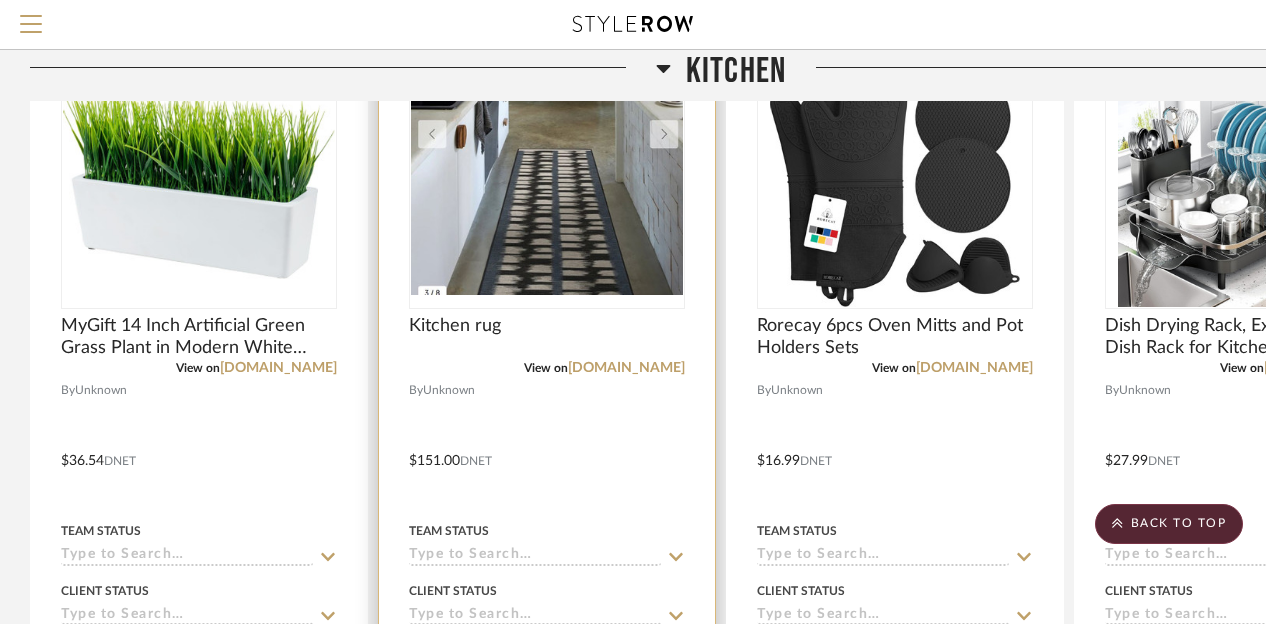 scroll, scrollTop: 551, scrollLeft: 0, axis: vertical 